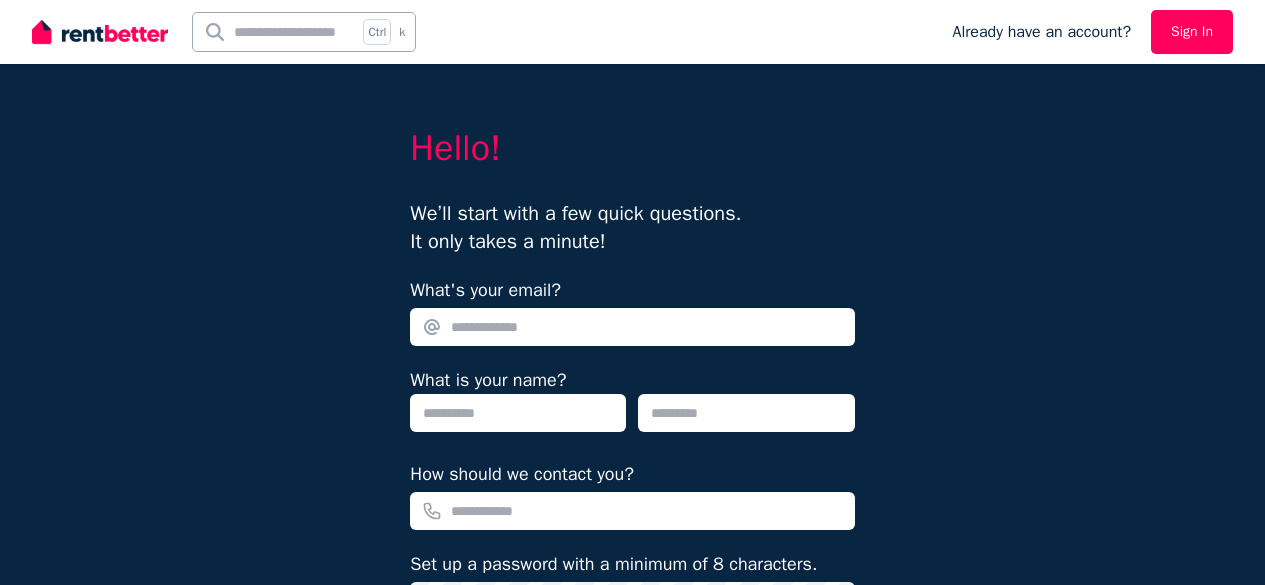 scroll, scrollTop: 0, scrollLeft: 0, axis: both 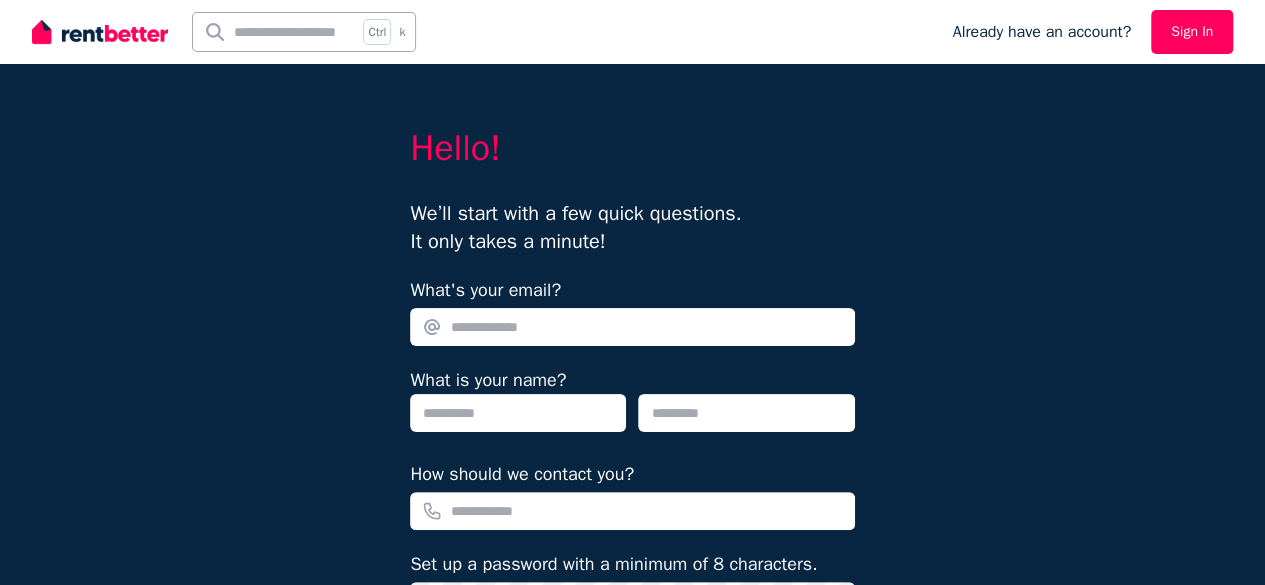 click on "What's your email?" at bounding box center (632, 327) 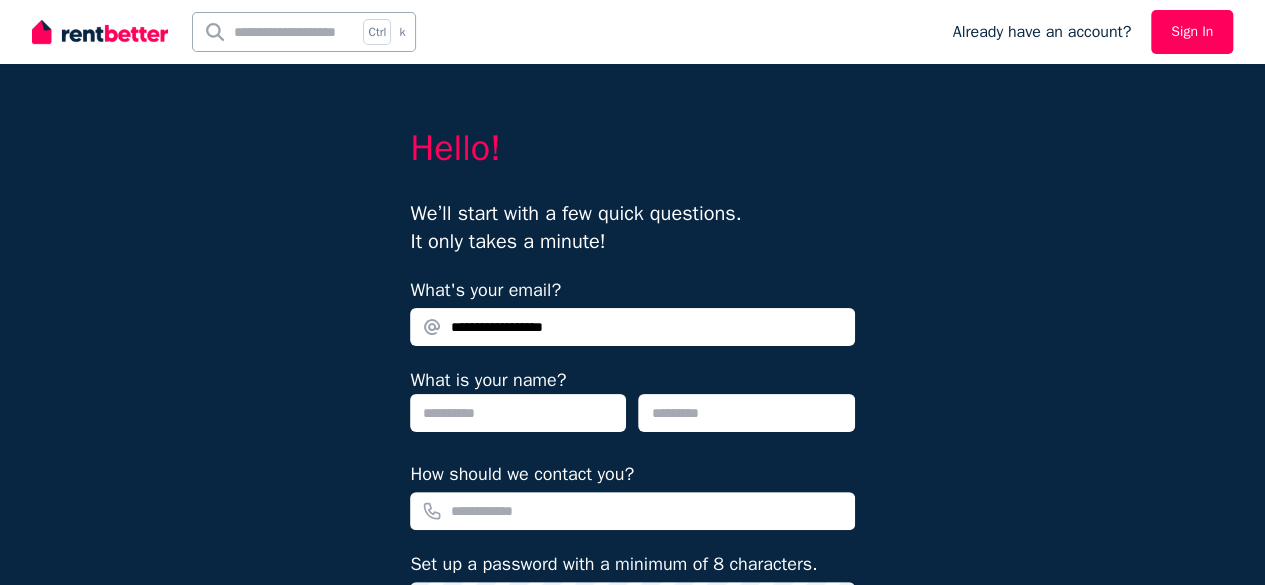 type on "**********" 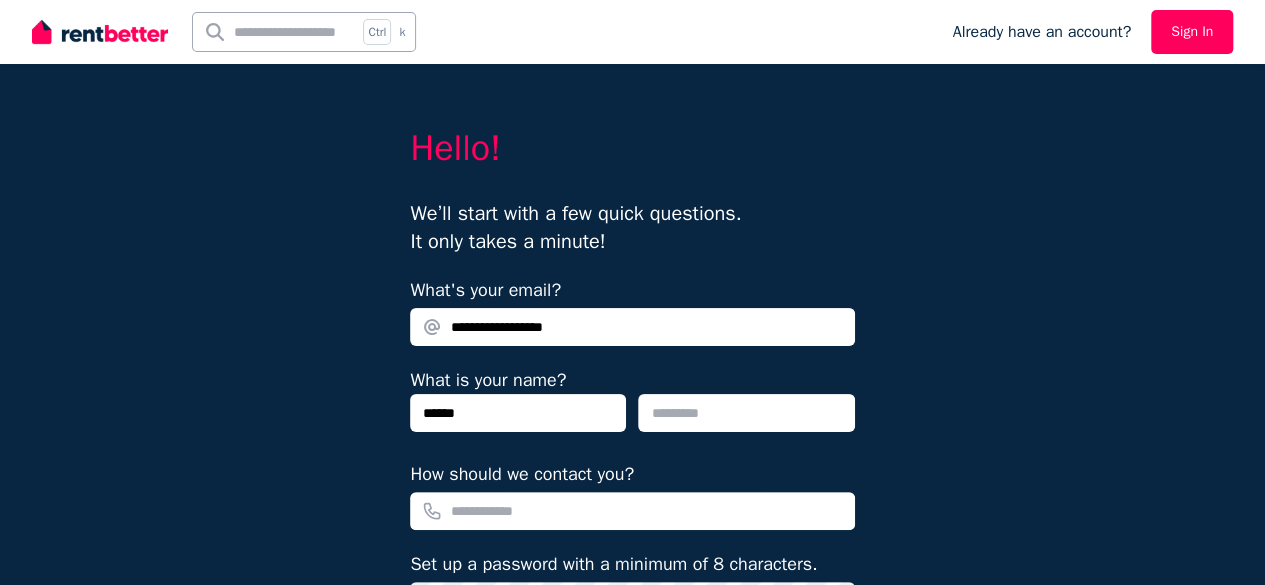 type on "******" 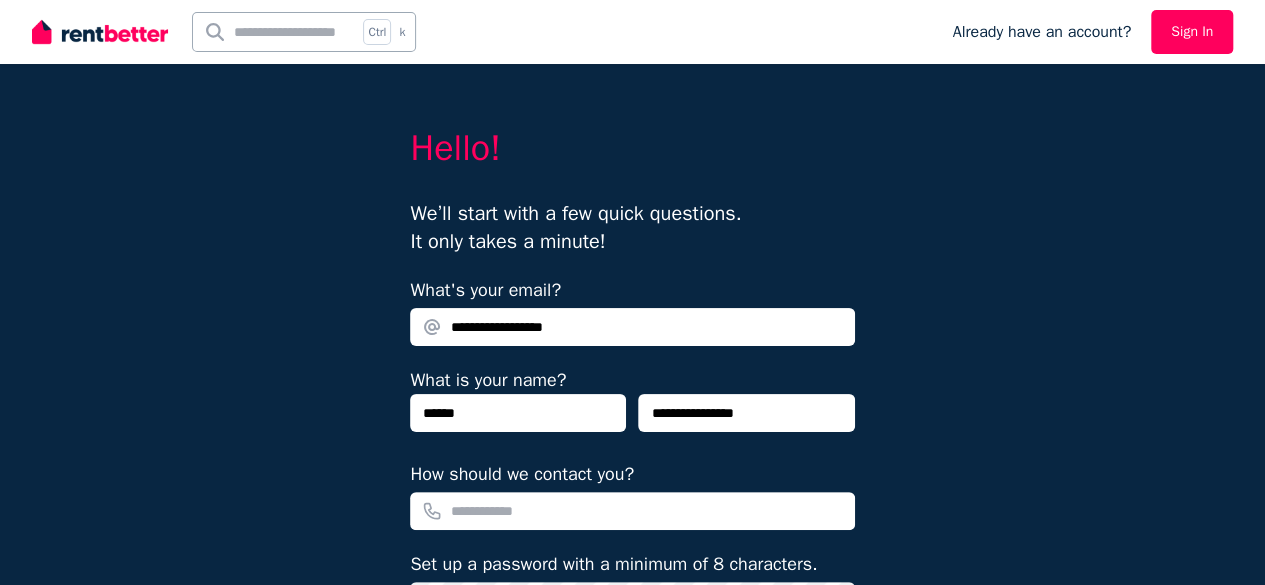 type on "**********" 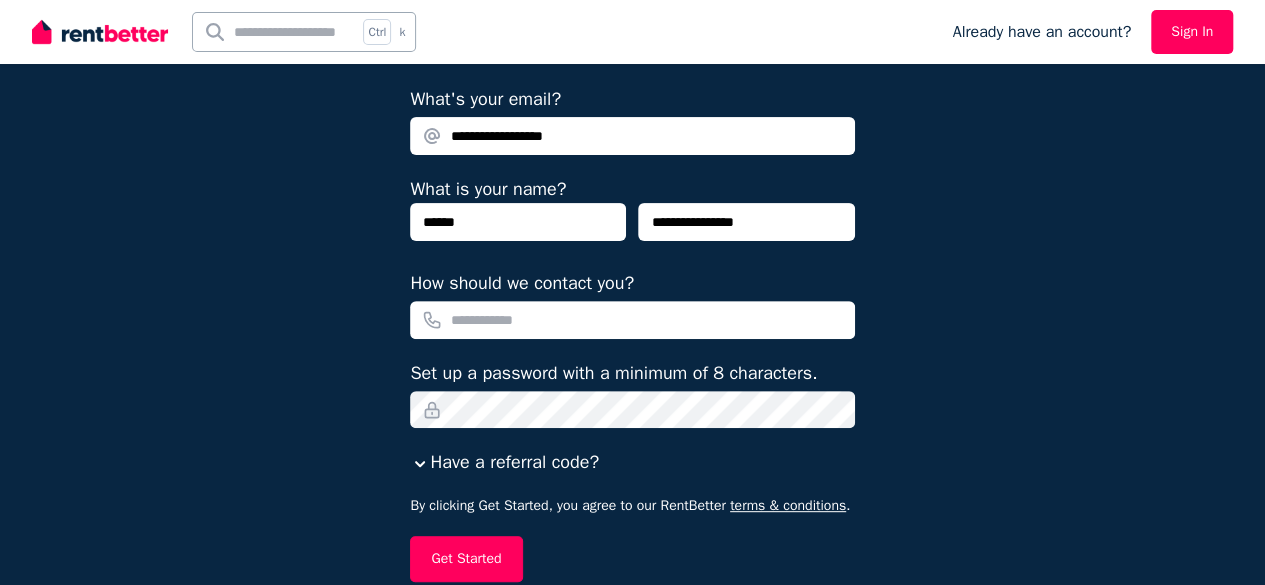 scroll, scrollTop: 192, scrollLeft: 0, axis: vertical 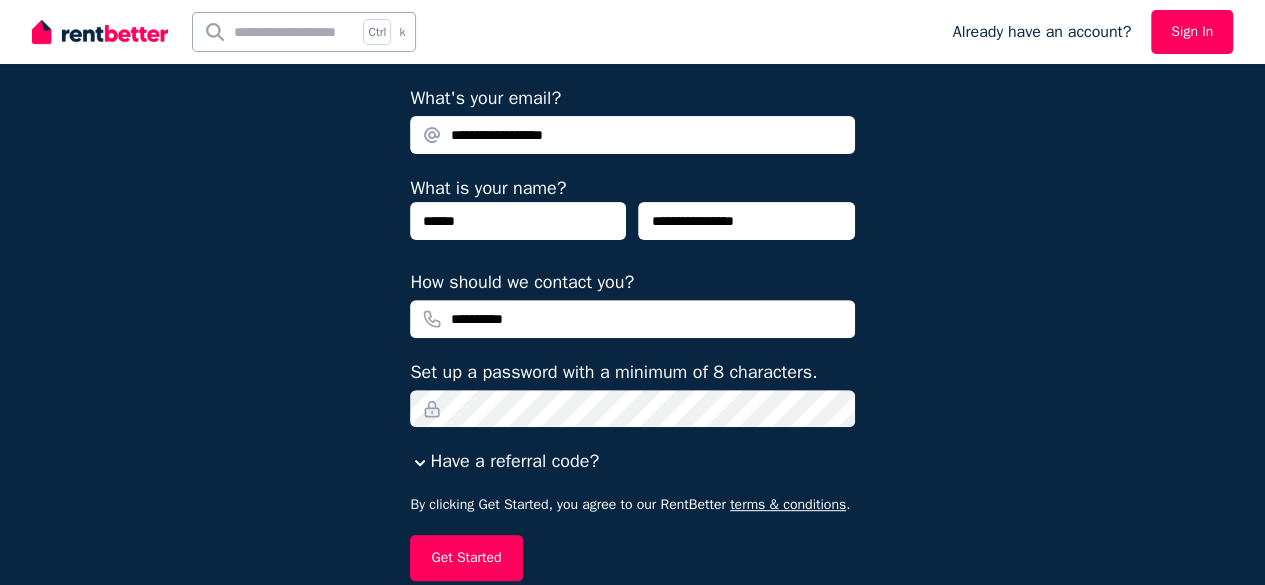 type on "**********" 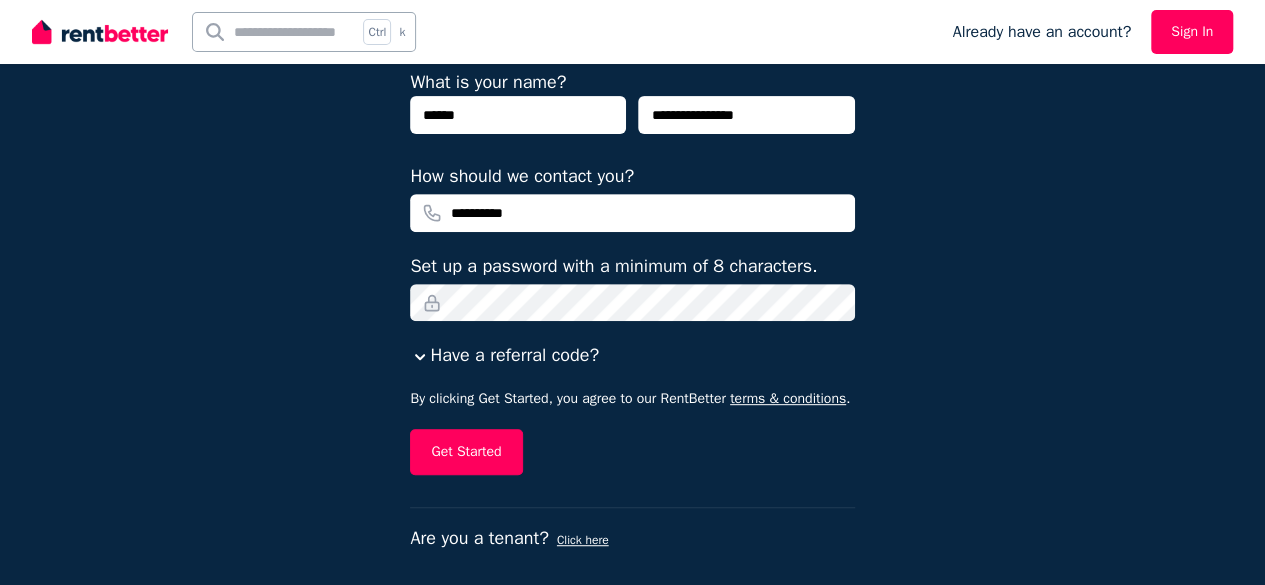 scroll, scrollTop: 310, scrollLeft: 0, axis: vertical 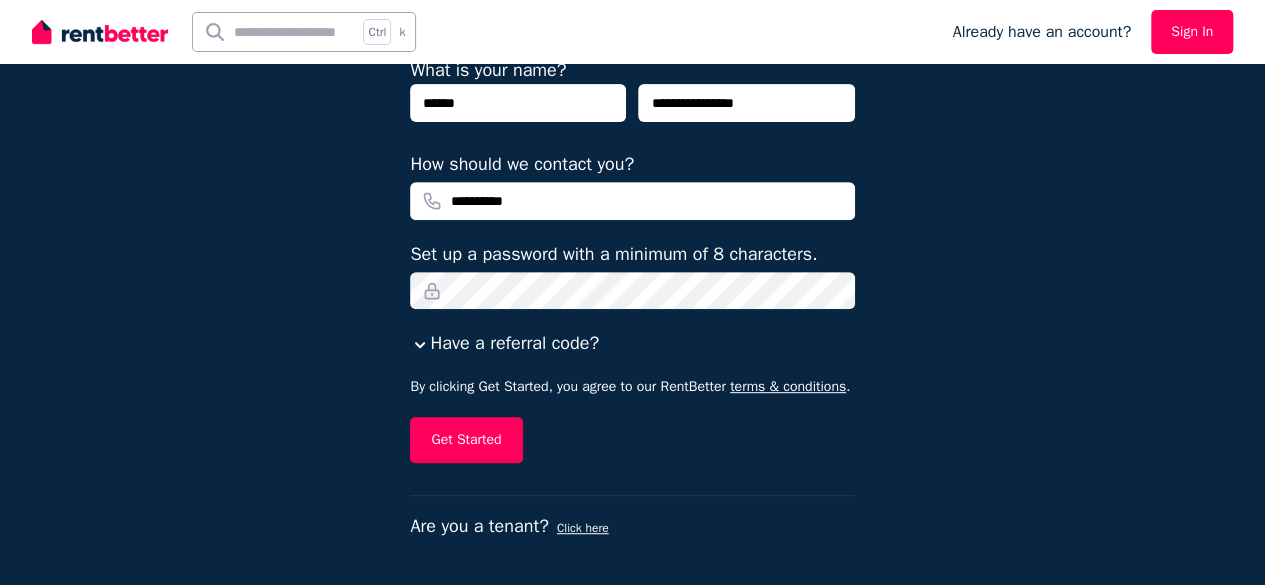 type 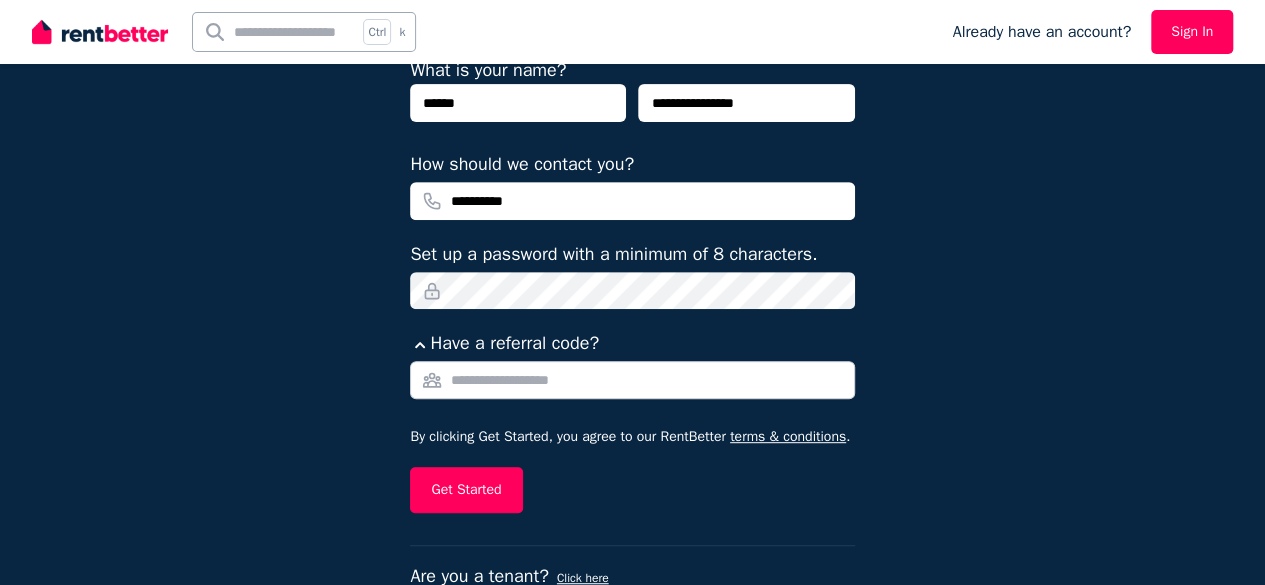 click 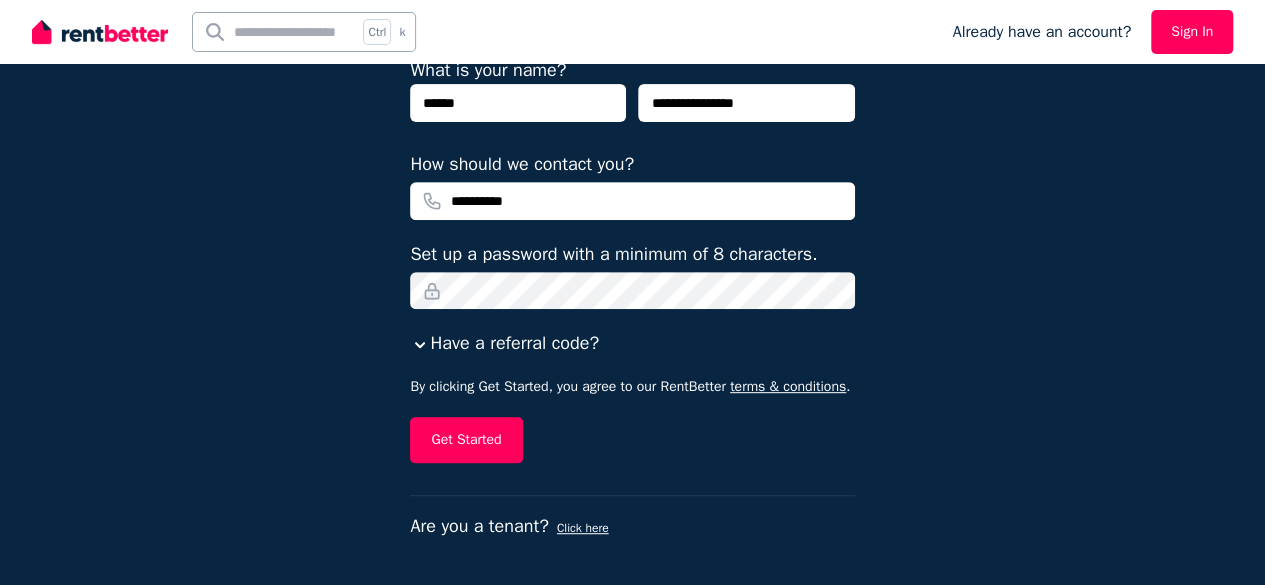drag, startPoint x: 426, startPoint y: 335, endPoint x: 424, endPoint y: 345, distance: 10.198039 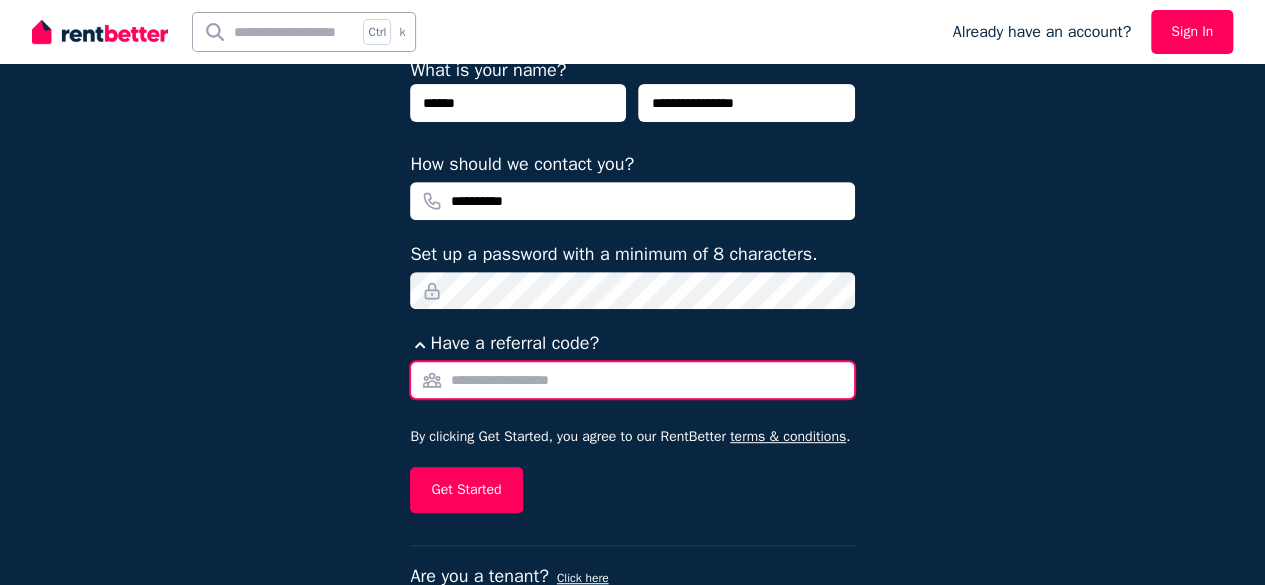click on "Referral Code" at bounding box center [632, 380] 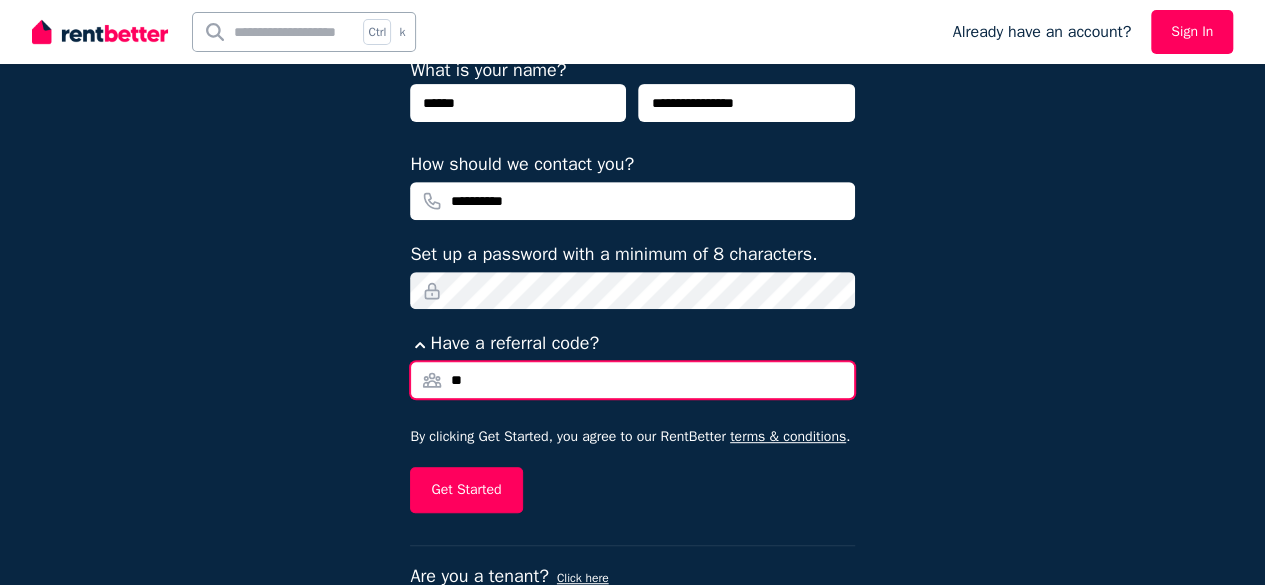 type on "*" 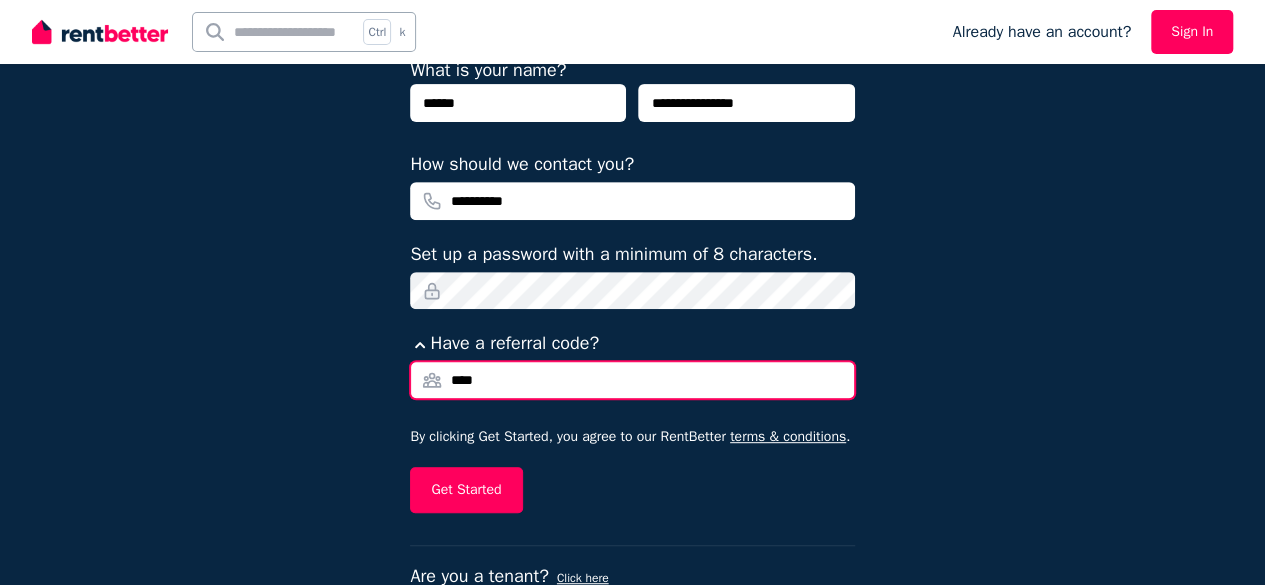 type on "****" 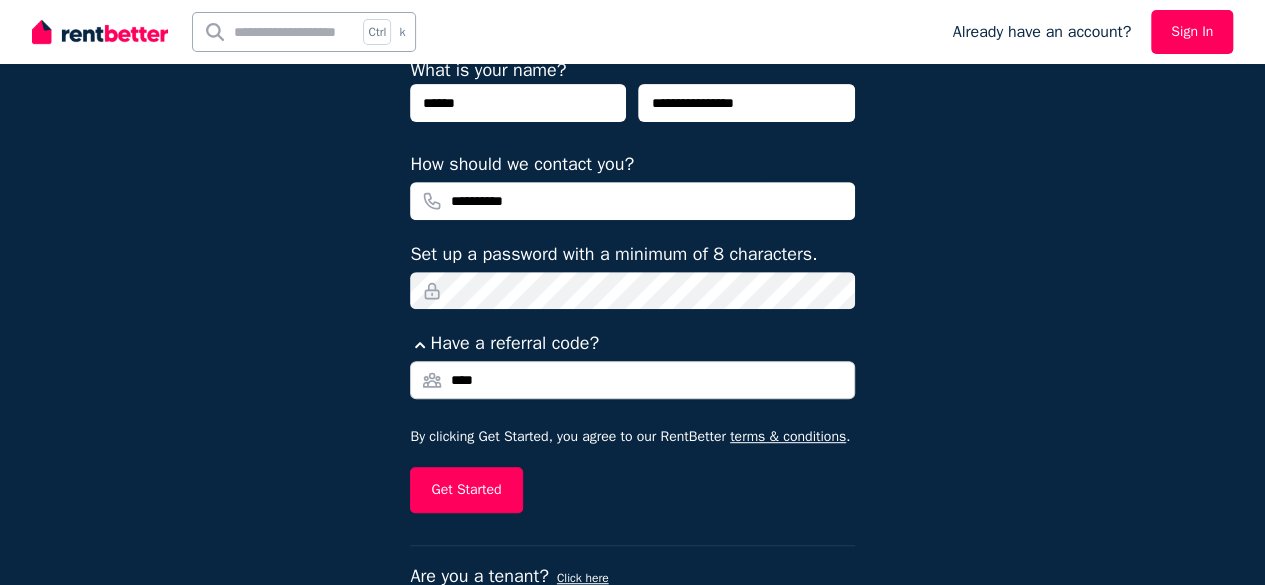 click on "Get Started" at bounding box center [466, 490] 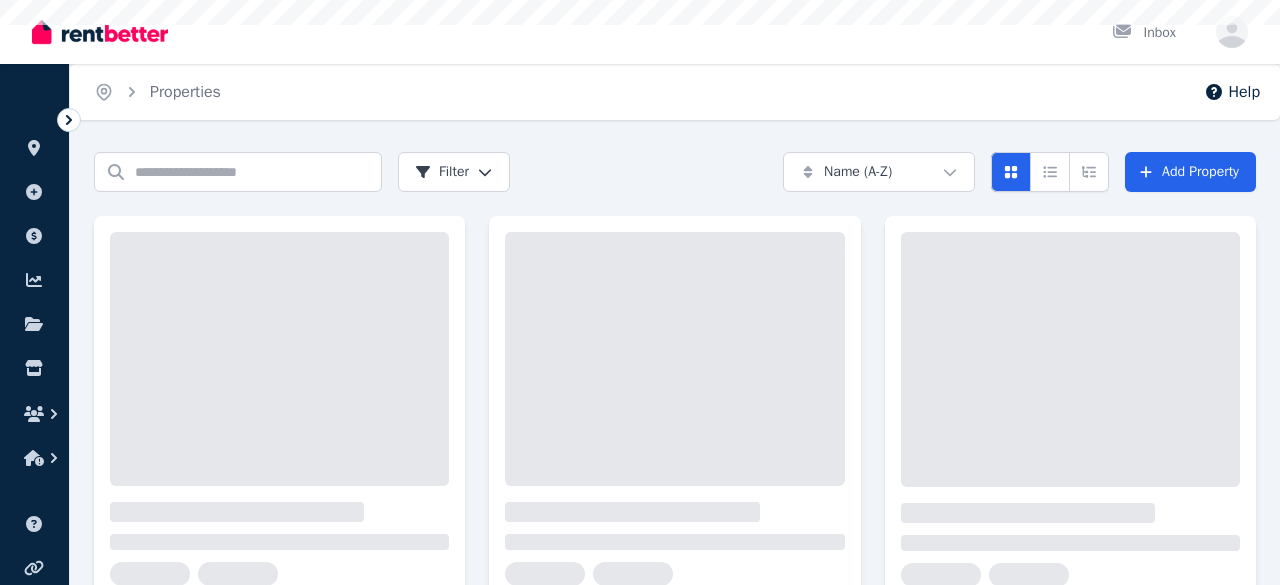 scroll, scrollTop: 0, scrollLeft: 0, axis: both 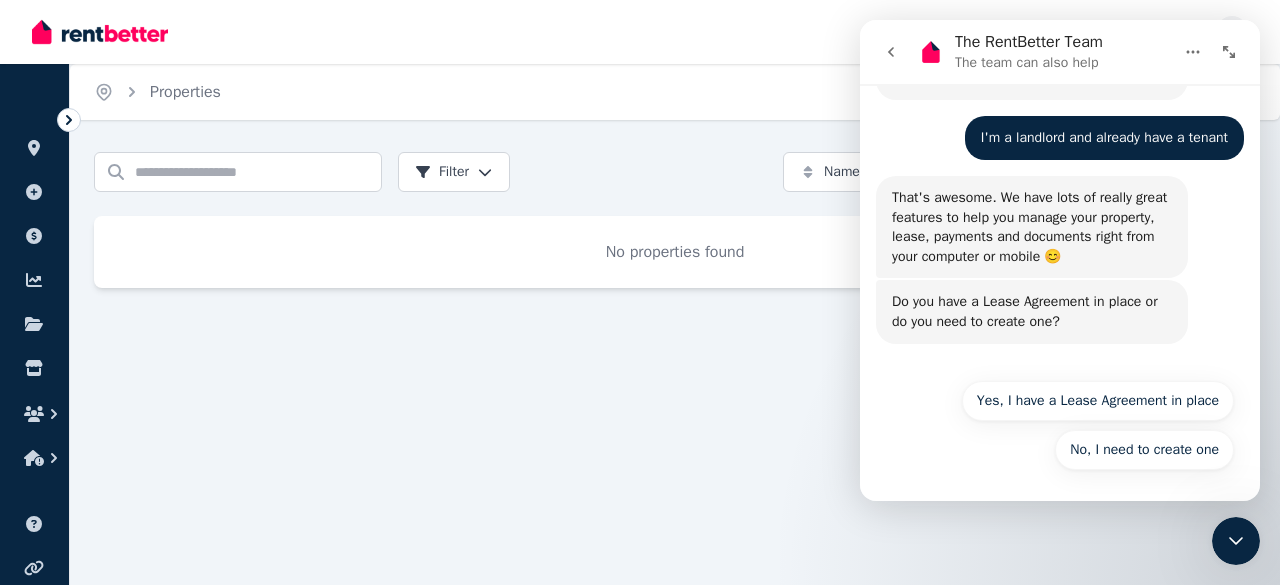 click 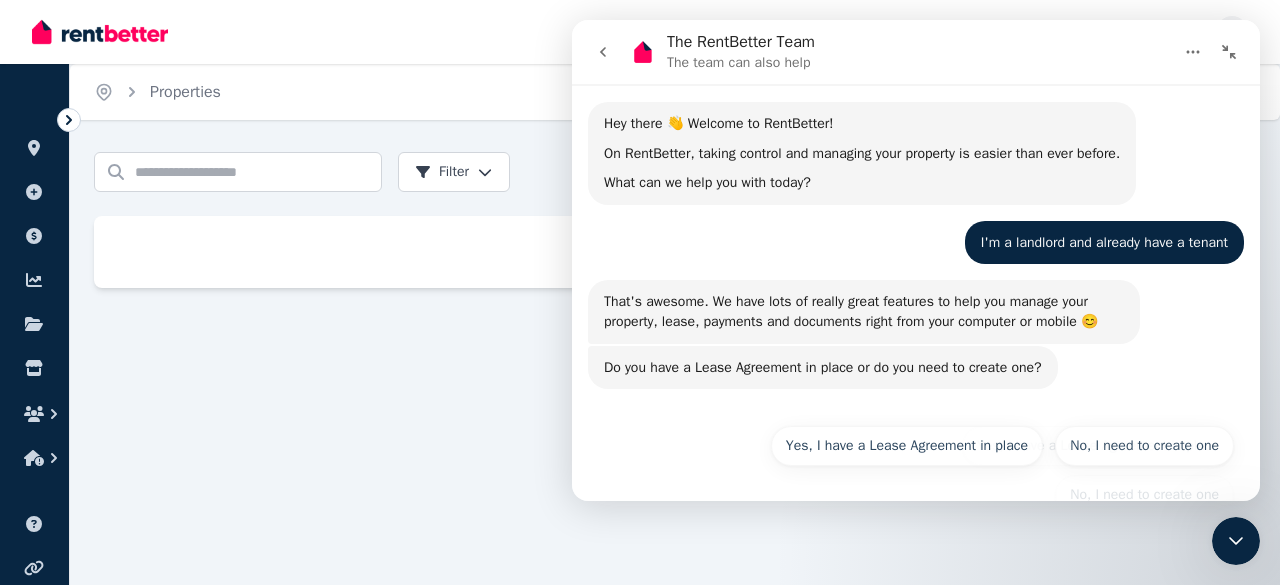 scroll, scrollTop: 63, scrollLeft: 0, axis: vertical 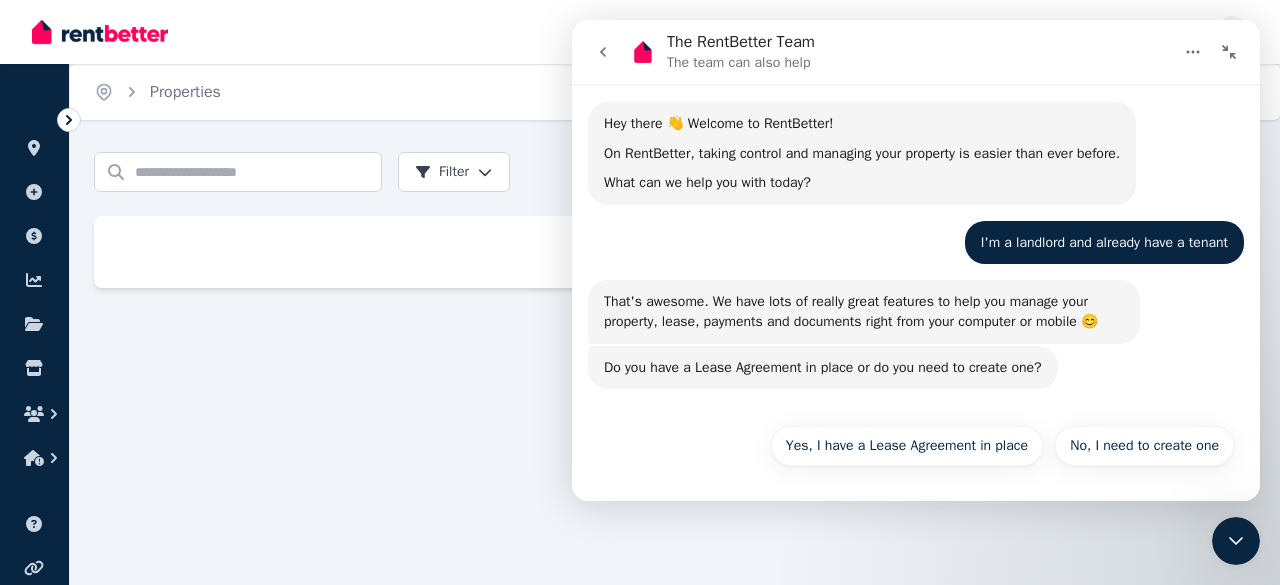 click 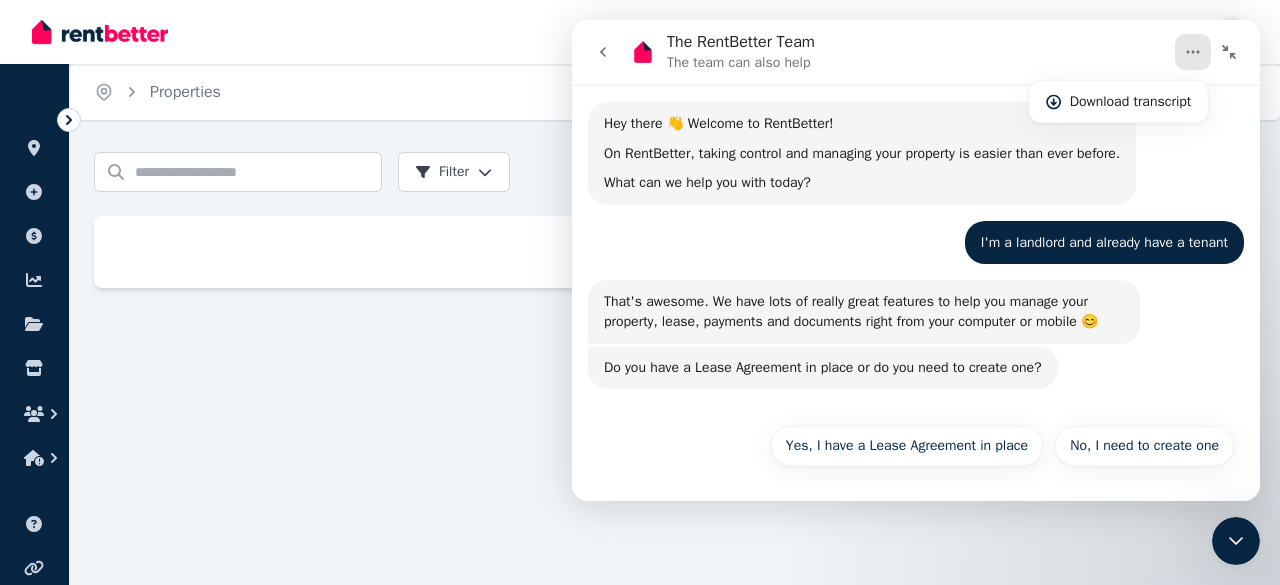 click on "Home Properties Help Search properties Filter Name (A-Z) Add Property No properties found" at bounding box center (640, 292) 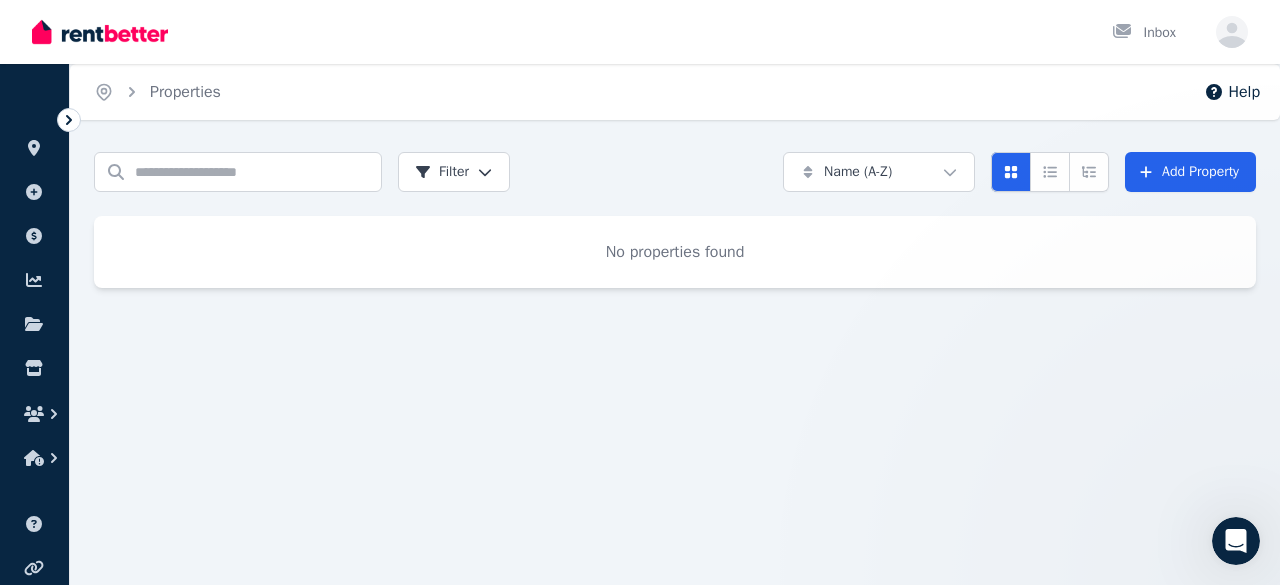 scroll, scrollTop: 0, scrollLeft: 0, axis: both 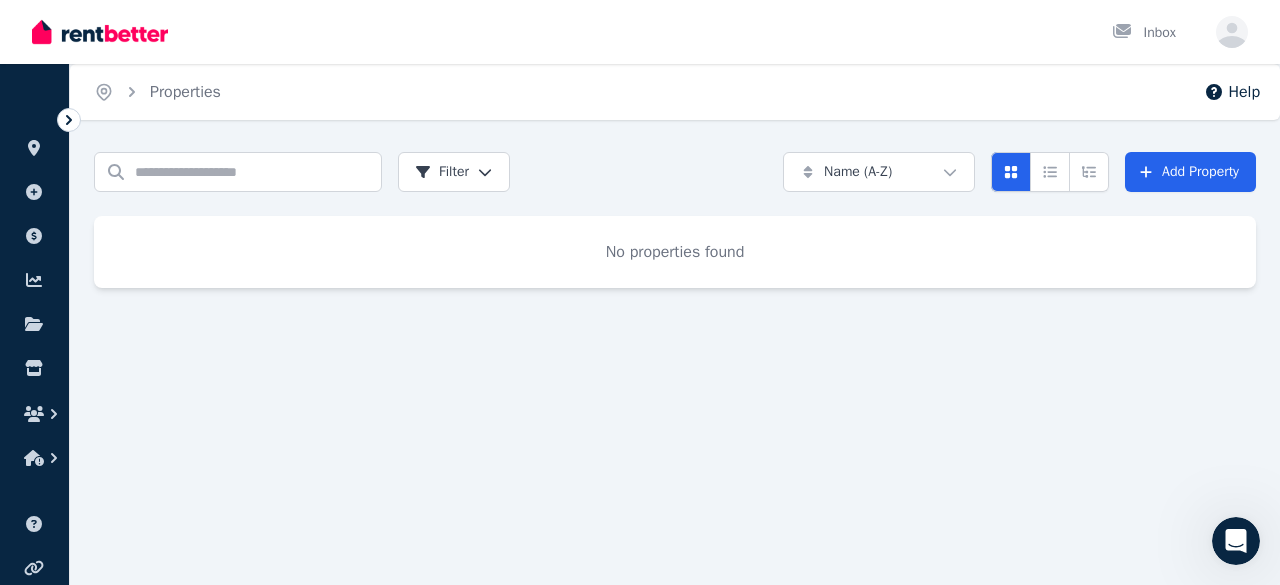 click on "Home Properties Help Search properties Filter Name (A-Z) Add Property No properties found" at bounding box center (640, 292) 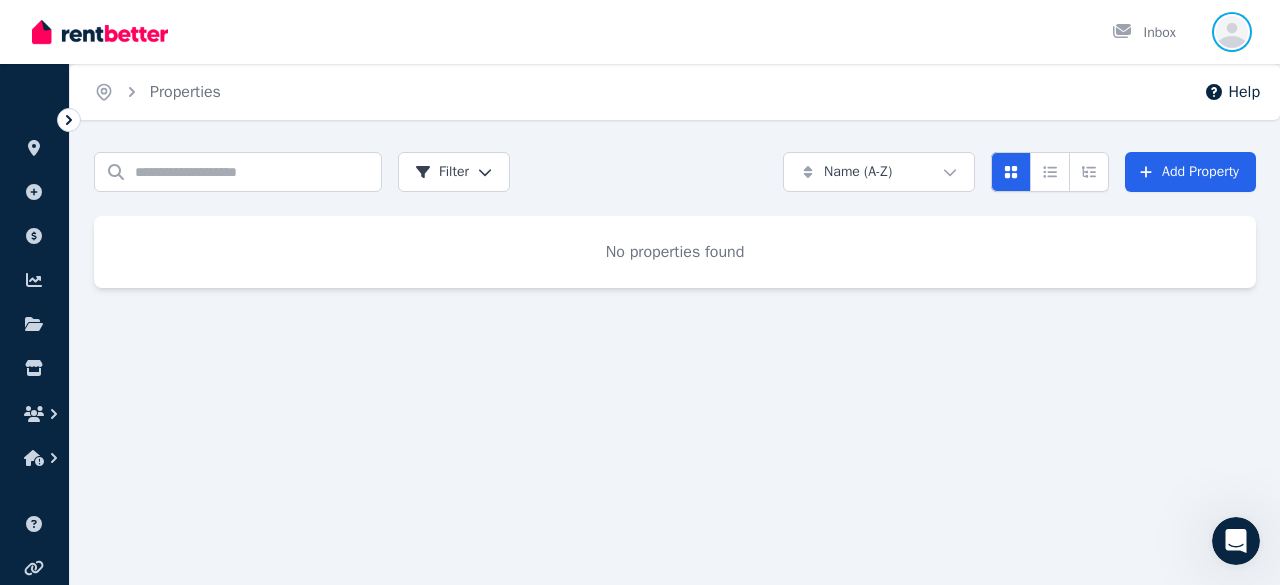 click 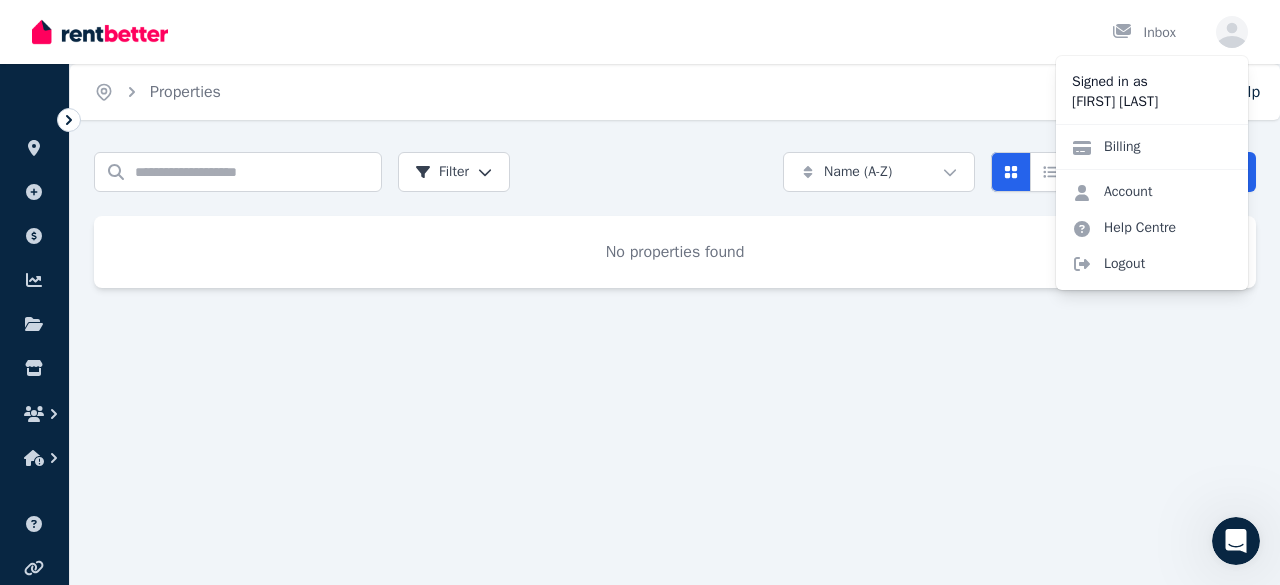 click on "Billing" at bounding box center [1106, 147] 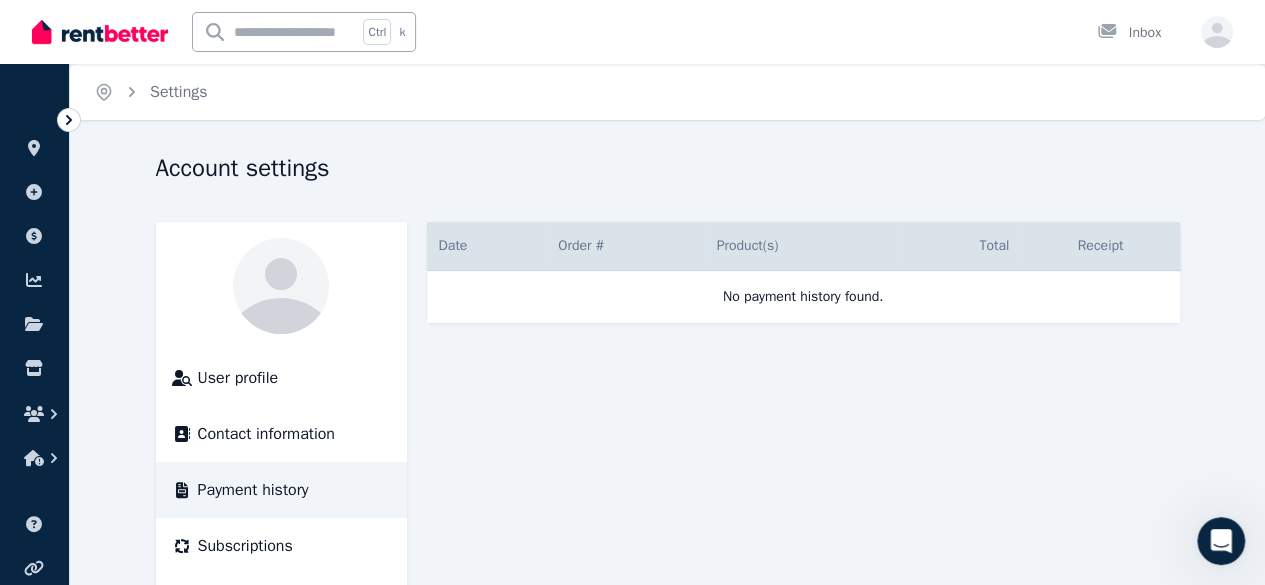 scroll, scrollTop: 136, scrollLeft: 0, axis: vertical 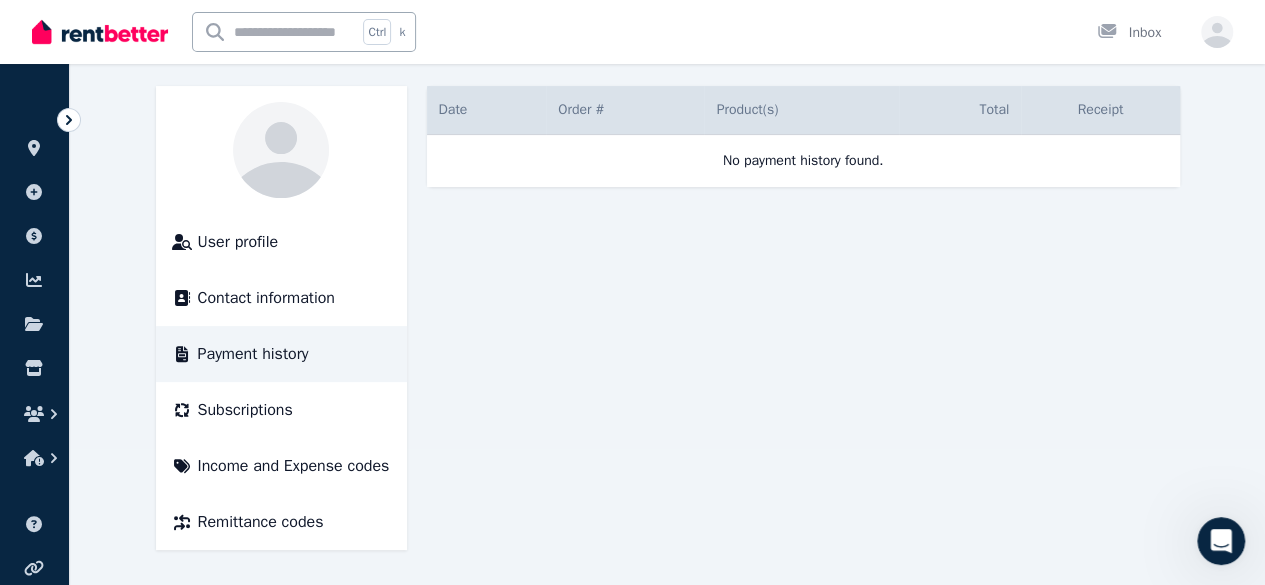 click on "Subscriptions" at bounding box center [245, 410] 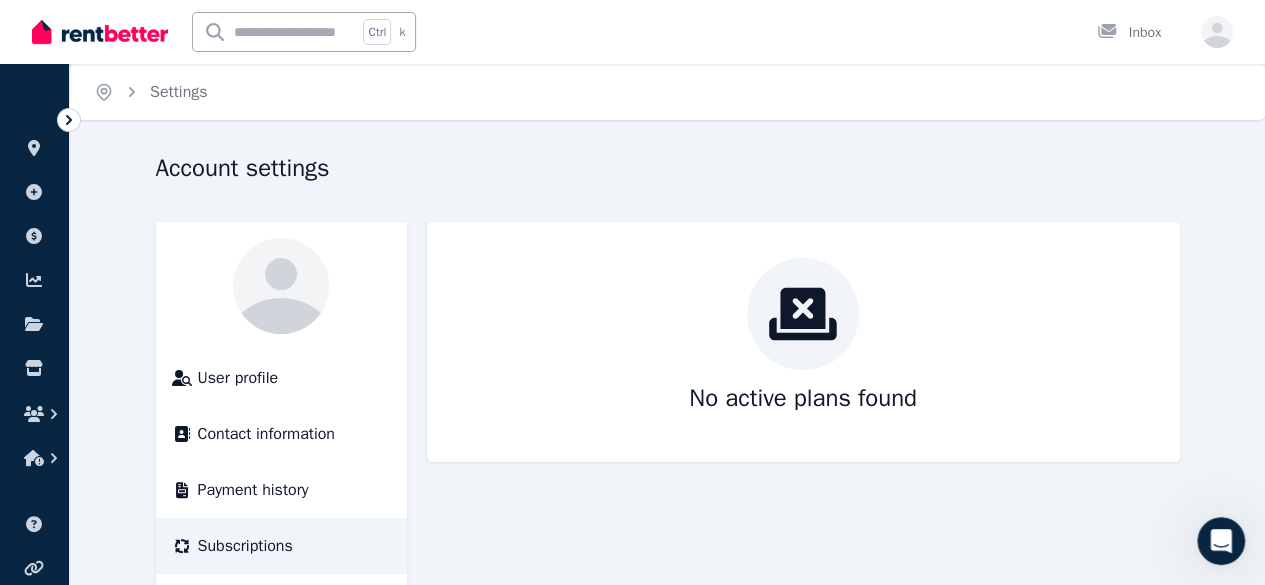 scroll, scrollTop: 136, scrollLeft: 0, axis: vertical 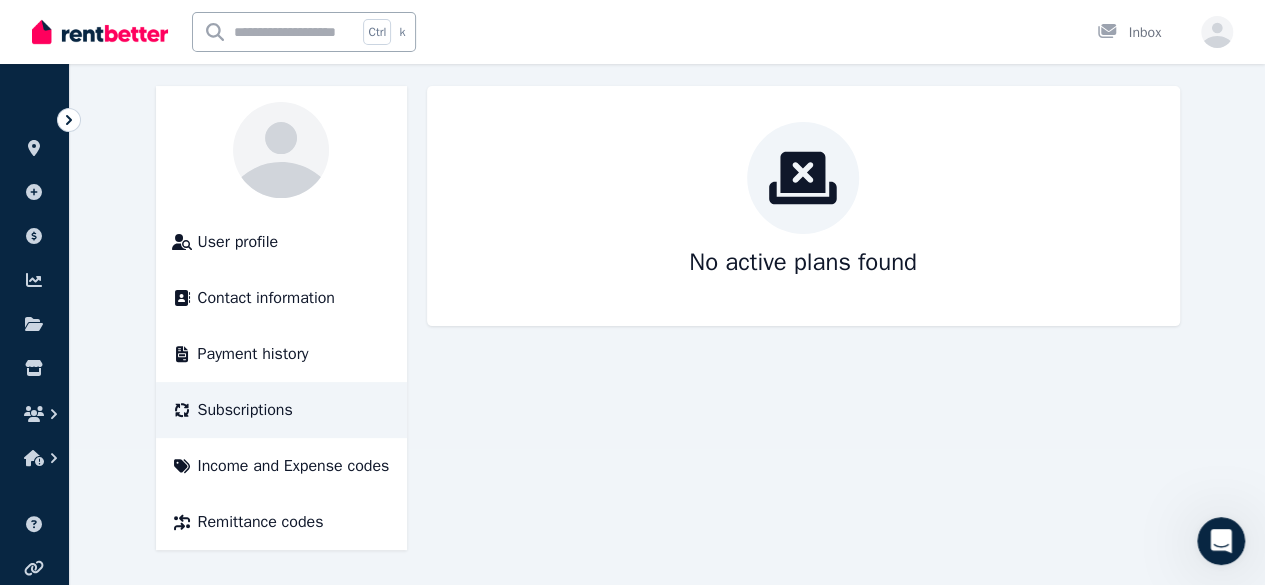 click on "Income and Expense codes" at bounding box center (294, 466) 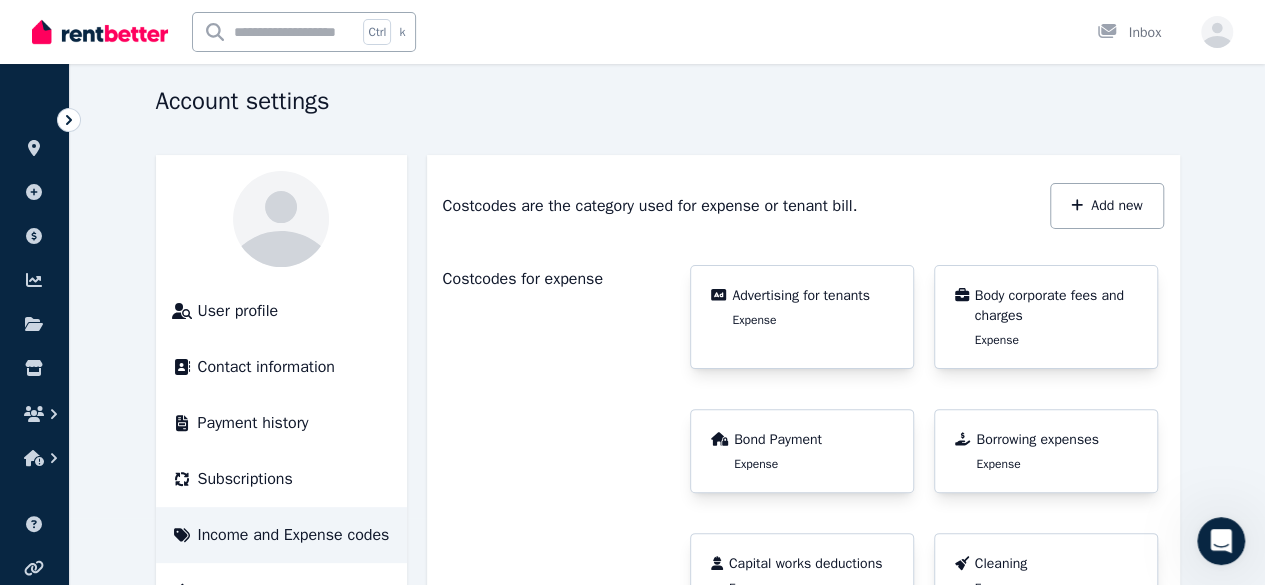 scroll, scrollTop: 53, scrollLeft: 0, axis: vertical 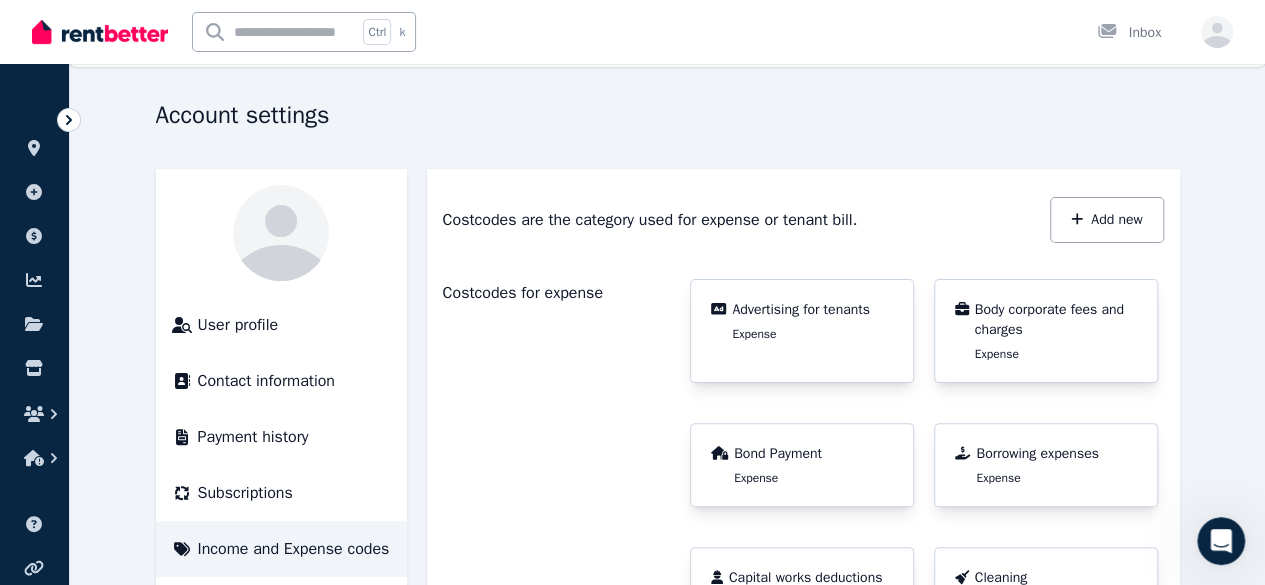 click at bounding box center (34, 192) 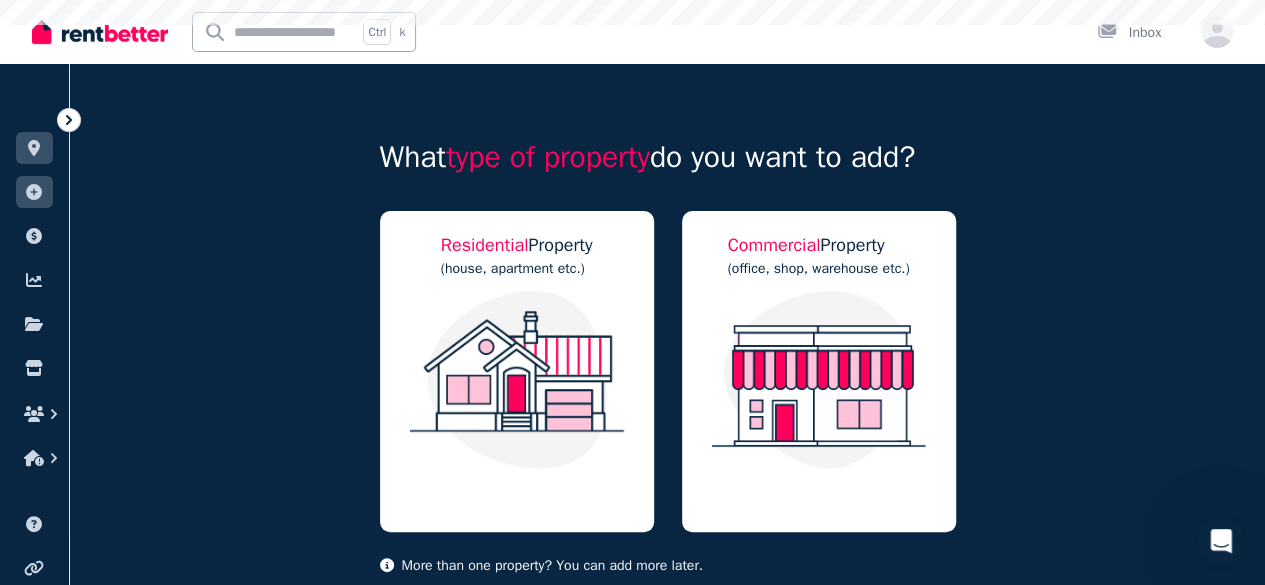 scroll, scrollTop: 0, scrollLeft: 0, axis: both 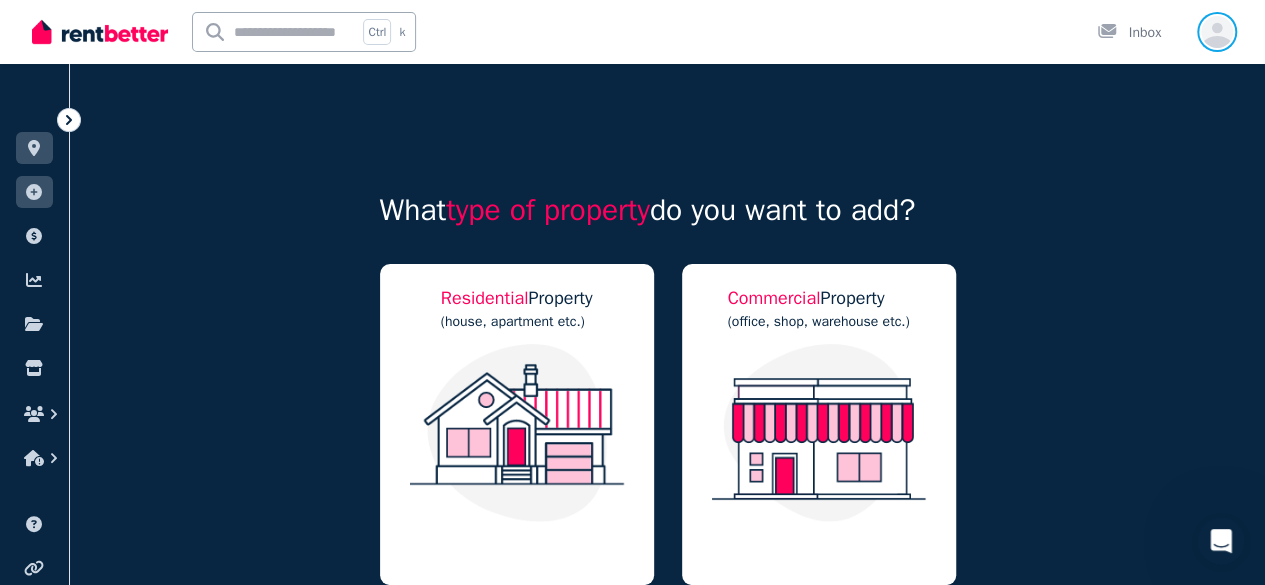 click 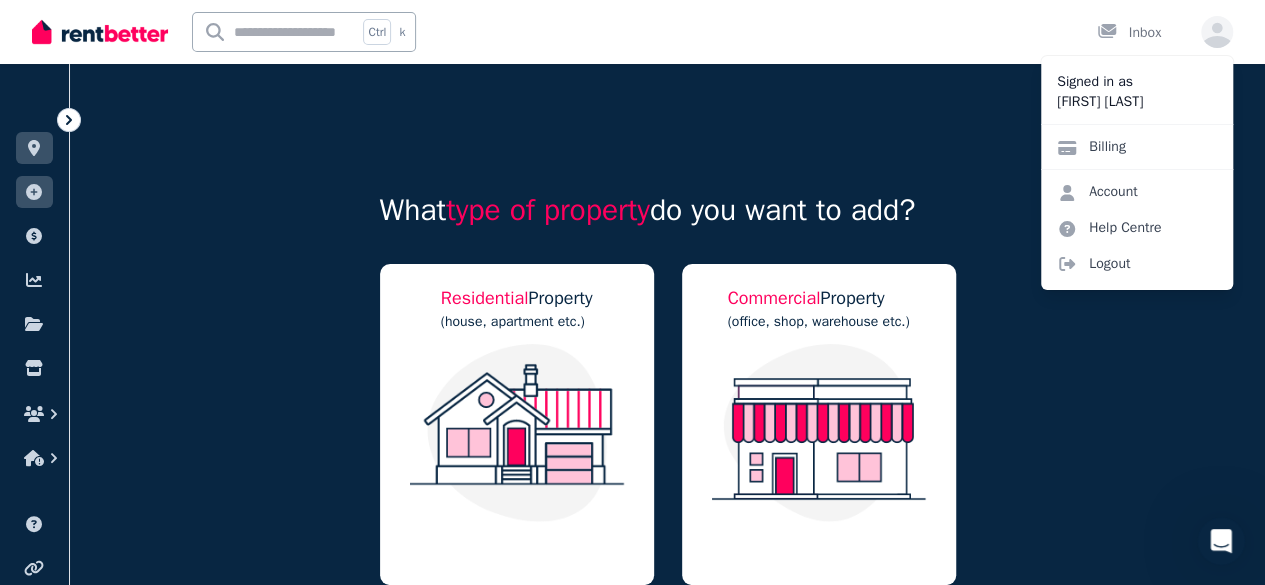 click on "Account" at bounding box center [1097, 192] 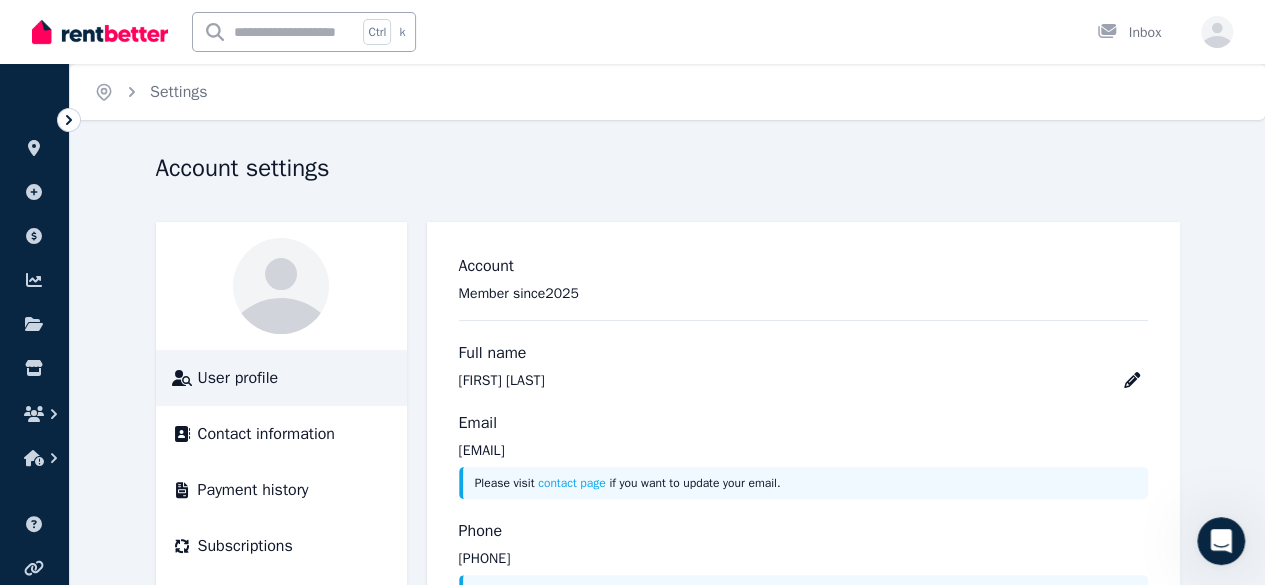 scroll, scrollTop: 136, scrollLeft: 0, axis: vertical 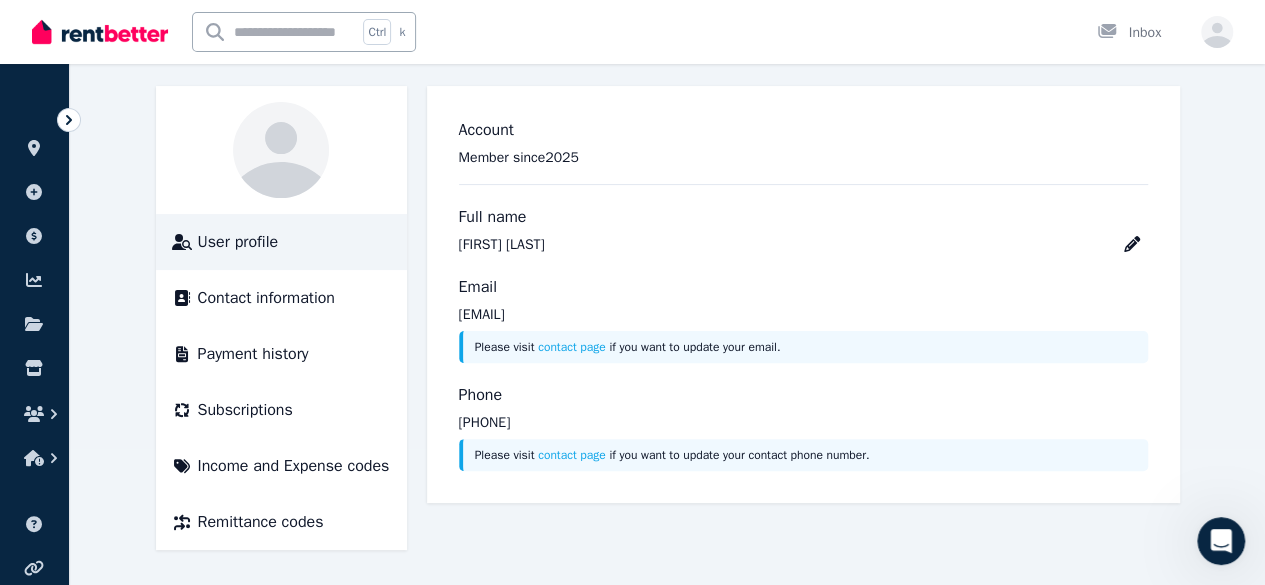 click on "Contact information" at bounding box center (281, 298) 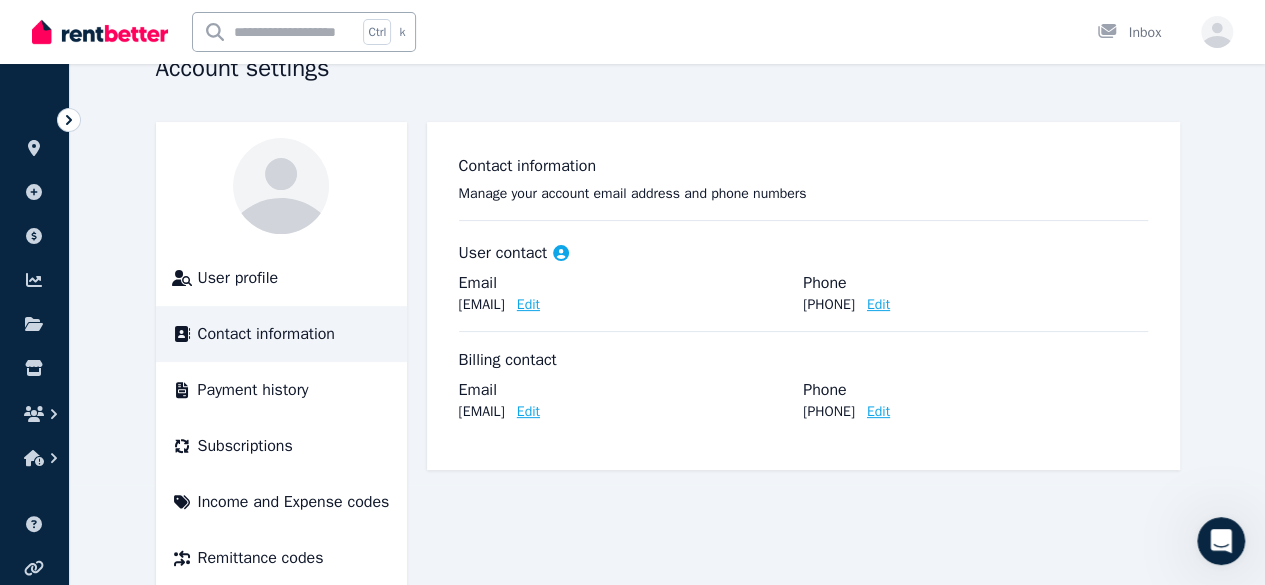 scroll, scrollTop: 117, scrollLeft: 0, axis: vertical 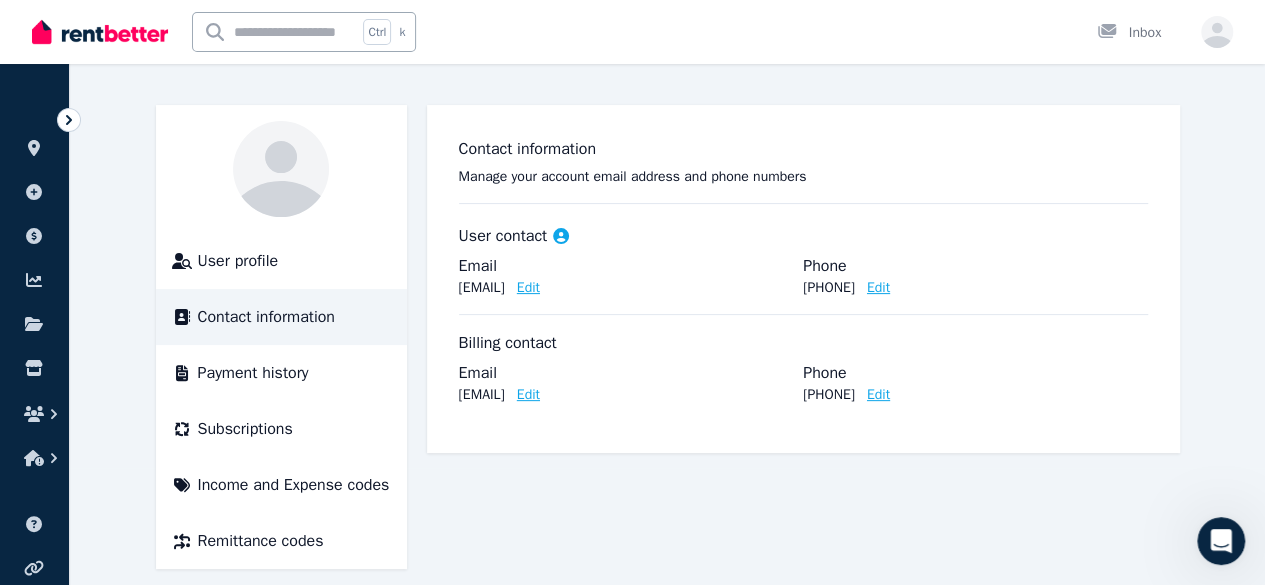 click on "Payment history" at bounding box center [253, 373] 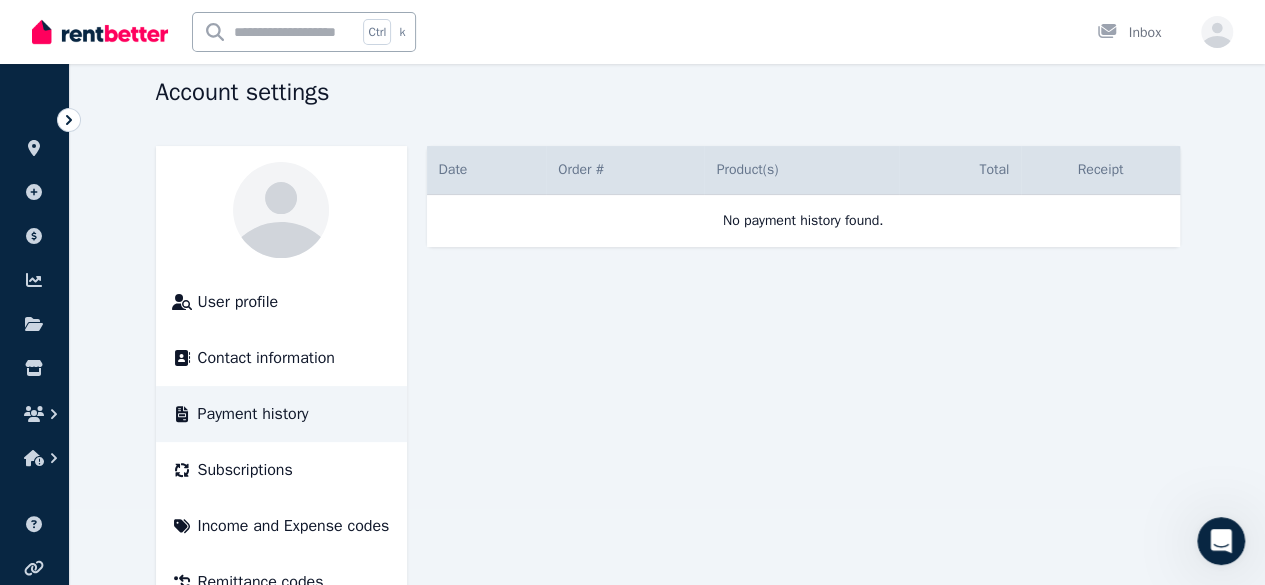 scroll, scrollTop: 0, scrollLeft: 0, axis: both 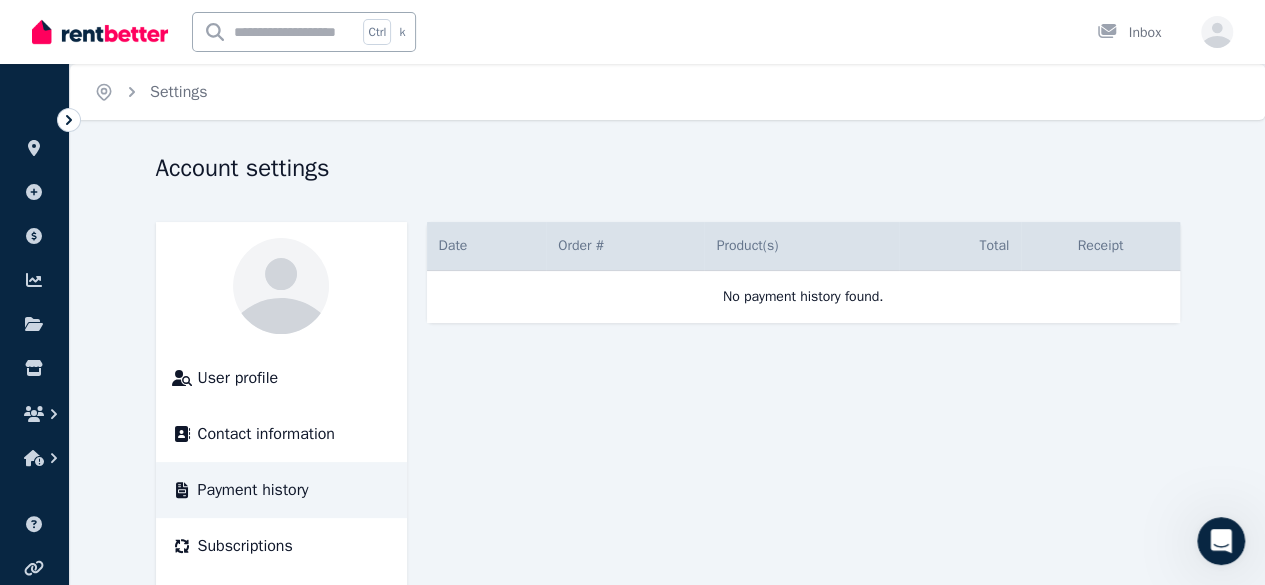 click 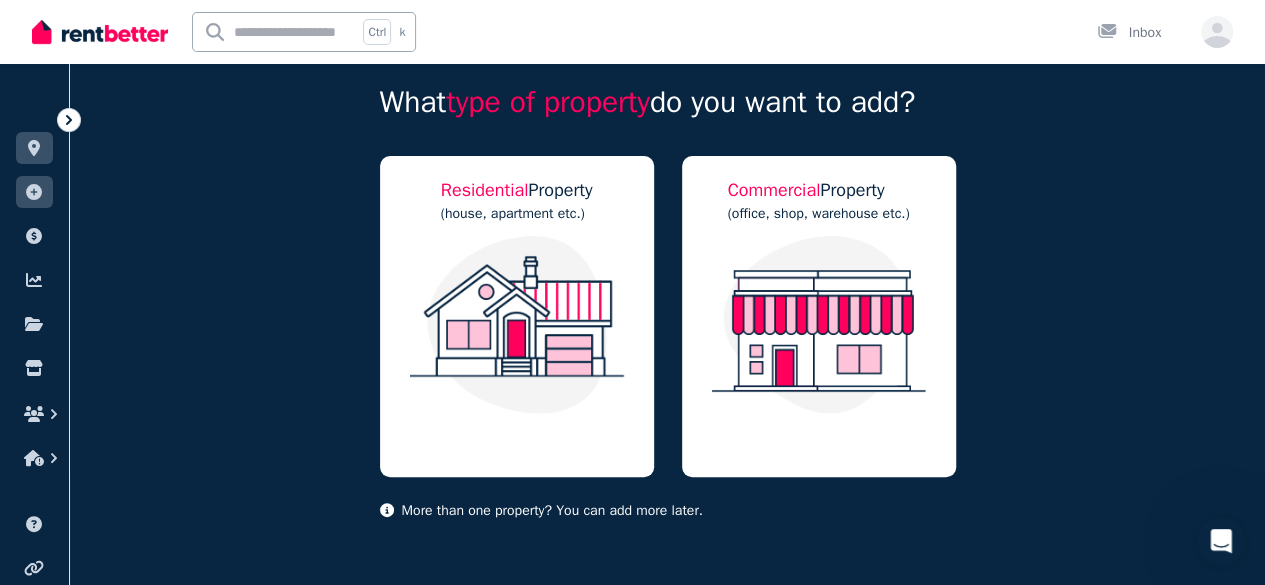 scroll, scrollTop: 142, scrollLeft: 0, axis: vertical 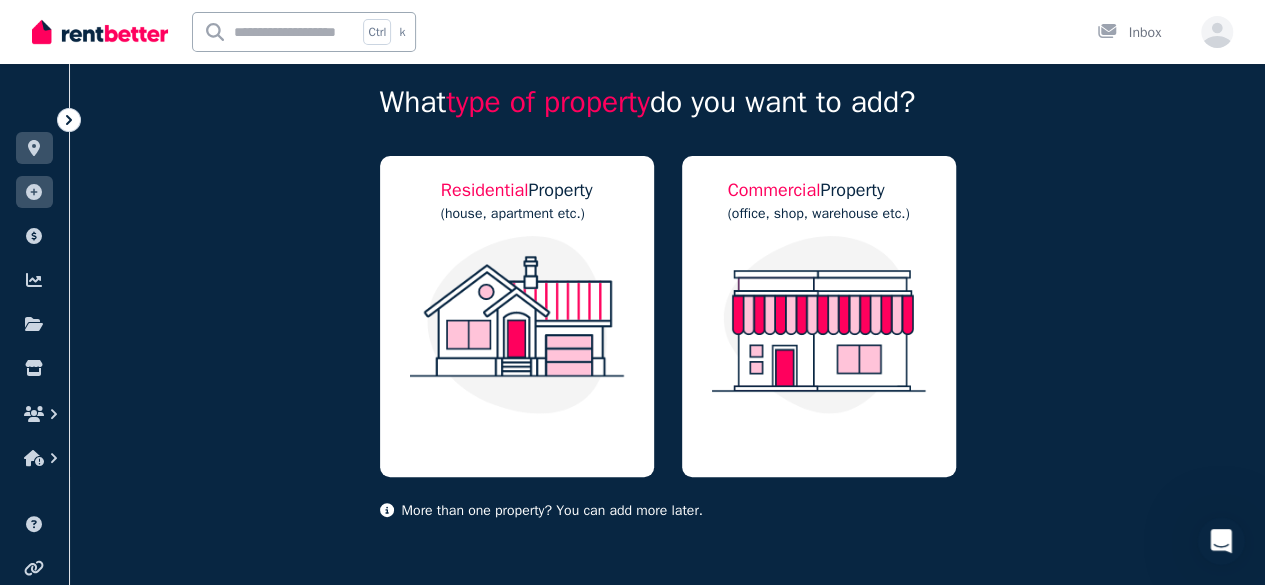 click at bounding box center [517, 325] 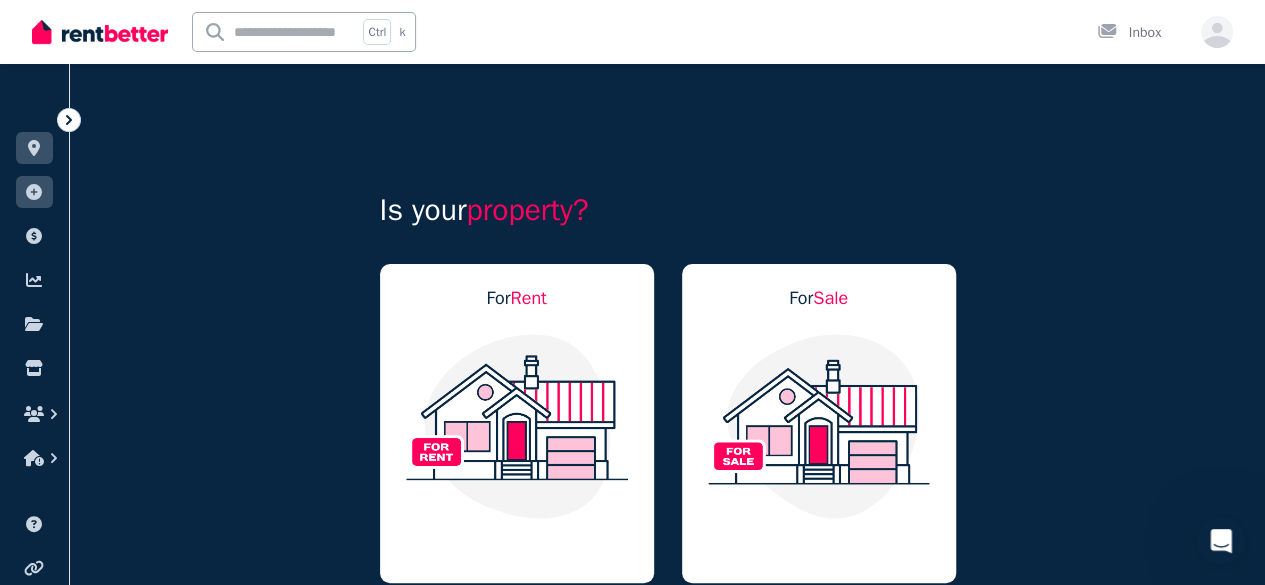 click at bounding box center [517, 426] 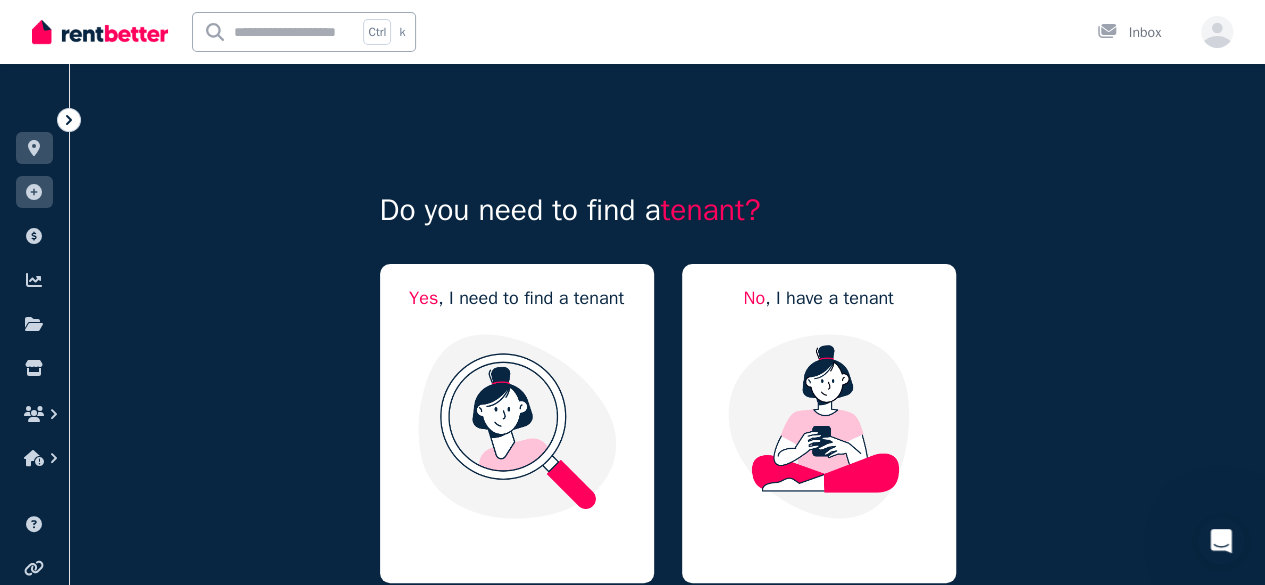 click at bounding box center (819, 426) 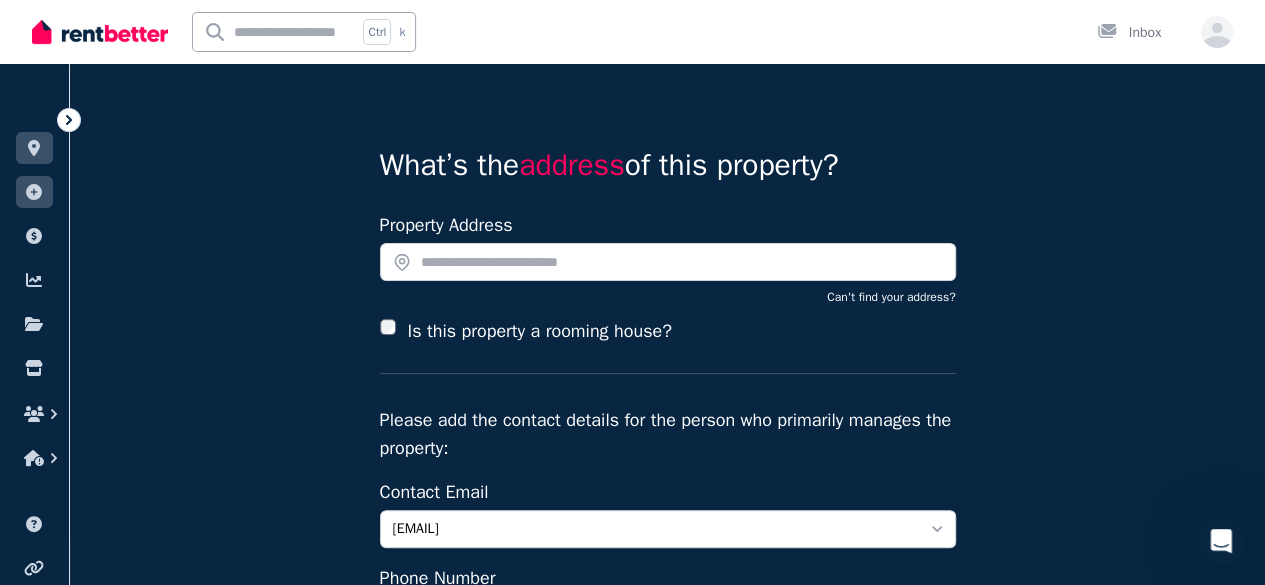 scroll, scrollTop: 56, scrollLeft: 0, axis: vertical 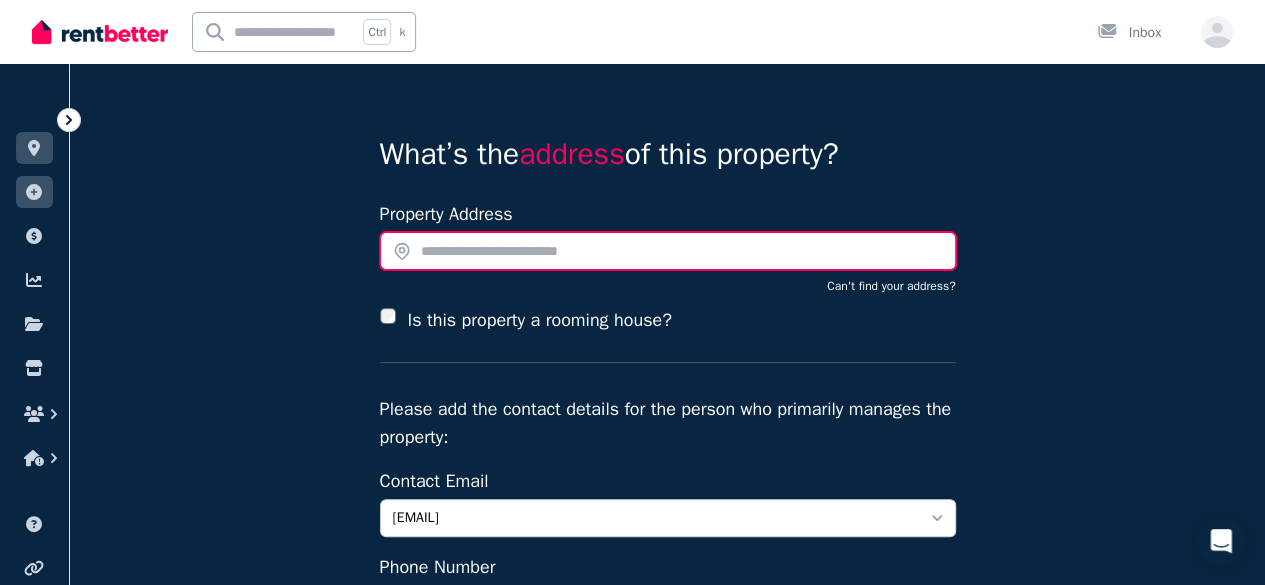 click at bounding box center [668, 251] 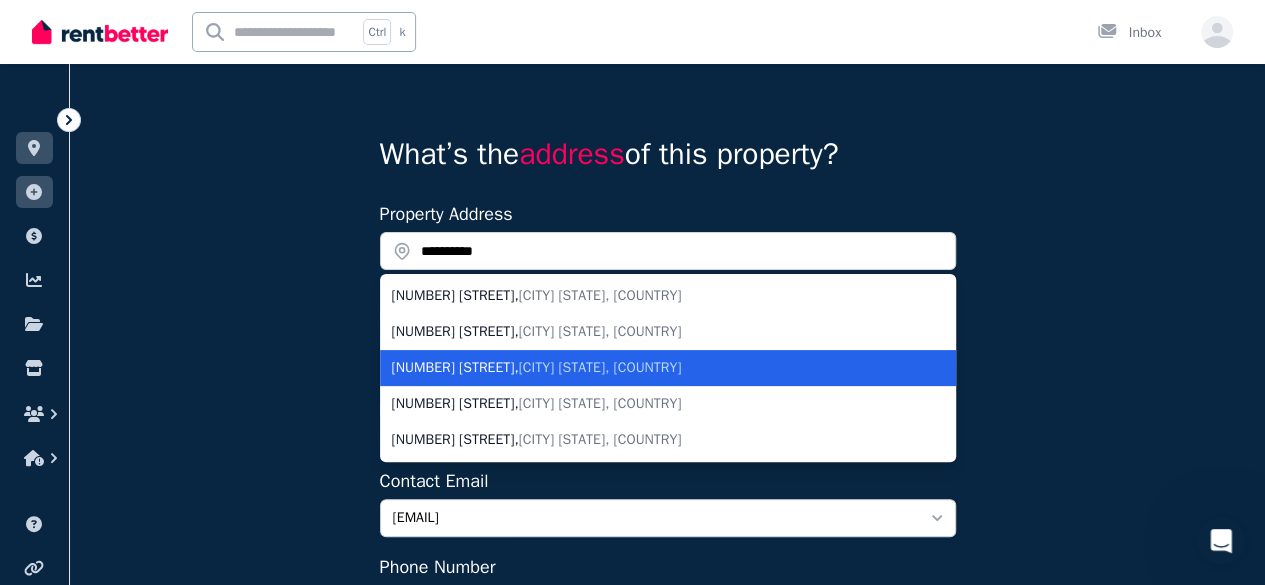 click on "19 Sunhill Ave ,  Ringwood VIC, Australia" at bounding box center (656, 368) 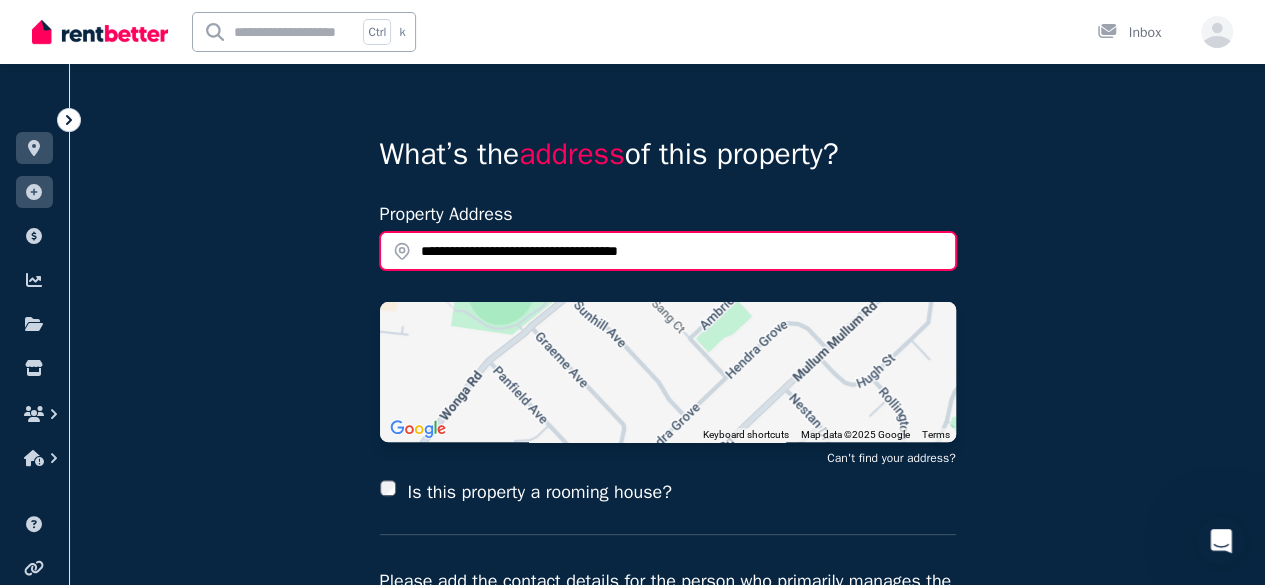 drag, startPoint x: 672, startPoint y: 251, endPoint x: 210, endPoint y: 230, distance: 462.47702 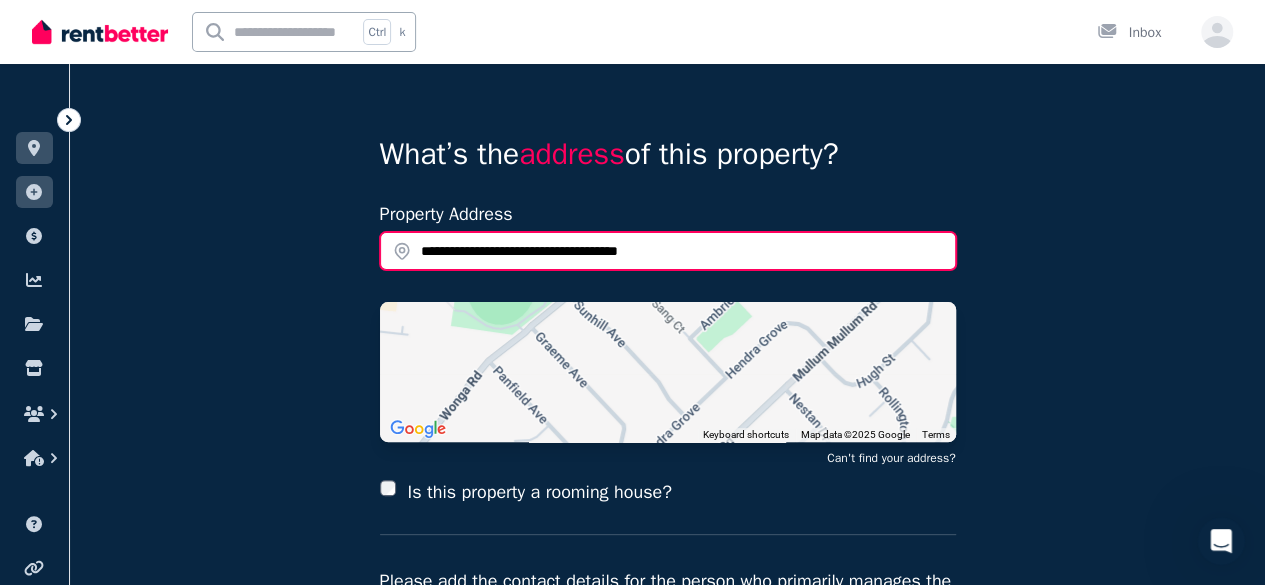 click on "**********" at bounding box center (667, 494) 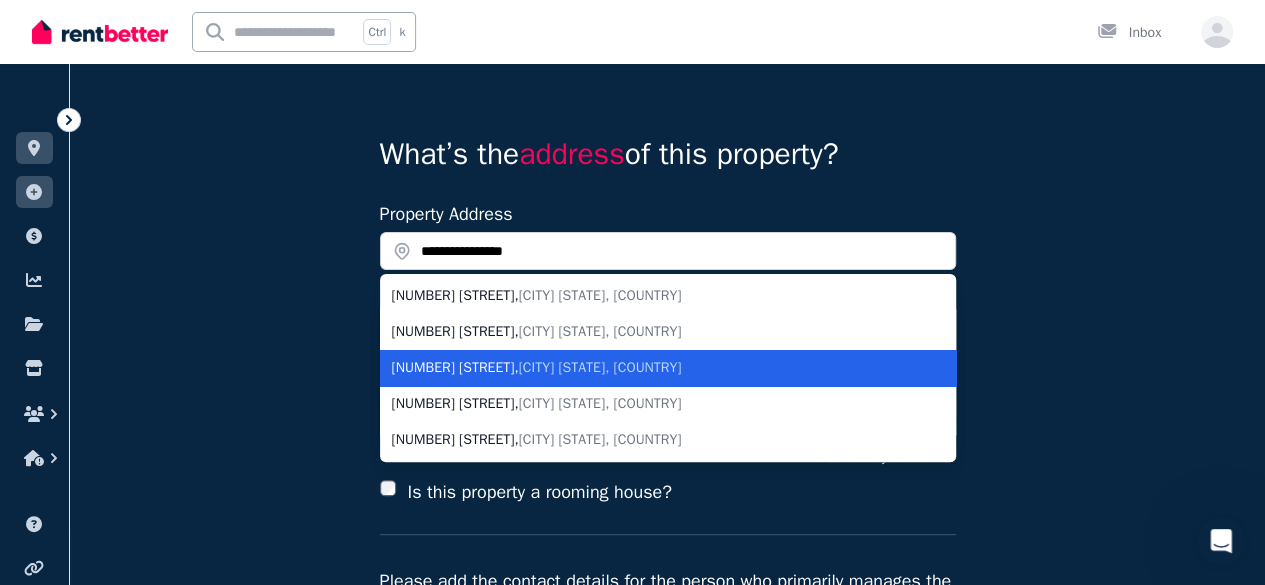 click on "[NUMBER] [STREET] ,  [CITY] [STATE], [COUNTRY]" at bounding box center (656, 368) 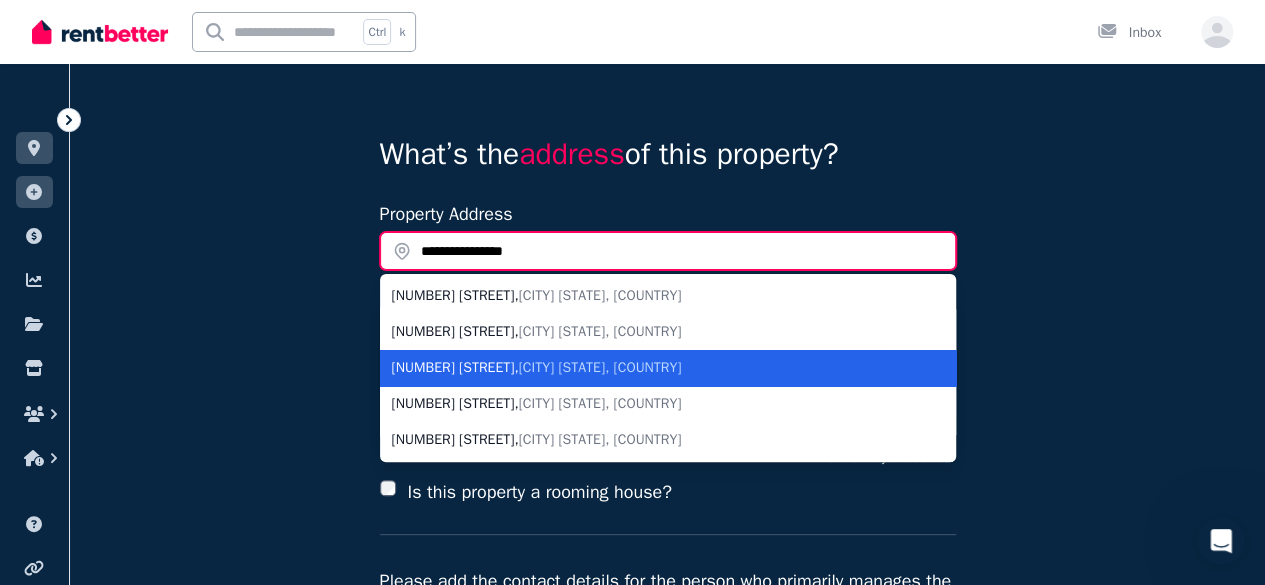 type on "**********" 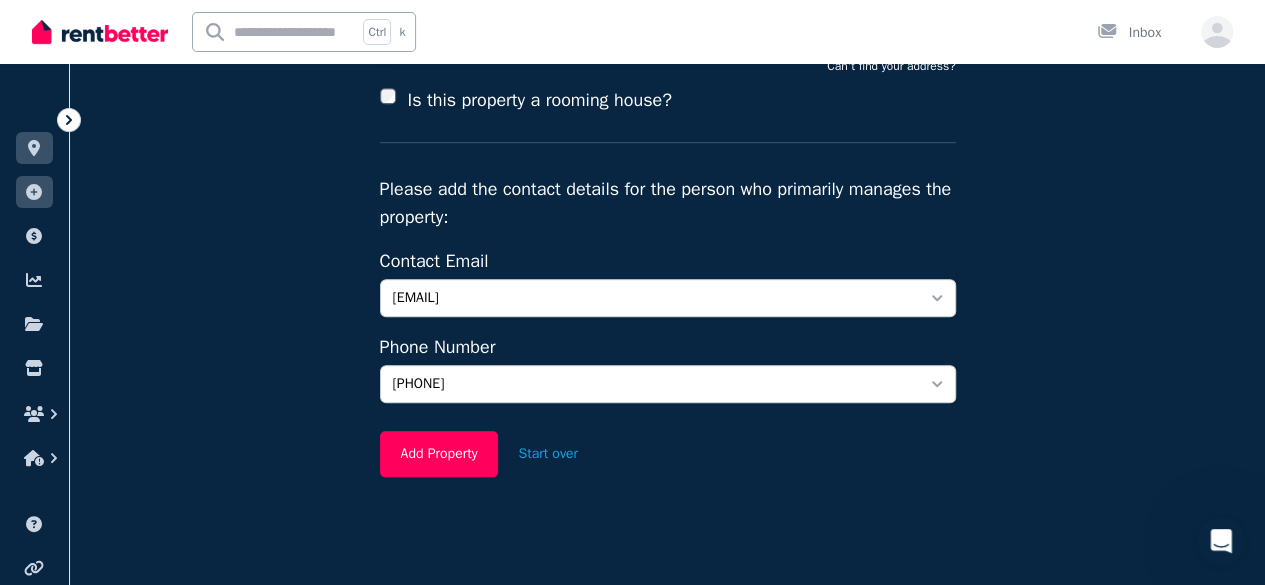 scroll, scrollTop: 450, scrollLeft: 0, axis: vertical 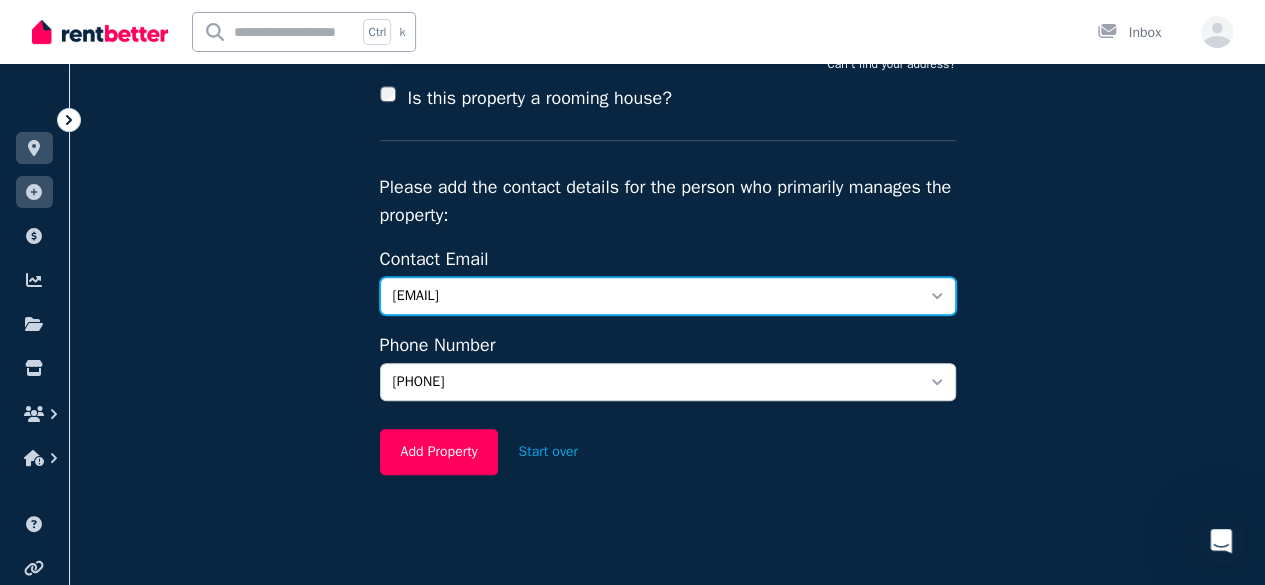 drag, startPoint x: 584, startPoint y: 279, endPoint x: 488, endPoint y: 312, distance: 101.51354 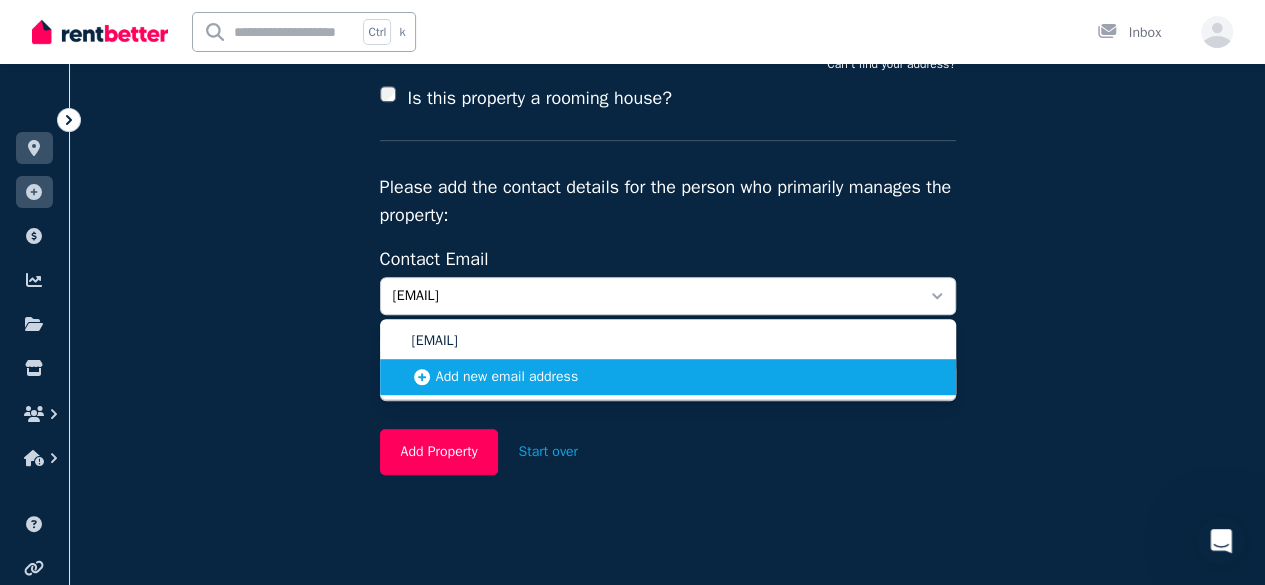 click on "Add new email address" at bounding box center (668, 377) 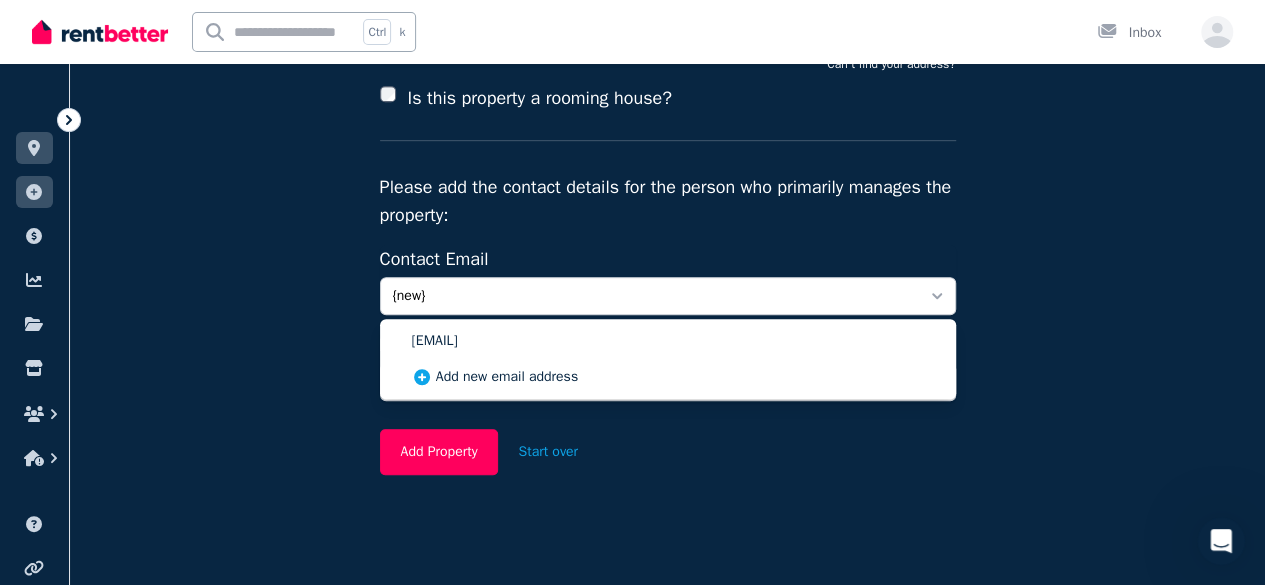 scroll, scrollTop: 449, scrollLeft: 0, axis: vertical 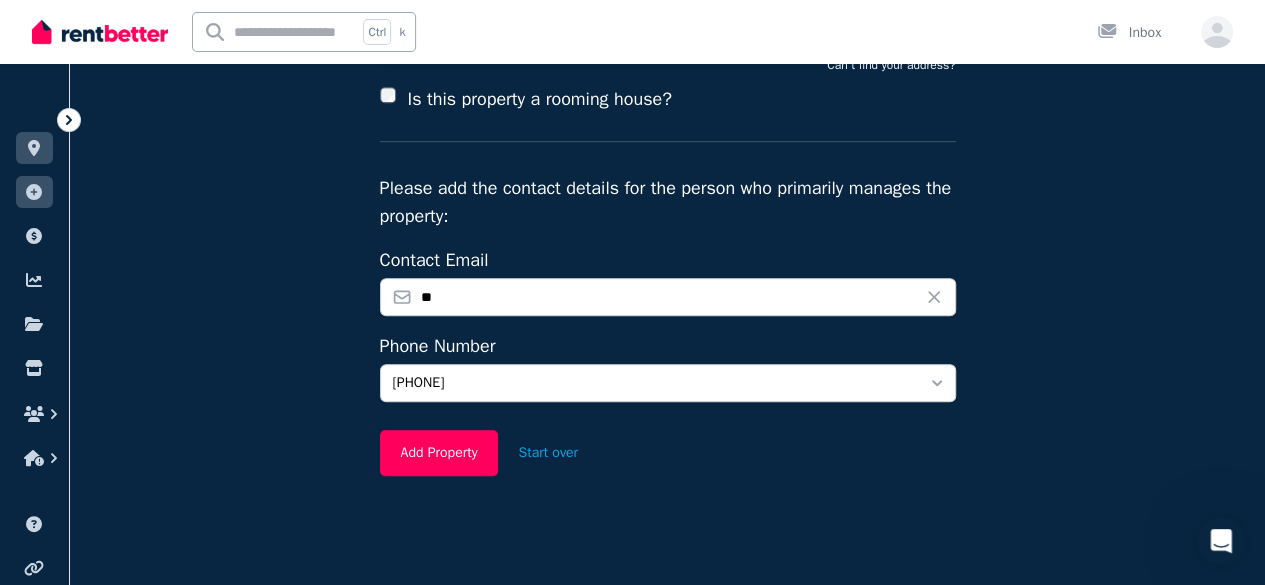 type on "*" 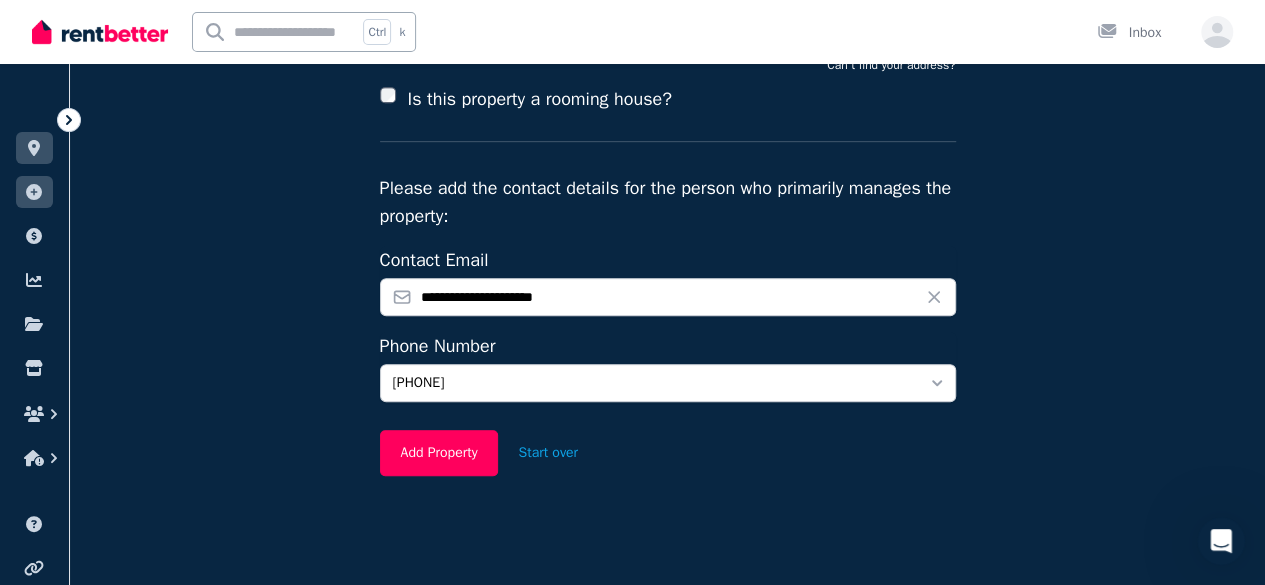 type on "**********" 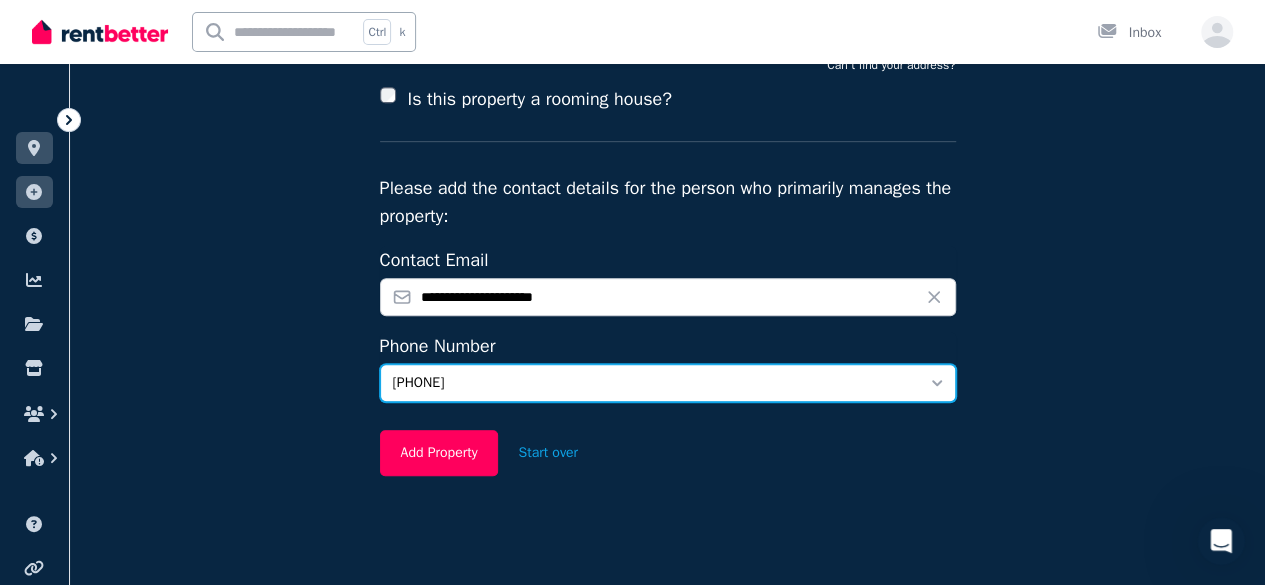 click on "[PHONE]" at bounding box center [654, 383] 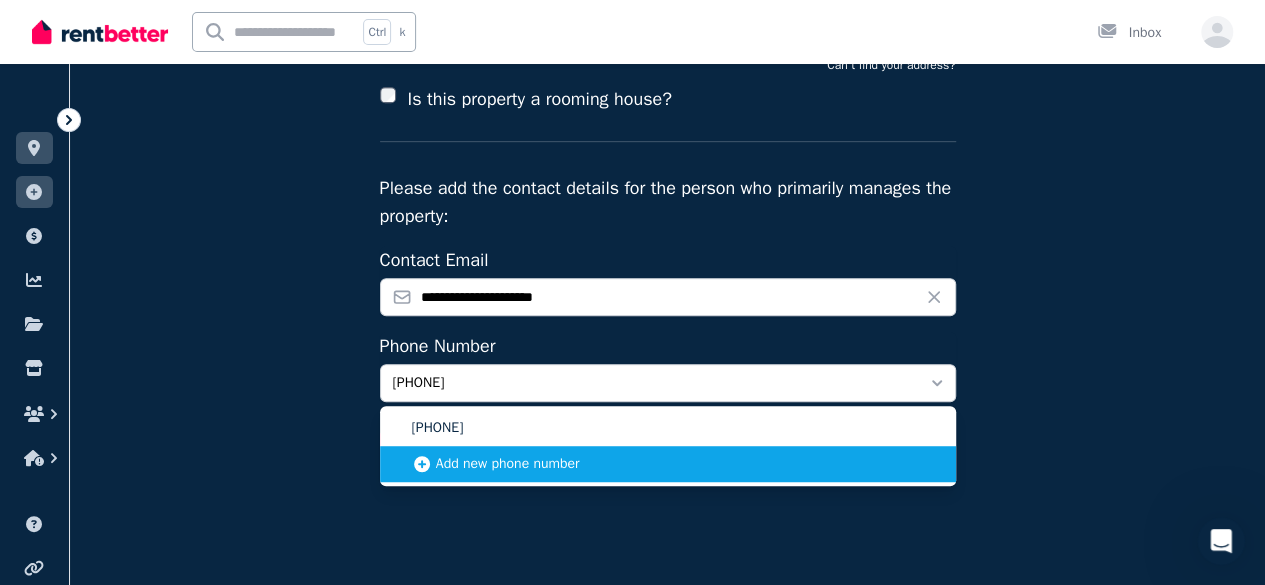 click on "Add new phone number" at bounding box center [668, 464] 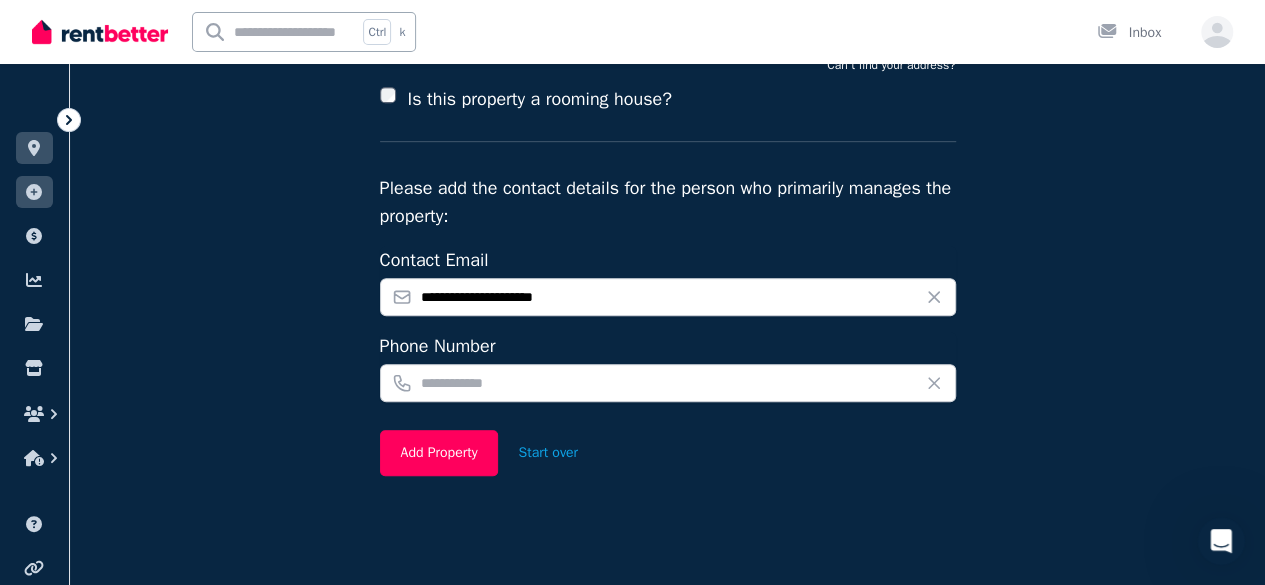 scroll, scrollTop: 448, scrollLeft: 0, axis: vertical 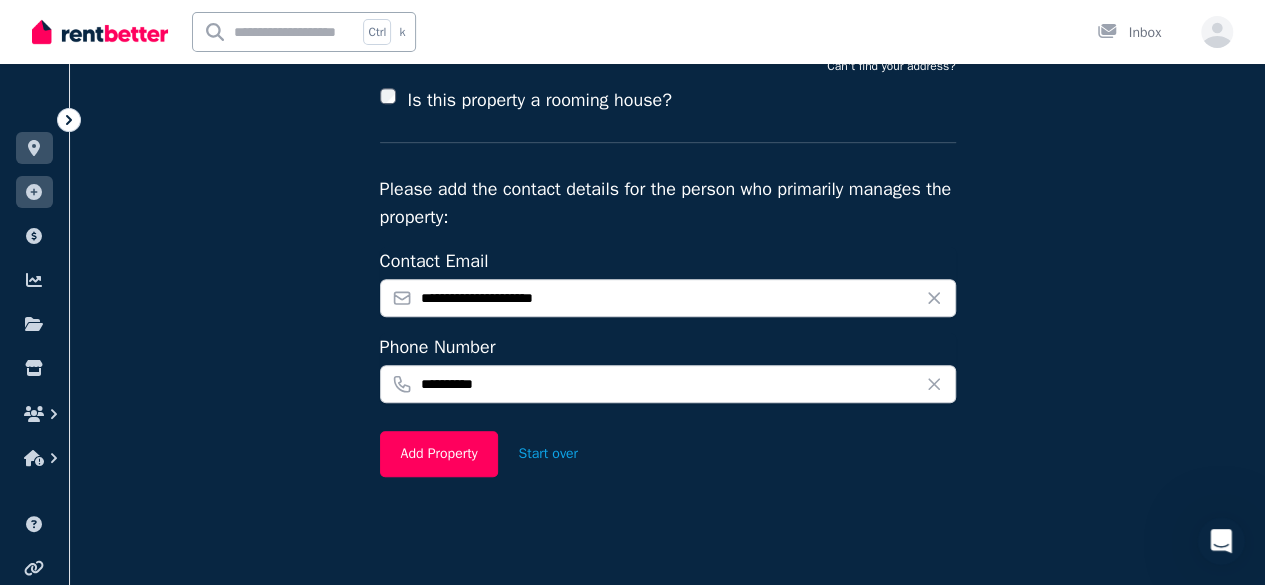 type on "**********" 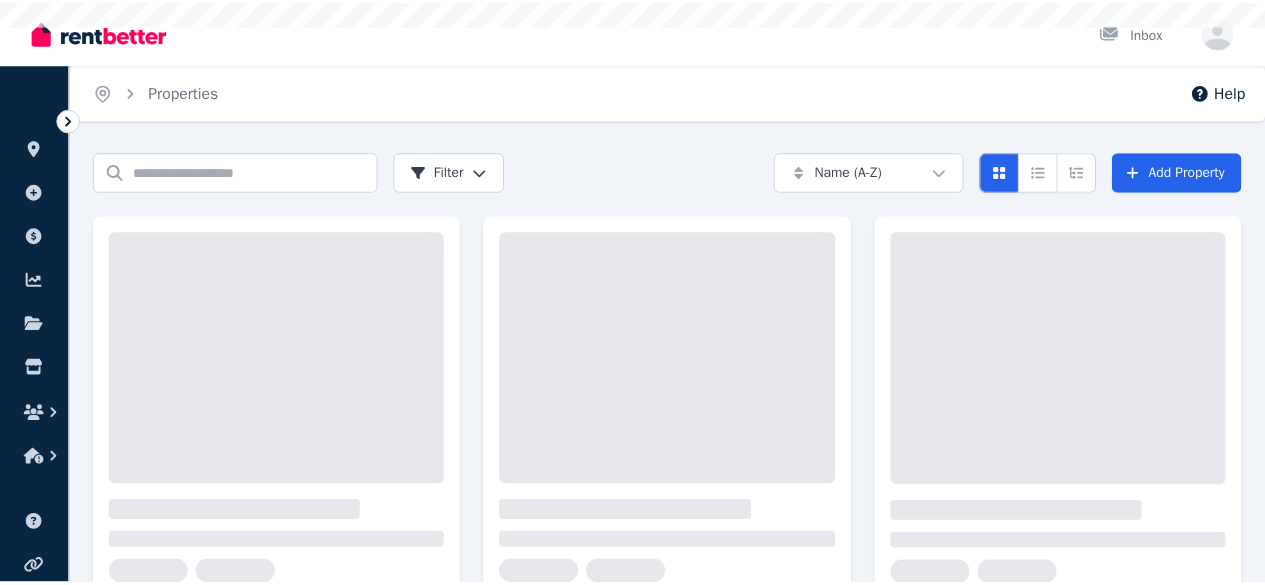 scroll, scrollTop: 0, scrollLeft: 0, axis: both 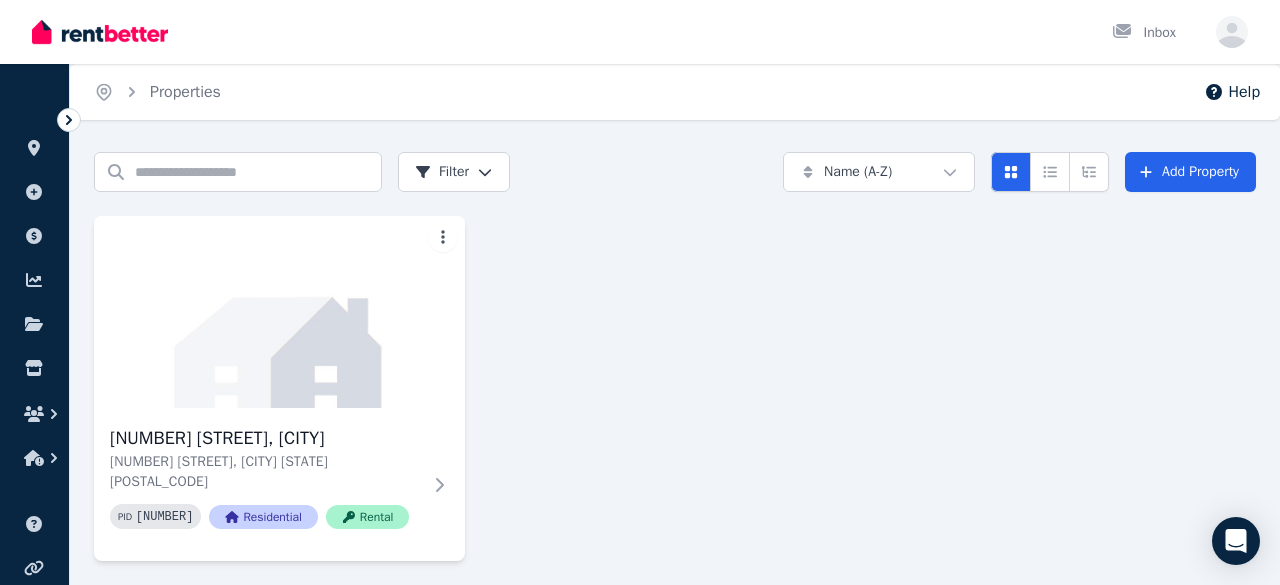 click 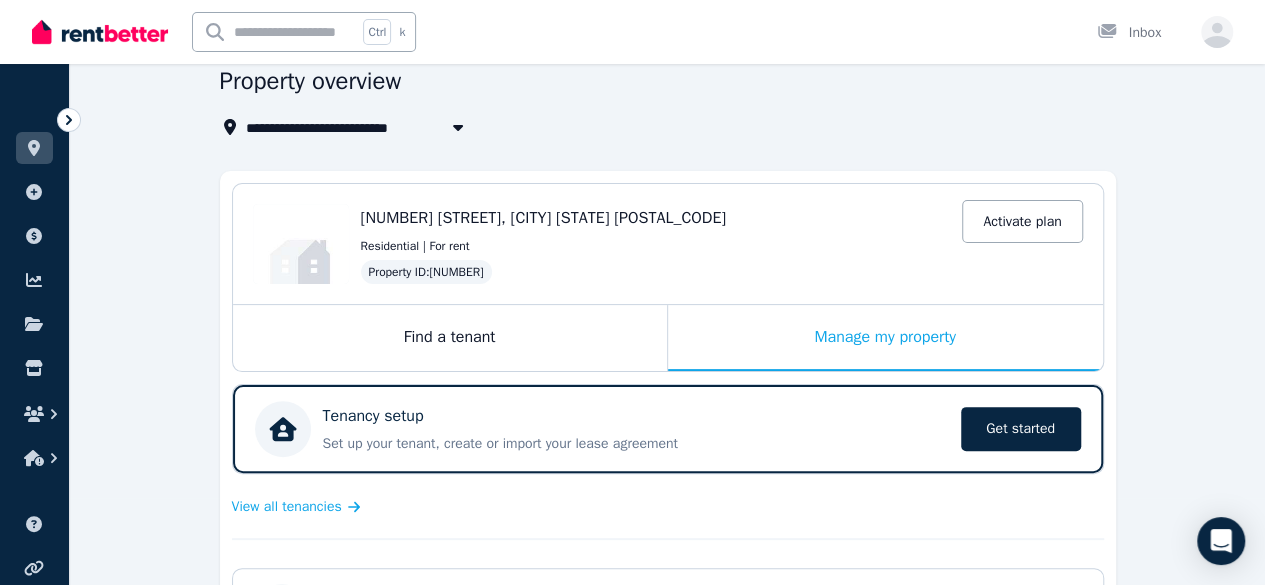 scroll, scrollTop: 90, scrollLeft: 0, axis: vertical 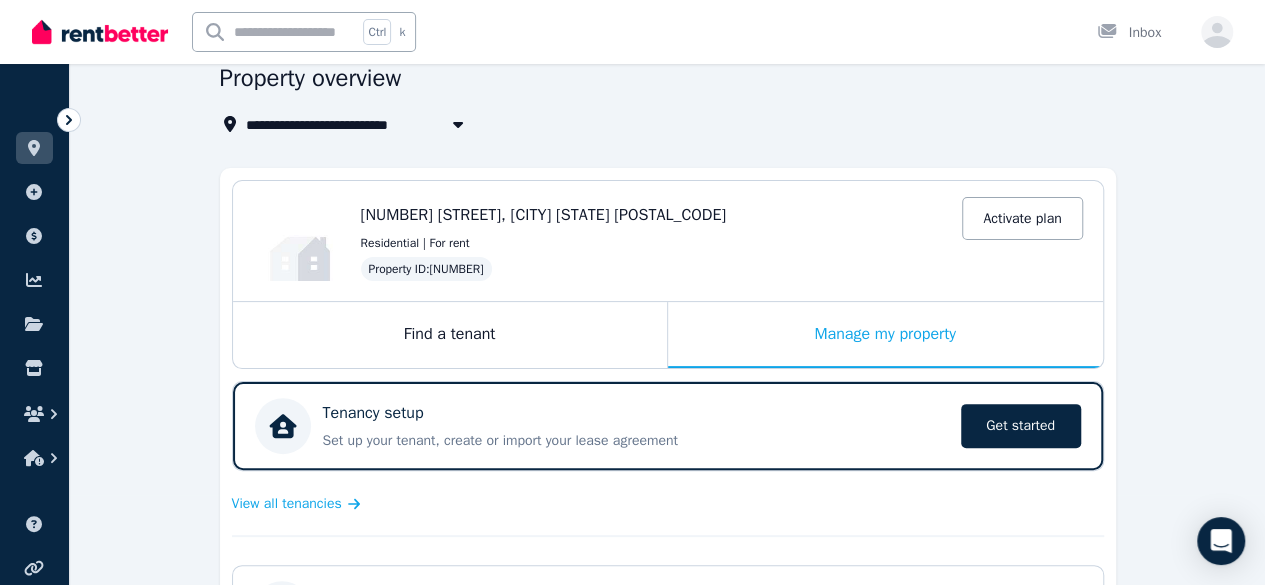 click on "Activate plan" at bounding box center [1022, 218] 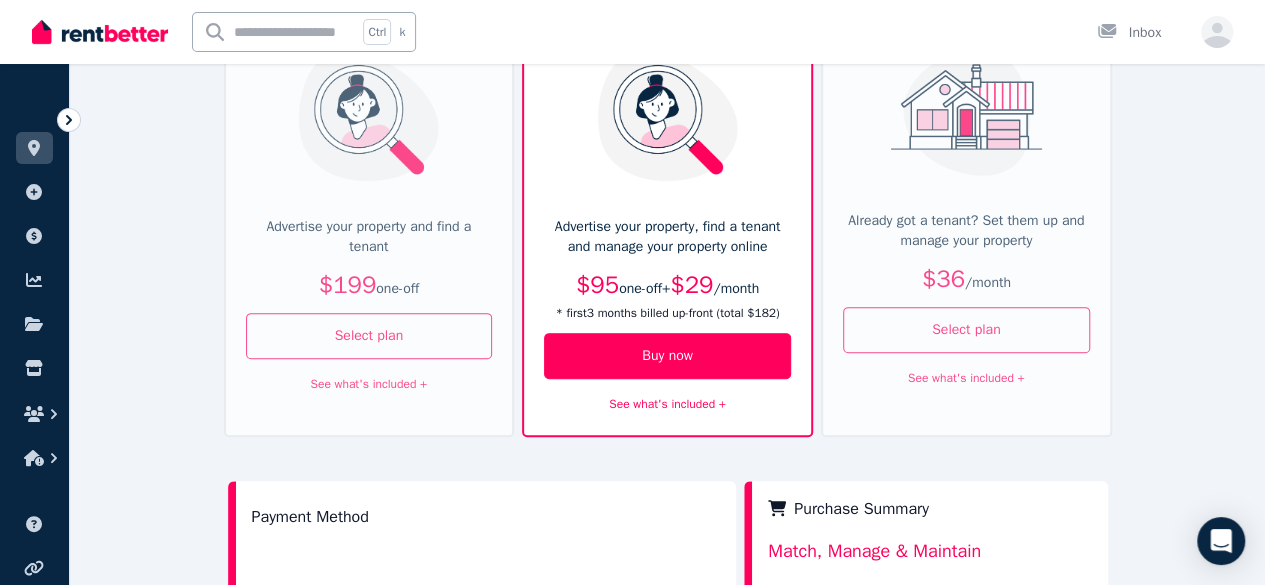 scroll, scrollTop: 253, scrollLeft: 0, axis: vertical 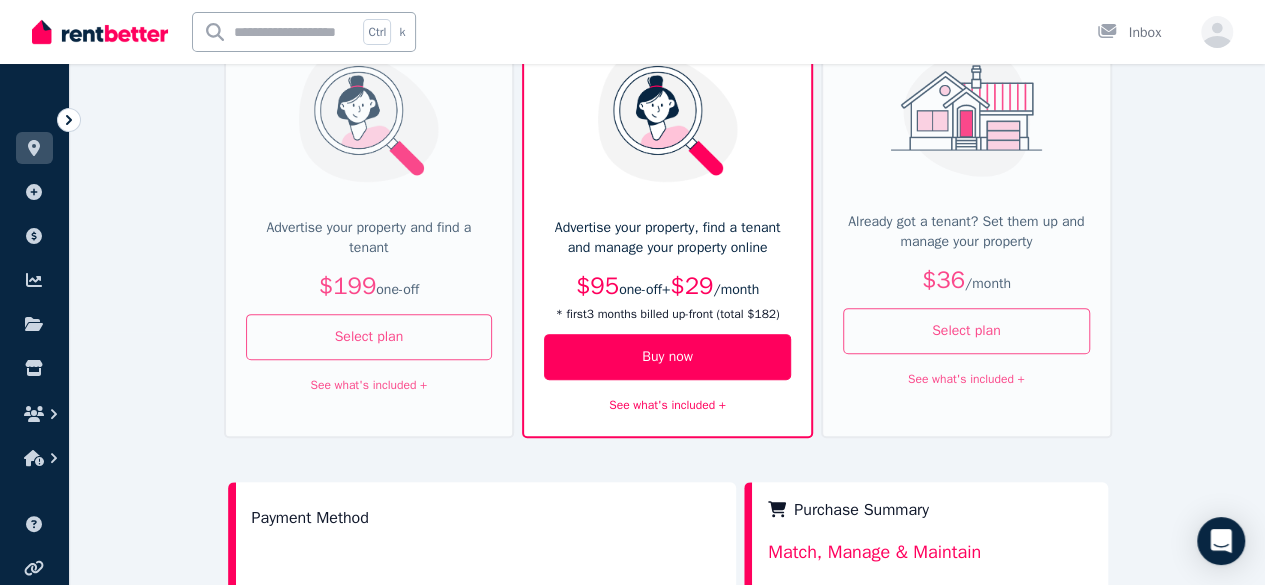 click on "Select plan" at bounding box center [966, 331] 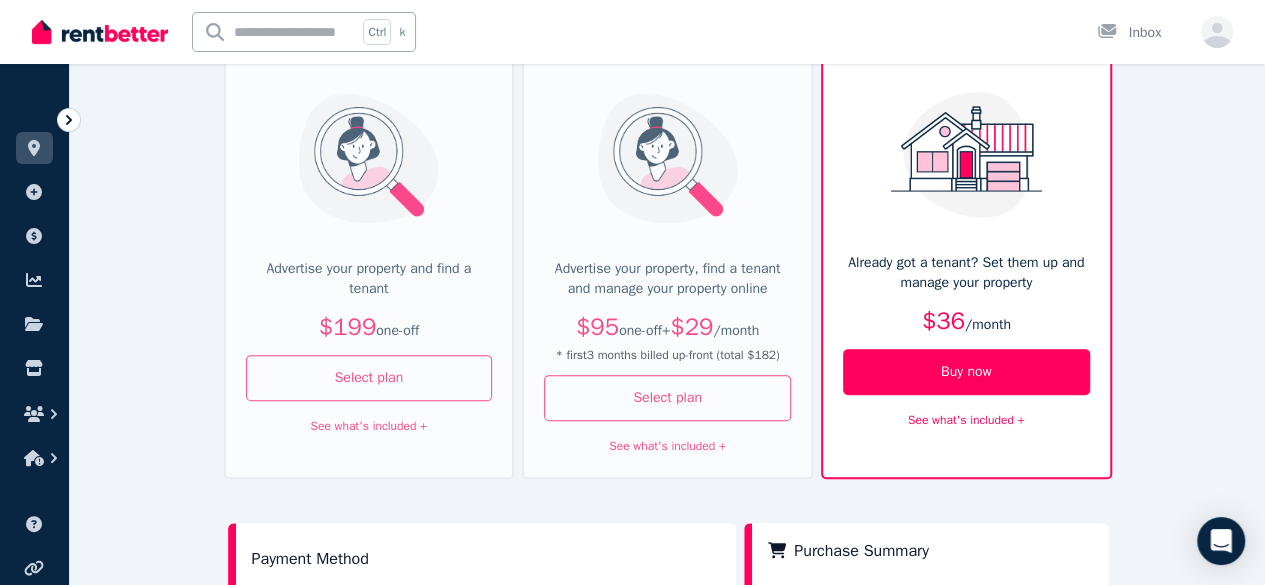 scroll, scrollTop: 0, scrollLeft: 0, axis: both 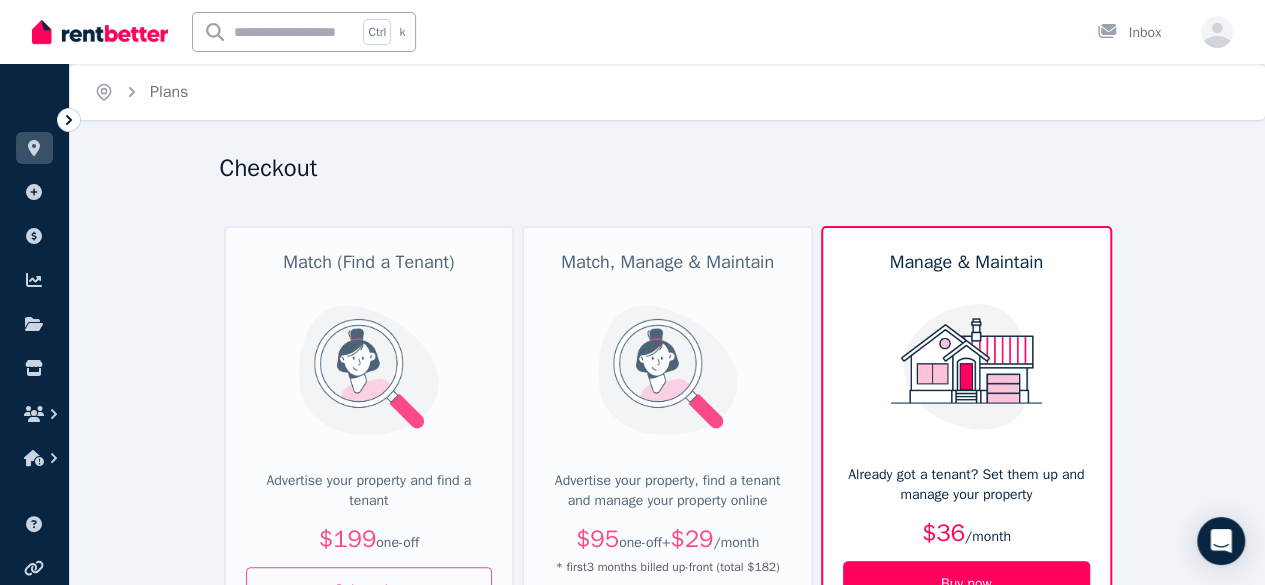 click 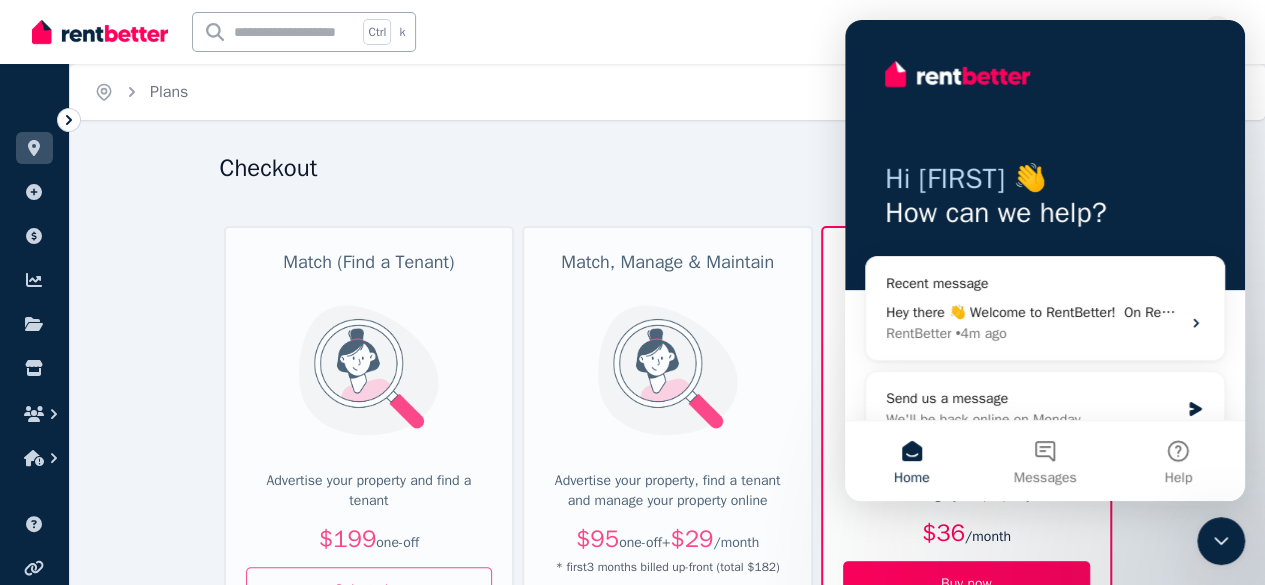 scroll, scrollTop: 0, scrollLeft: 0, axis: both 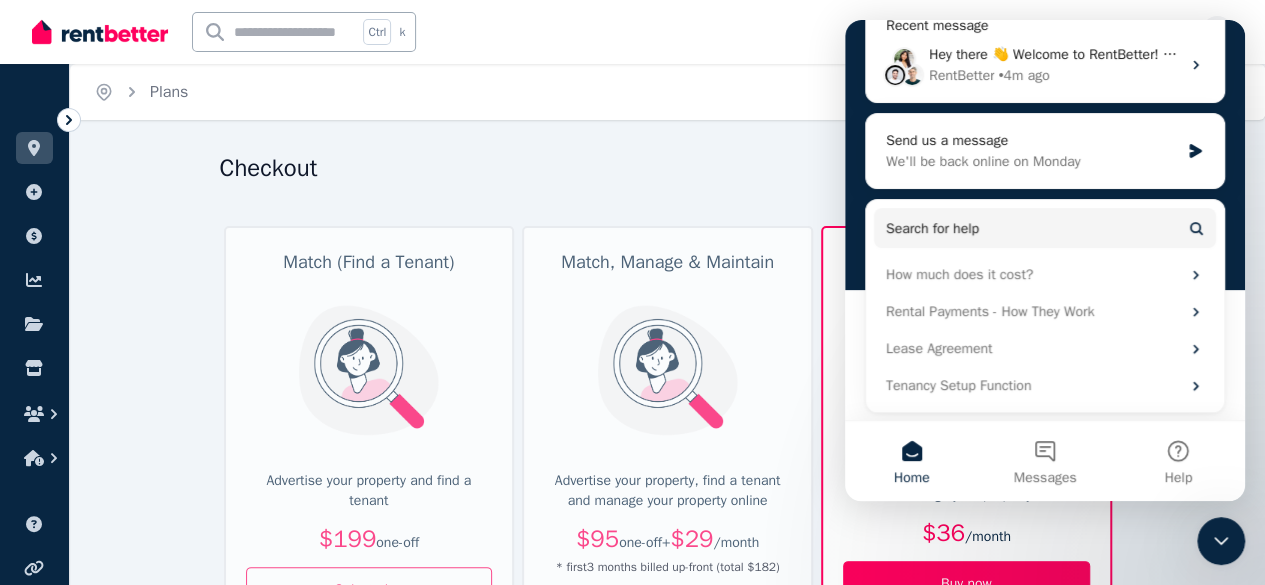 click on "Checkout" at bounding box center [662, 171] 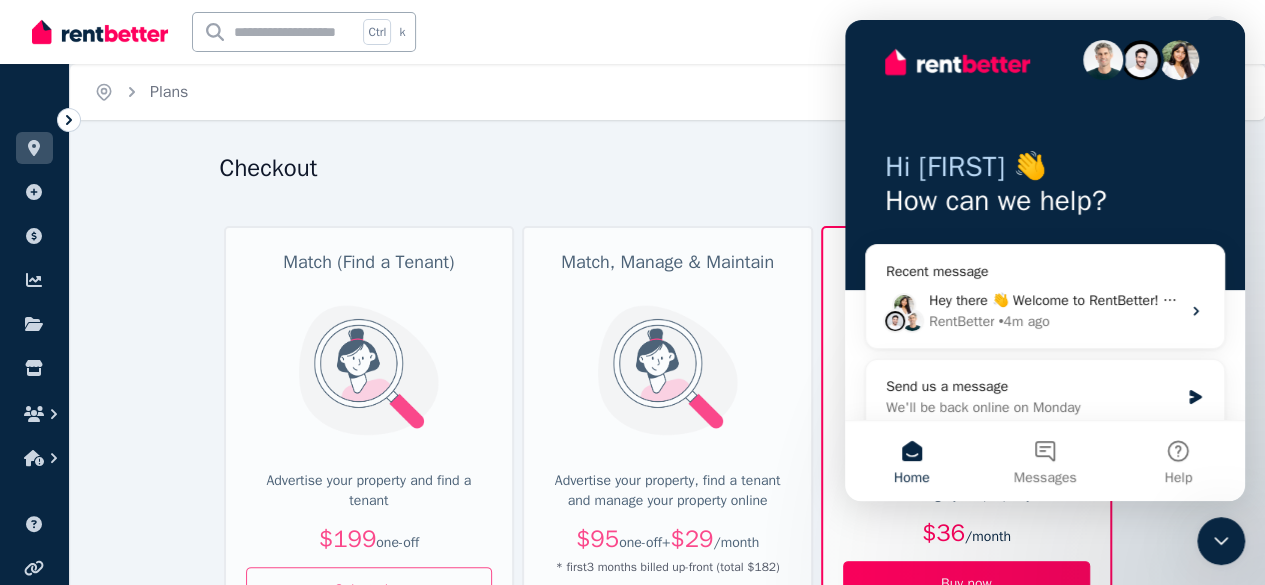 scroll, scrollTop: 0, scrollLeft: 0, axis: both 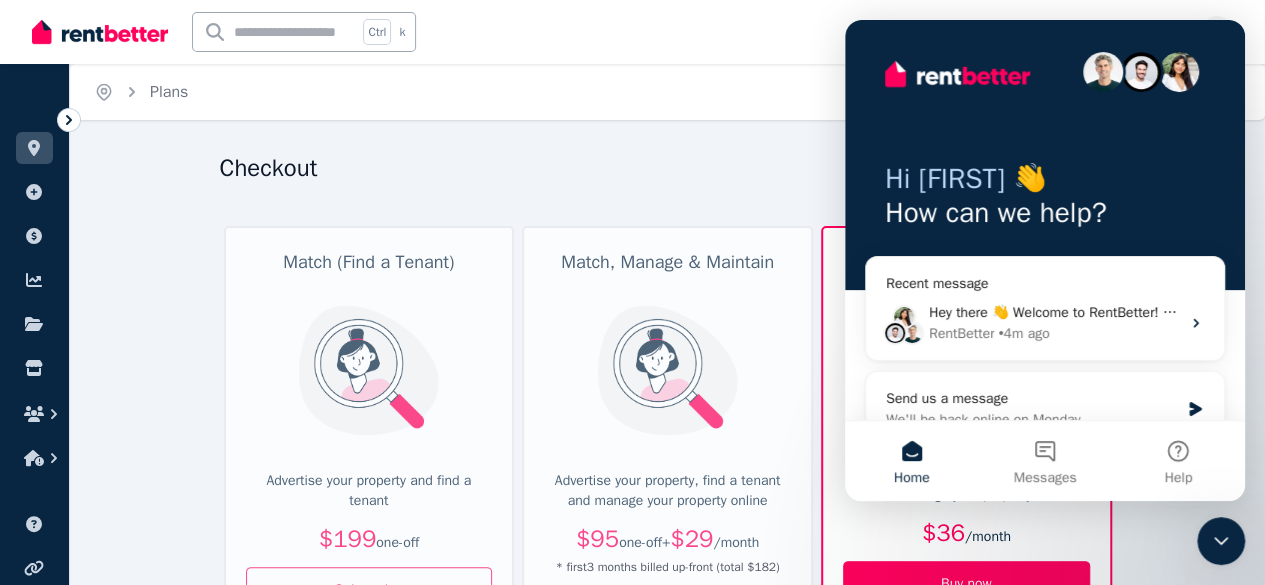 click at bounding box center [1221, 541] 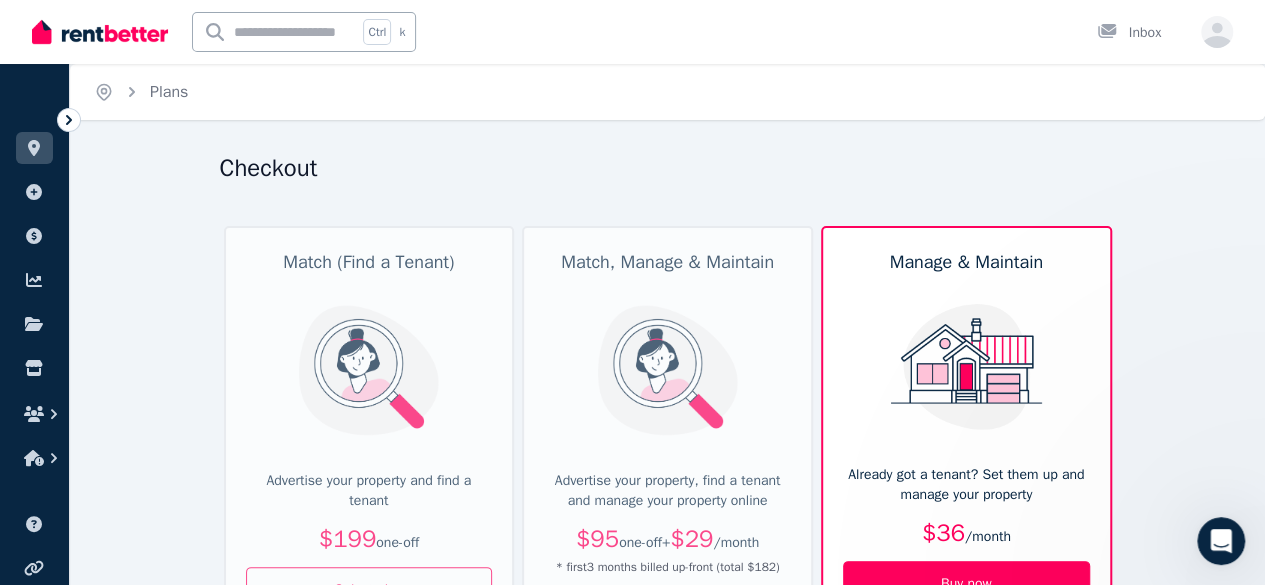 scroll, scrollTop: 0, scrollLeft: 0, axis: both 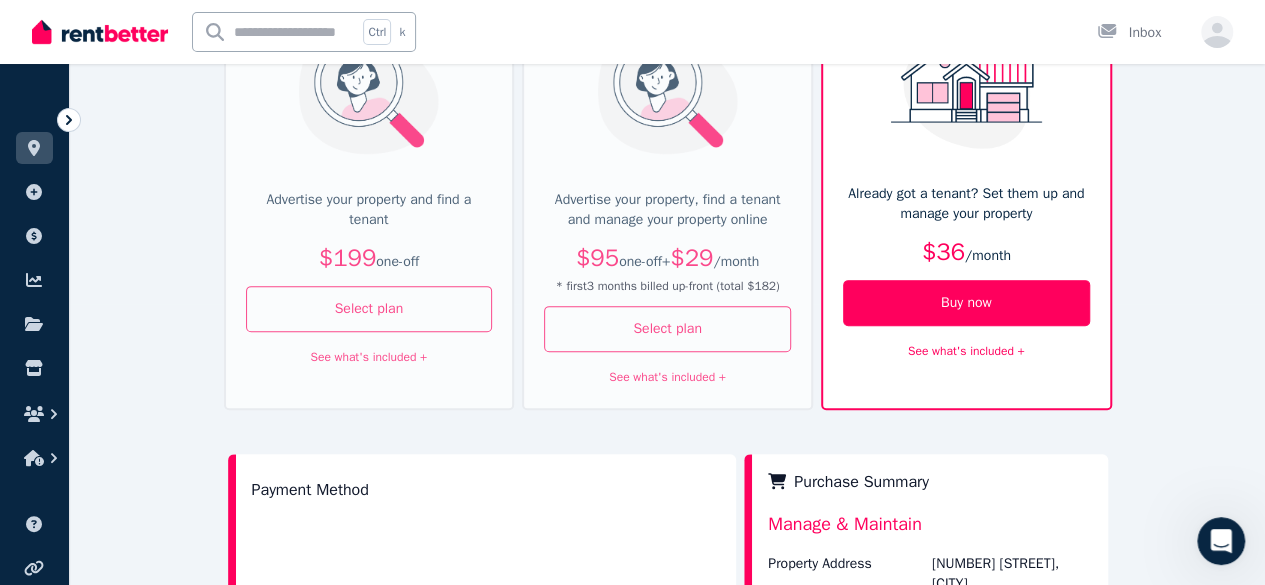 click on "Buy now" at bounding box center (966, 303) 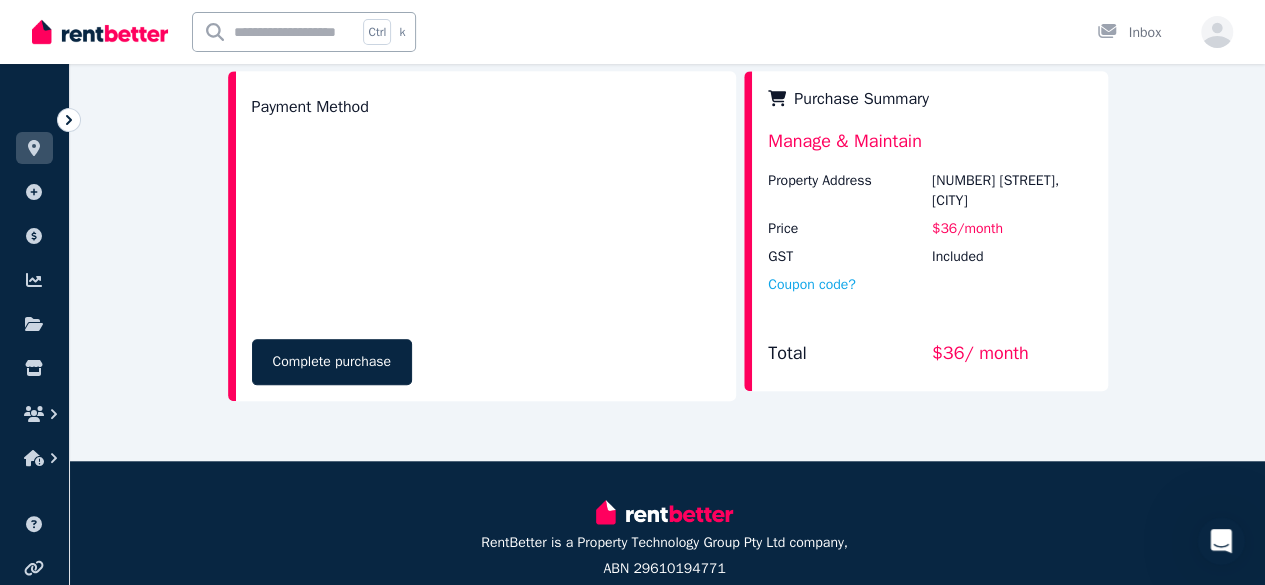 scroll, scrollTop: 681, scrollLeft: 0, axis: vertical 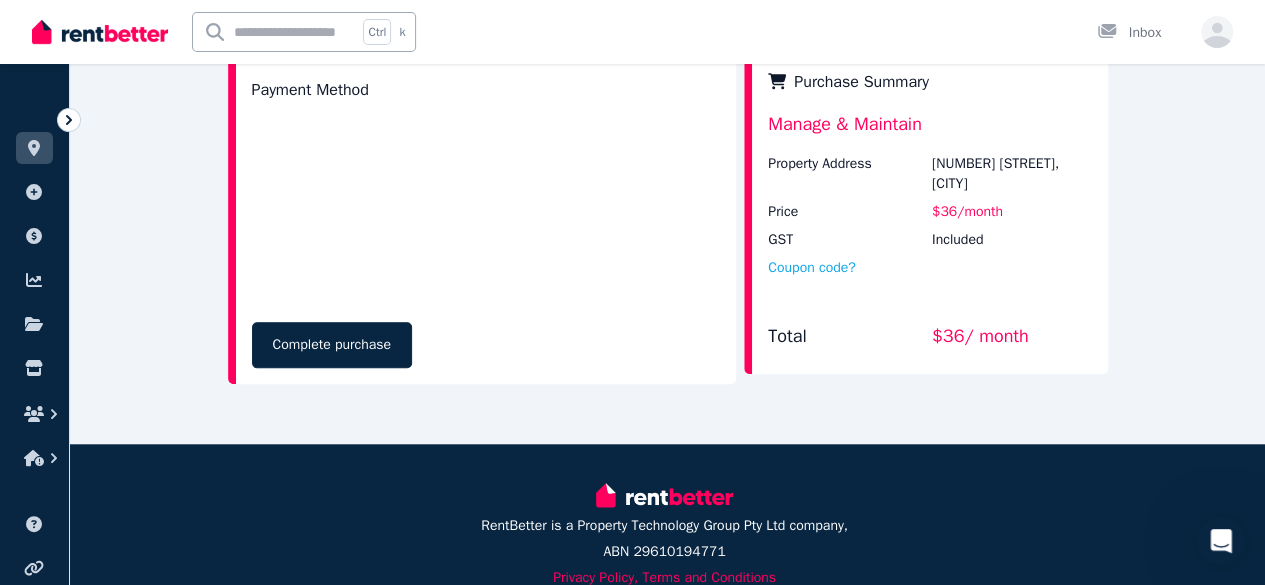 click on "Coupon code?" at bounding box center [812, 268] 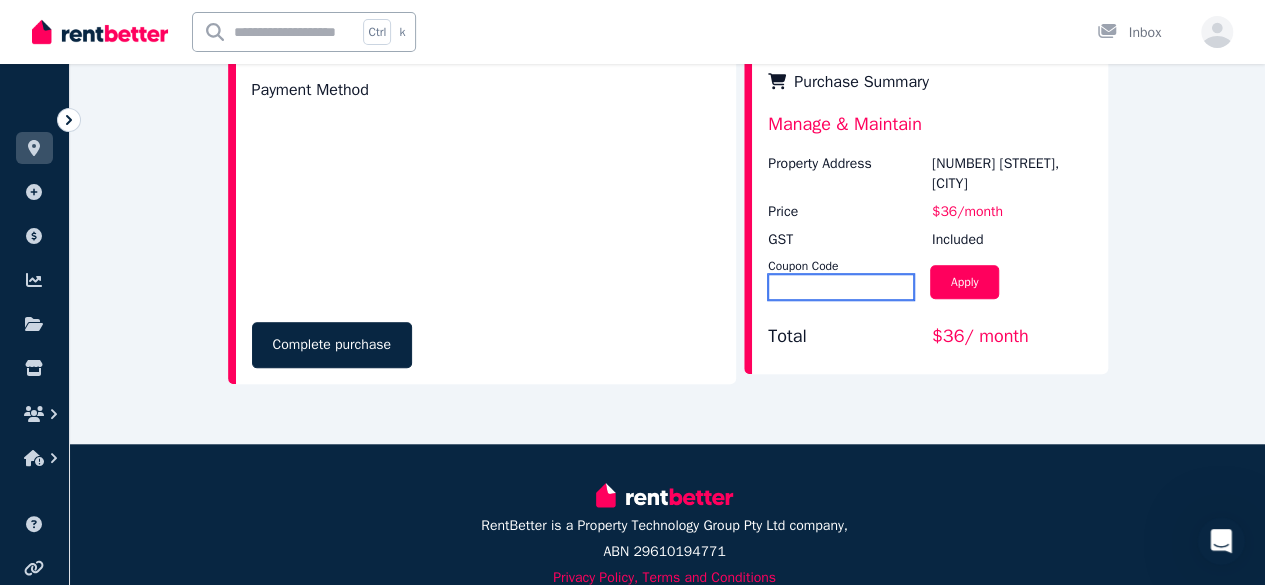 click at bounding box center (841, 287) 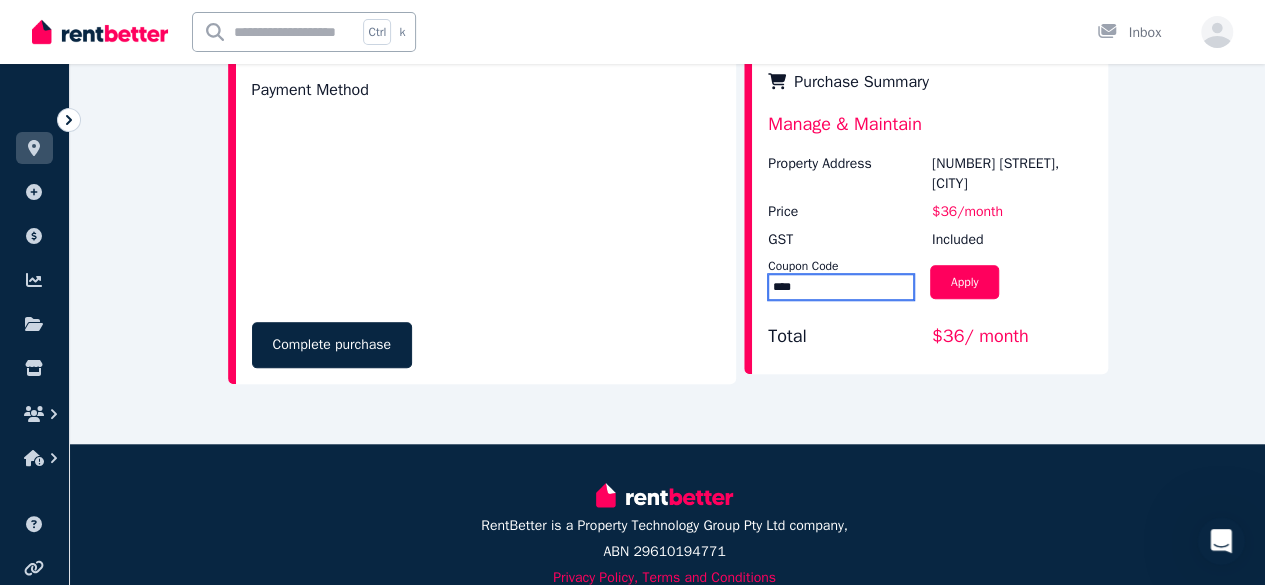 type on "****" 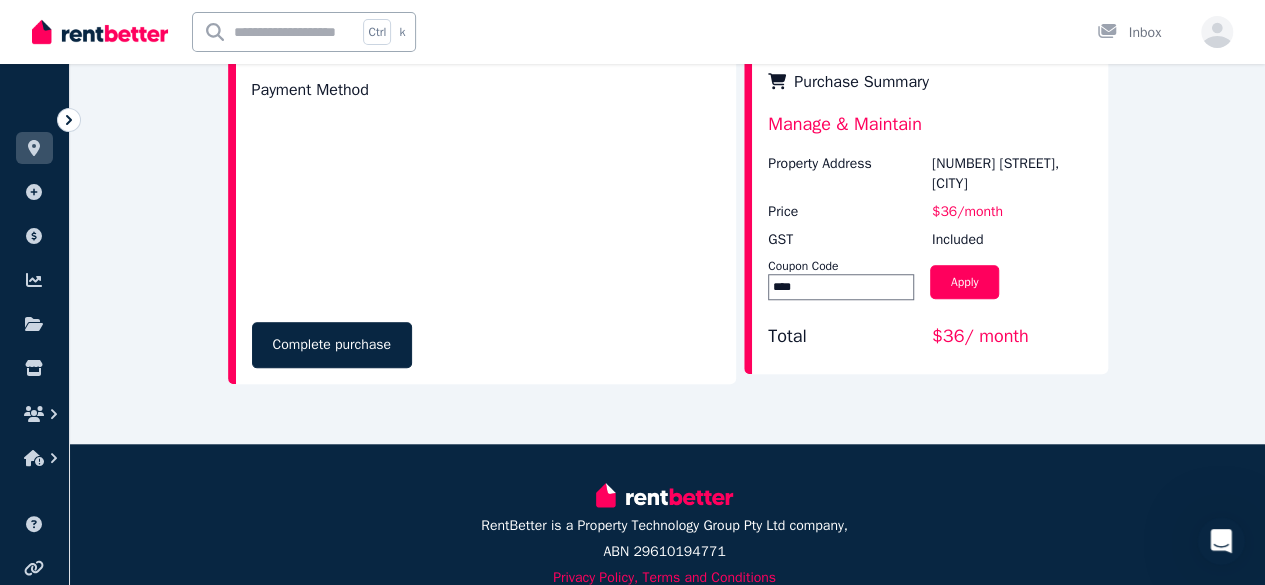 click on "Apply" at bounding box center (965, 282) 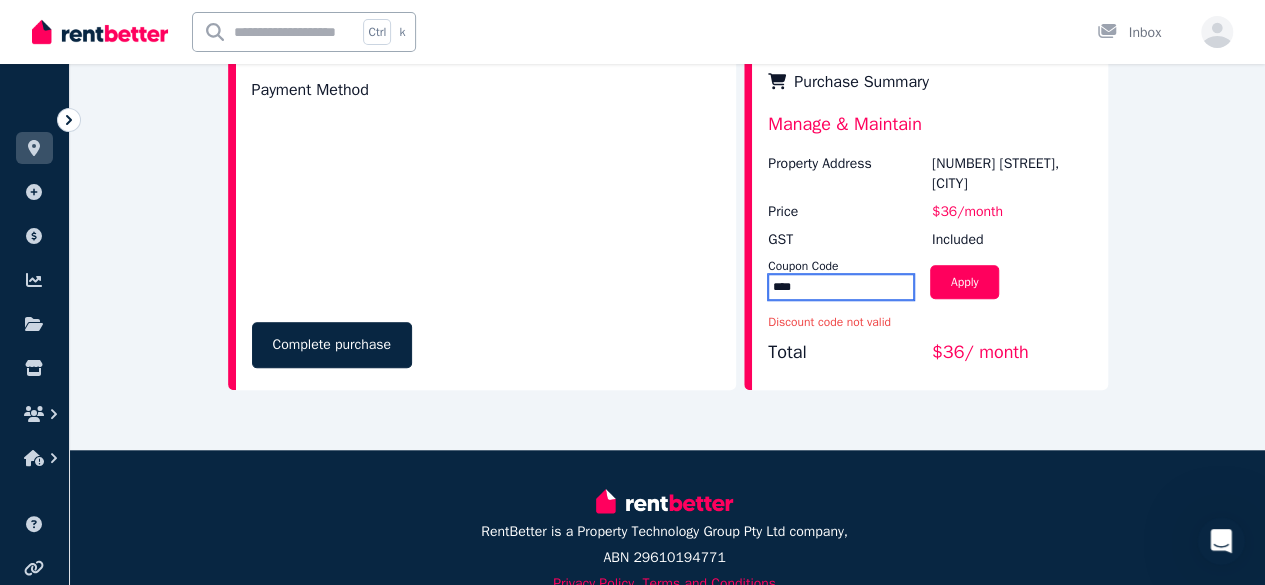 drag, startPoint x: 814, startPoint y: 314, endPoint x: 742, endPoint y: 309, distance: 72.1734 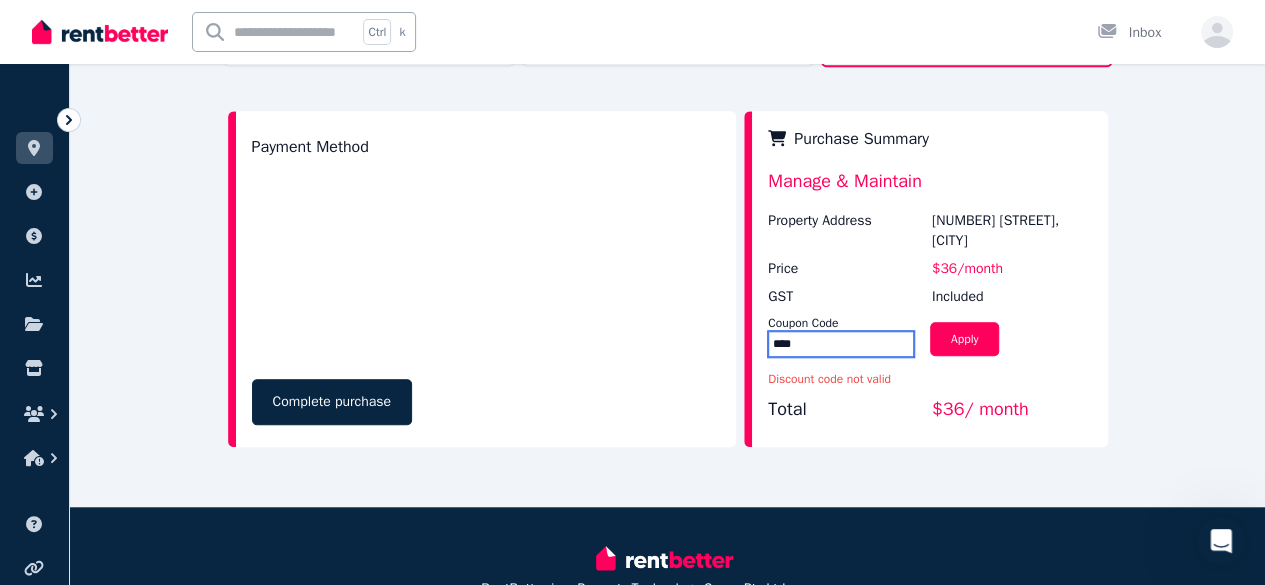 scroll, scrollTop: 0, scrollLeft: 0, axis: both 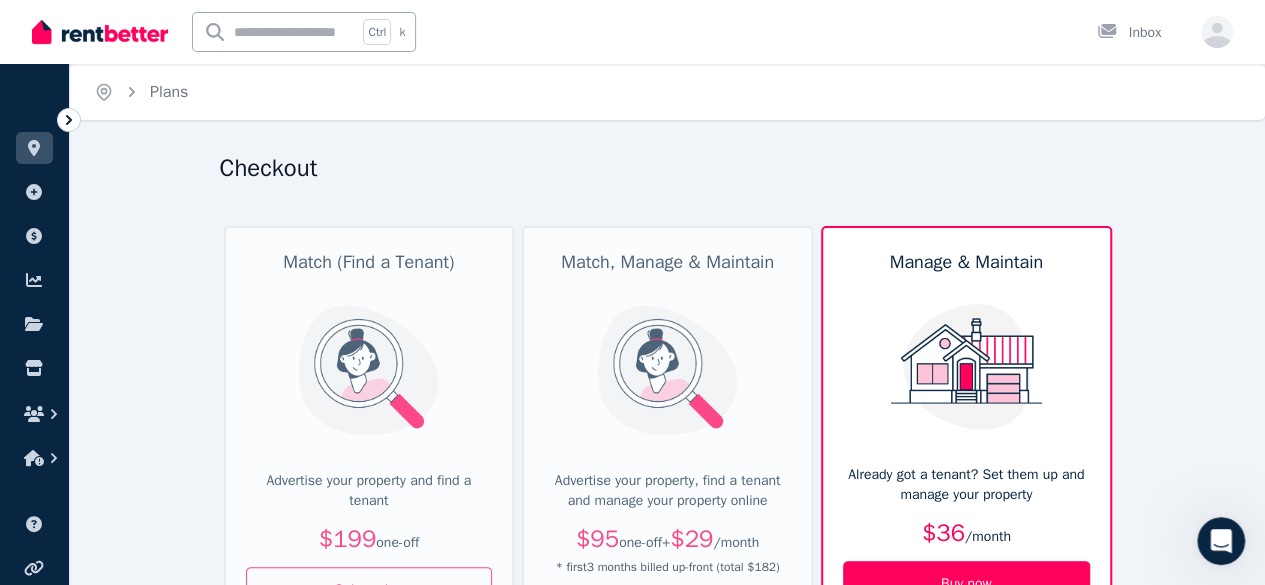 click 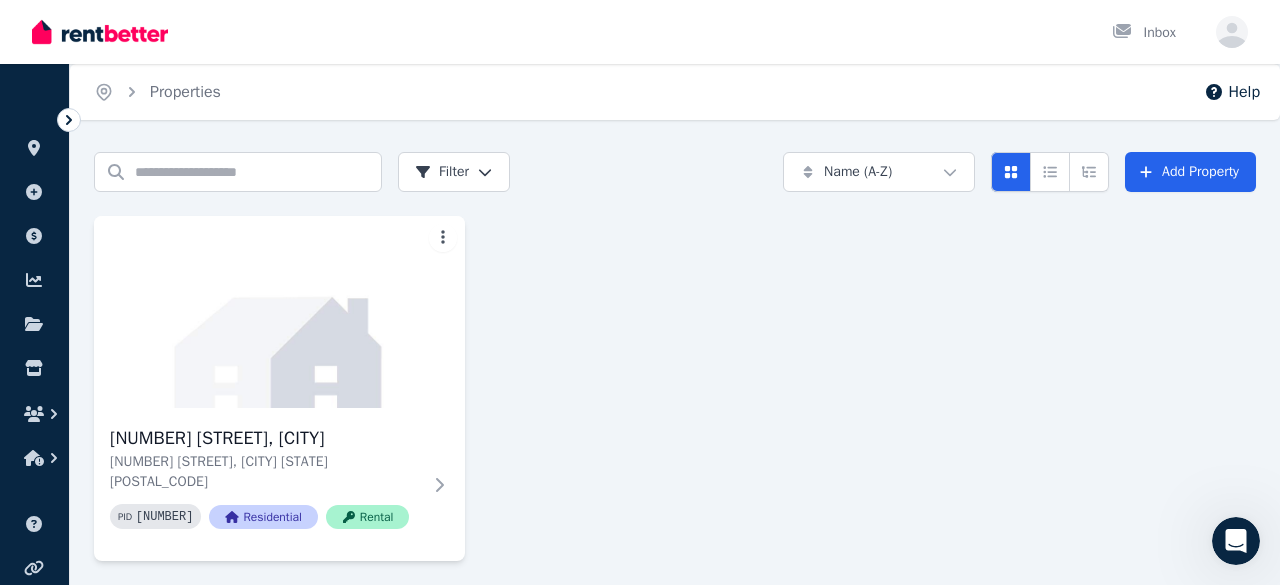 click on "22 Sunnyside Ave, Nunawading 22 Sunnyside Ave, Nunawading VIC 3131 PID   395343 Residential Rental" at bounding box center [279, 484] 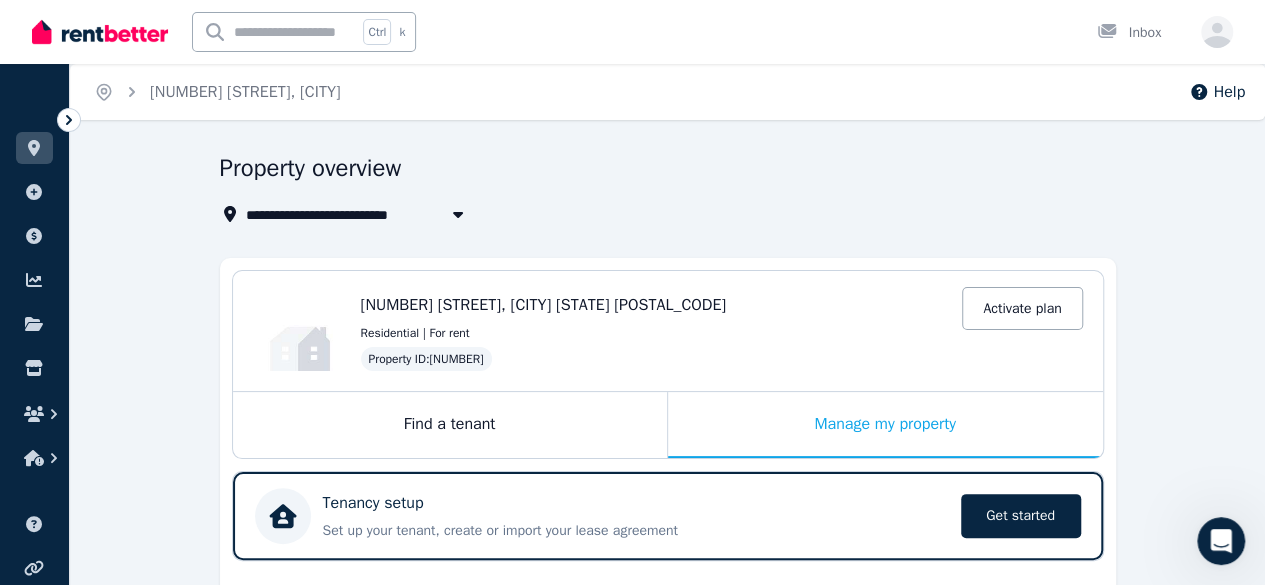 scroll, scrollTop: 299, scrollLeft: 0, axis: vertical 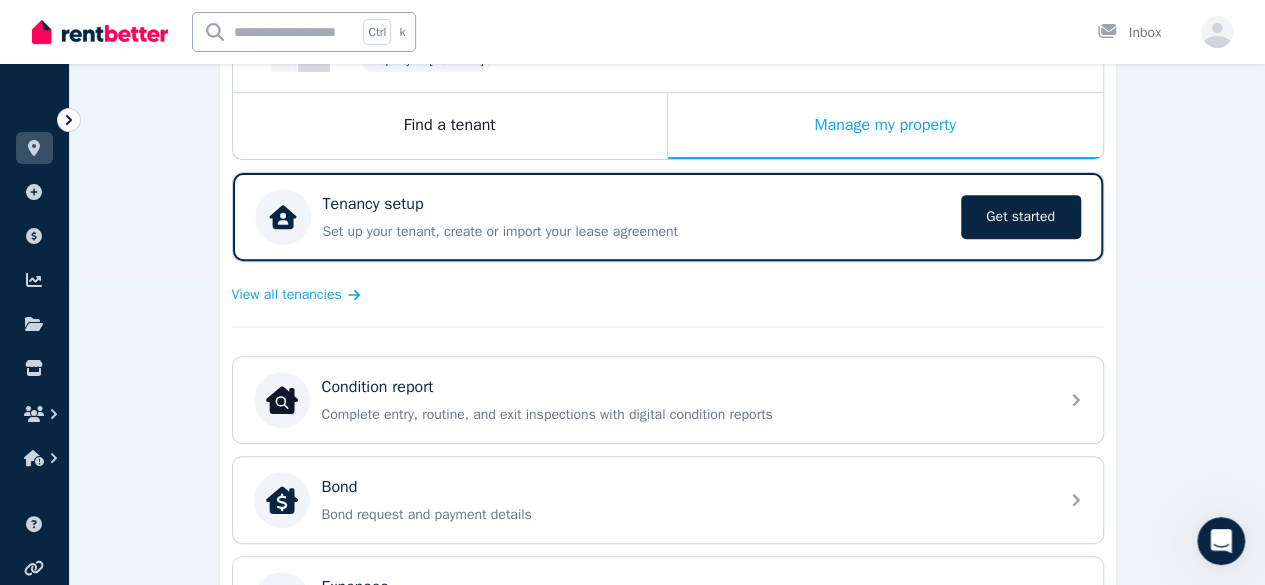 click on "Get started" at bounding box center (1021, 217) 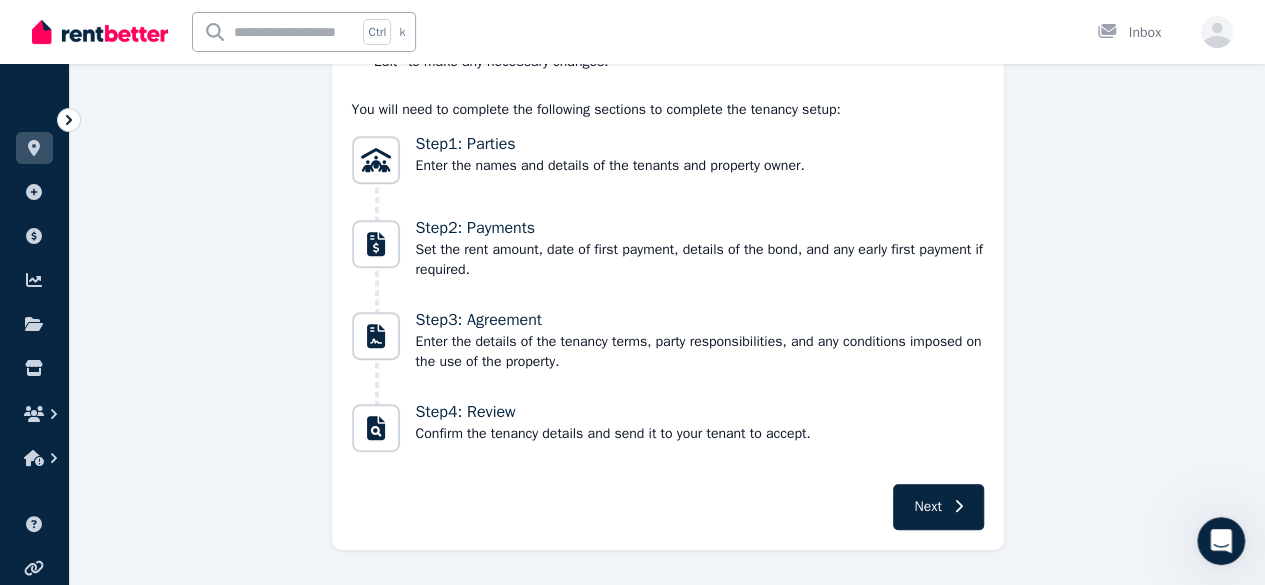 scroll, scrollTop: 349, scrollLeft: 0, axis: vertical 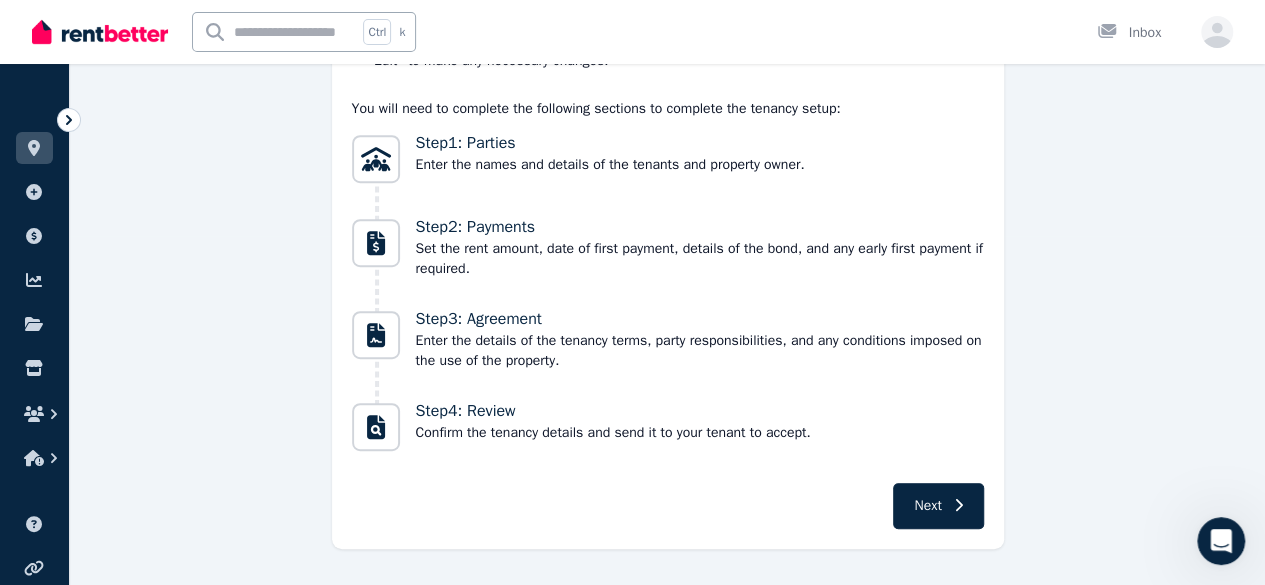 click on "Next" at bounding box center [927, 506] 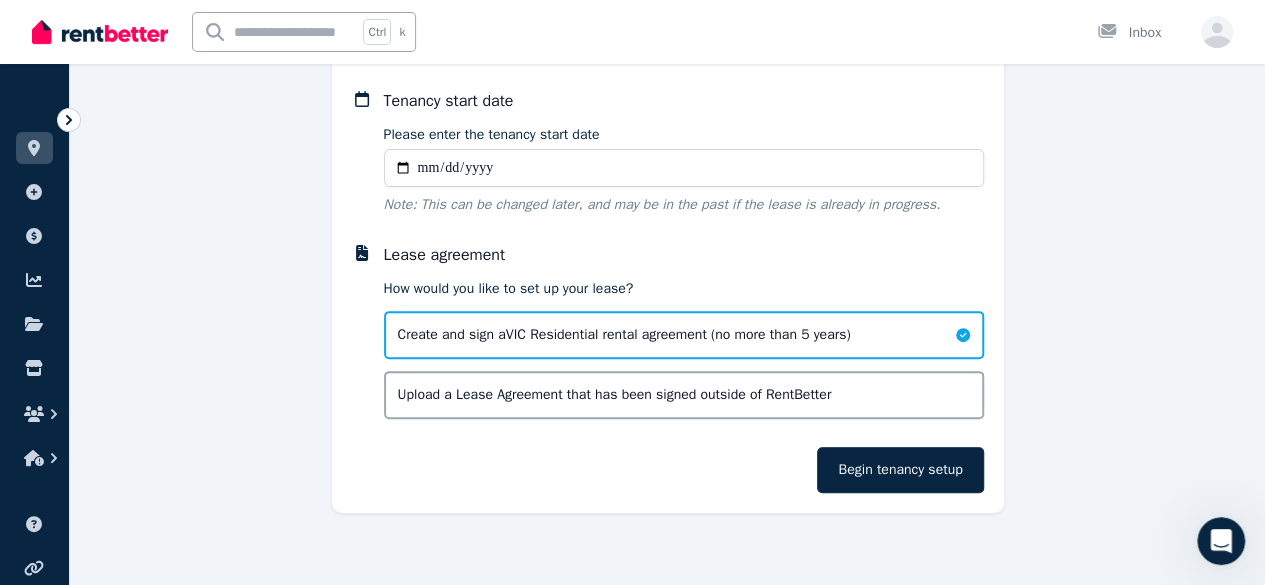 scroll, scrollTop: 173, scrollLeft: 0, axis: vertical 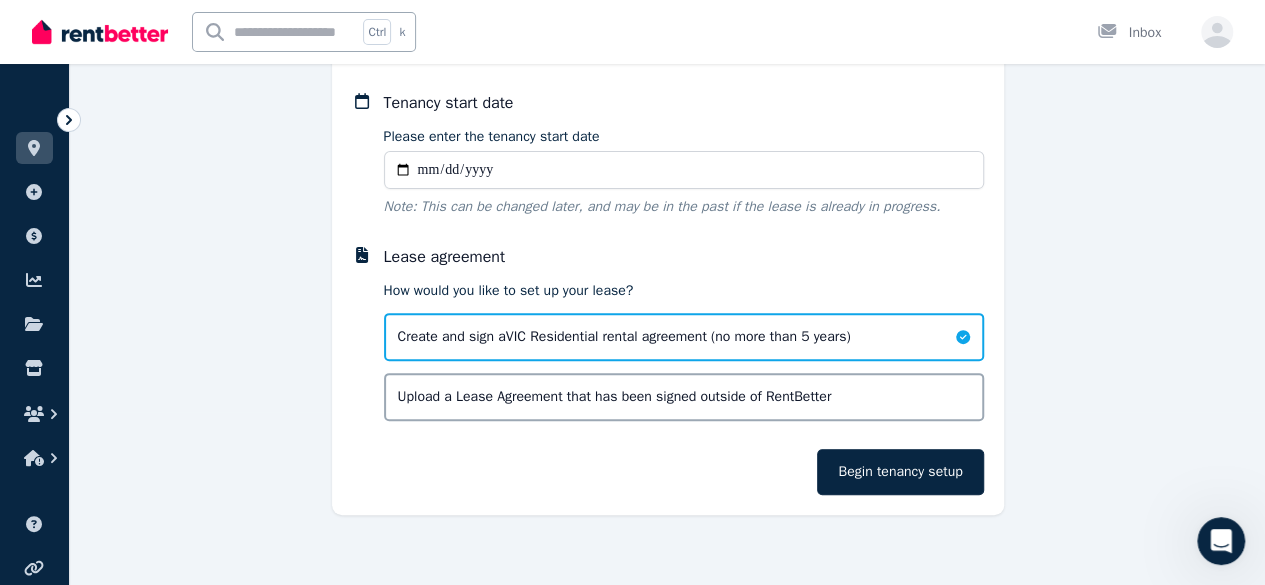 click on "Please enter the tenancy start date" at bounding box center [684, 170] 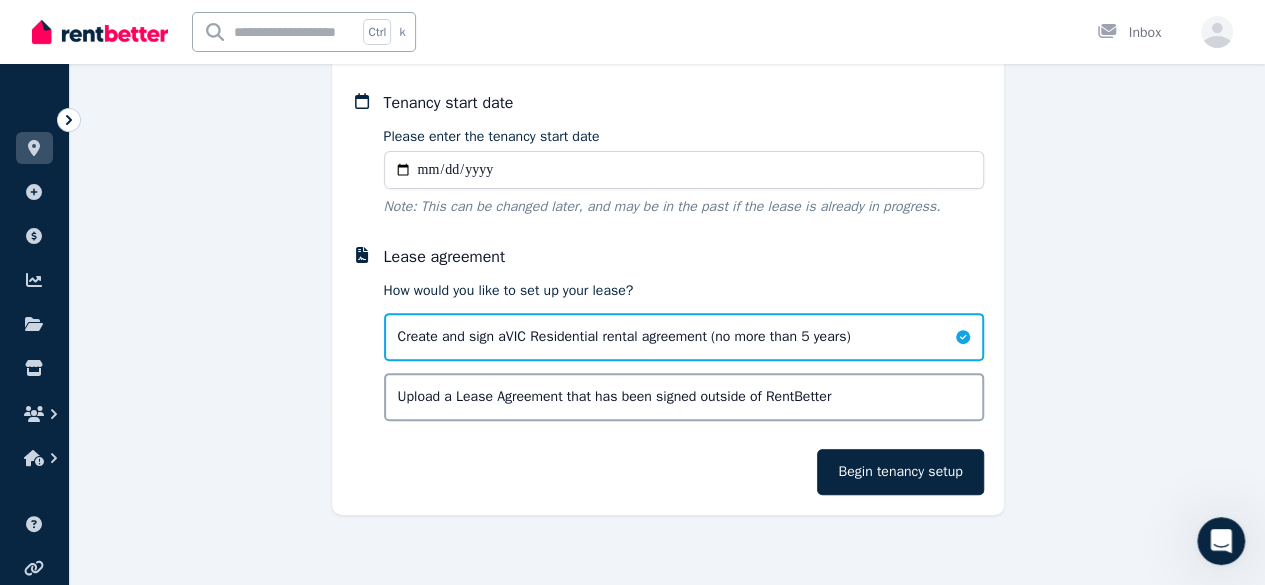 type on "**********" 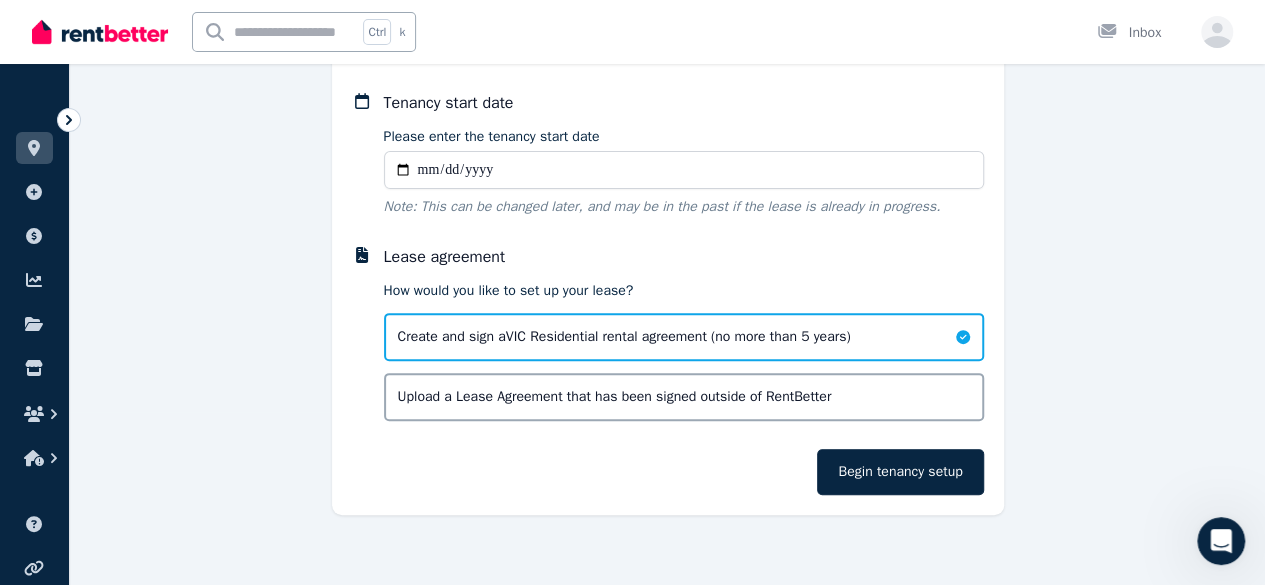 click on "Begin tenancy setup" at bounding box center (900, 472) 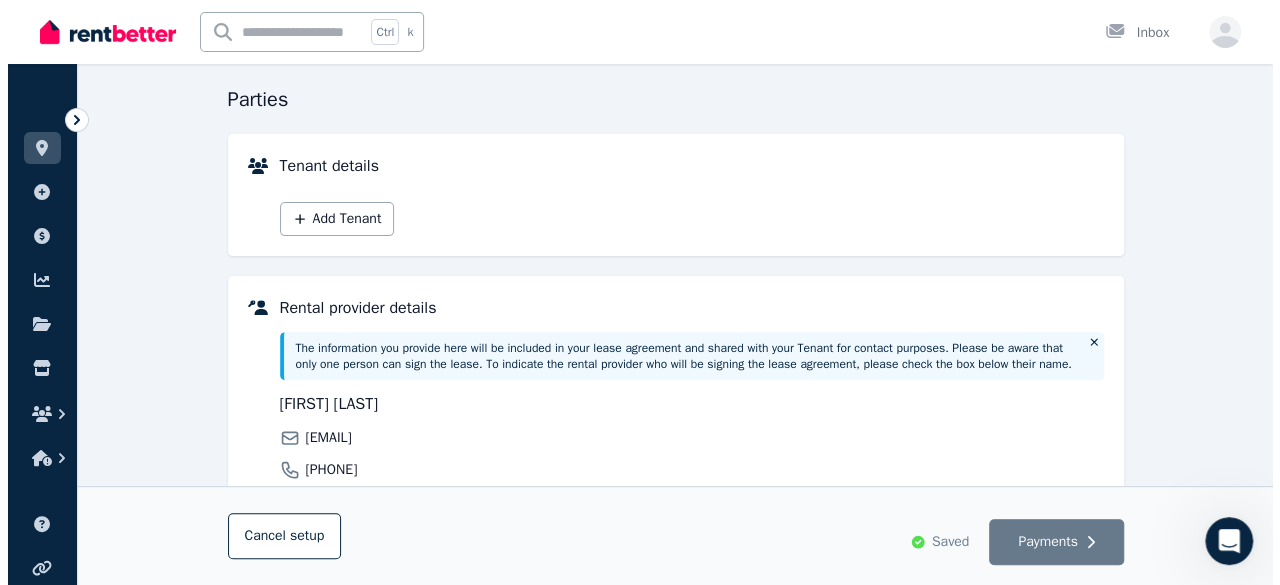 scroll, scrollTop: 183, scrollLeft: 0, axis: vertical 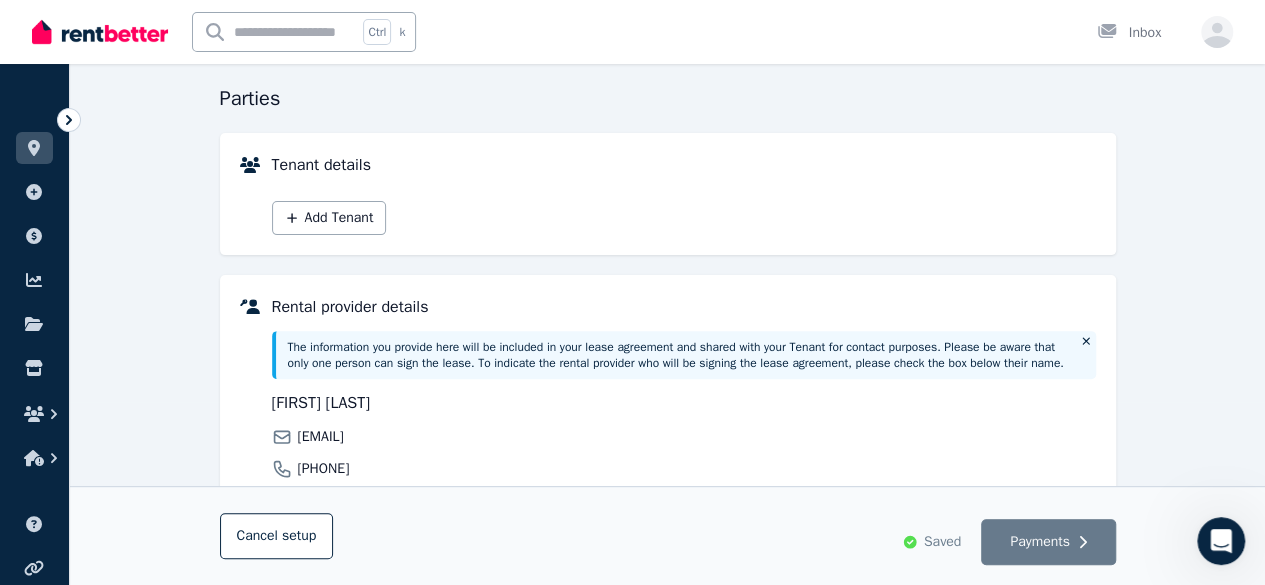 click on "Add Tenant" at bounding box center (329, 218) 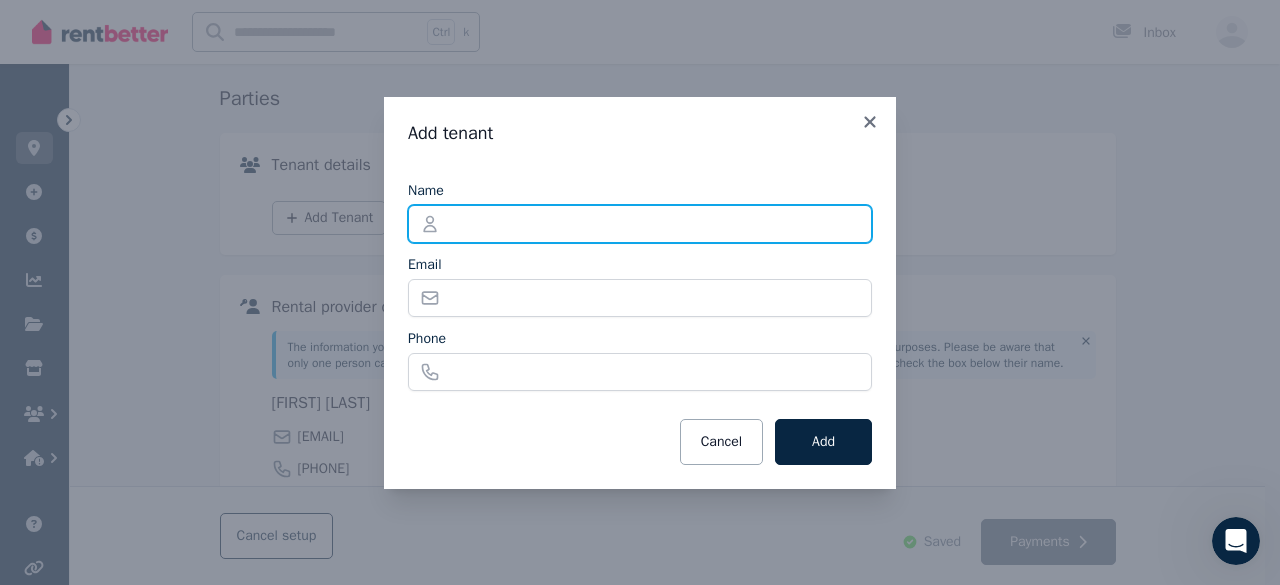 click on "Name" at bounding box center [640, 224] 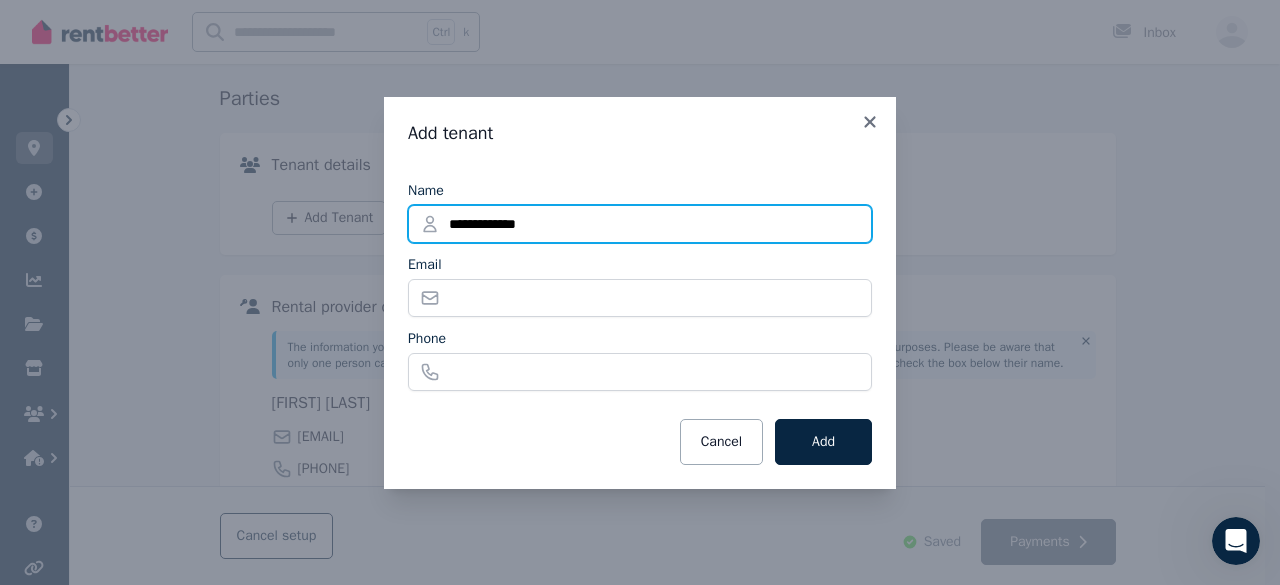 type on "**********" 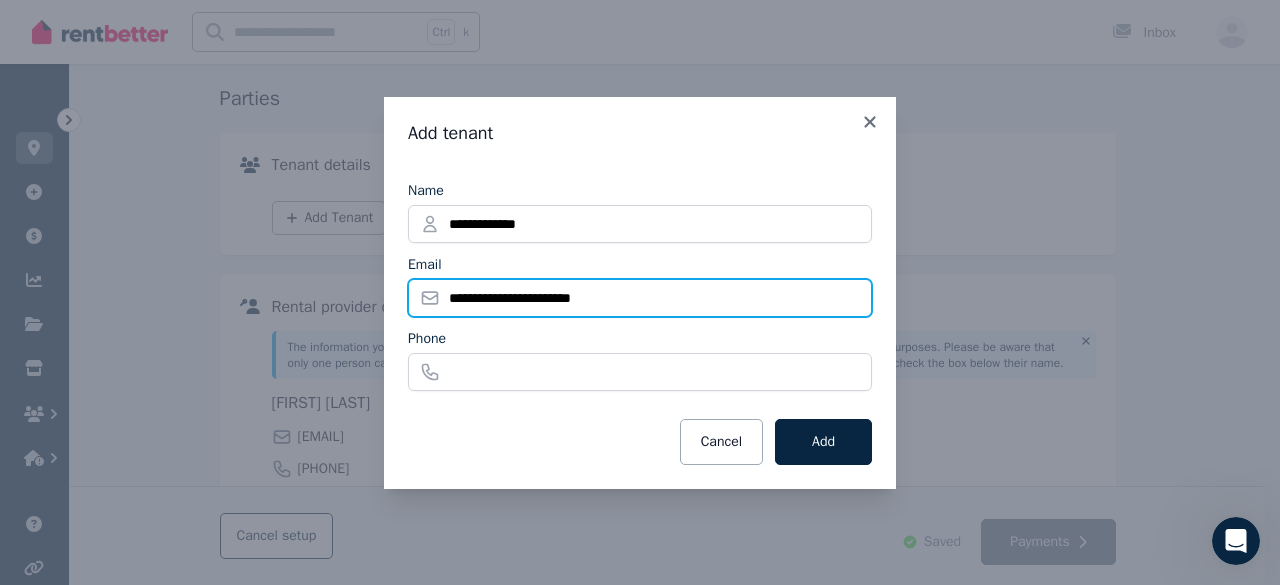 type on "**********" 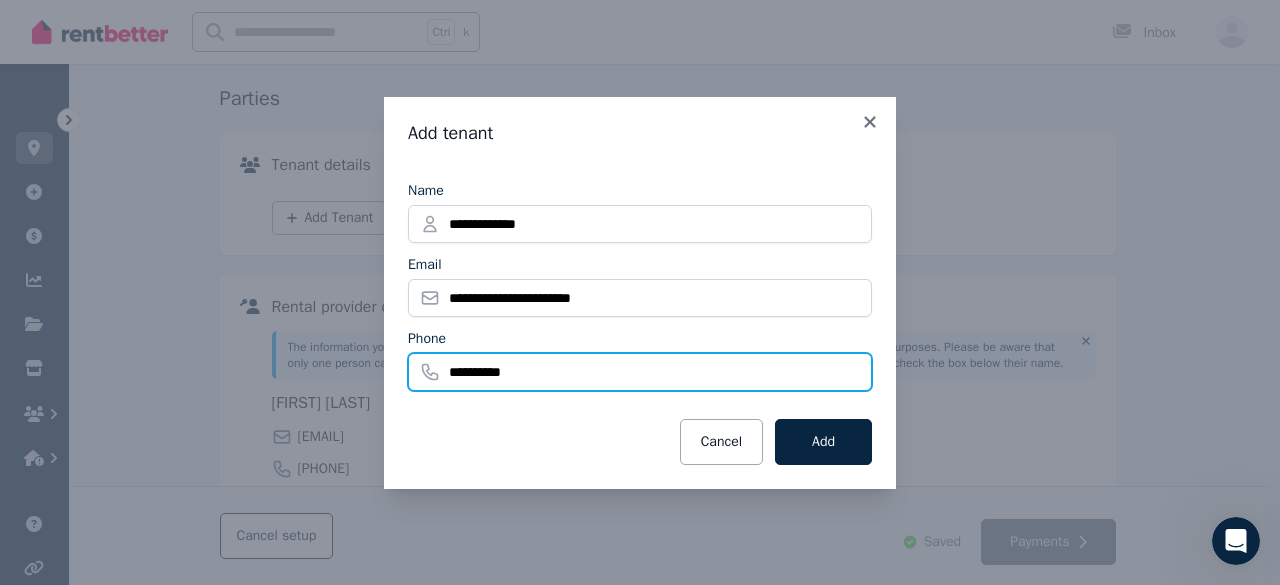 type on "**********" 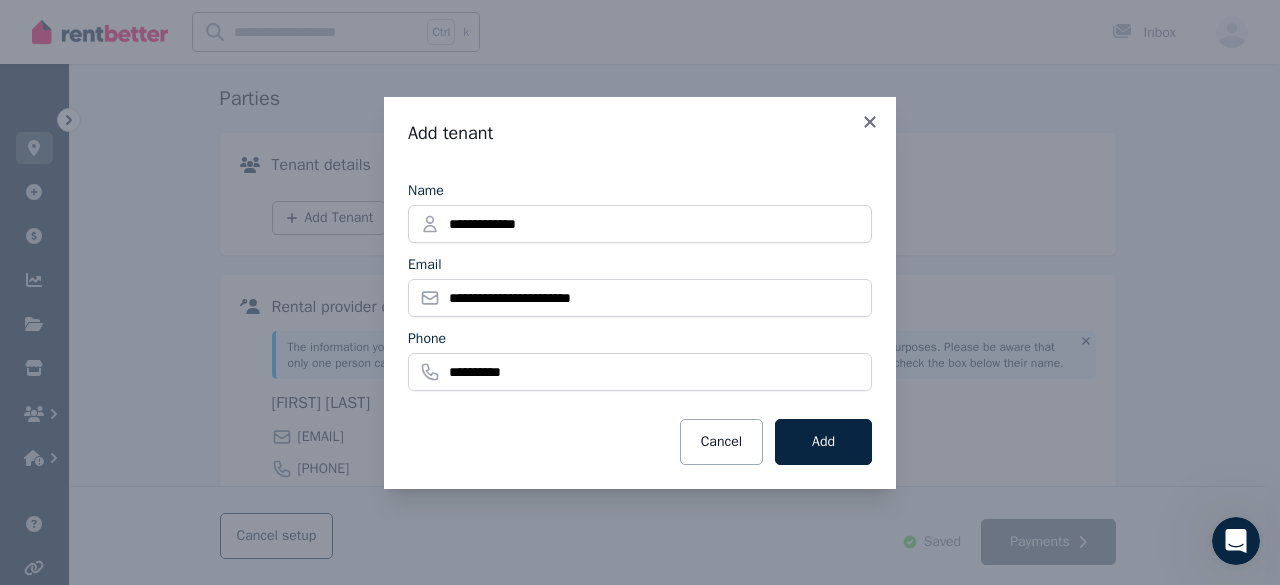 click on "Add" at bounding box center [823, 442] 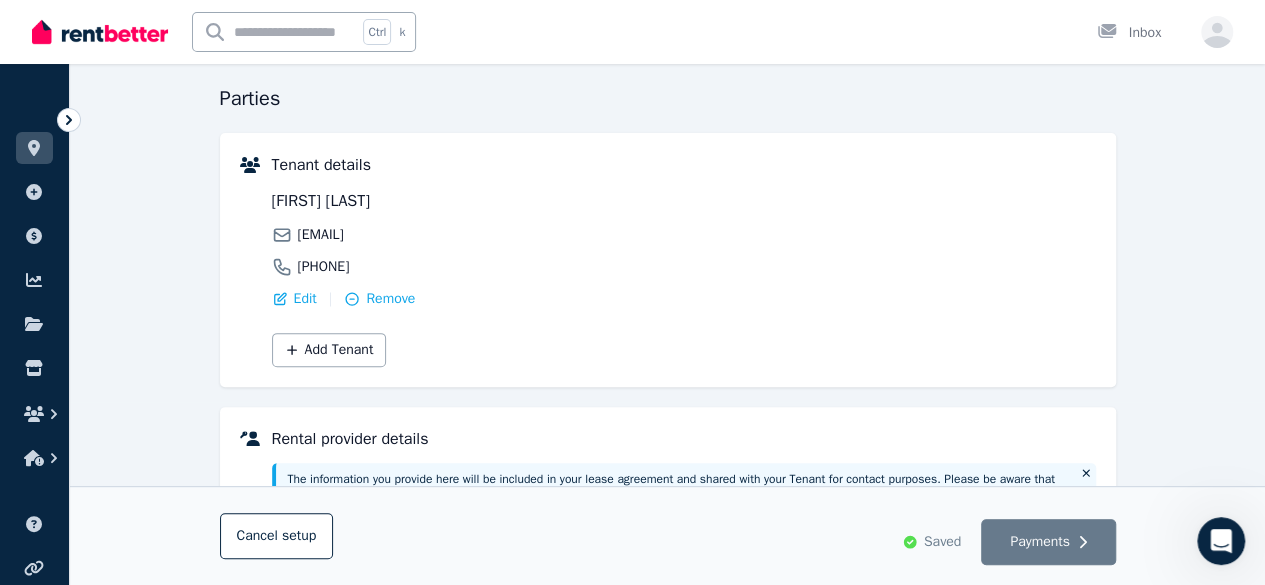 click on "Add Tenant" at bounding box center (329, 350) 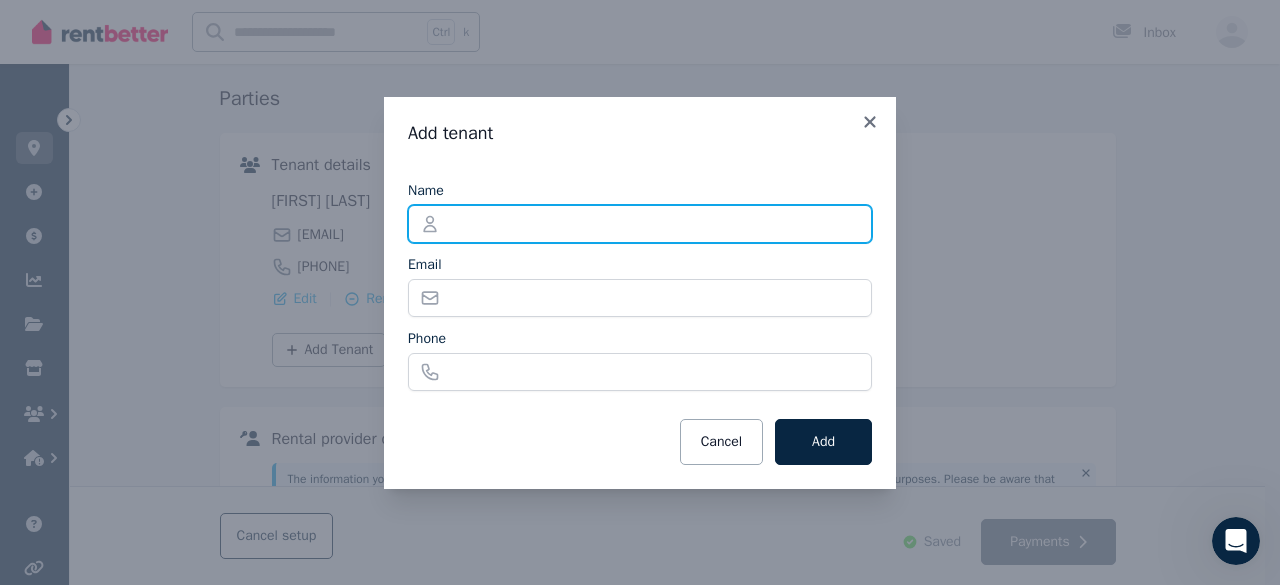 click on "Name" at bounding box center [640, 224] 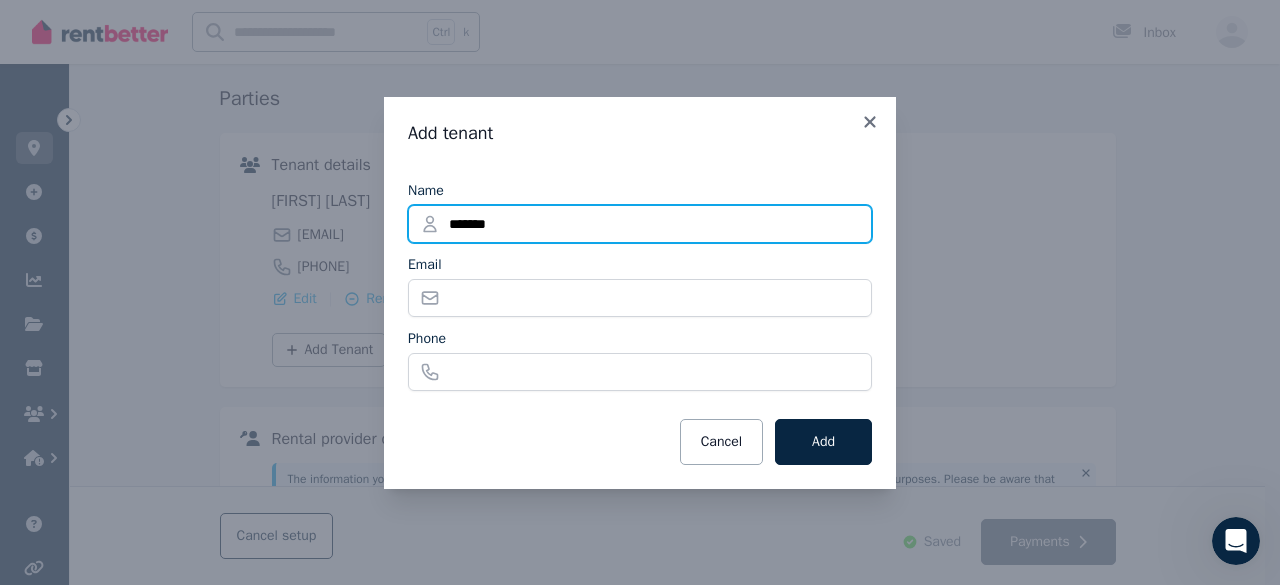 type on "******" 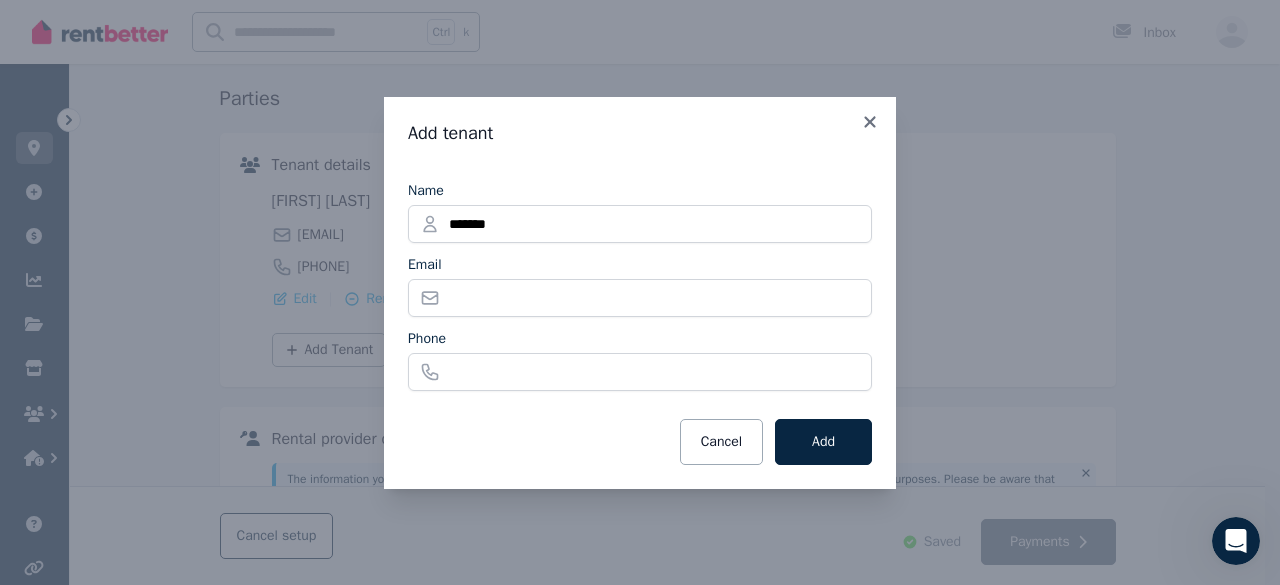 click 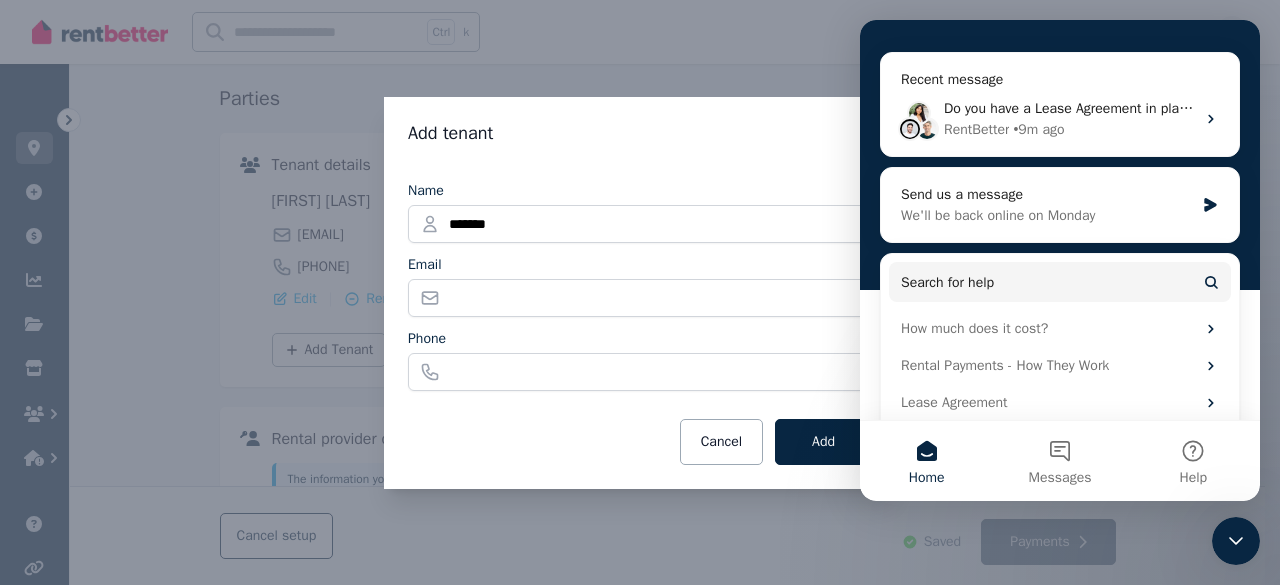 scroll, scrollTop: 258, scrollLeft: 0, axis: vertical 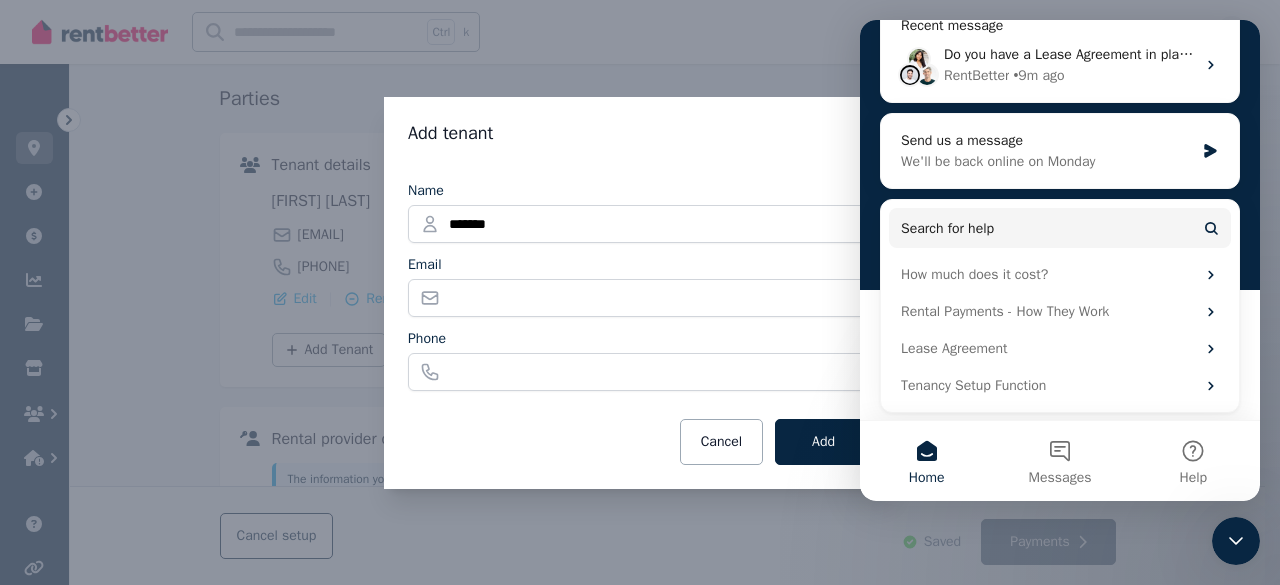 click on "We'll be back online on Monday" at bounding box center [1047, 161] 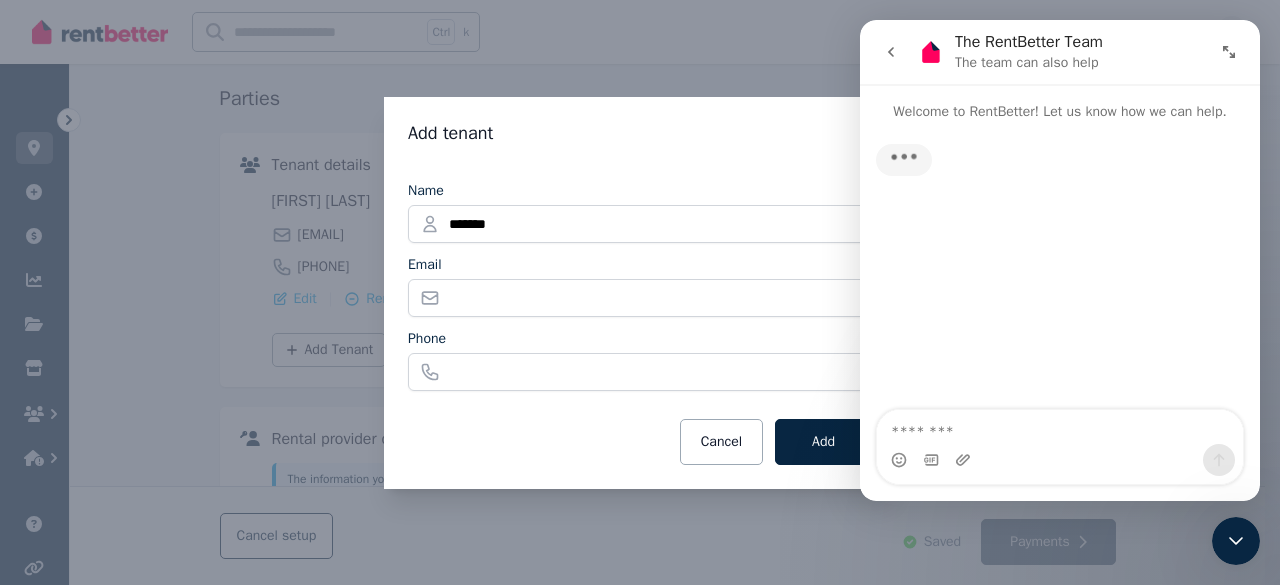 scroll, scrollTop: 0, scrollLeft: 0, axis: both 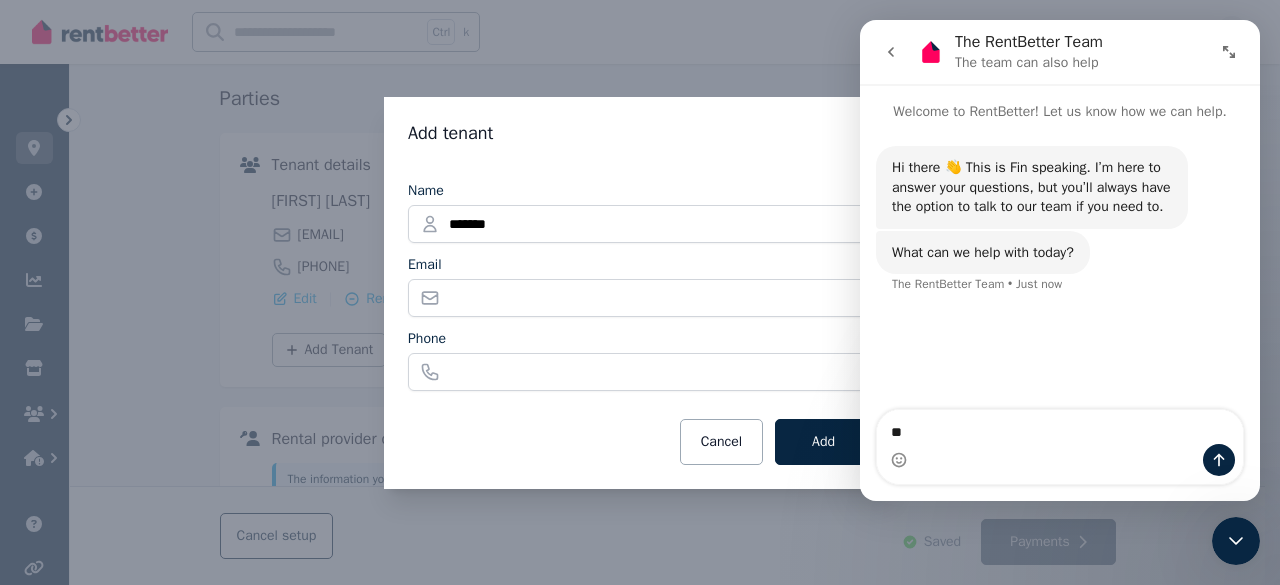 type on "*" 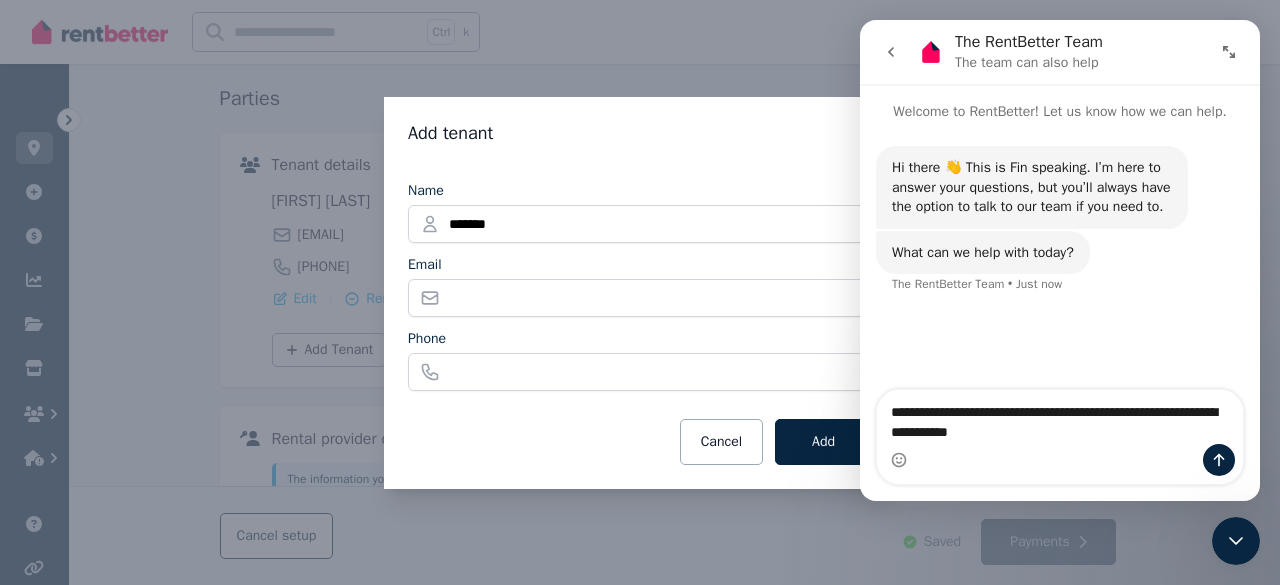 type on "**********" 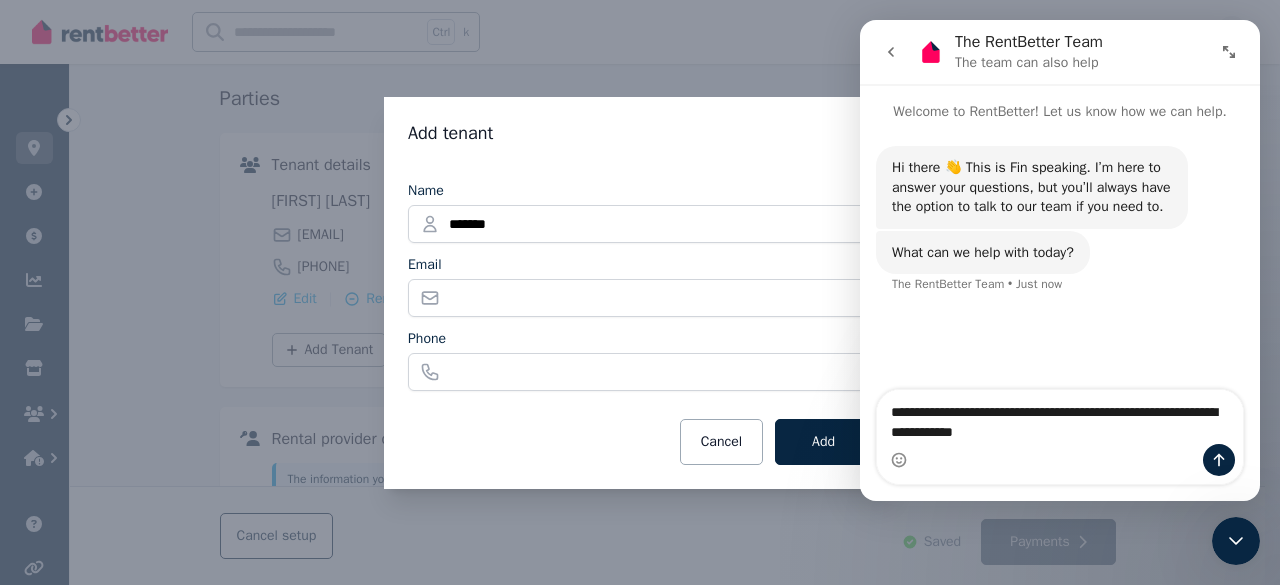 type 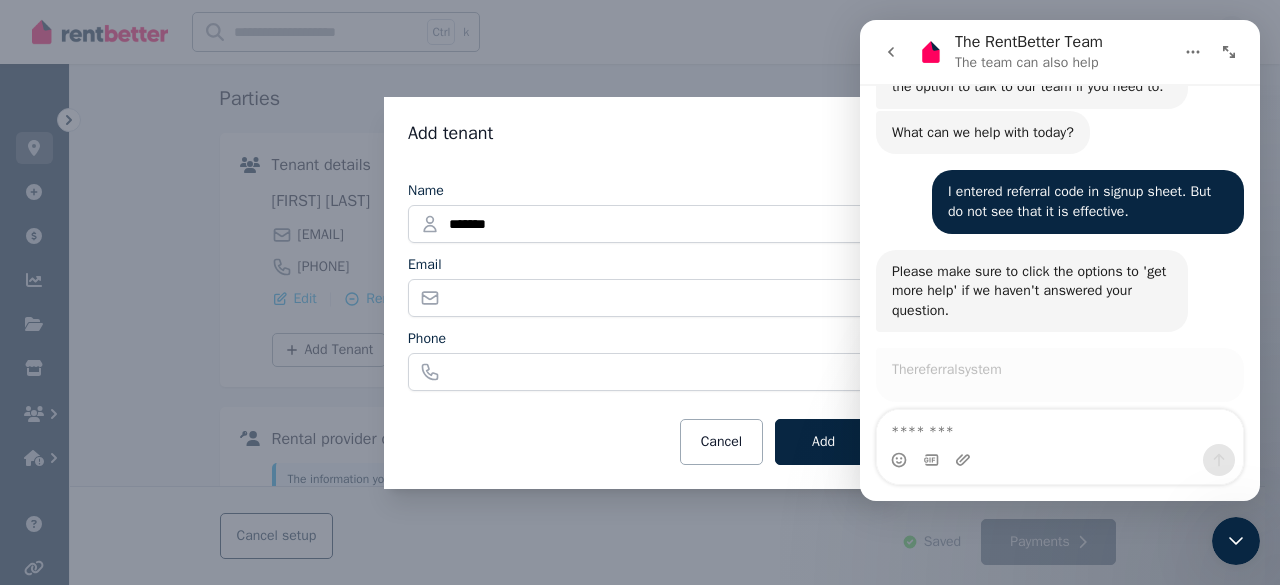 scroll, scrollTop: 167, scrollLeft: 0, axis: vertical 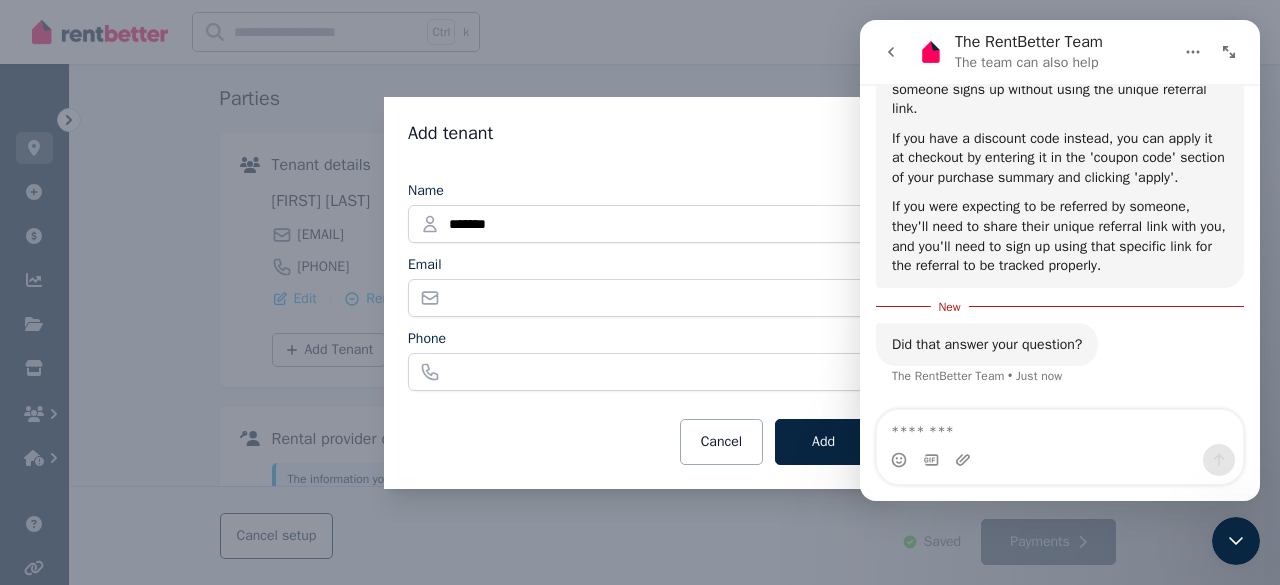 click 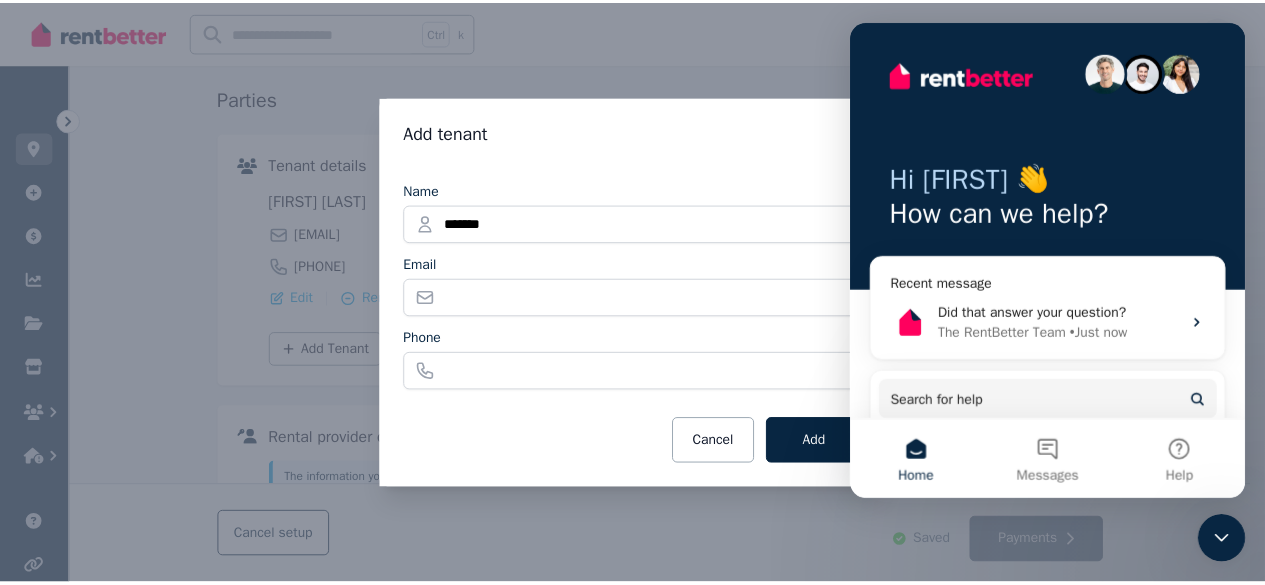 scroll, scrollTop: 209, scrollLeft: 0, axis: vertical 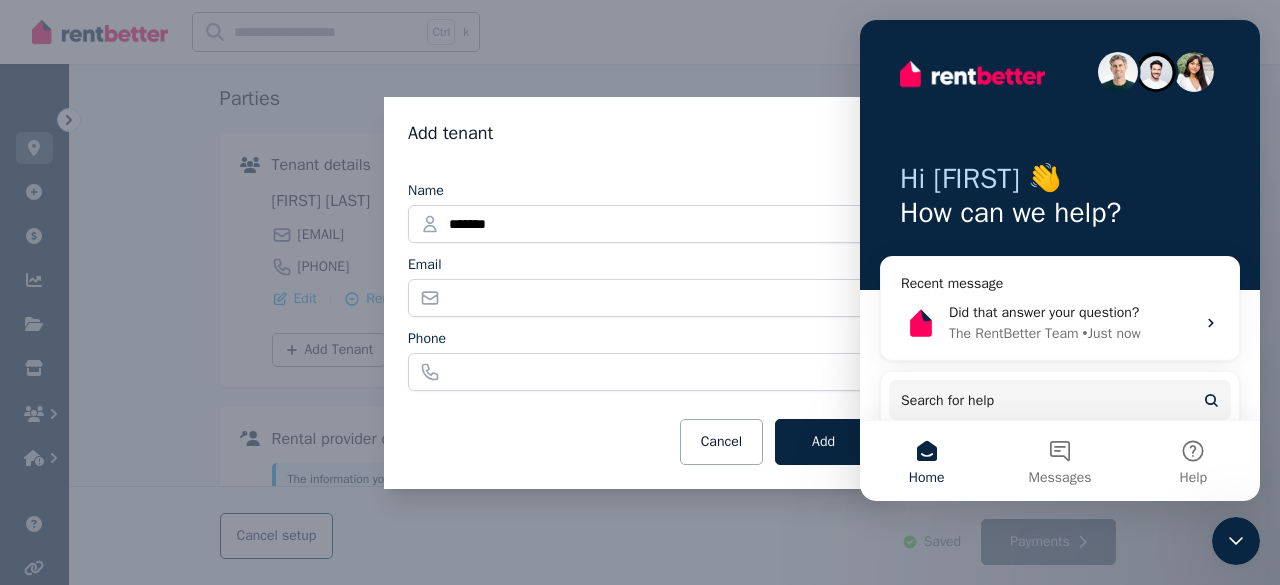 click 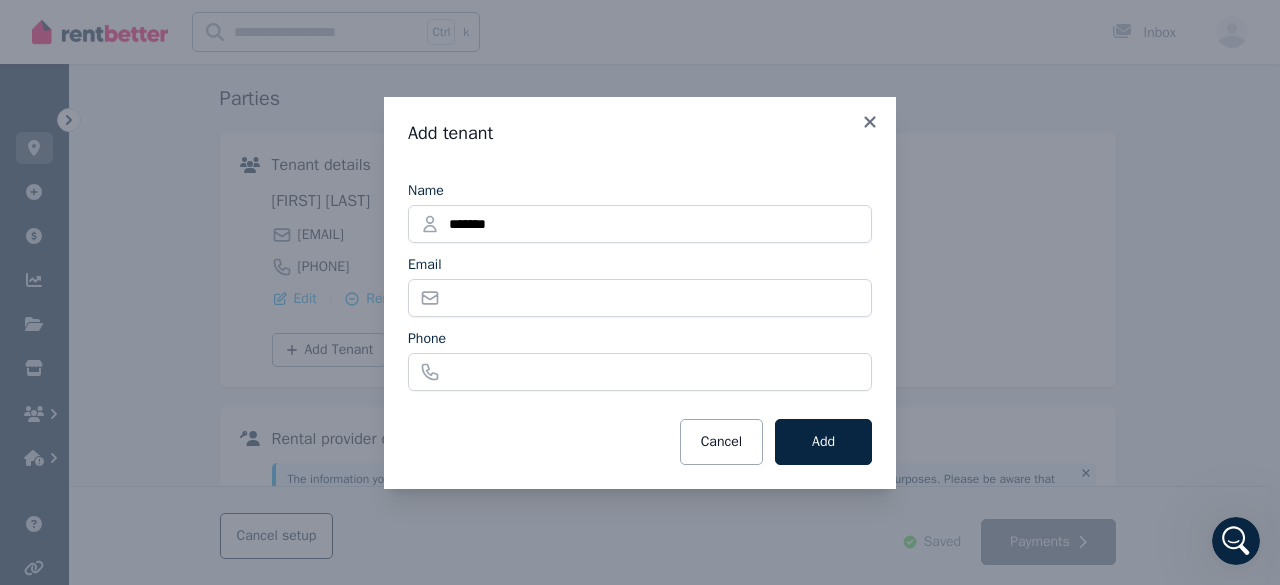 click 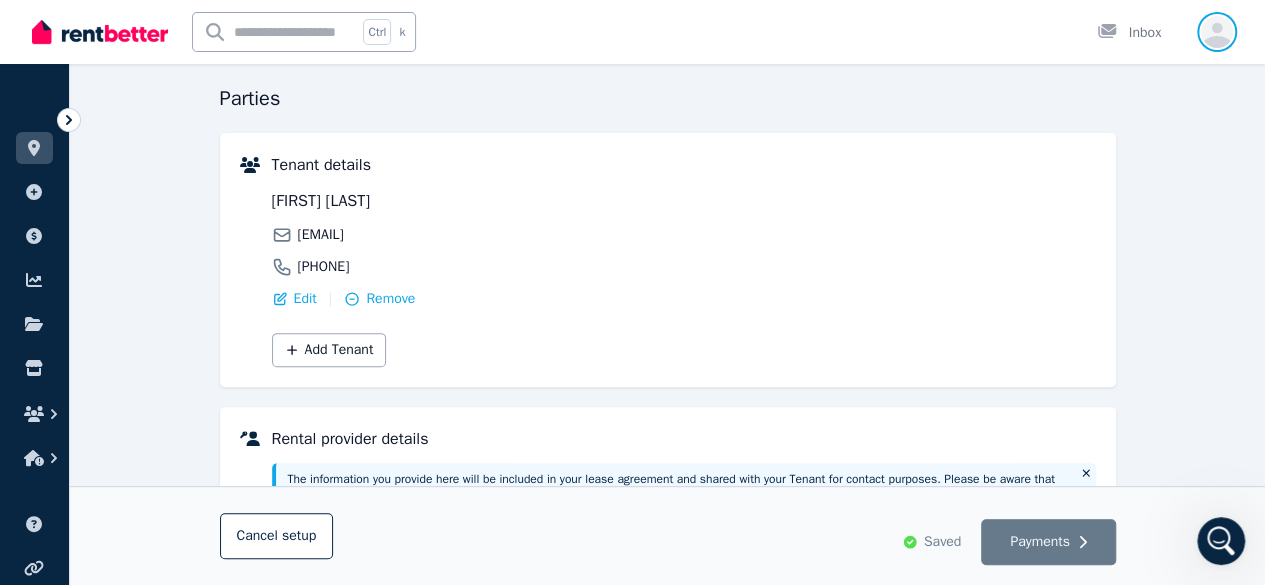 click 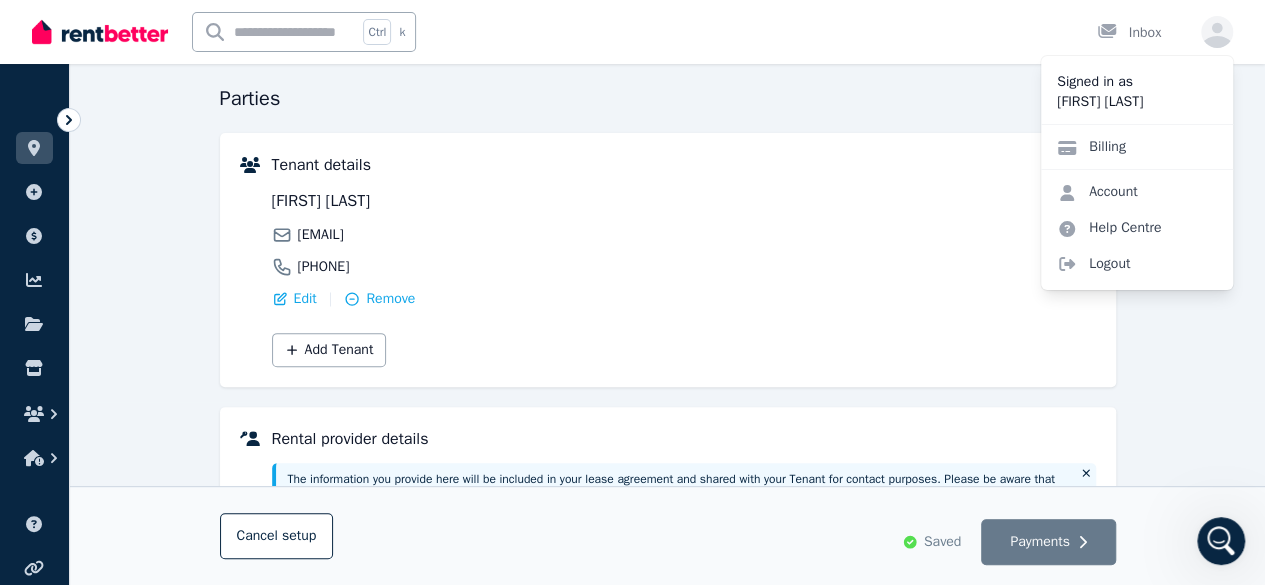 click on "Logout" at bounding box center [1137, 264] 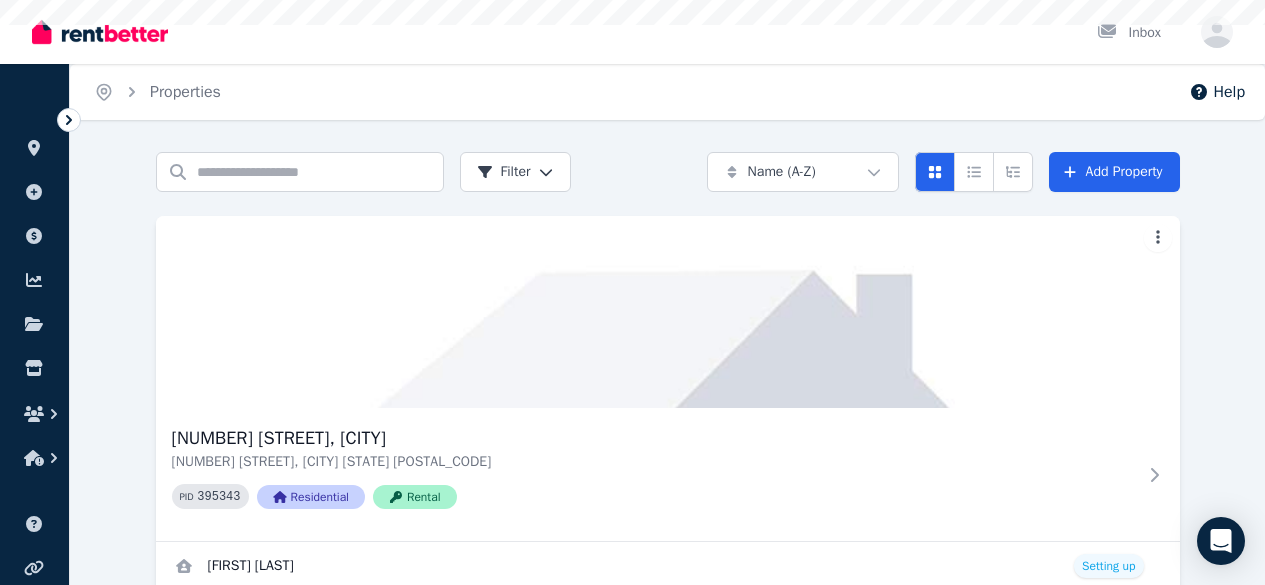 scroll, scrollTop: 0, scrollLeft: 0, axis: both 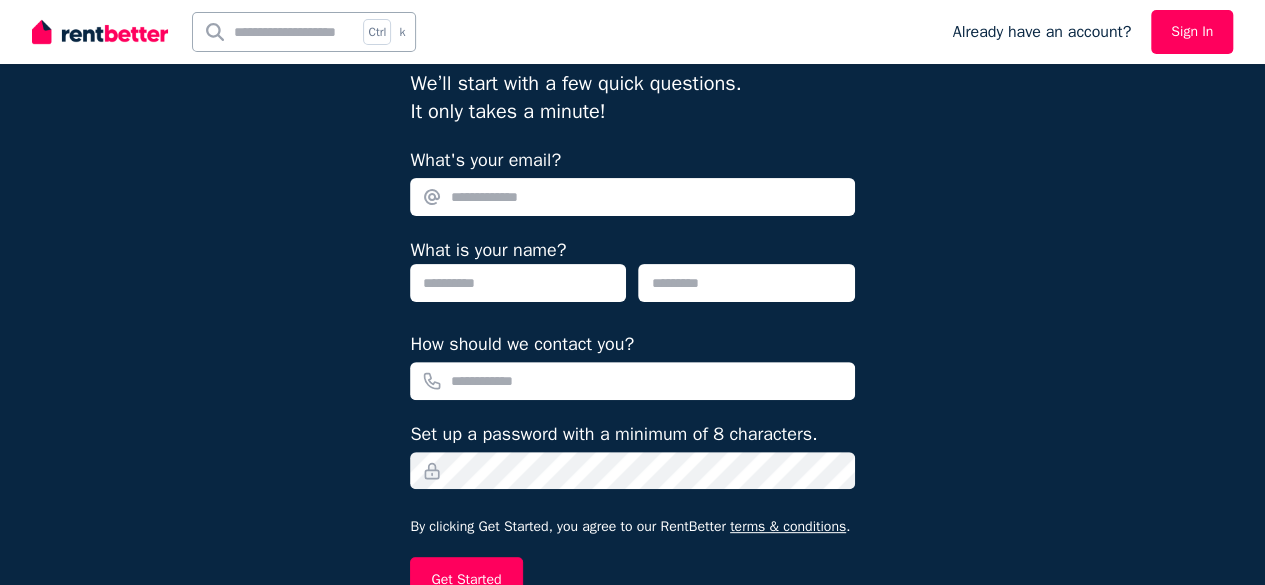 click on "What's your email?" at bounding box center [632, 197] 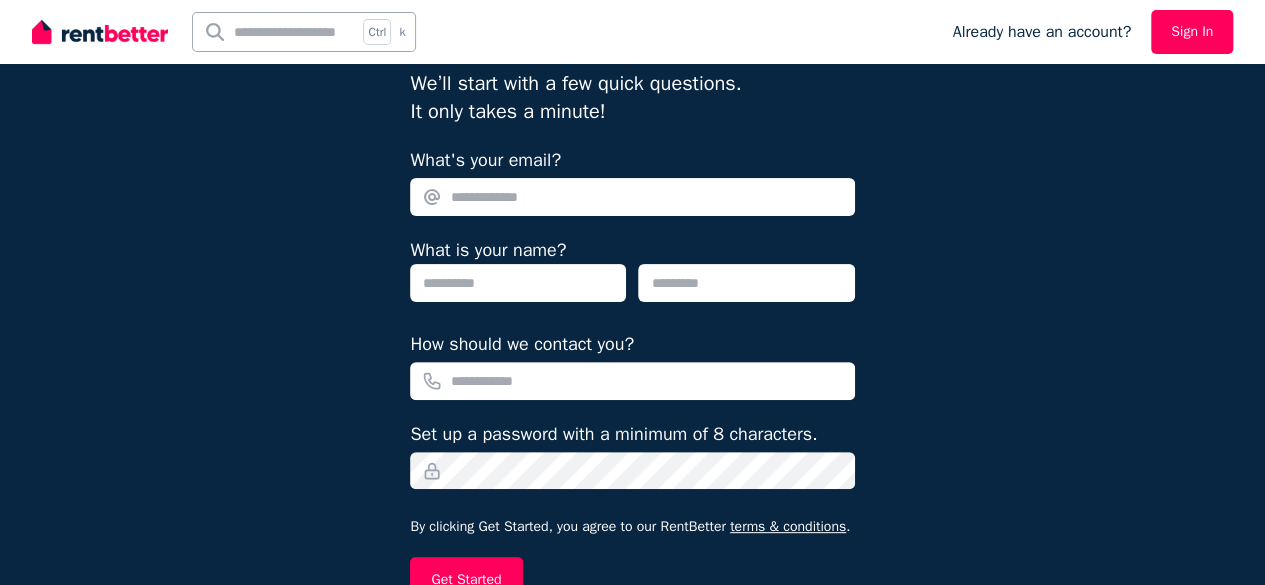 type on "**********" 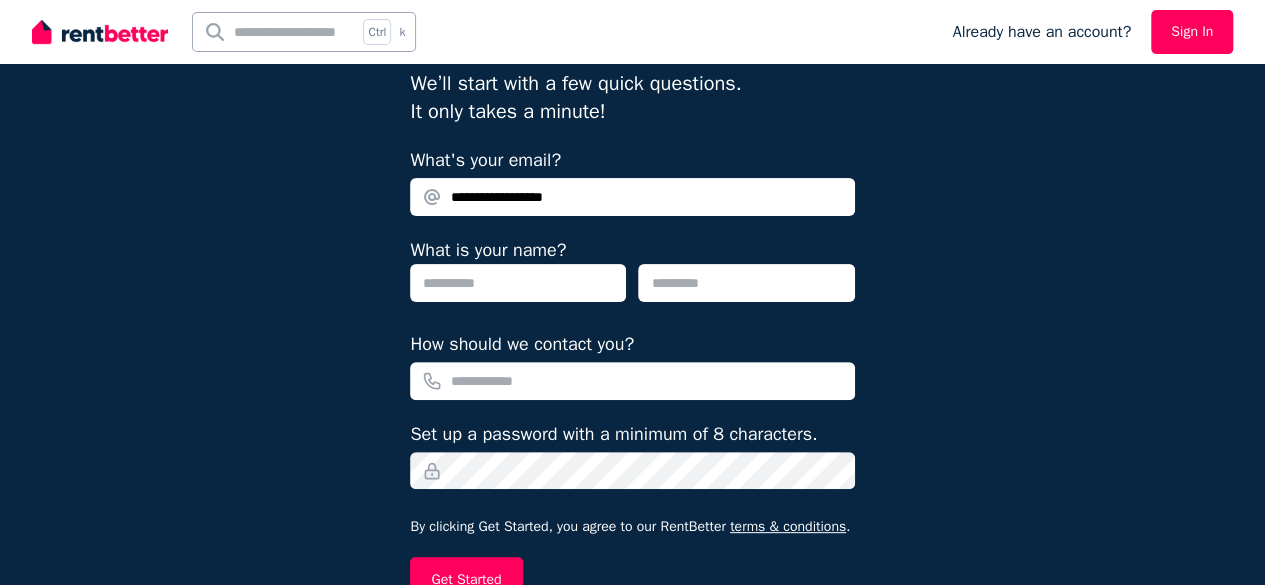 click at bounding box center [518, 283] 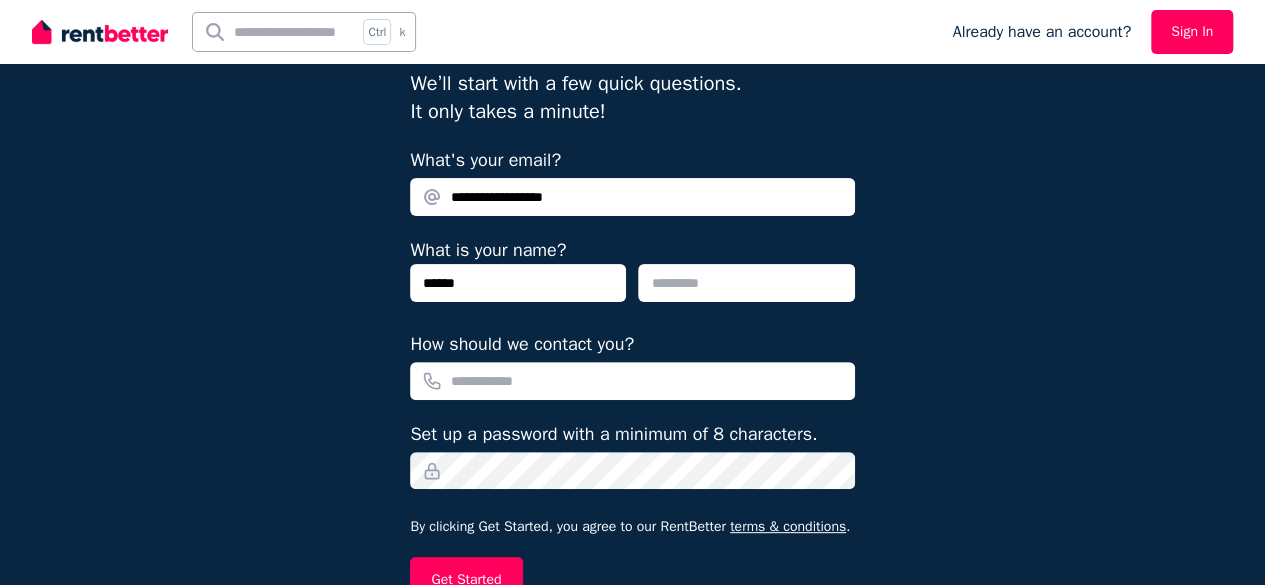 click at bounding box center [746, 283] 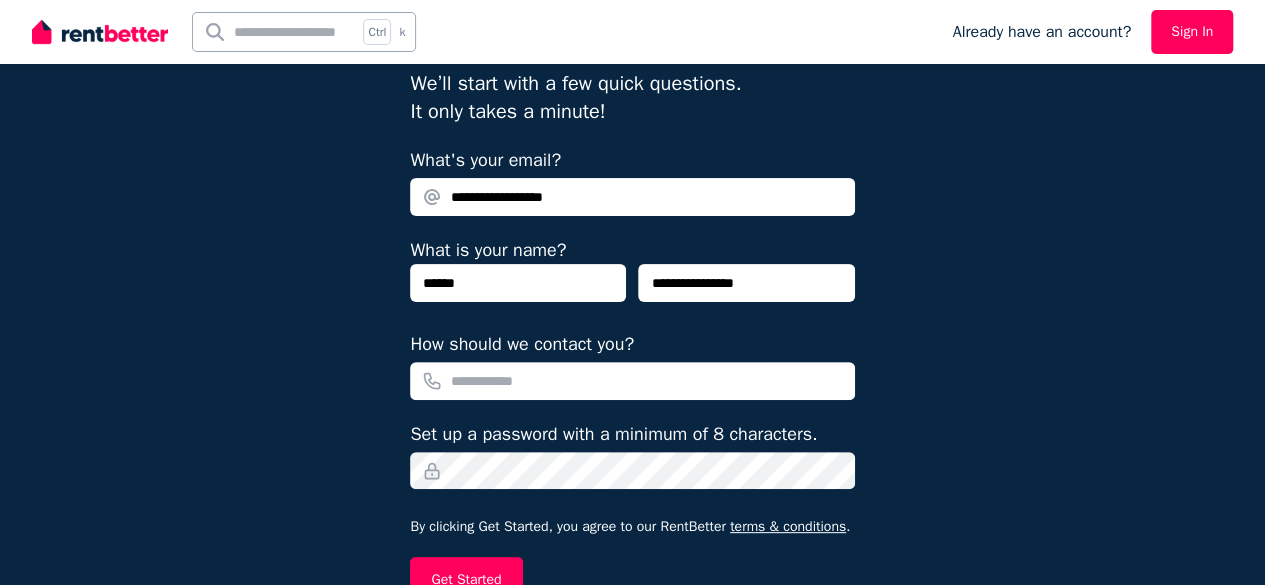 click on "How should we contact you?" at bounding box center [632, 381] 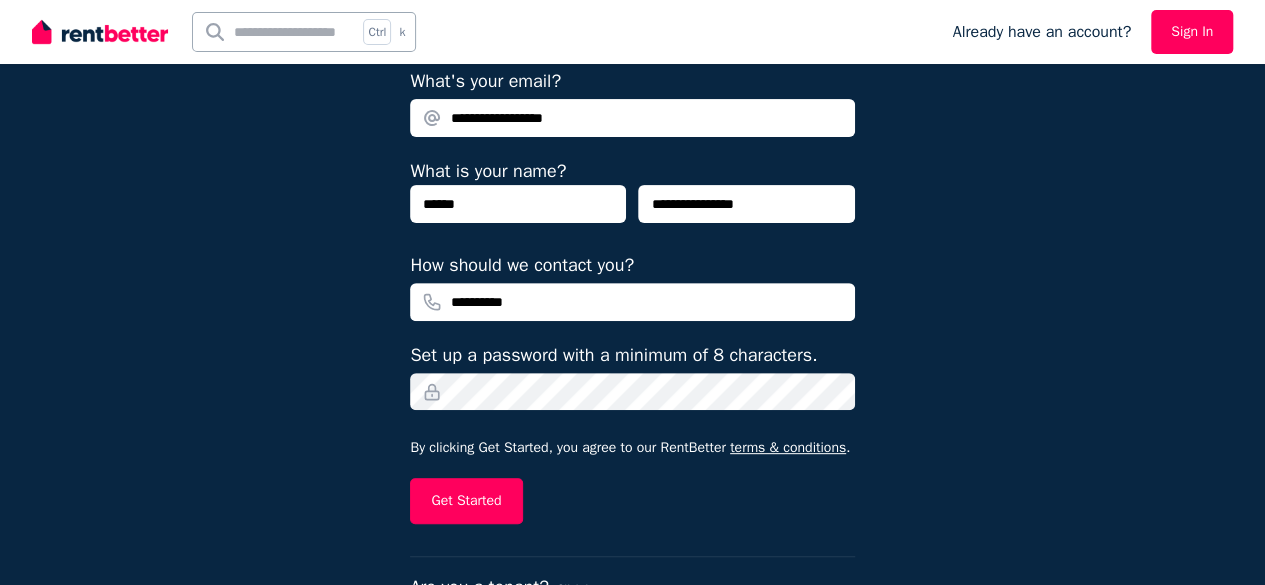 scroll, scrollTop: 210, scrollLeft: 0, axis: vertical 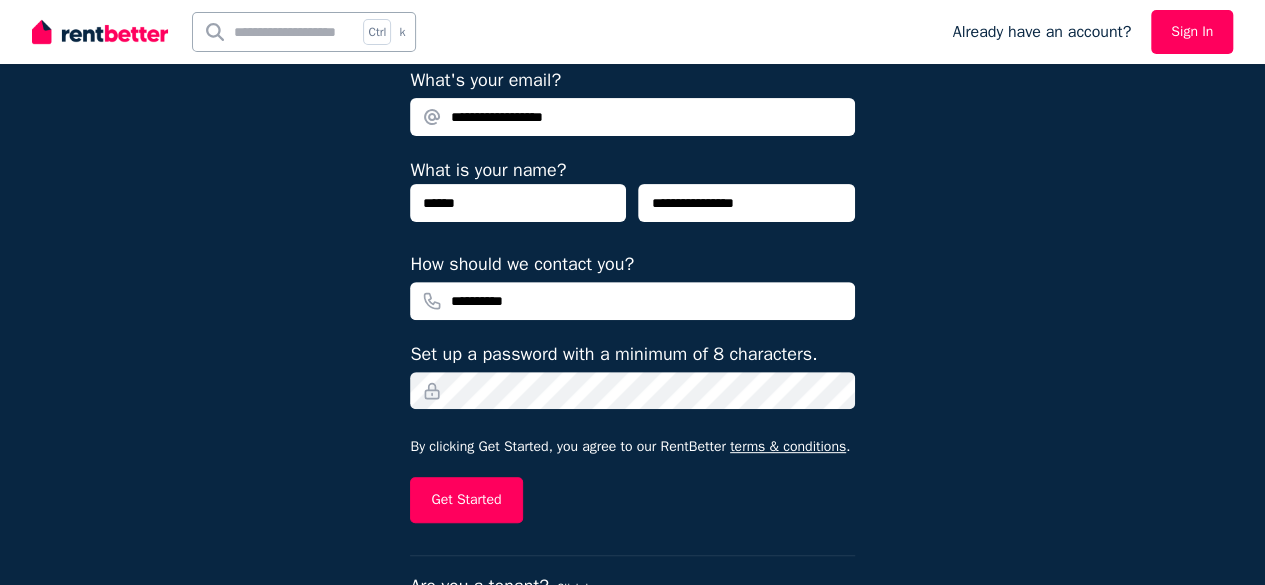 click on "Get Started" at bounding box center (466, 500) 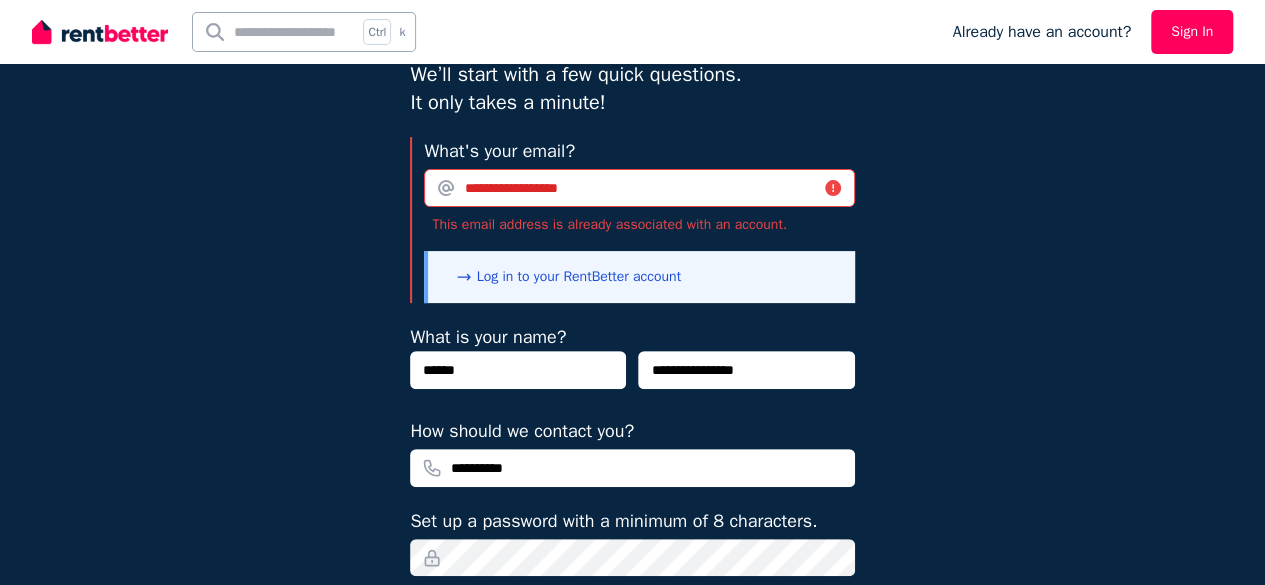 scroll, scrollTop: 138, scrollLeft: 0, axis: vertical 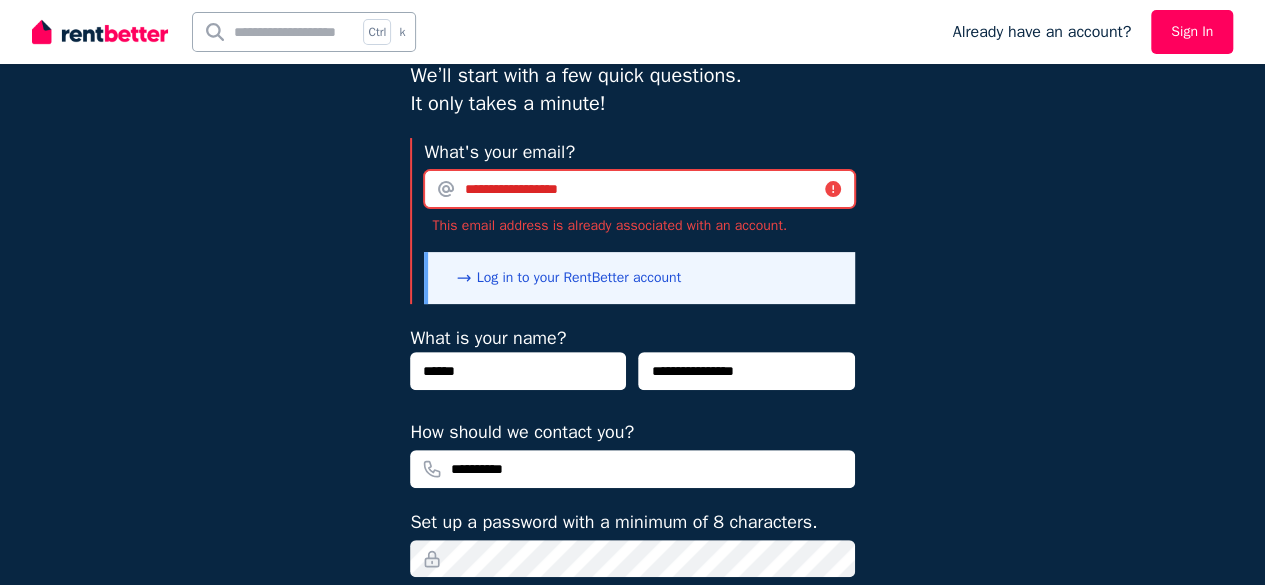 click on "**********" at bounding box center (639, 189) 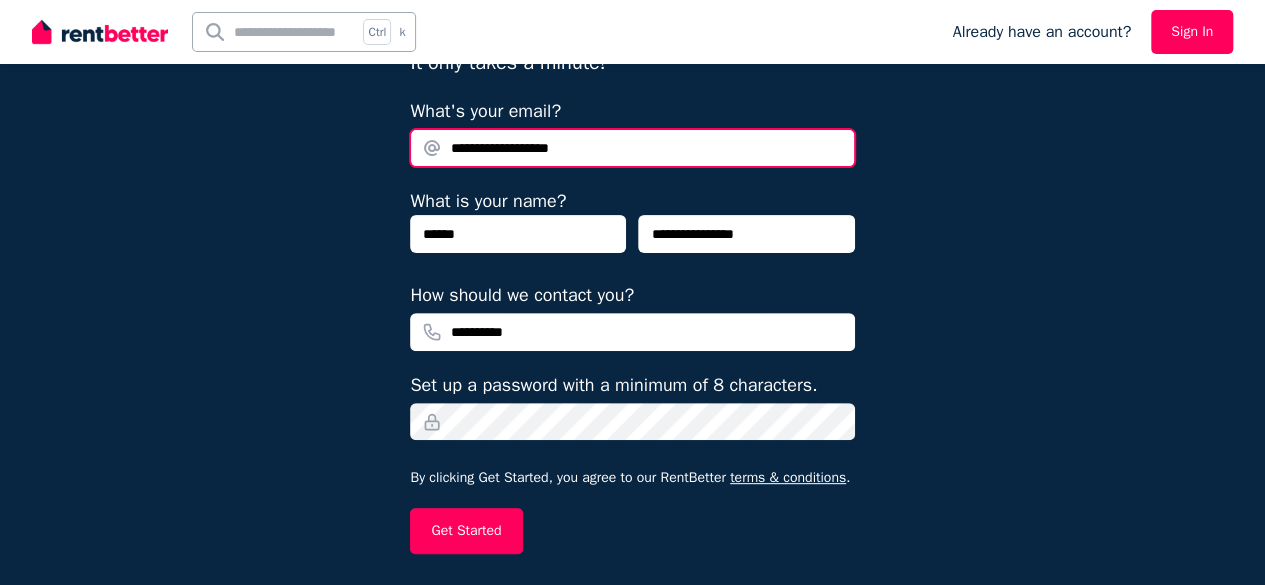 scroll, scrollTop: 180, scrollLeft: 0, axis: vertical 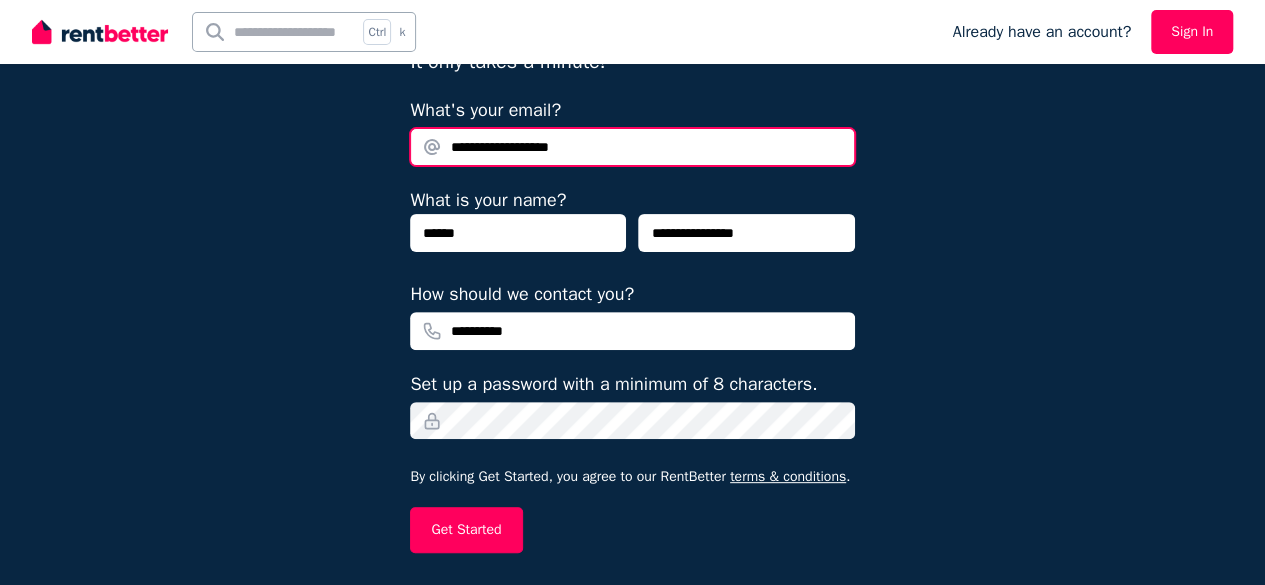type on "**********" 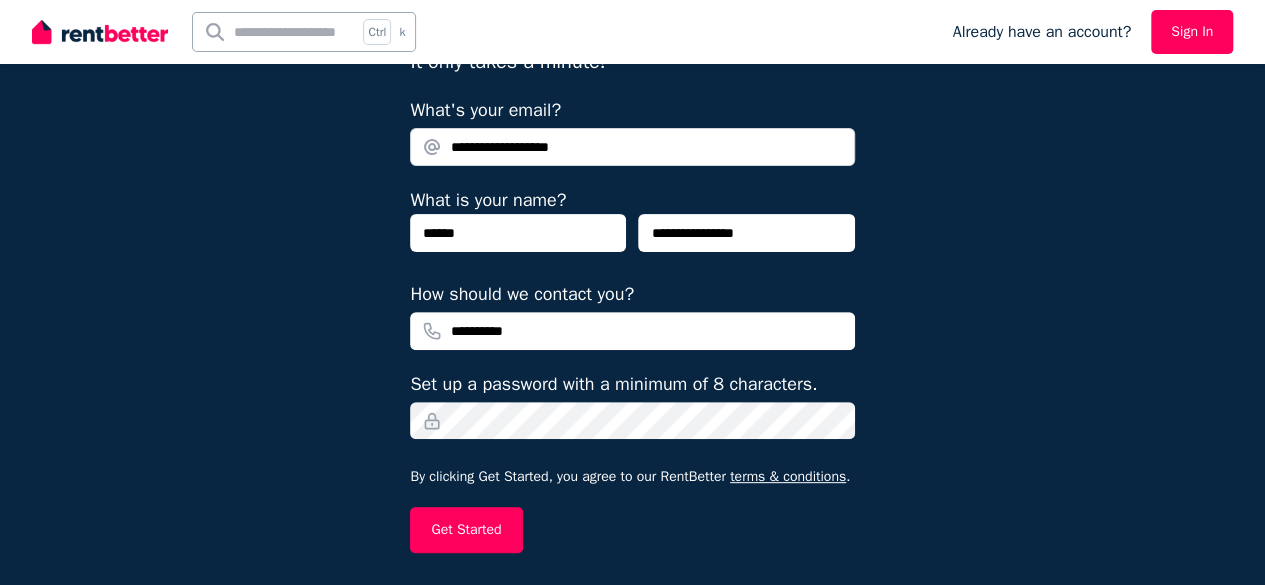 click on "Get Started" at bounding box center (466, 530) 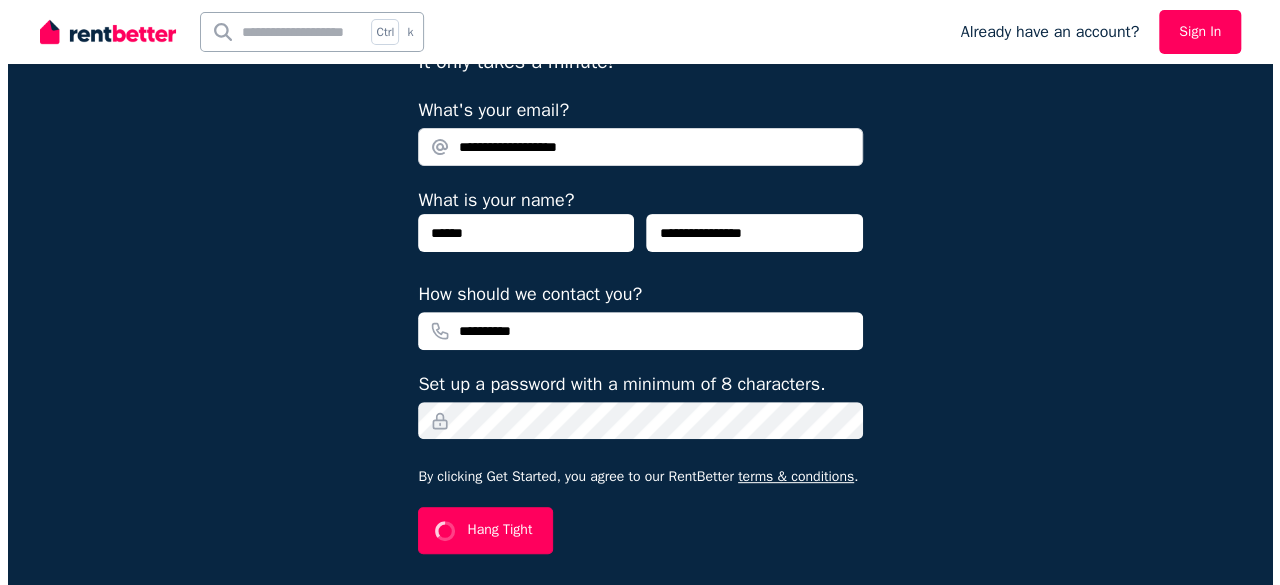scroll, scrollTop: 0, scrollLeft: 0, axis: both 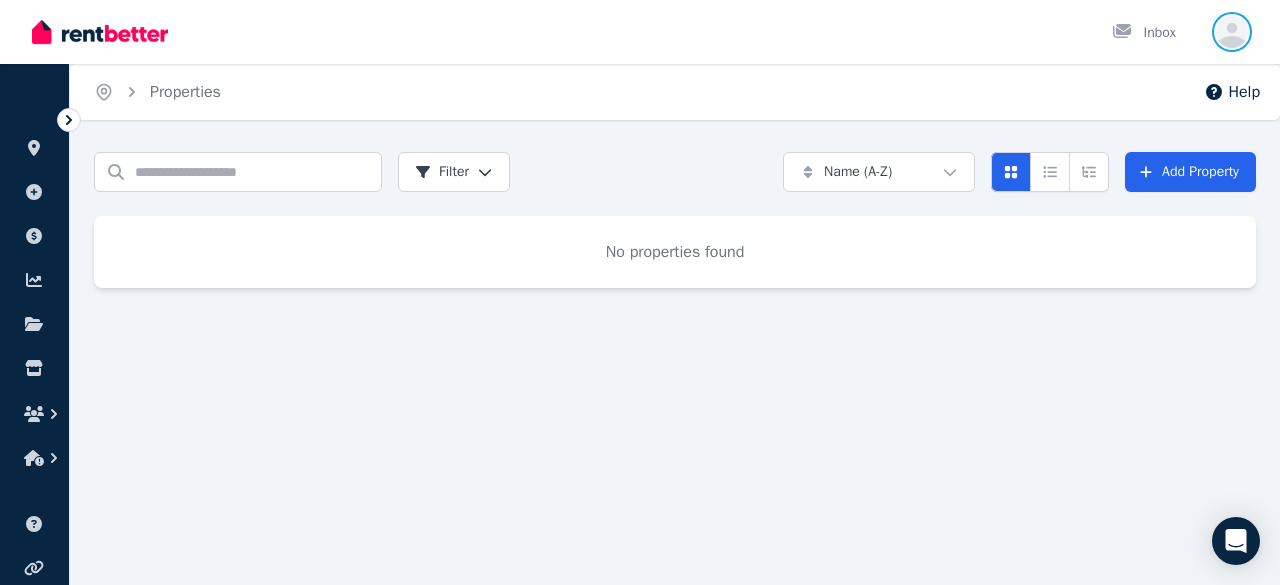click 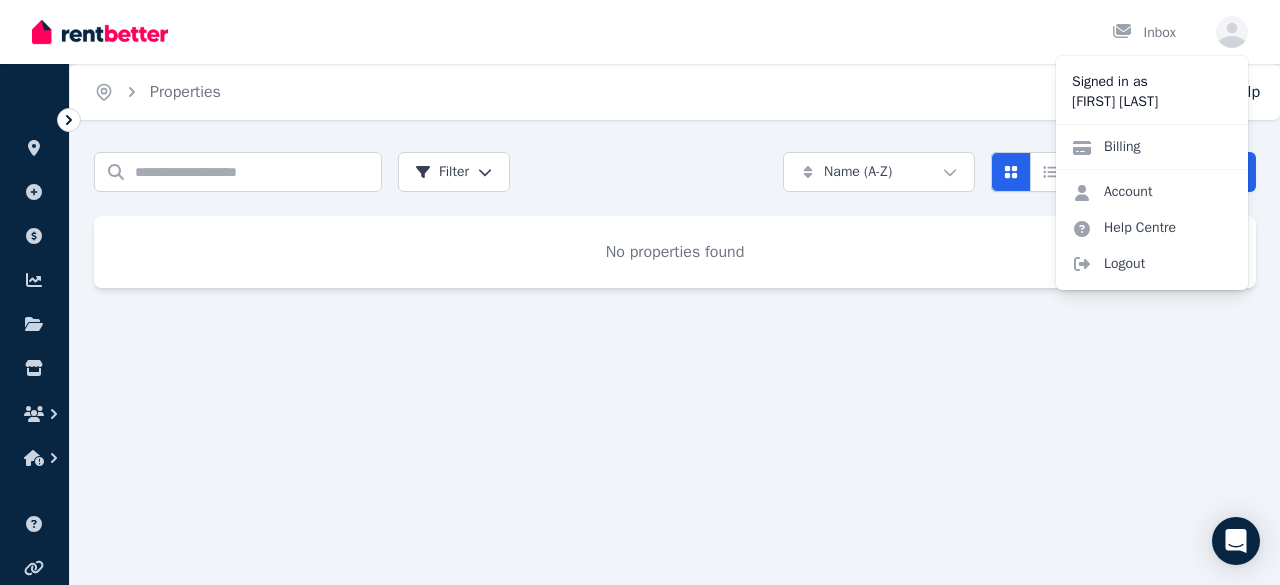 click on "Account" at bounding box center [1112, 192] 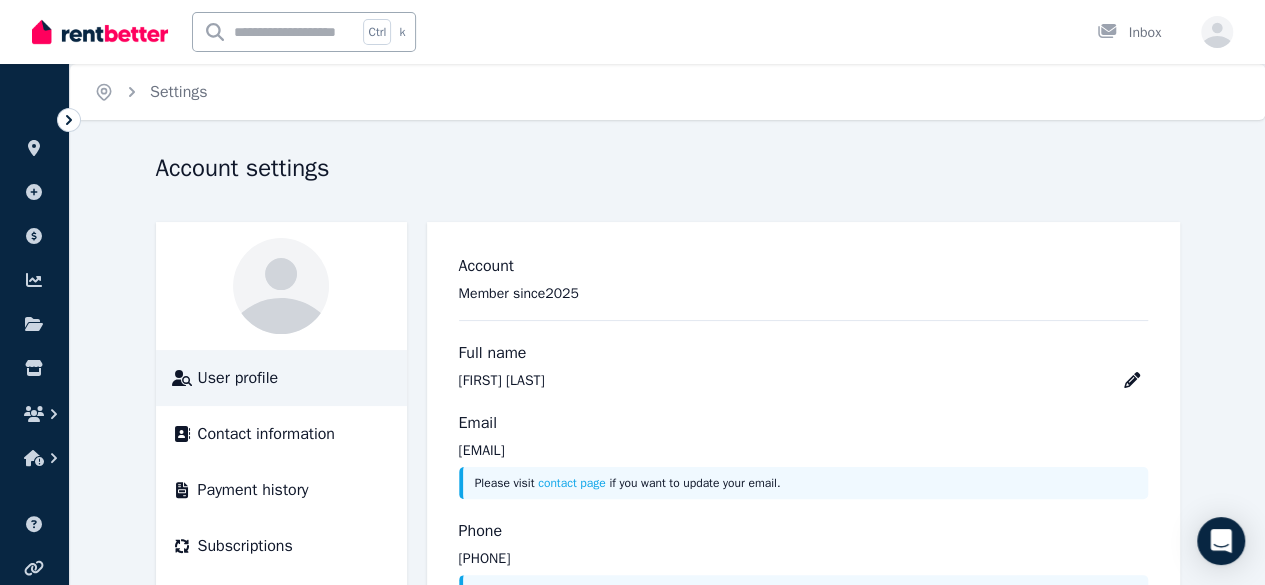 scroll, scrollTop: 136, scrollLeft: 0, axis: vertical 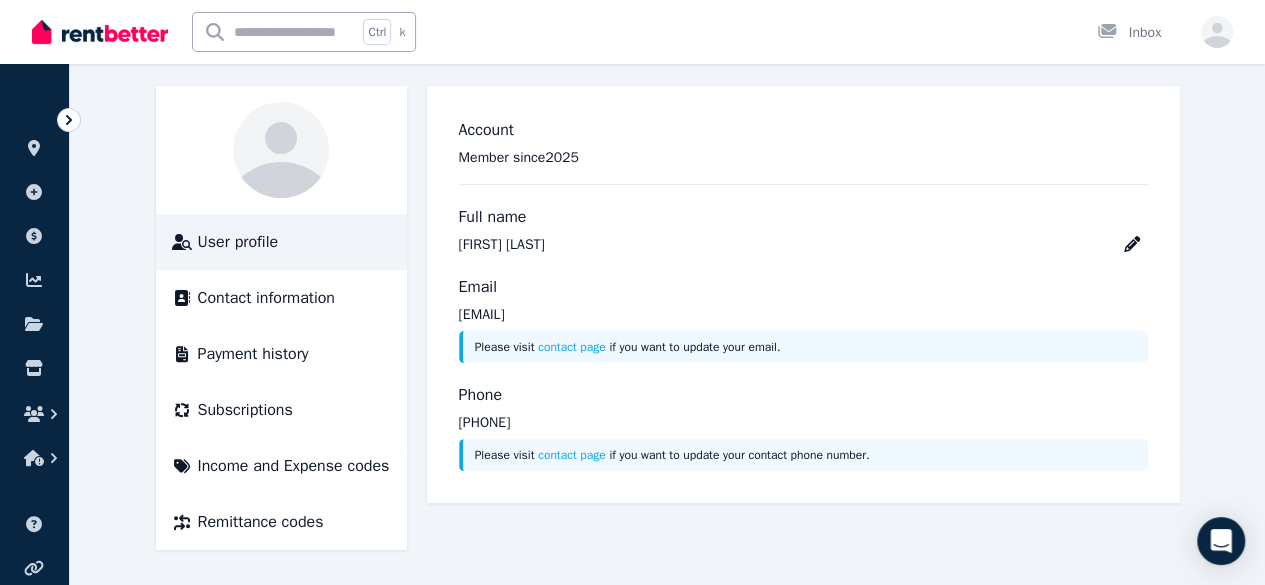 click on "Subscriptions" at bounding box center [245, 410] 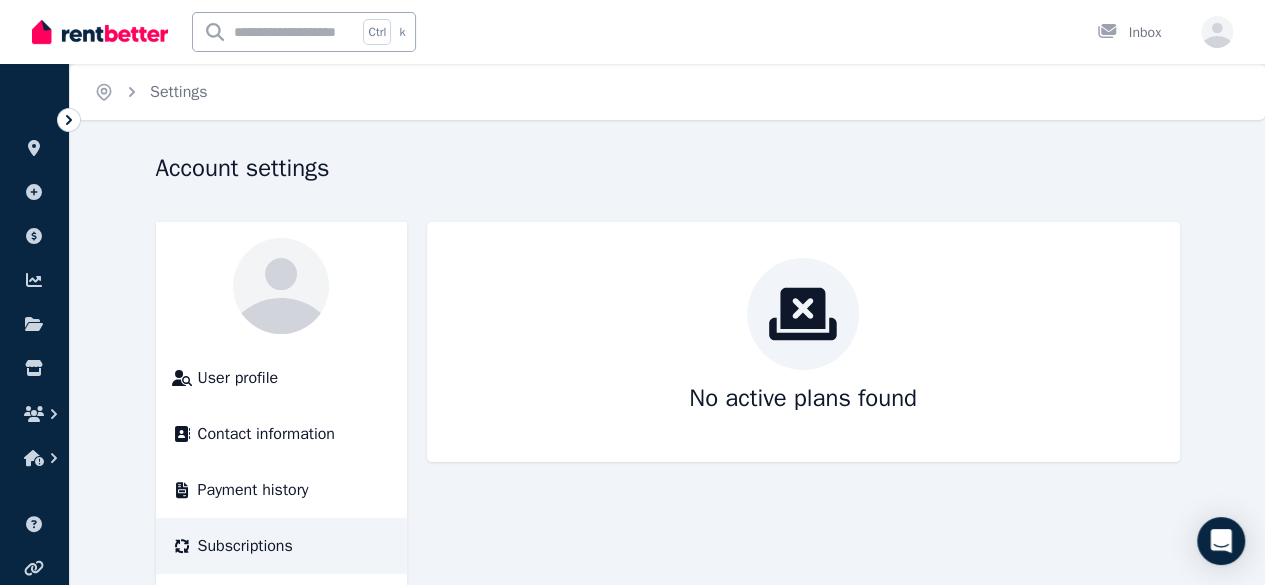 scroll, scrollTop: 136, scrollLeft: 0, axis: vertical 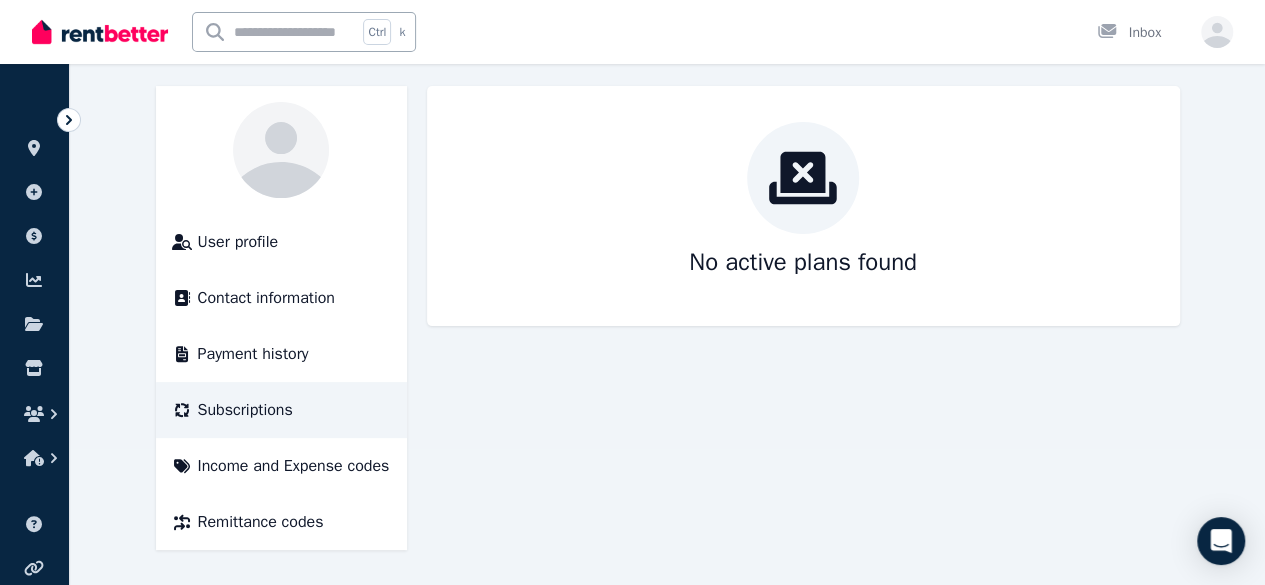 click on "Payment history" at bounding box center [253, 354] 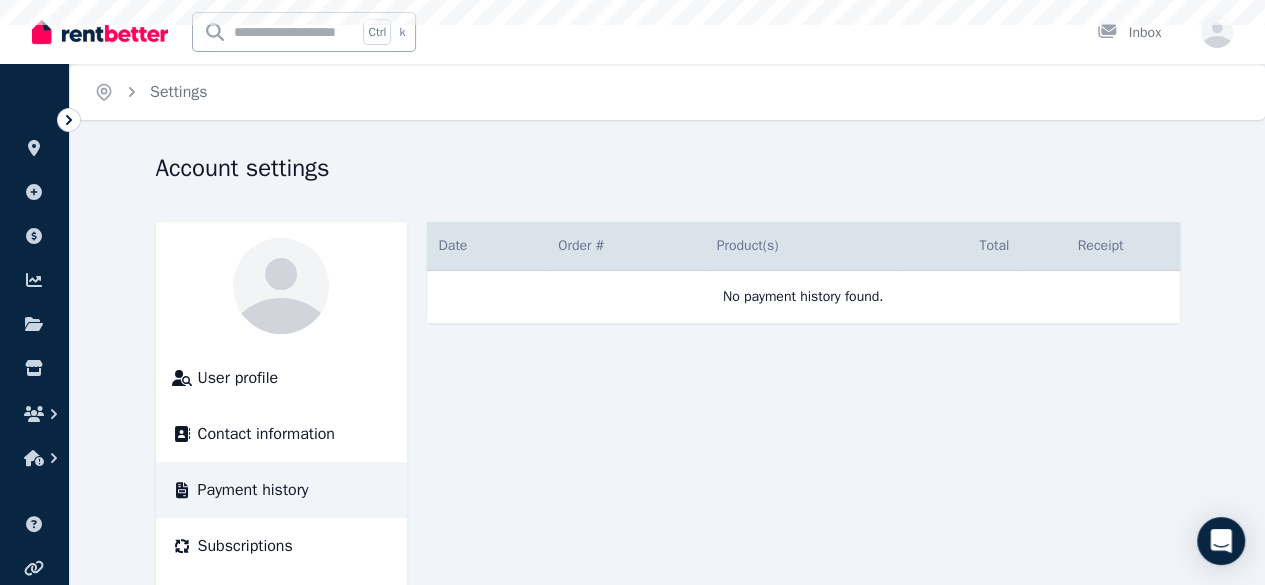 scroll, scrollTop: 136, scrollLeft: 0, axis: vertical 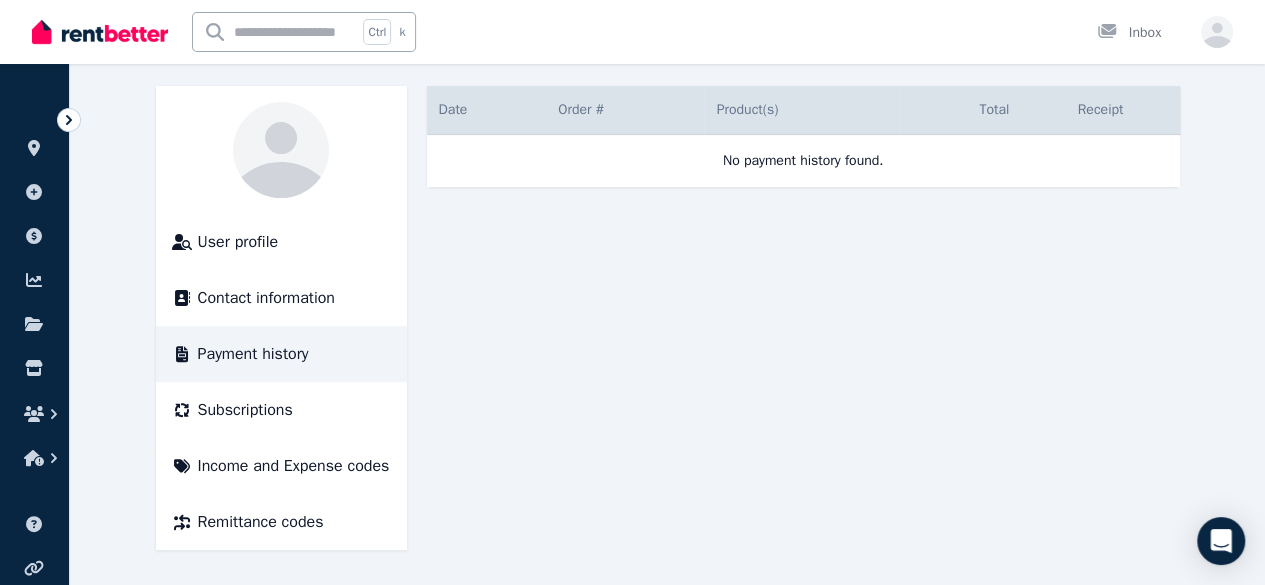 click on "Contact information" at bounding box center [266, 298] 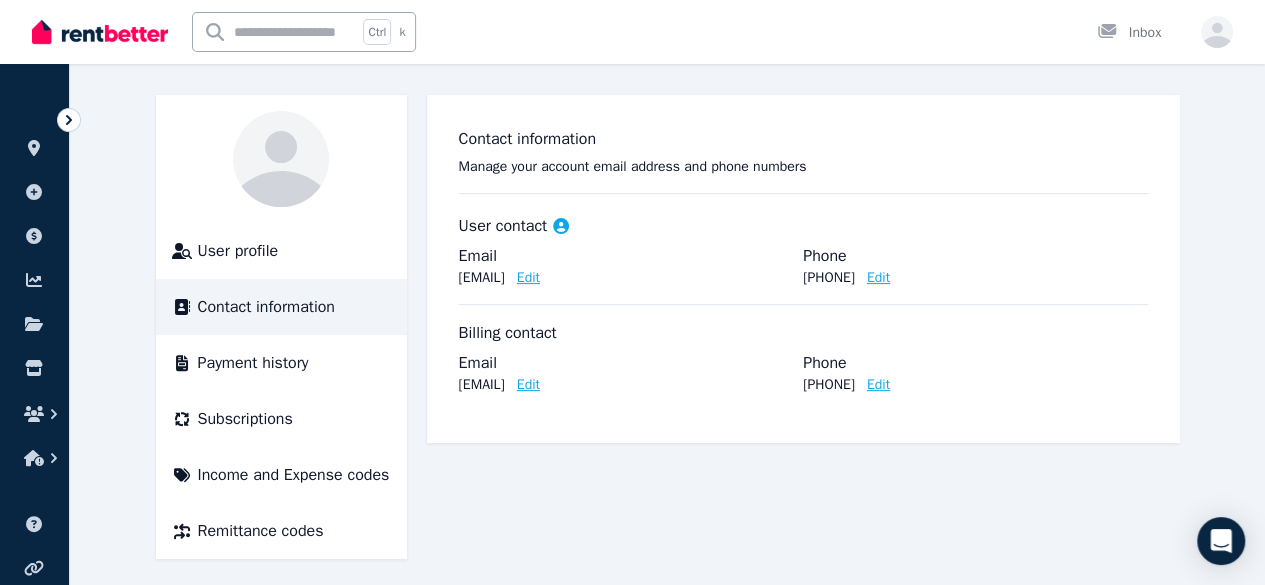scroll, scrollTop: 136, scrollLeft: 0, axis: vertical 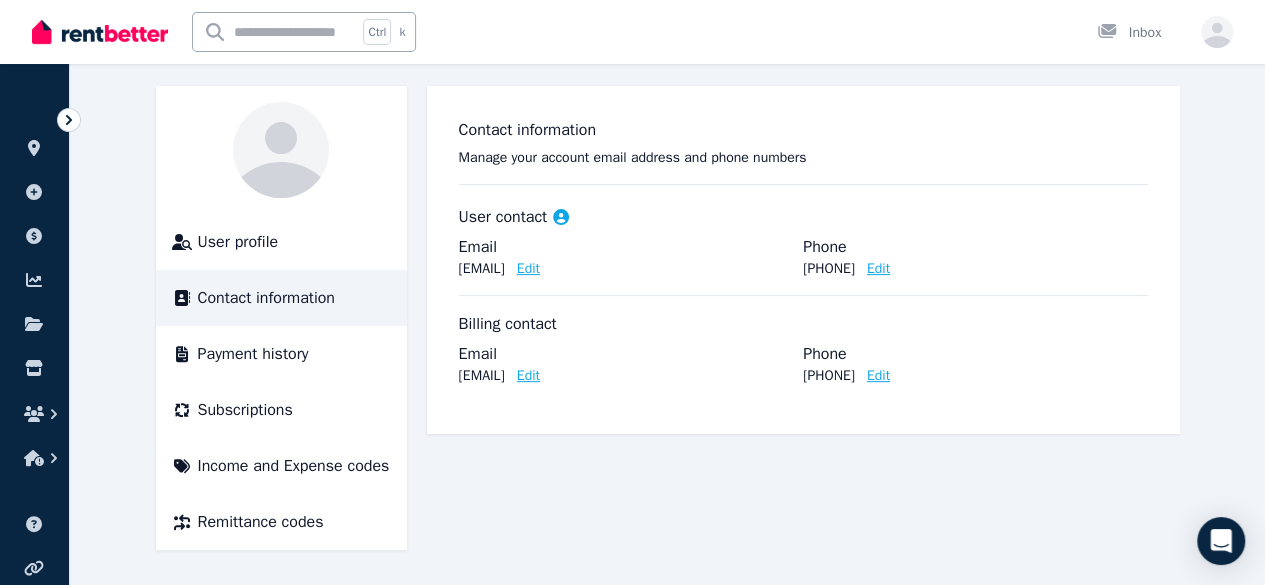 click on "Income and Expense codes" at bounding box center [294, 466] 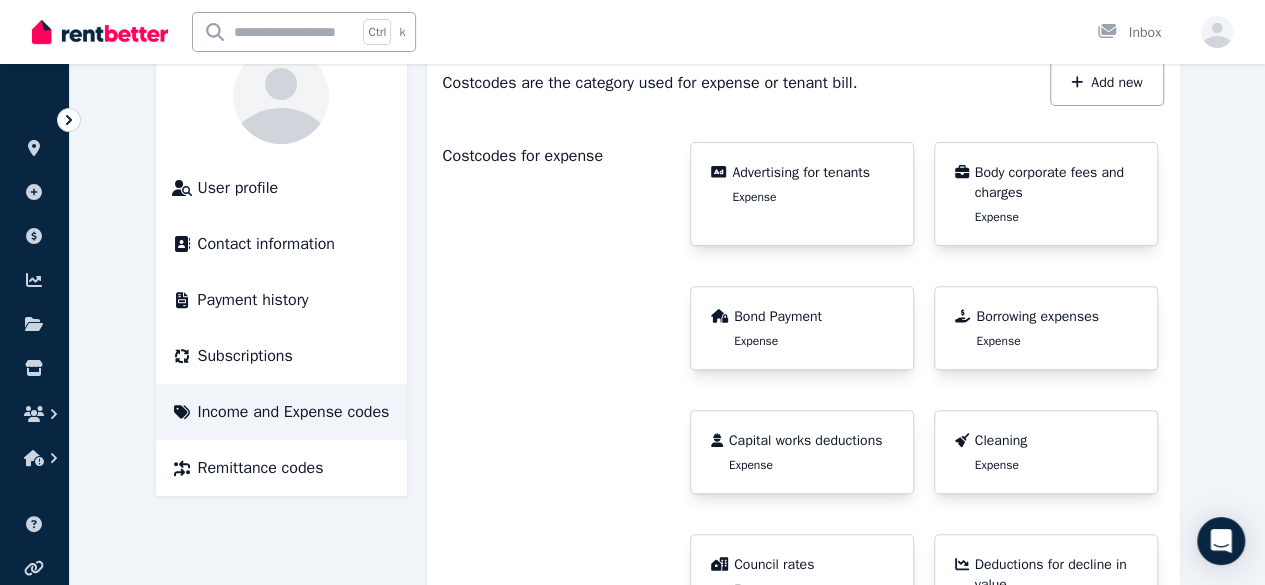 scroll, scrollTop: 191, scrollLeft: 0, axis: vertical 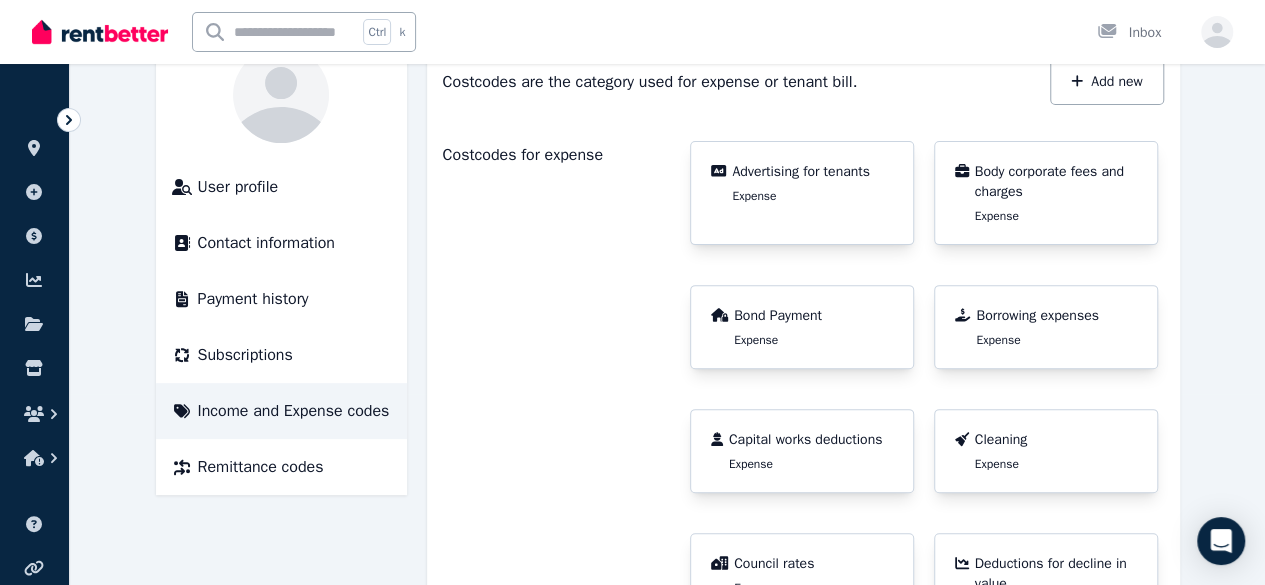 click on "Remittance codes" at bounding box center (261, 467) 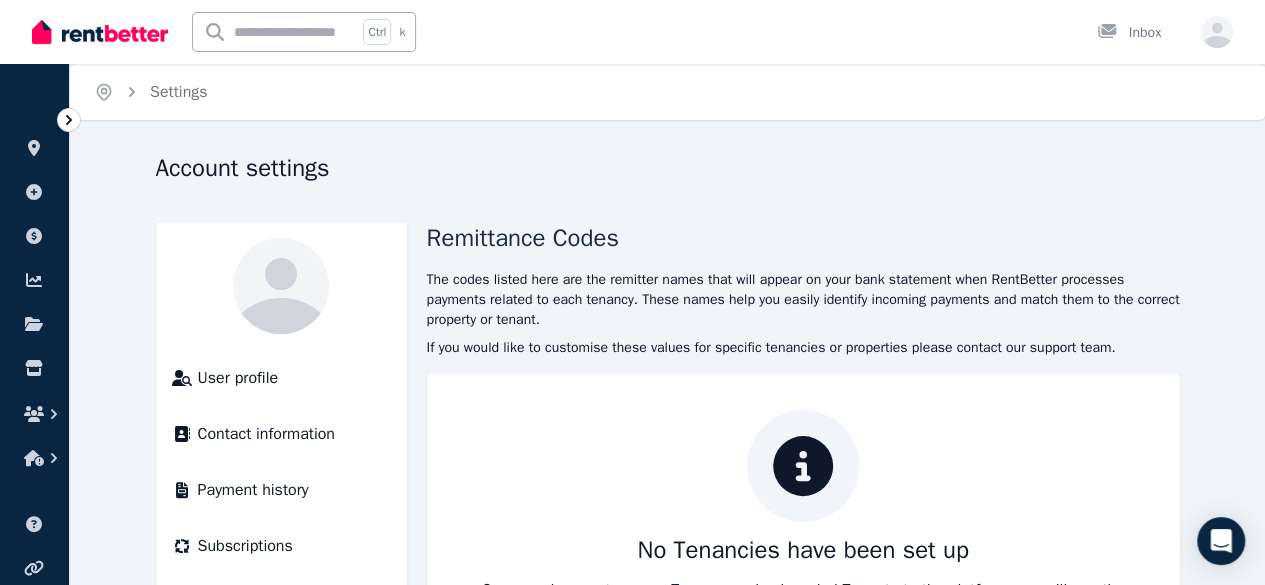 scroll, scrollTop: 136, scrollLeft: 0, axis: vertical 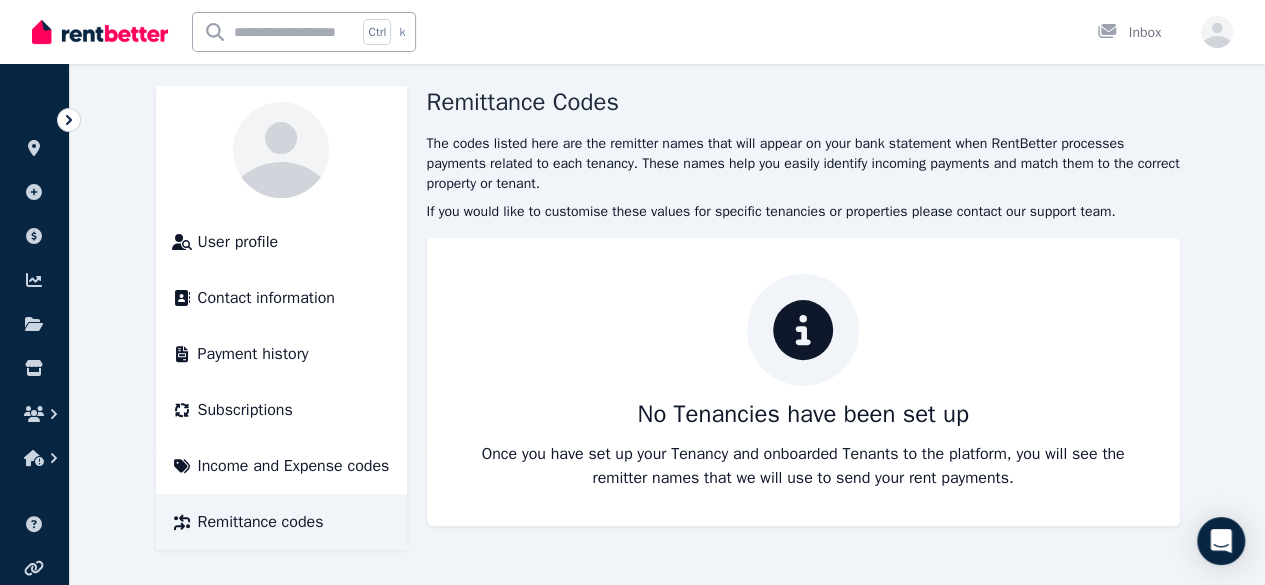 click 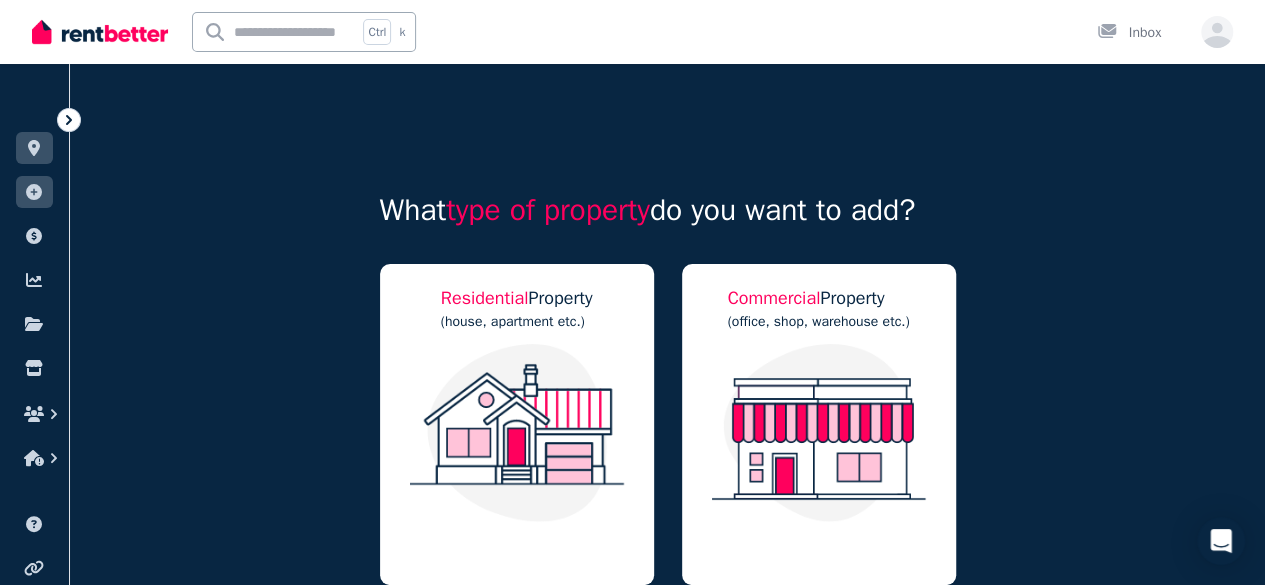 click at bounding box center [517, 433] 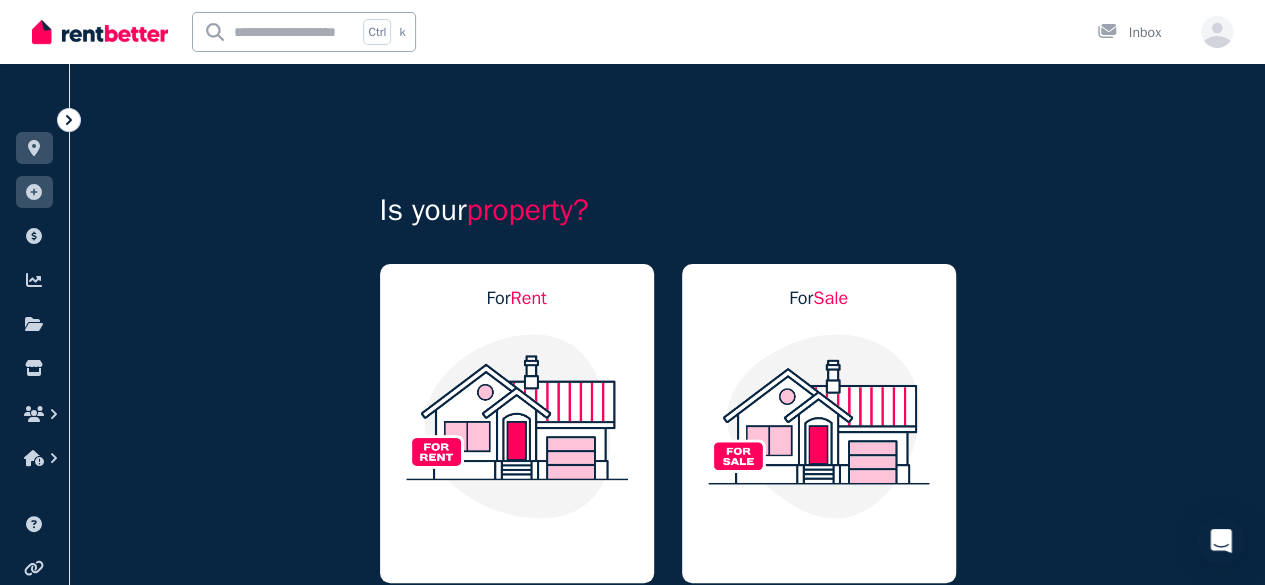 click at bounding box center [517, 426] 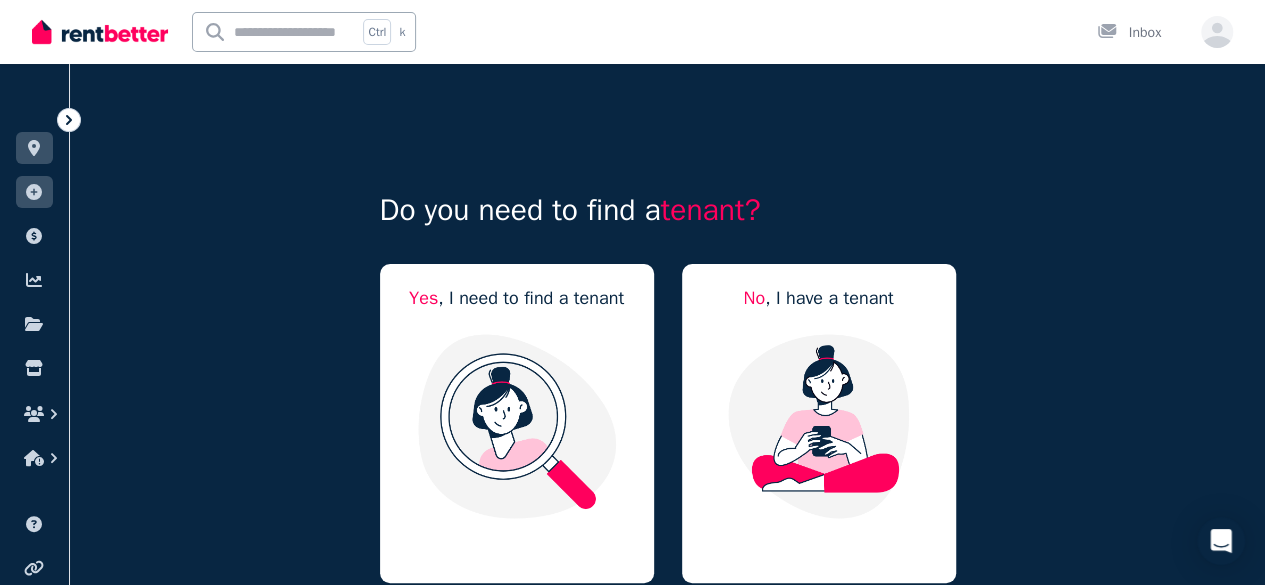 click at bounding box center (819, 426) 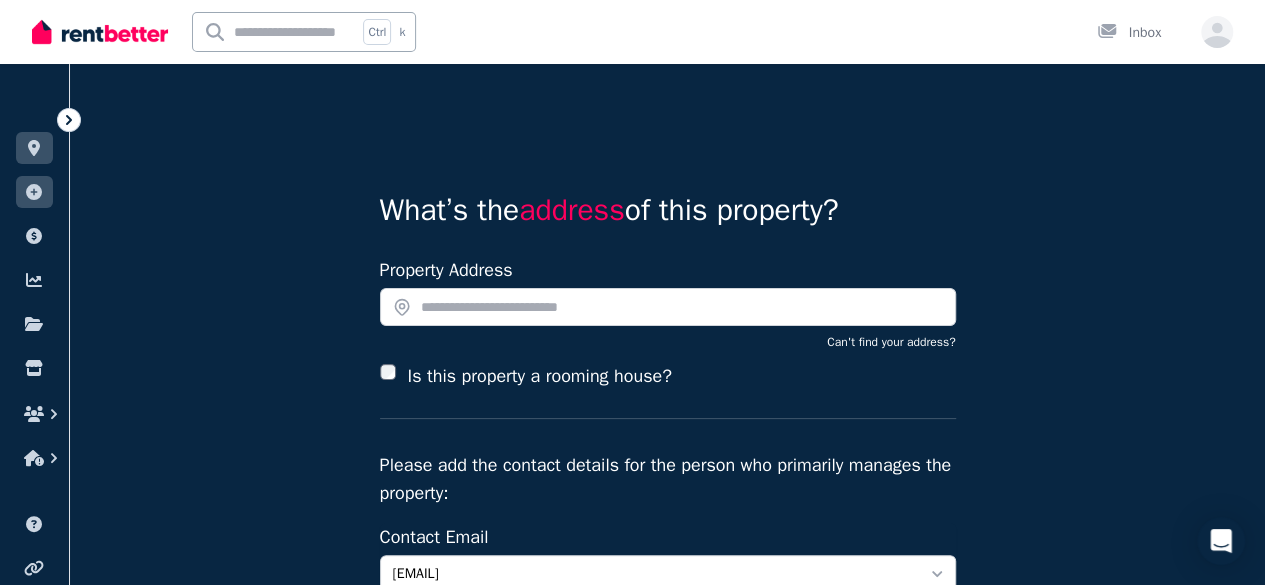 click on "Property Address" at bounding box center (668, 291) 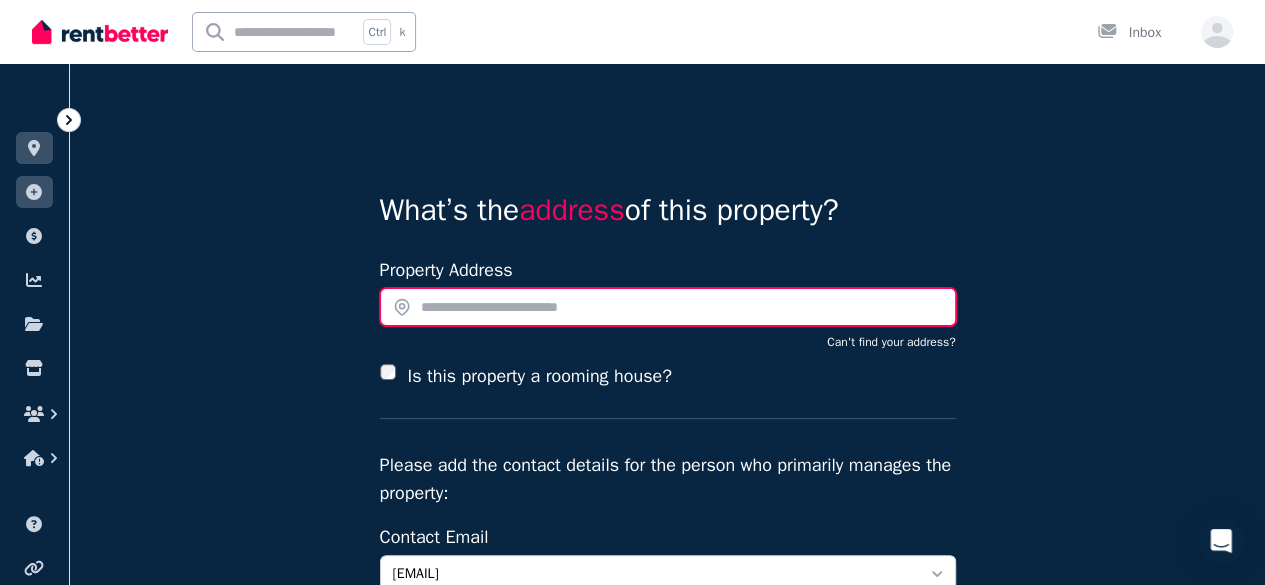 click at bounding box center [668, 307] 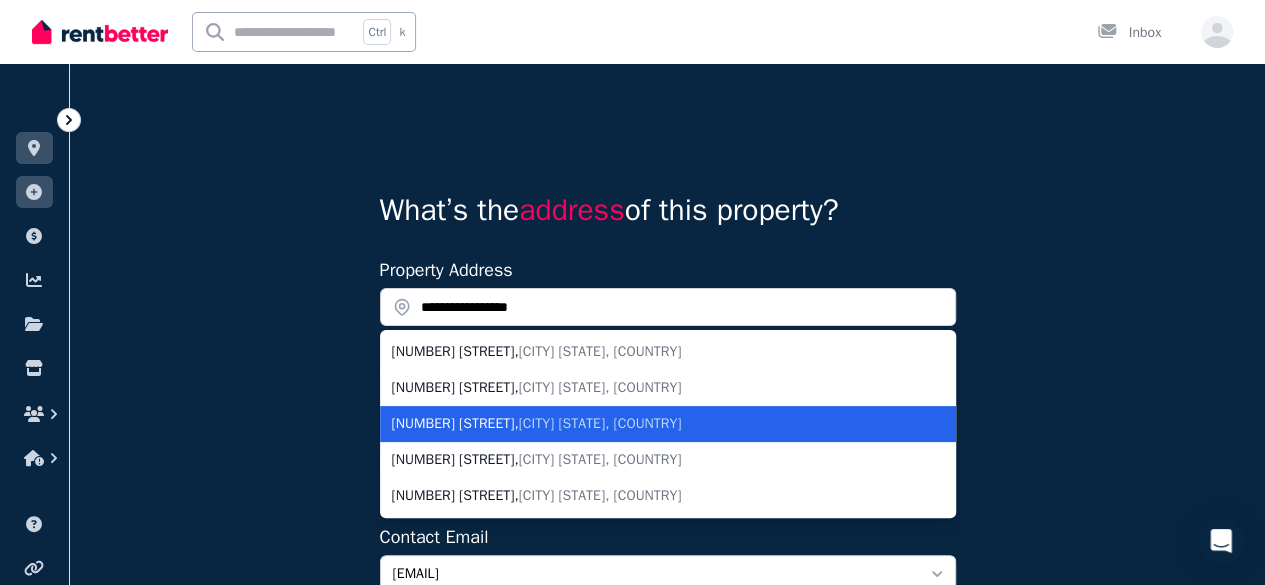 click on "Nunawading VIC, Australia" at bounding box center (600, 423) 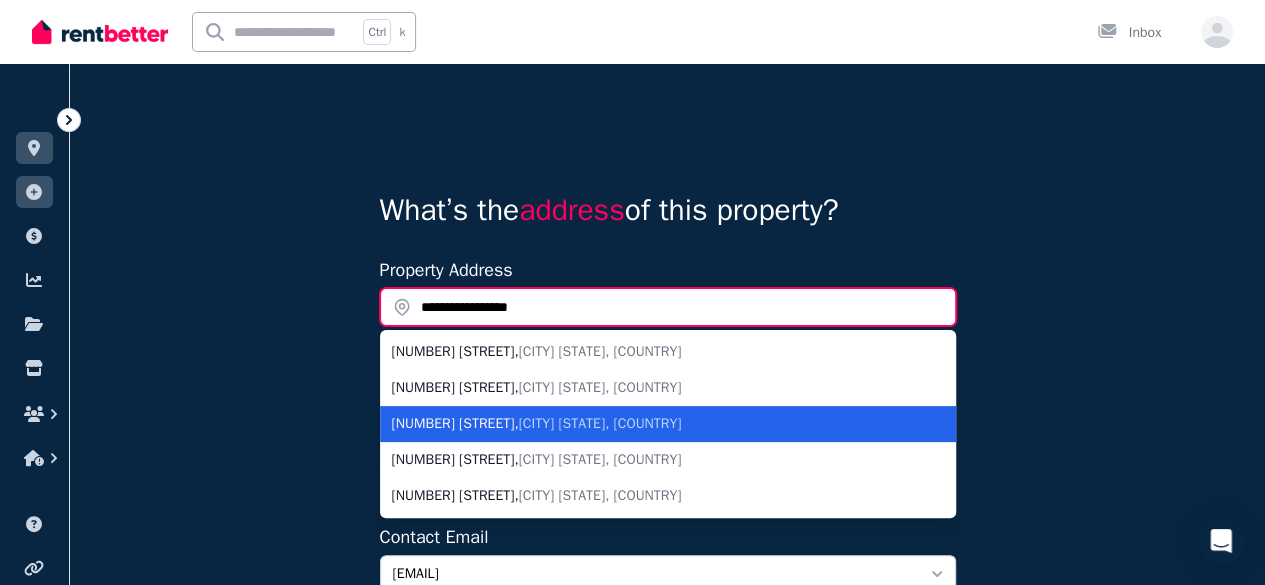 type on "**********" 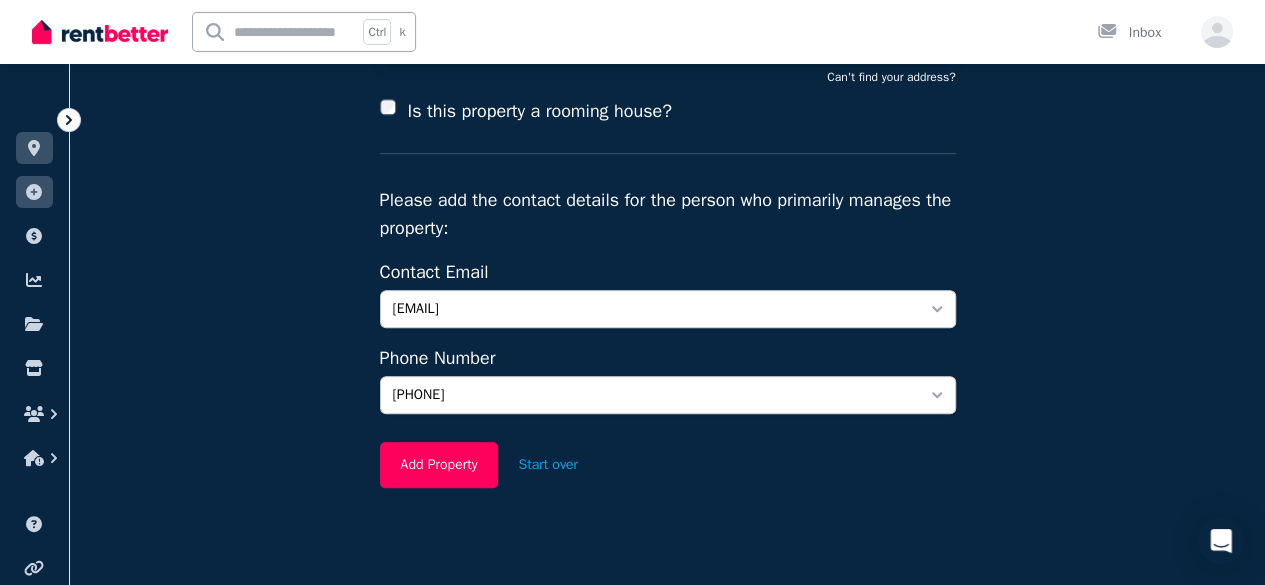 scroll, scrollTop: 450, scrollLeft: 0, axis: vertical 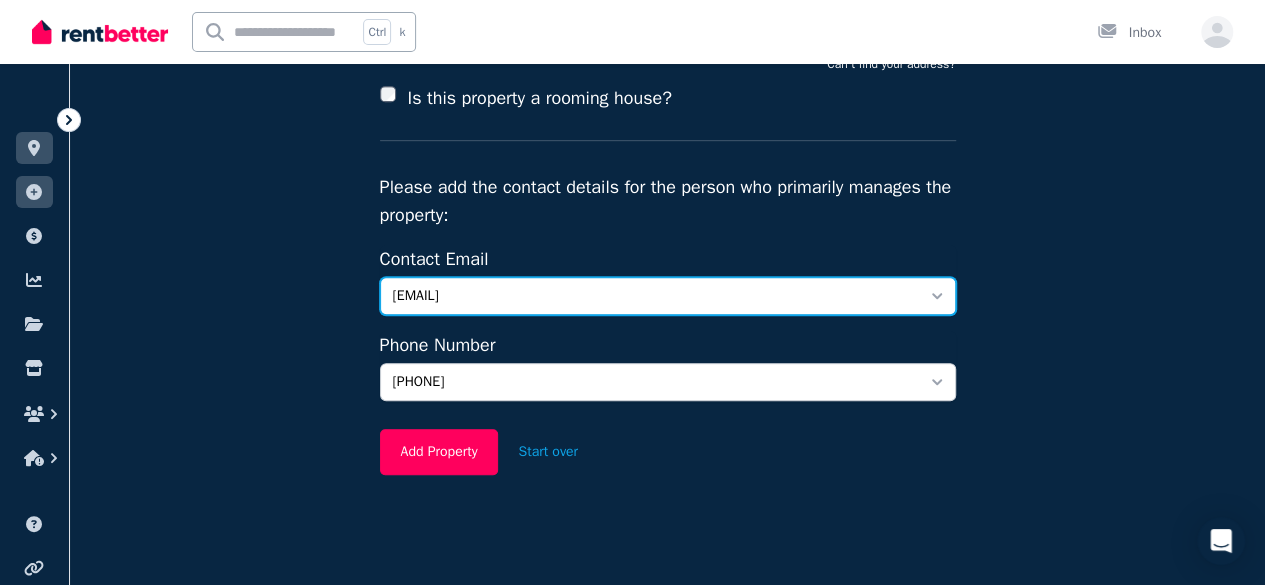 click on "[EMAIL]" at bounding box center (654, 296) 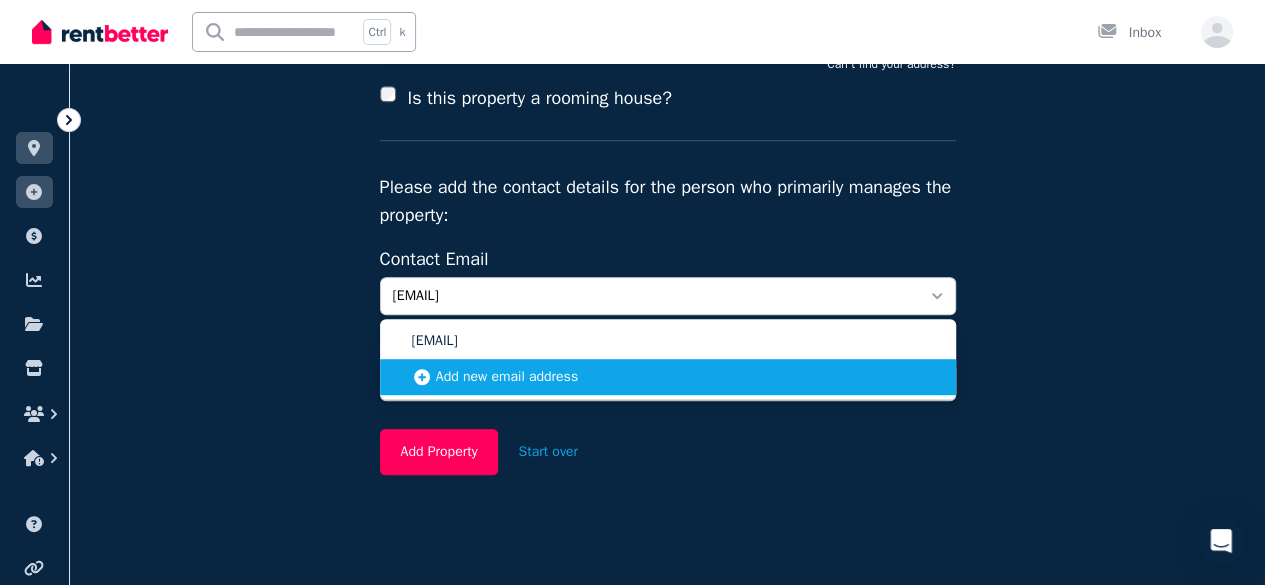 click on "Add new email address" at bounding box center (668, 377) 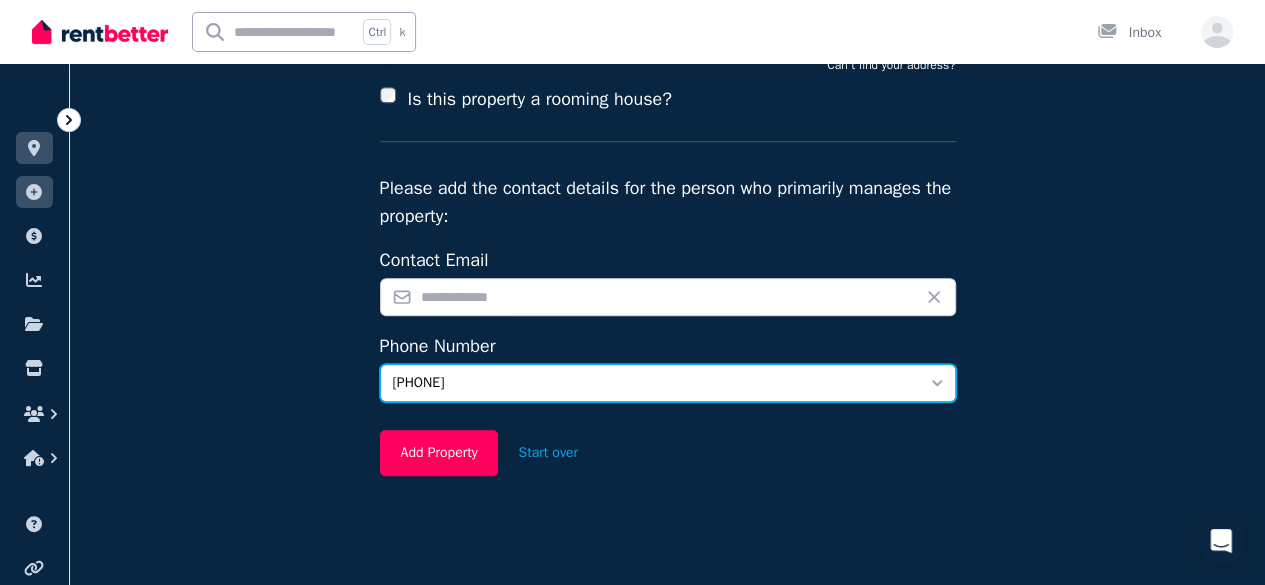 click on "+61401381910" at bounding box center (668, 383) 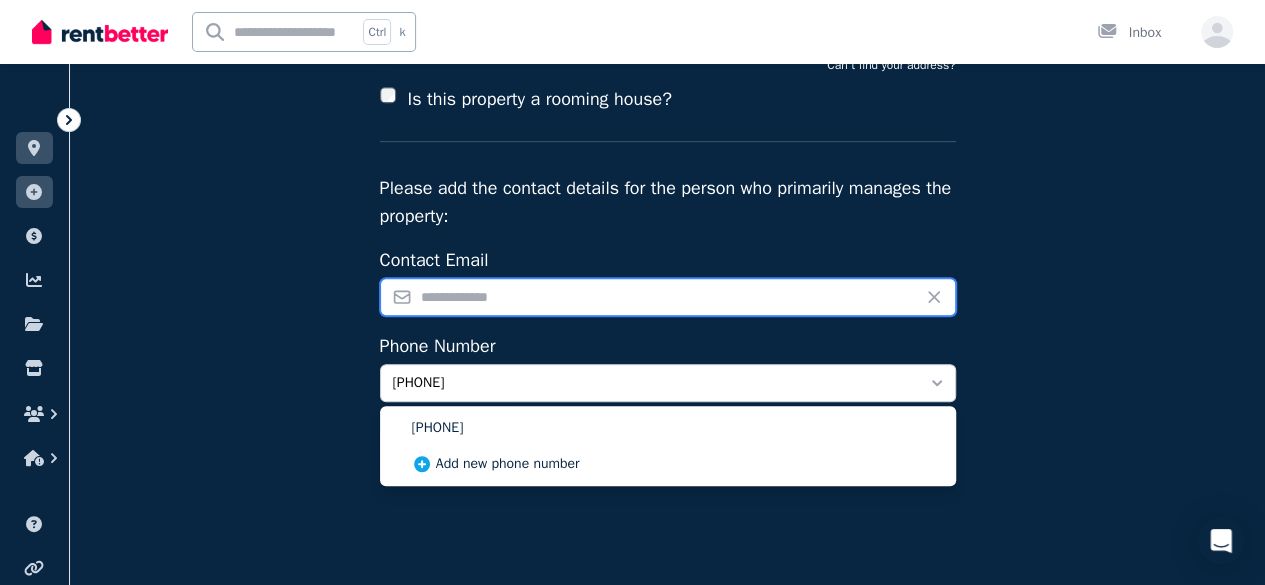 click at bounding box center (668, 297) 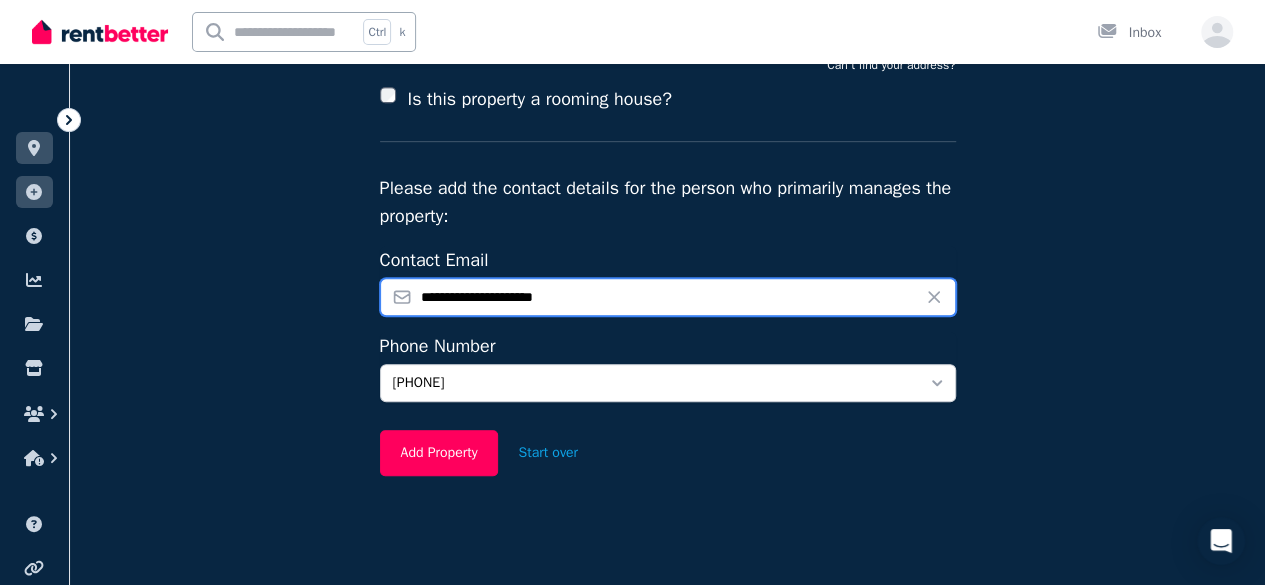 type on "**********" 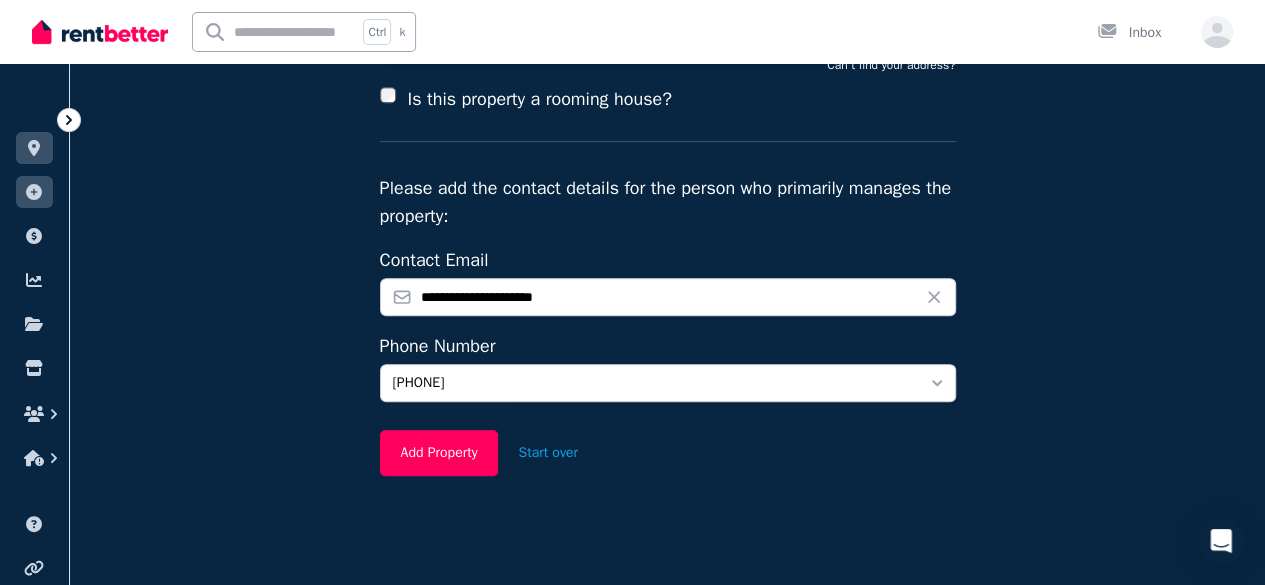 type 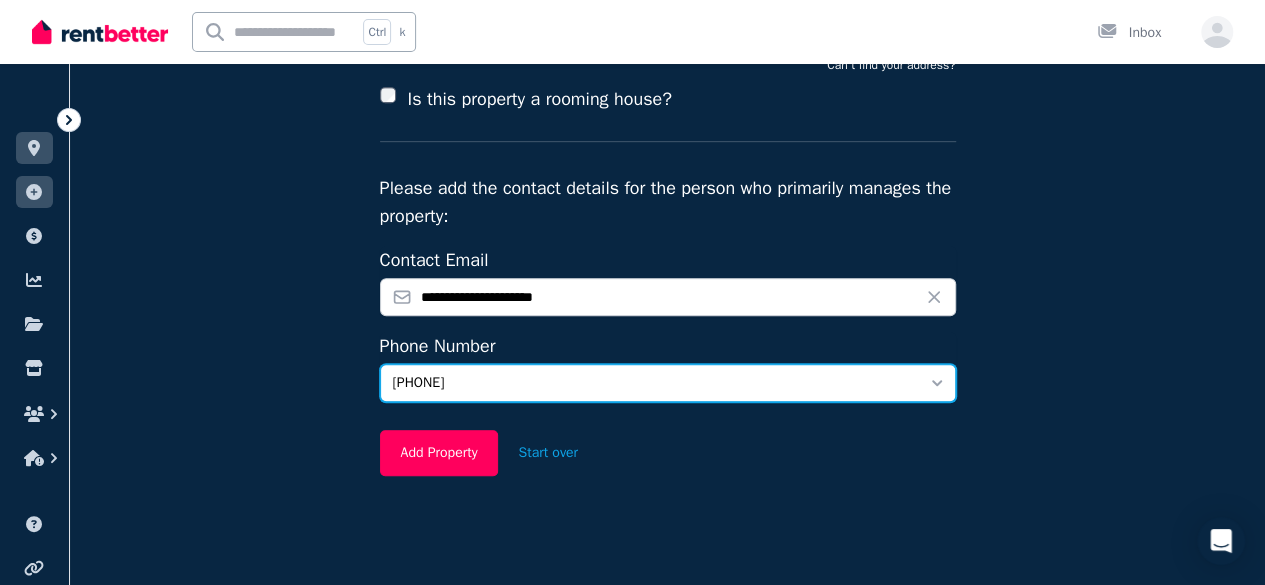 type 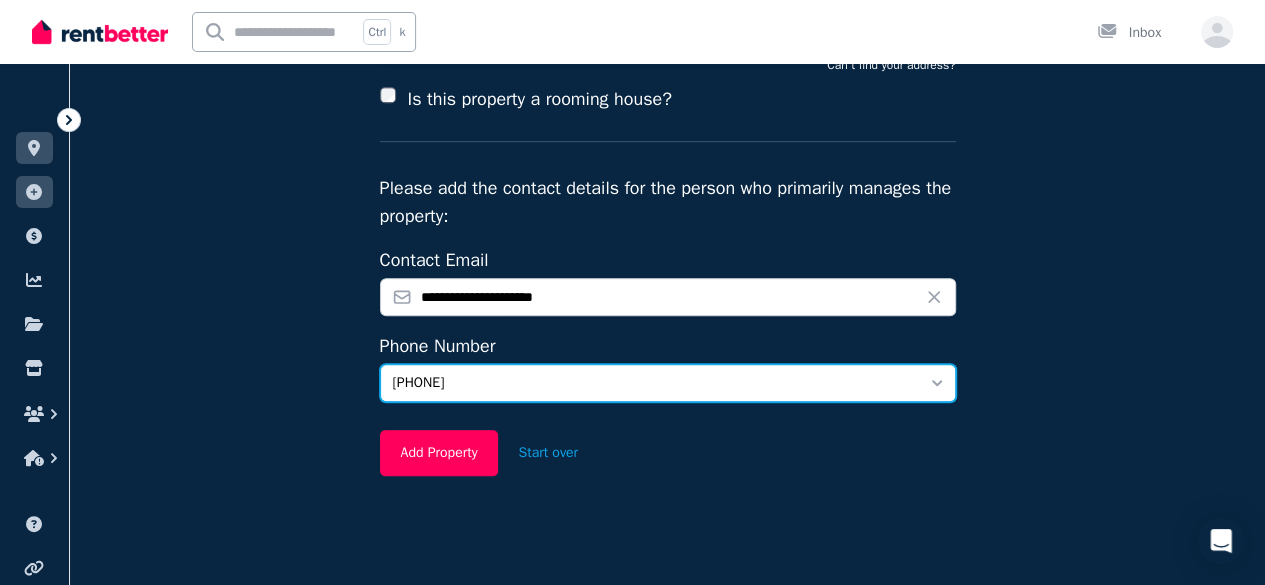 click on "[PHONE]" at bounding box center [654, 383] 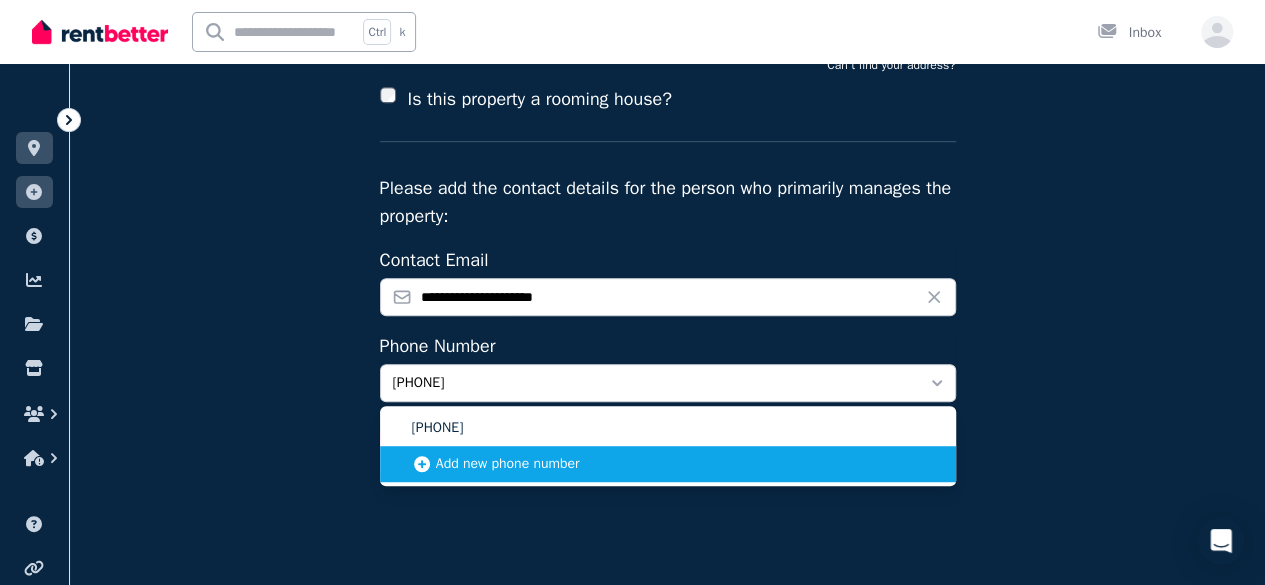 click on "Add new phone number" at bounding box center [668, 464] 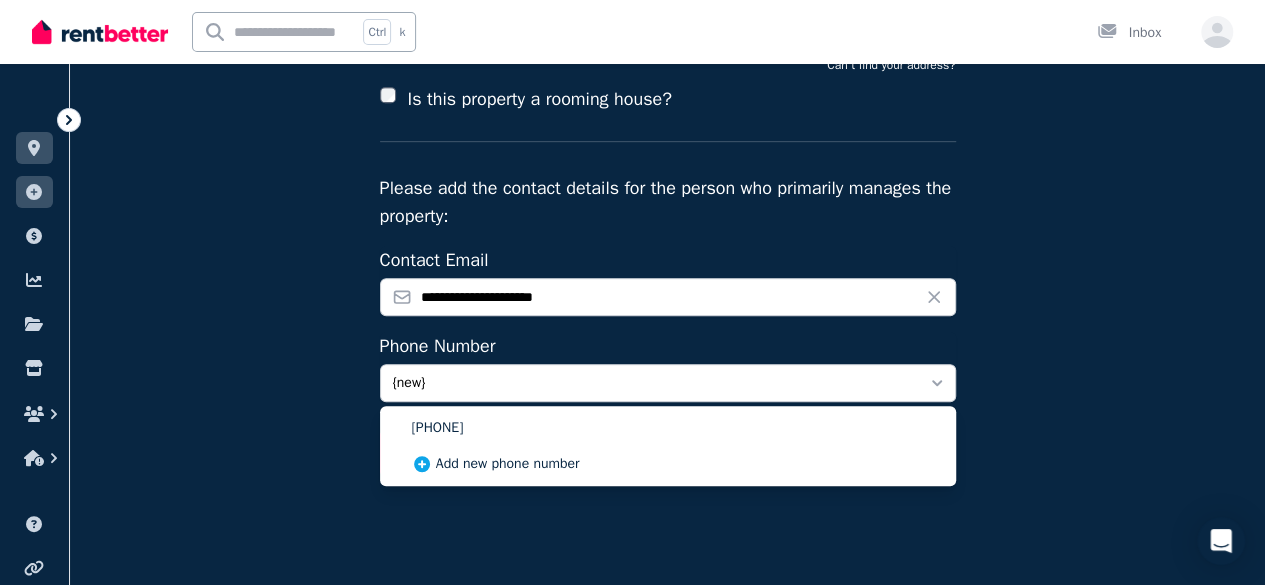 scroll, scrollTop: 448, scrollLeft: 0, axis: vertical 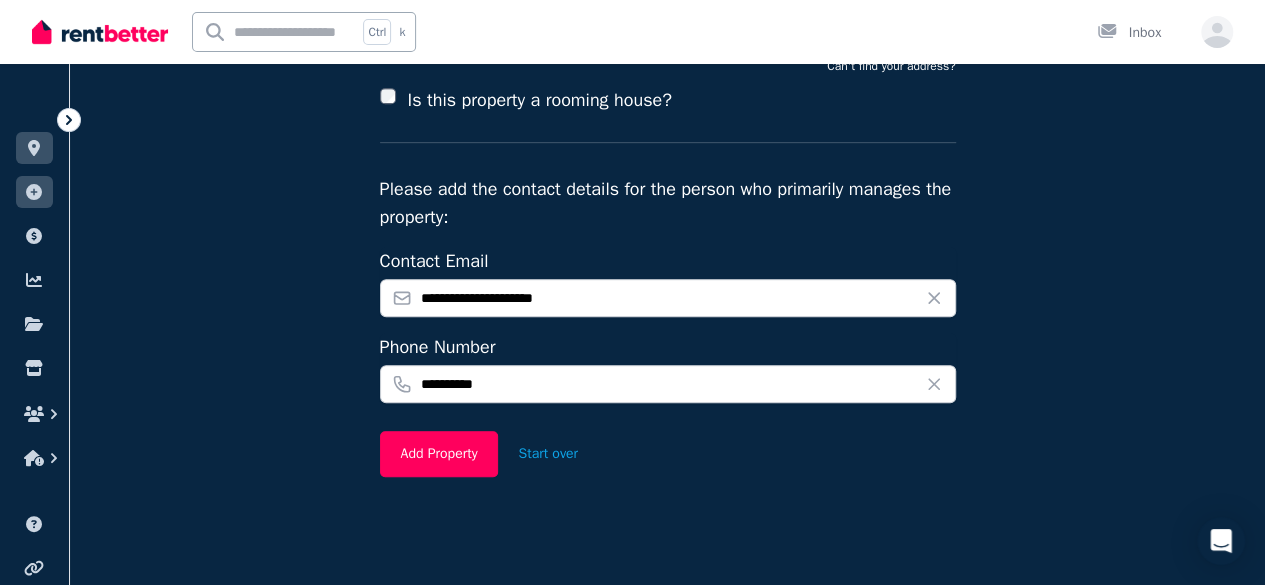 type on "**********" 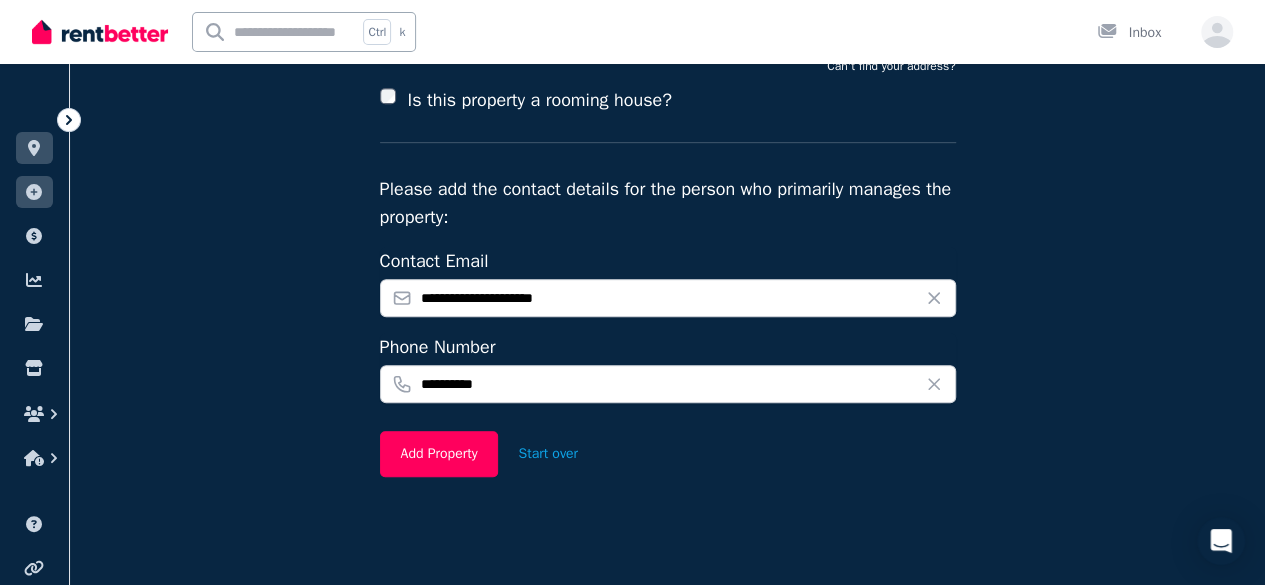 click on "Add Property" at bounding box center [439, 454] 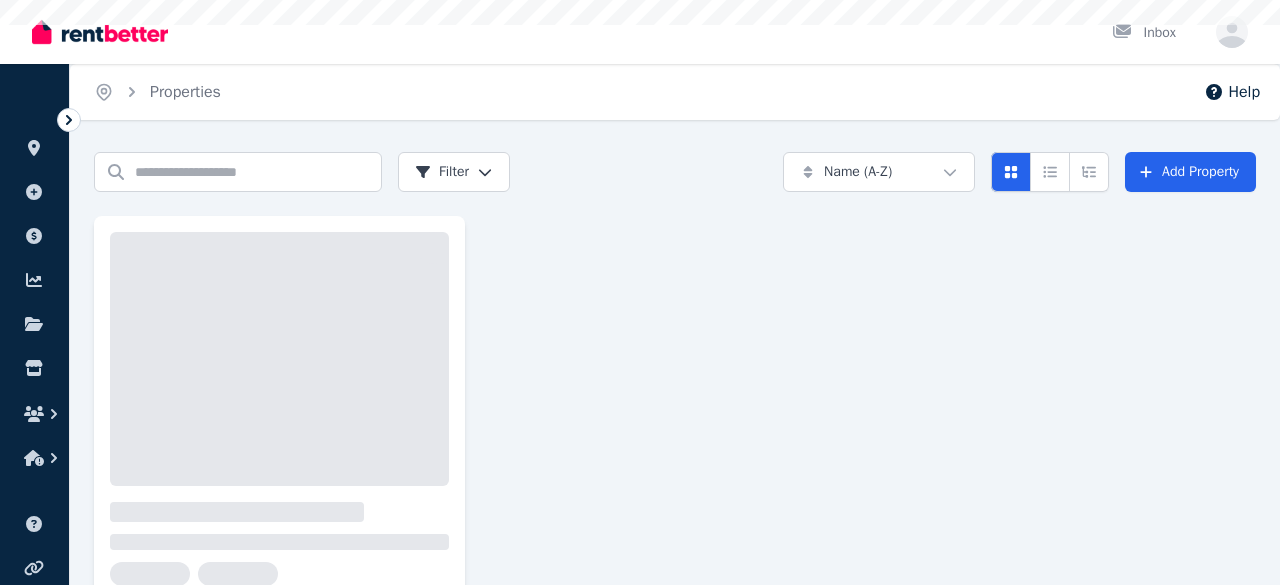 scroll, scrollTop: 0, scrollLeft: 0, axis: both 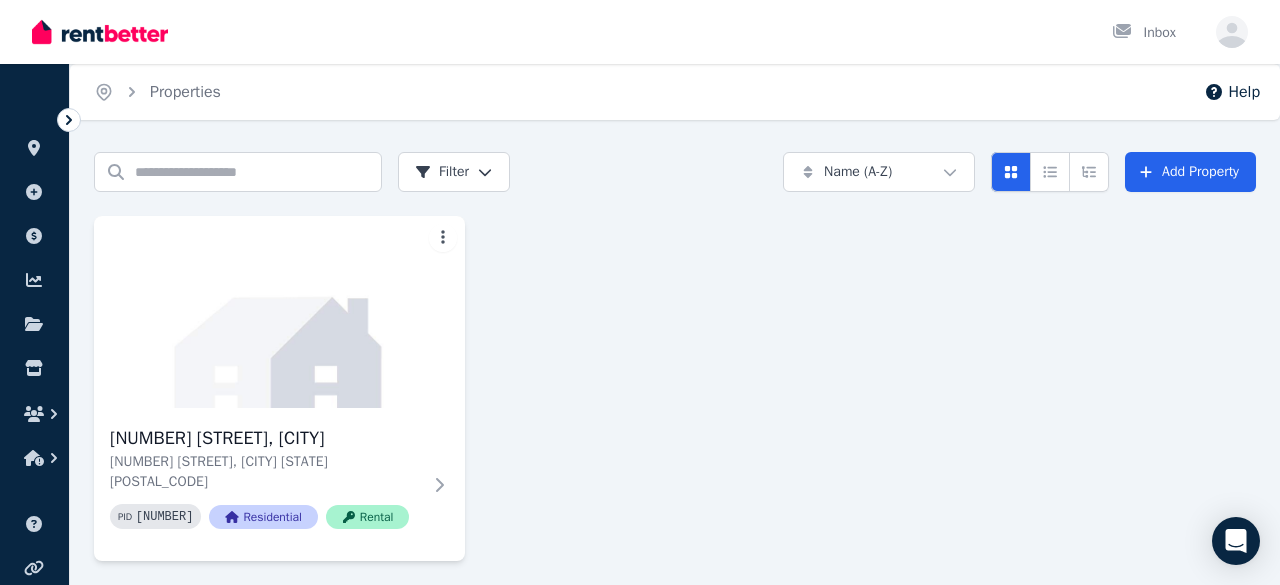 click 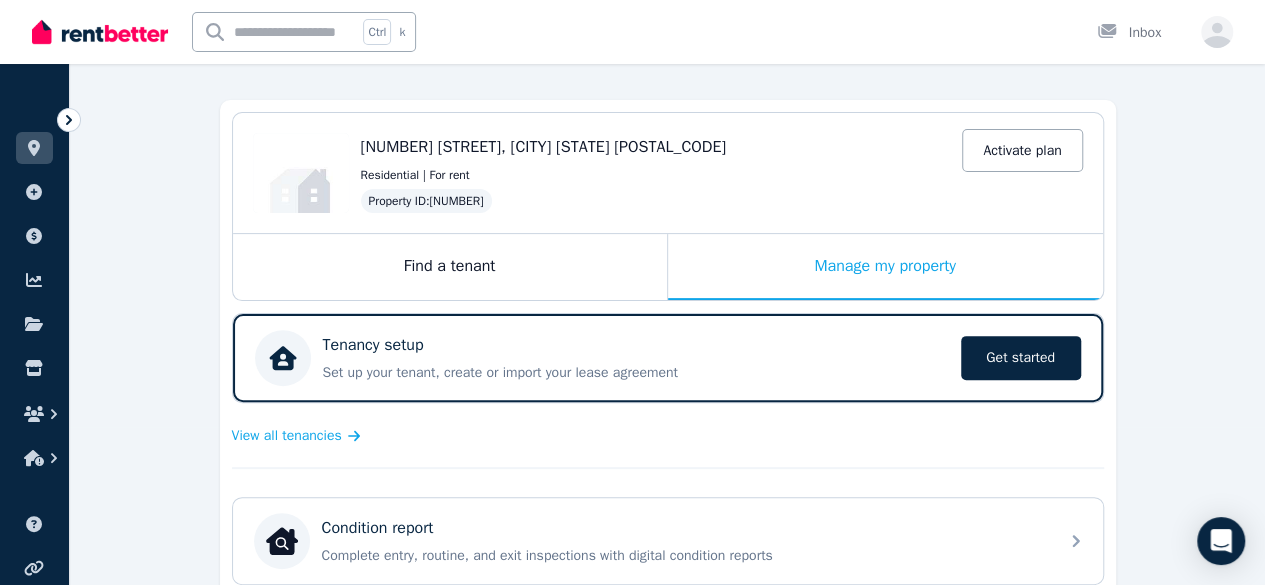 scroll, scrollTop: 166, scrollLeft: 0, axis: vertical 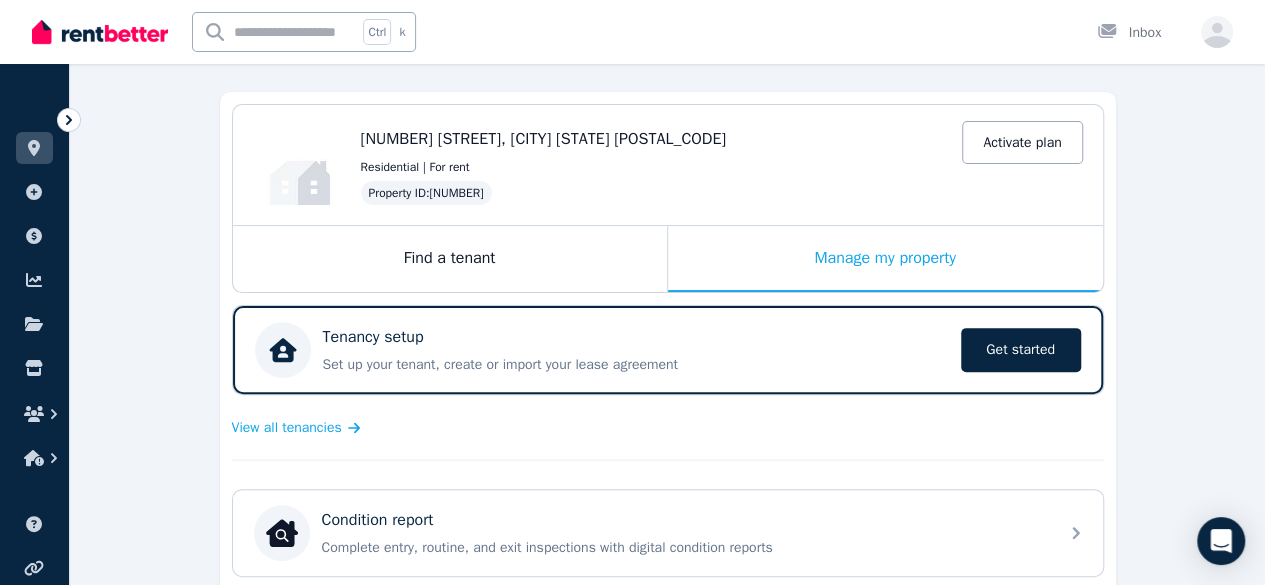 click on "Get started" at bounding box center (1021, 350) 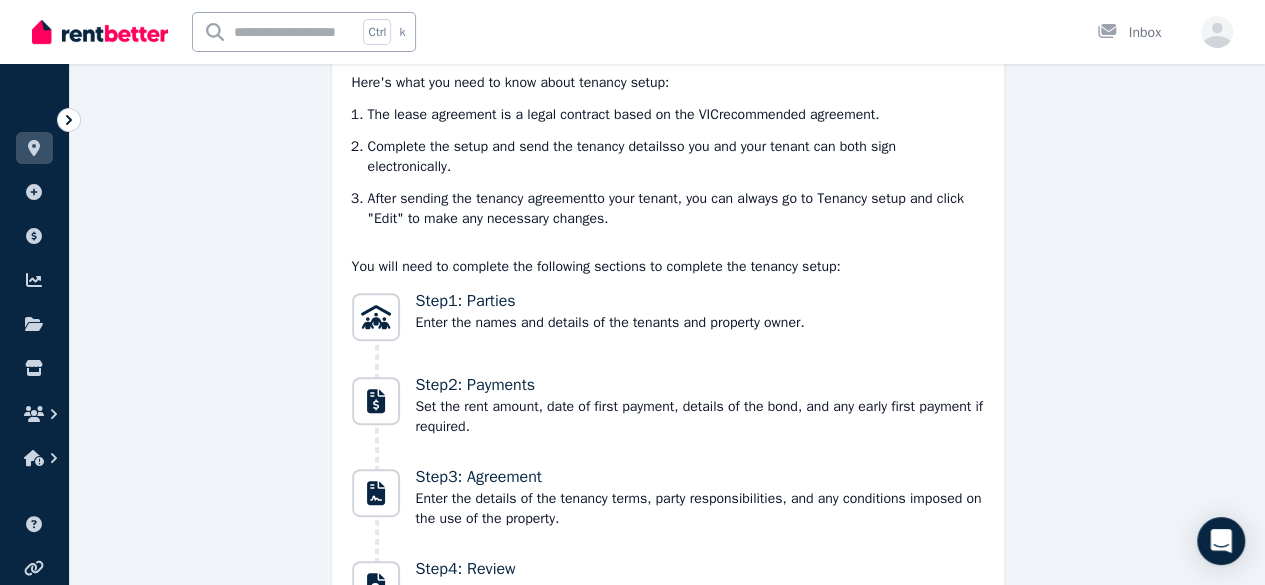scroll, scrollTop: 384, scrollLeft: 0, axis: vertical 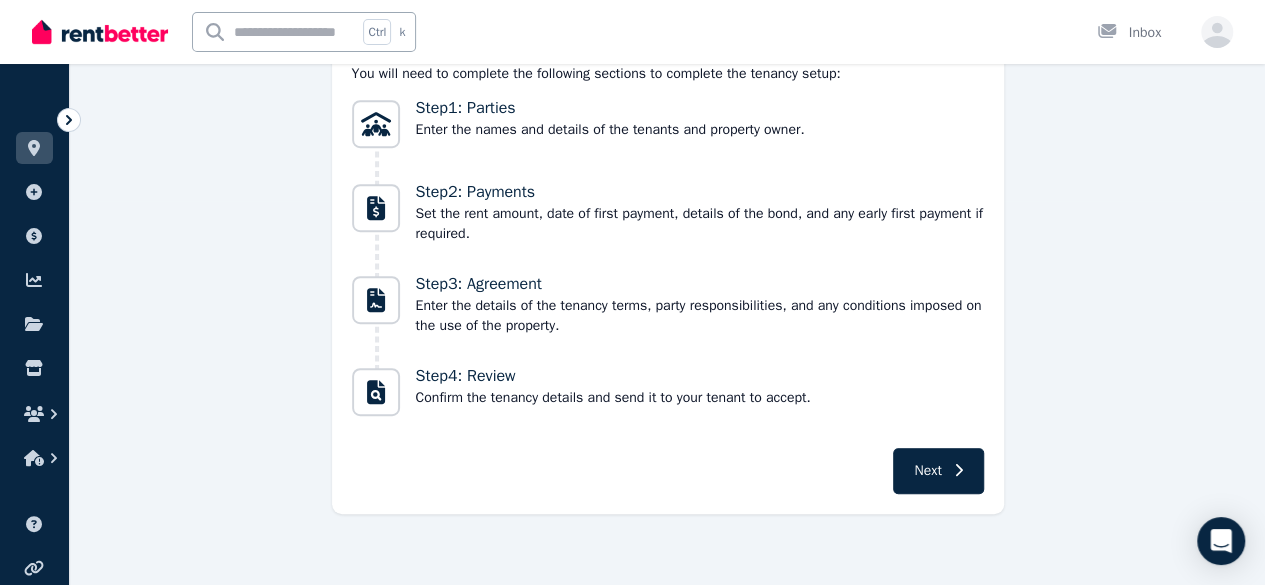 click on "Next" at bounding box center (938, 471) 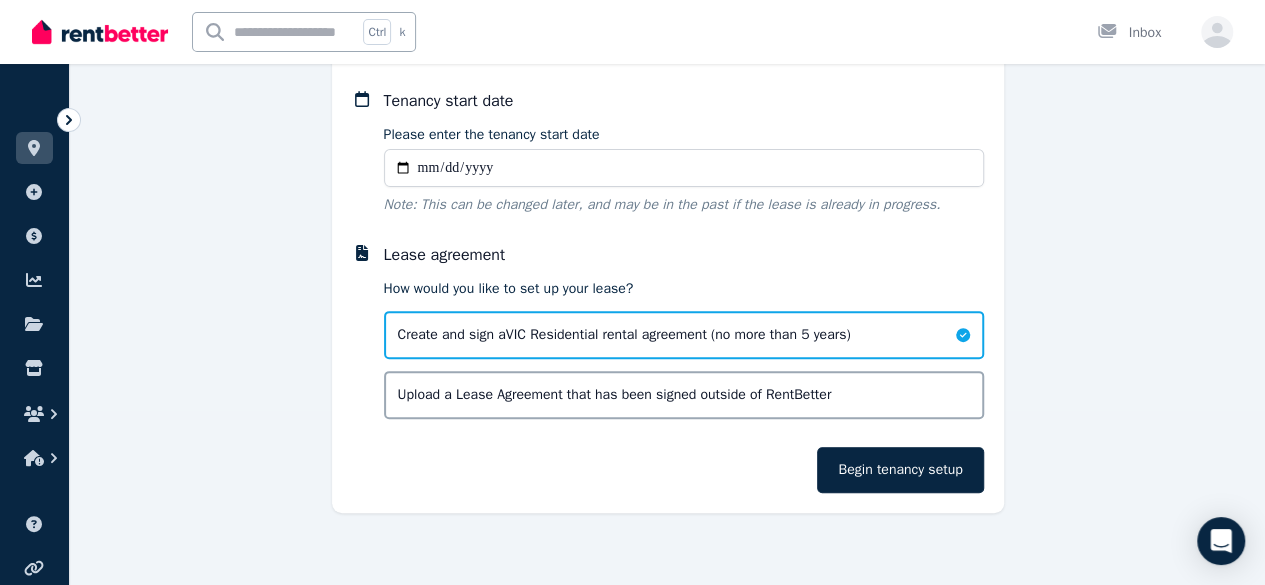 scroll, scrollTop: 173, scrollLeft: 0, axis: vertical 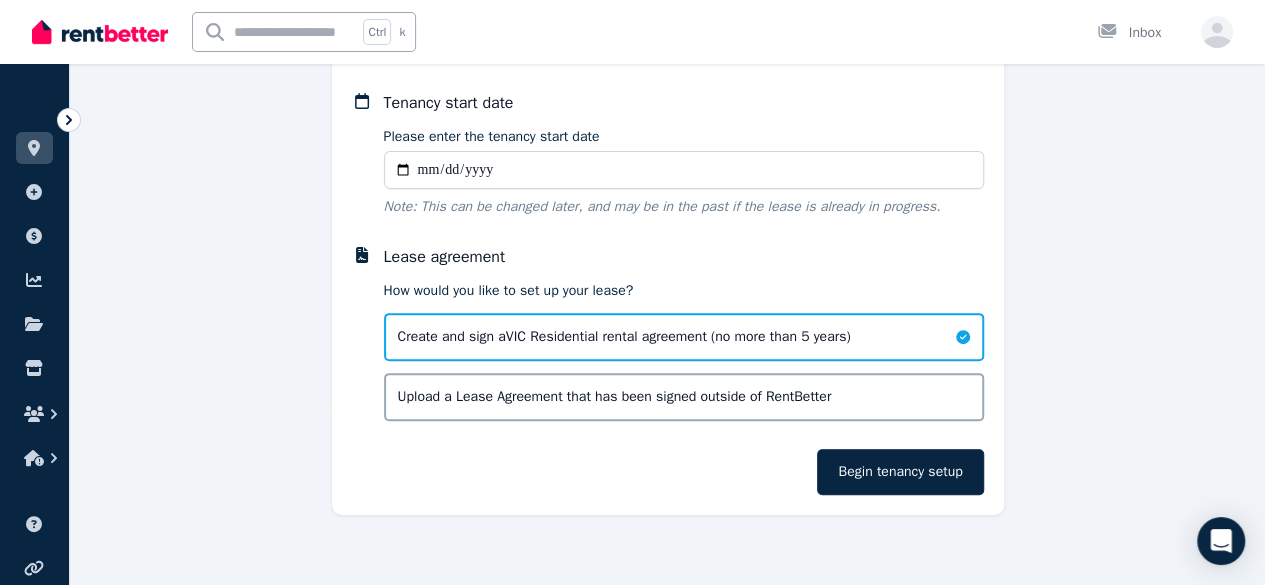 click on "Please enter the tenancy start date" at bounding box center (684, 170) 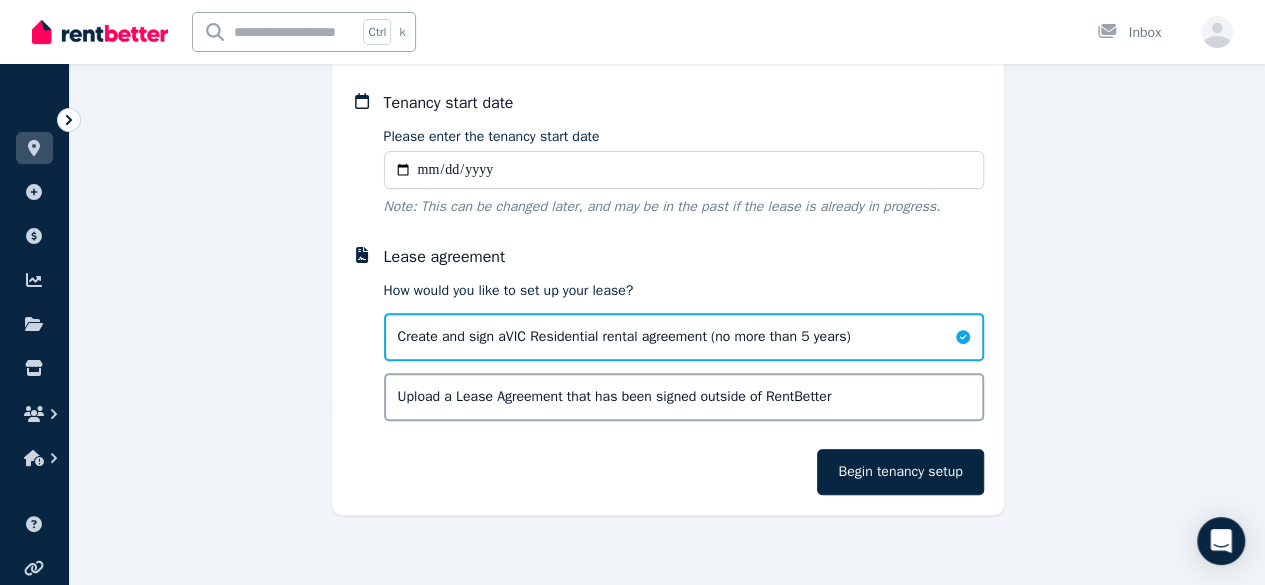 type on "**********" 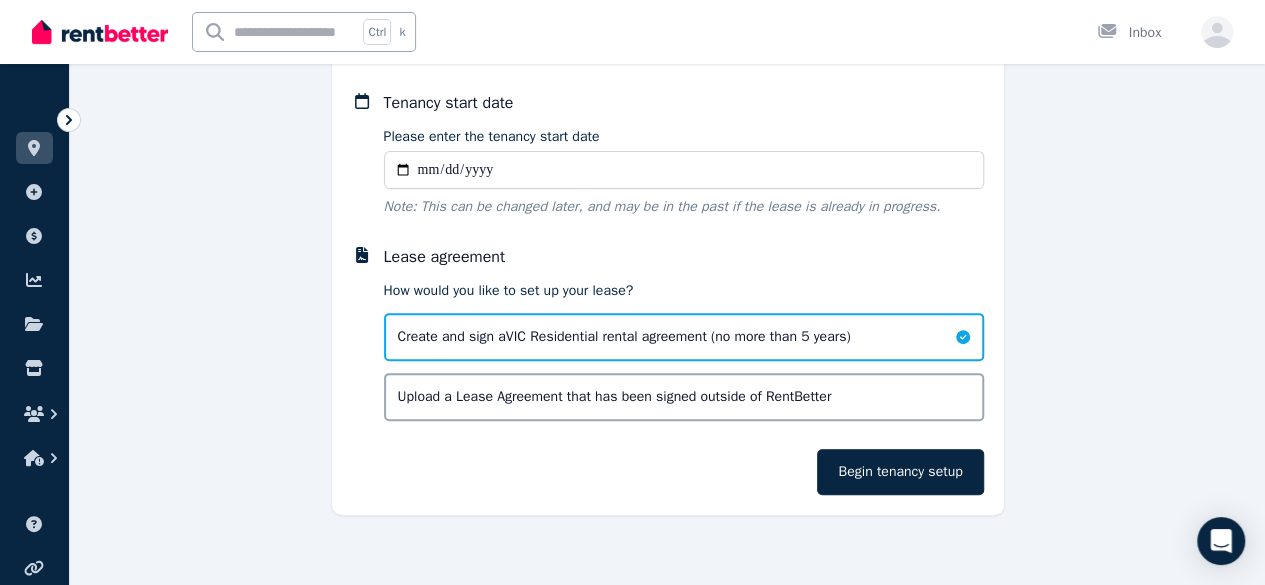 click on "Begin tenancy setup" at bounding box center (900, 472) 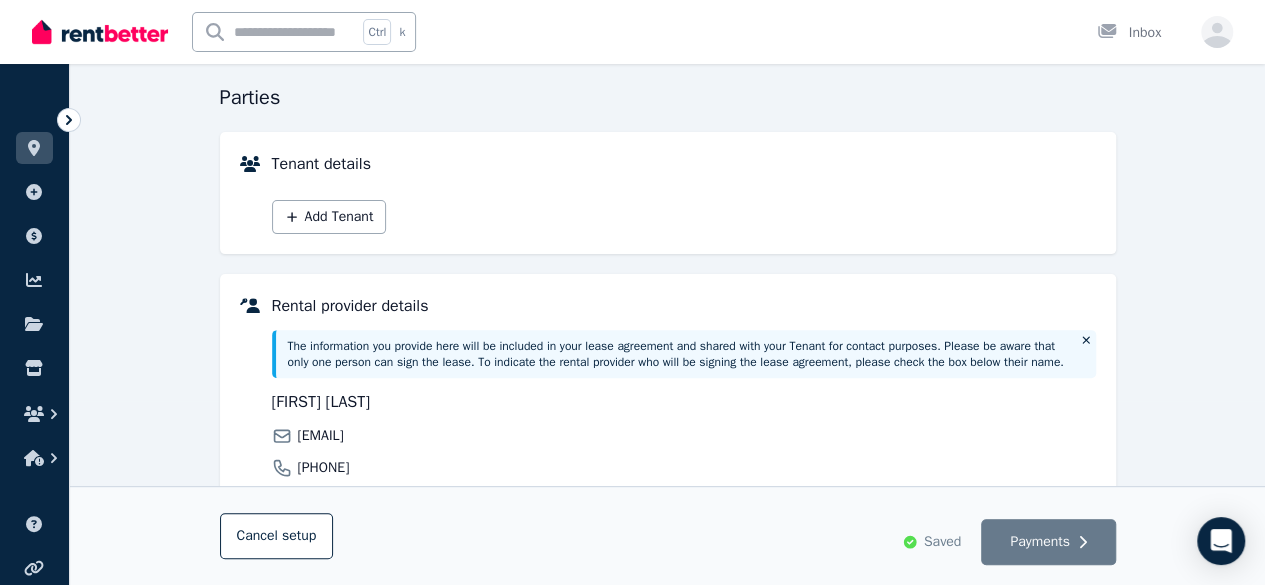 scroll, scrollTop: 186, scrollLeft: 0, axis: vertical 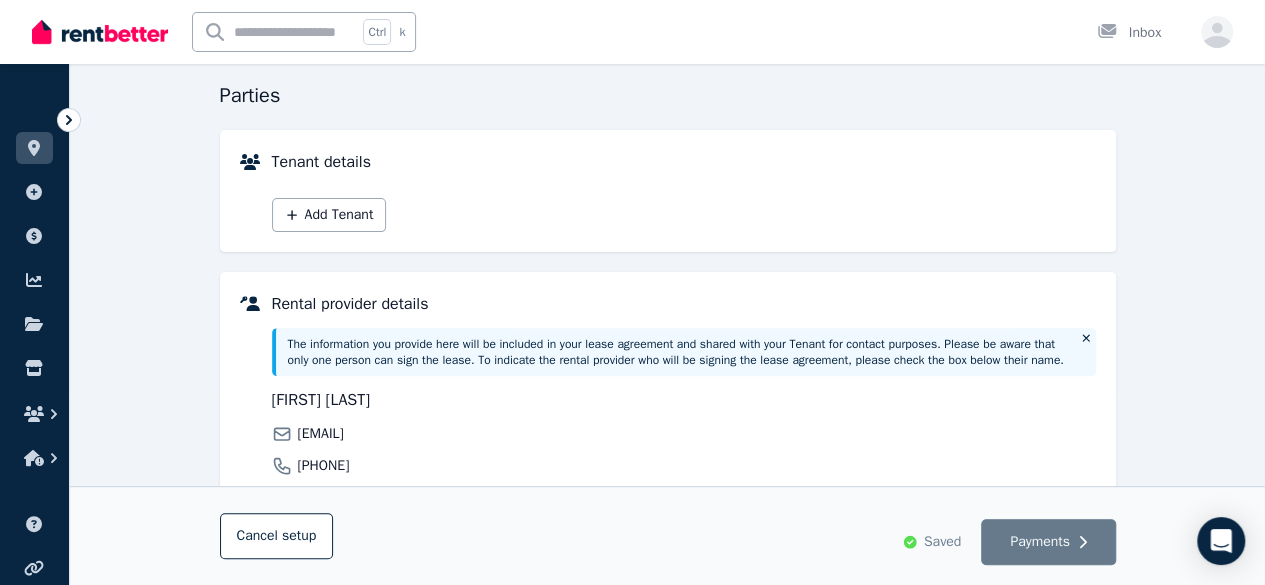 click 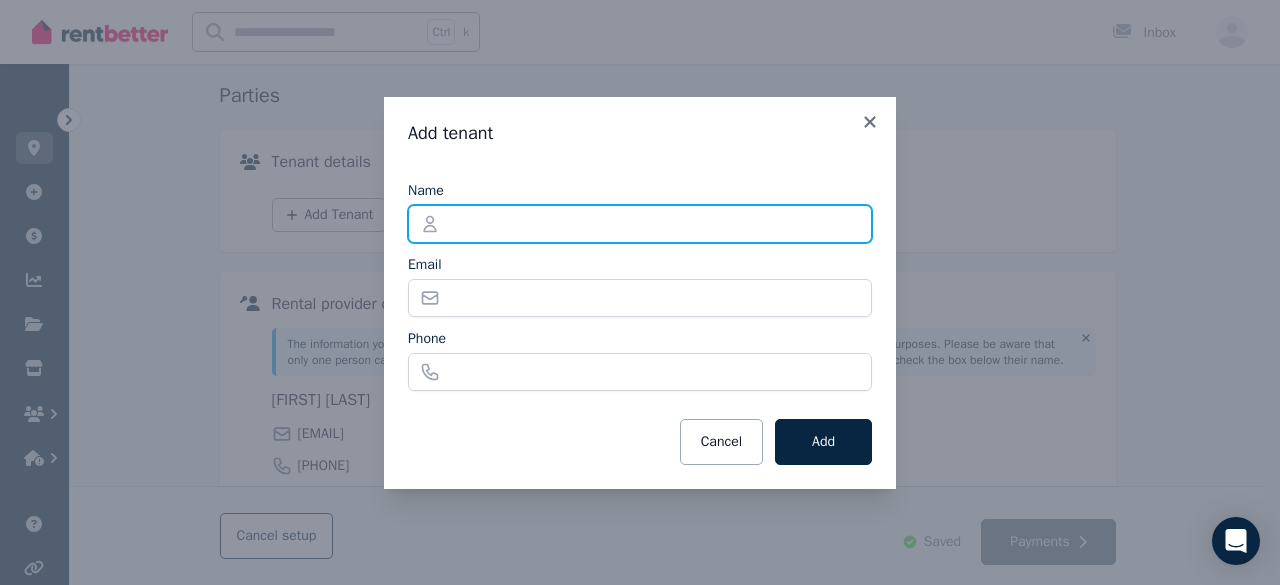 click on "Name" at bounding box center (640, 224) 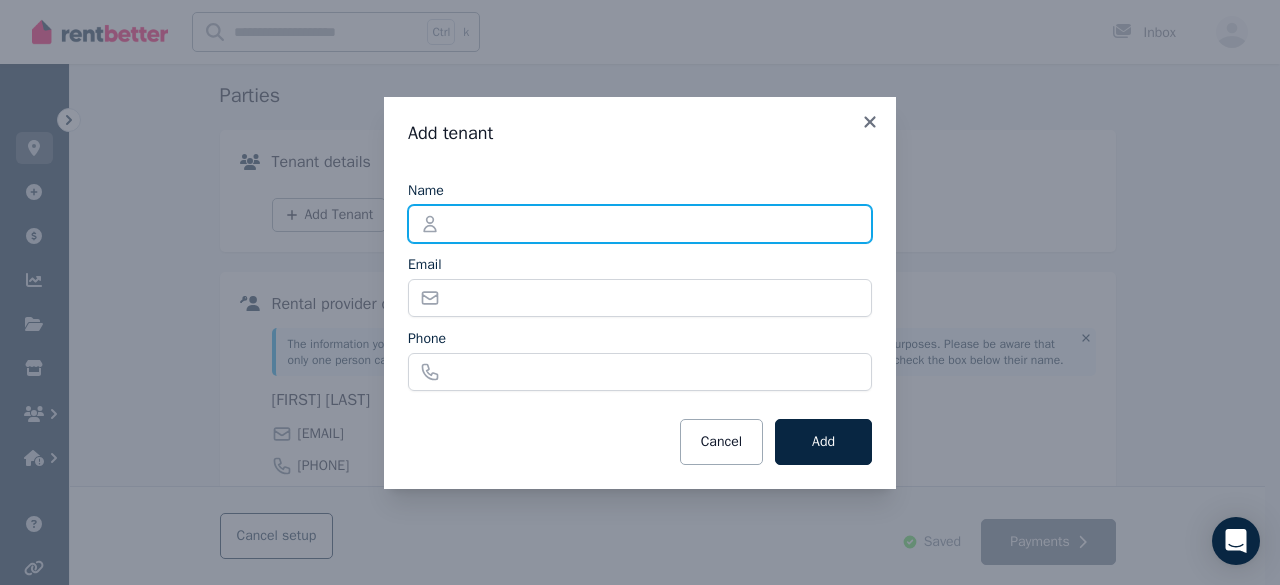 type on "**********" 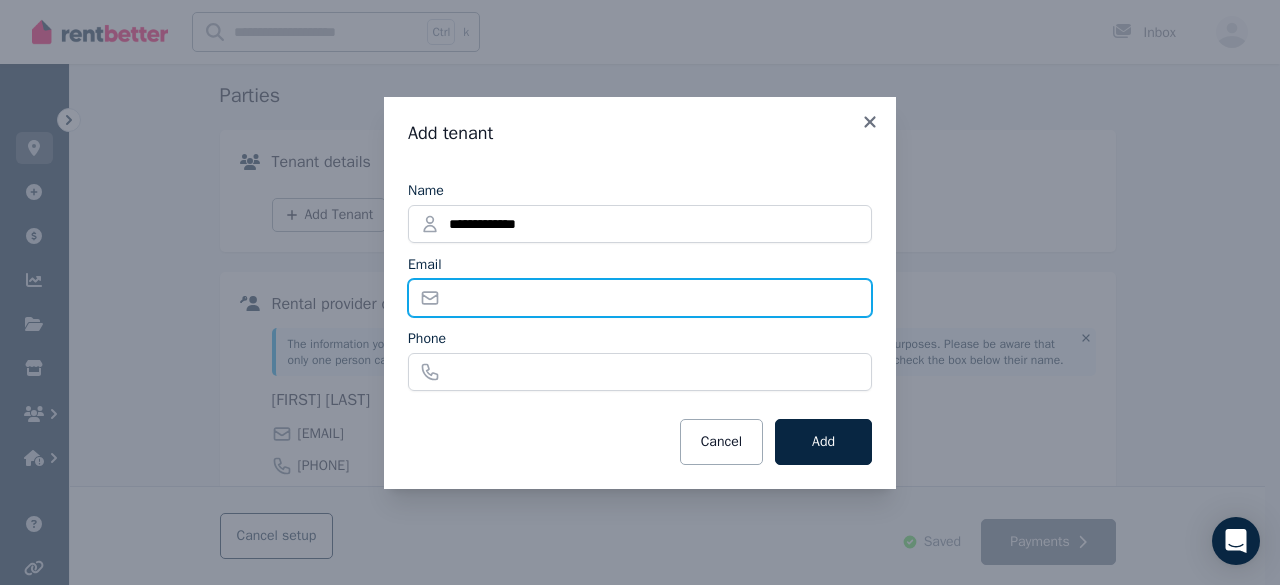 click on "Email" at bounding box center [640, 298] 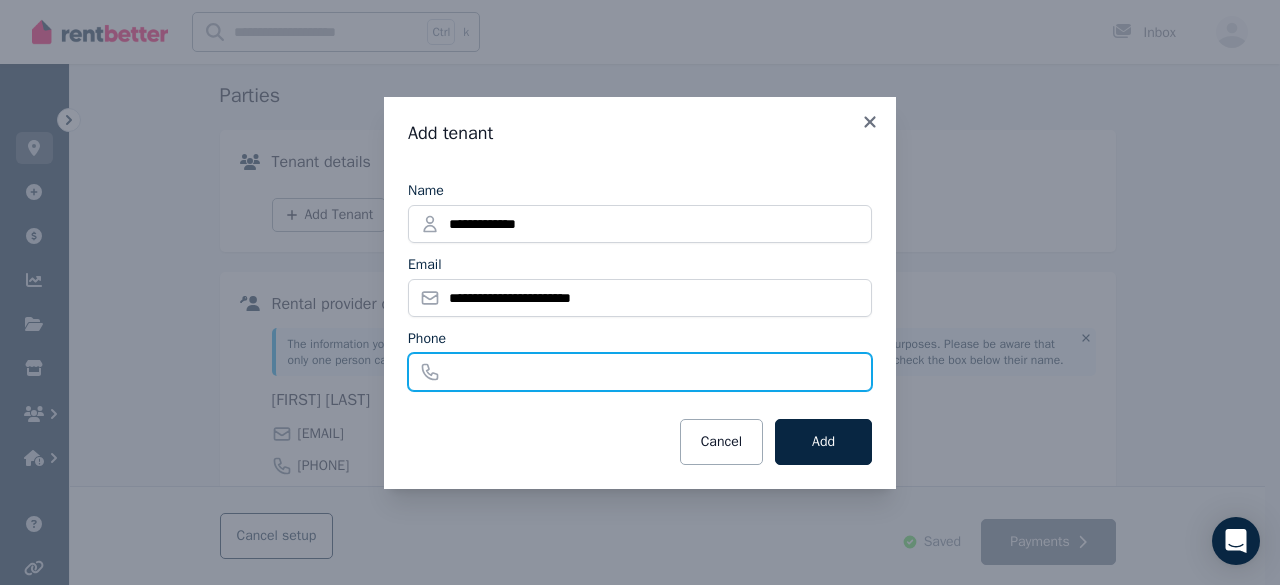 click on "Phone" at bounding box center (640, 372) 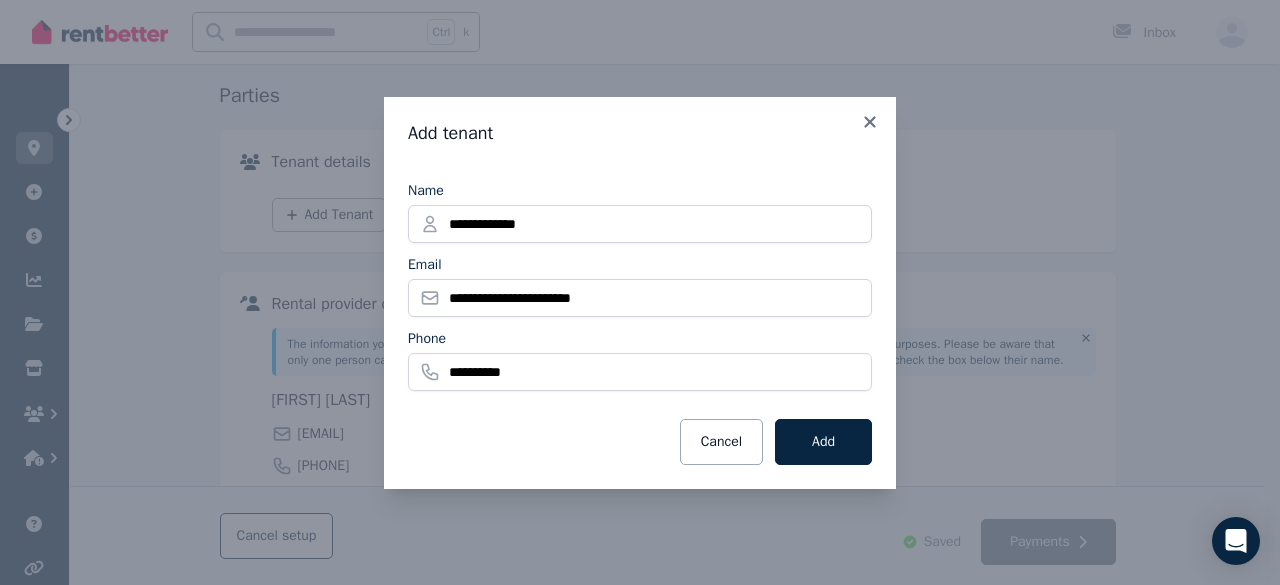 click on "Add" at bounding box center (823, 442) 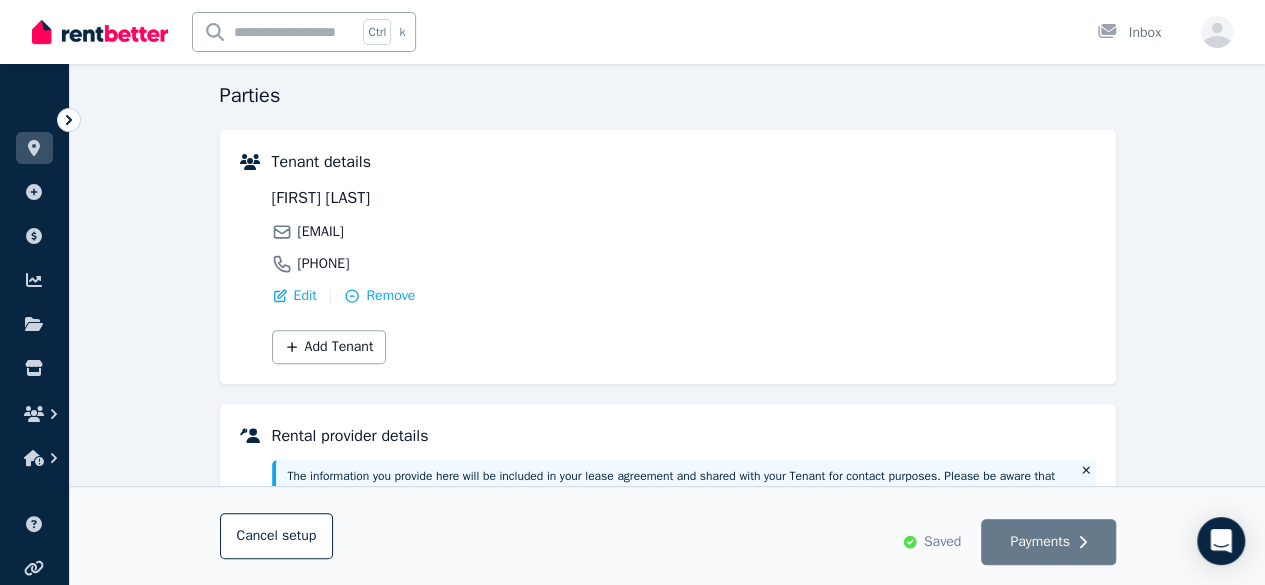 click on "Add Tenant" at bounding box center (329, 347) 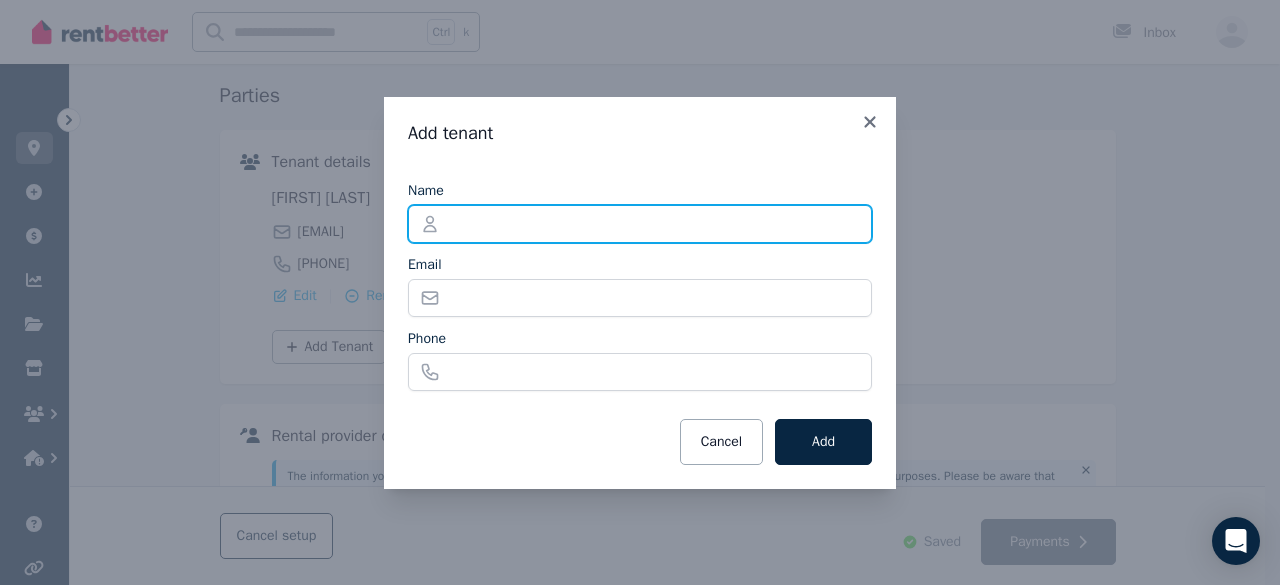 click on "Name" at bounding box center [640, 224] 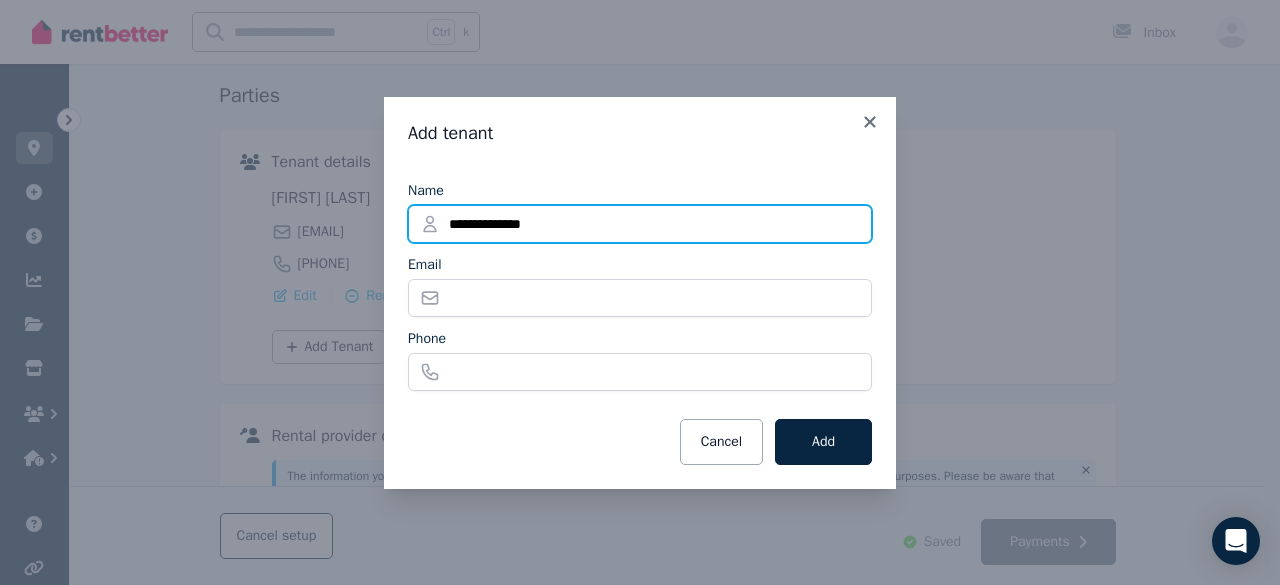 type on "**********" 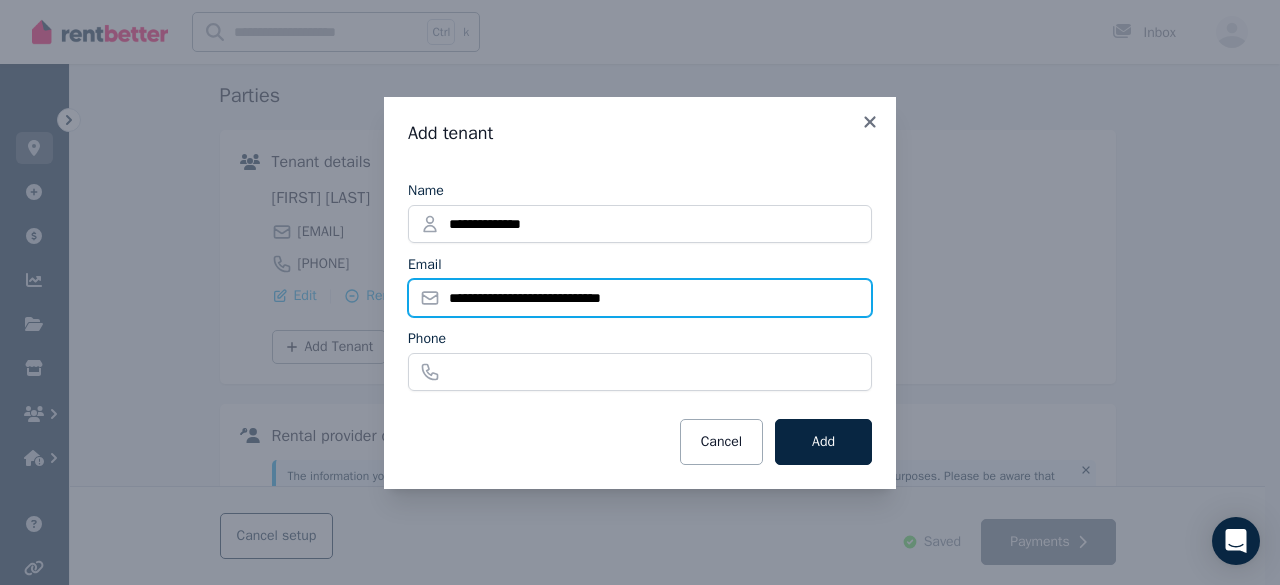 type on "**********" 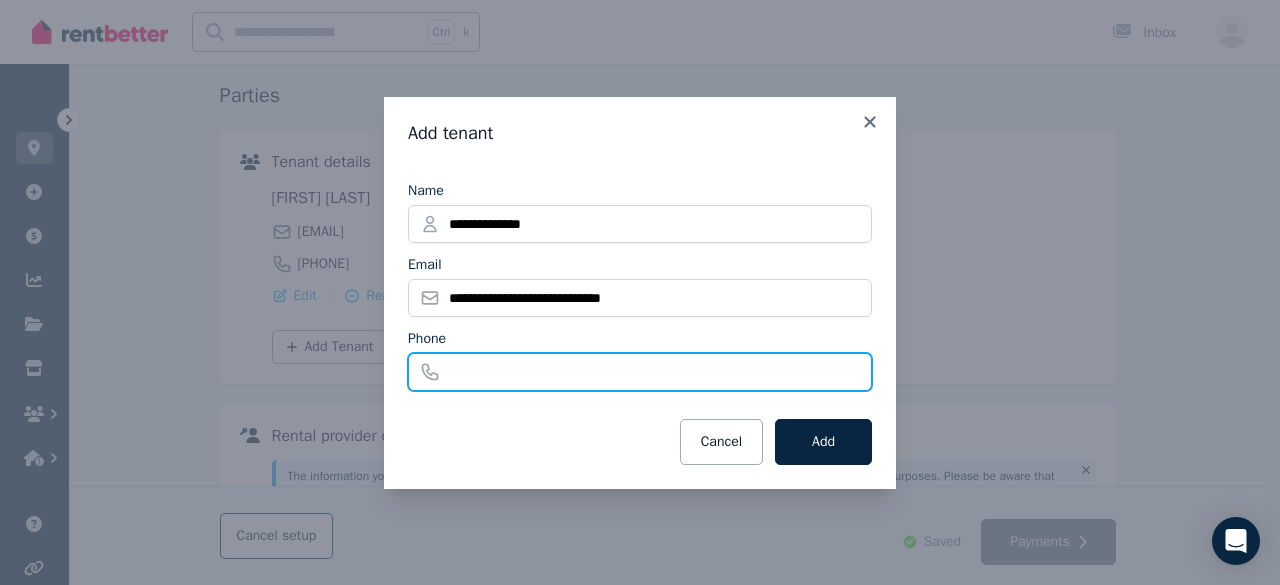 click on "Phone" at bounding box center (640, 372) 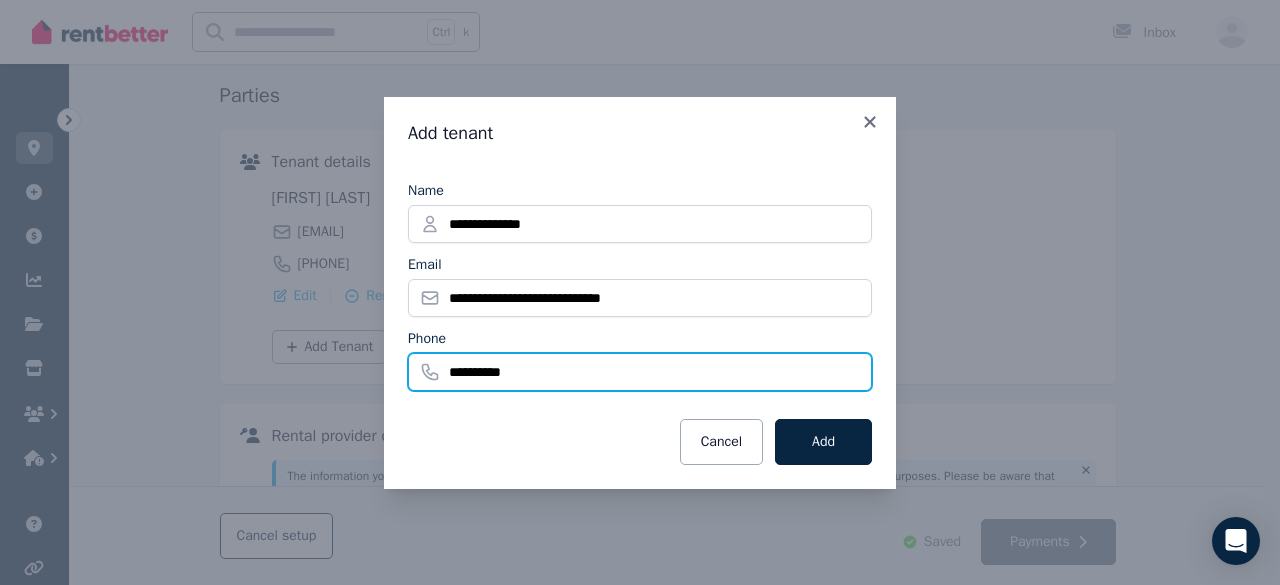 type on "**********" 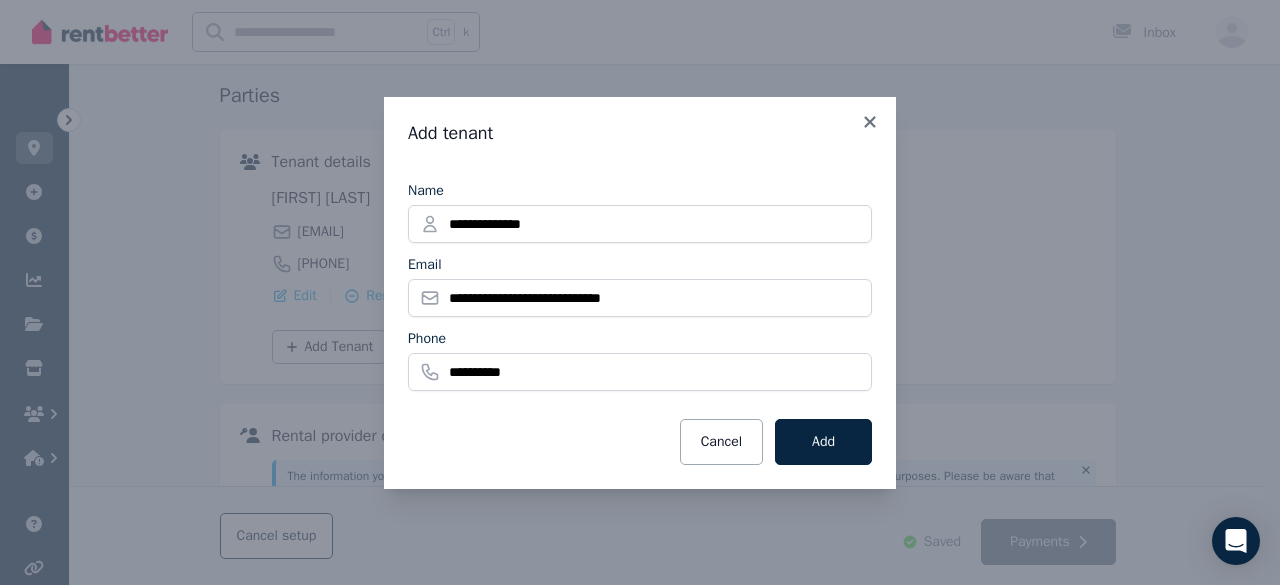 click on "Add" at bounding box center (823, 442) 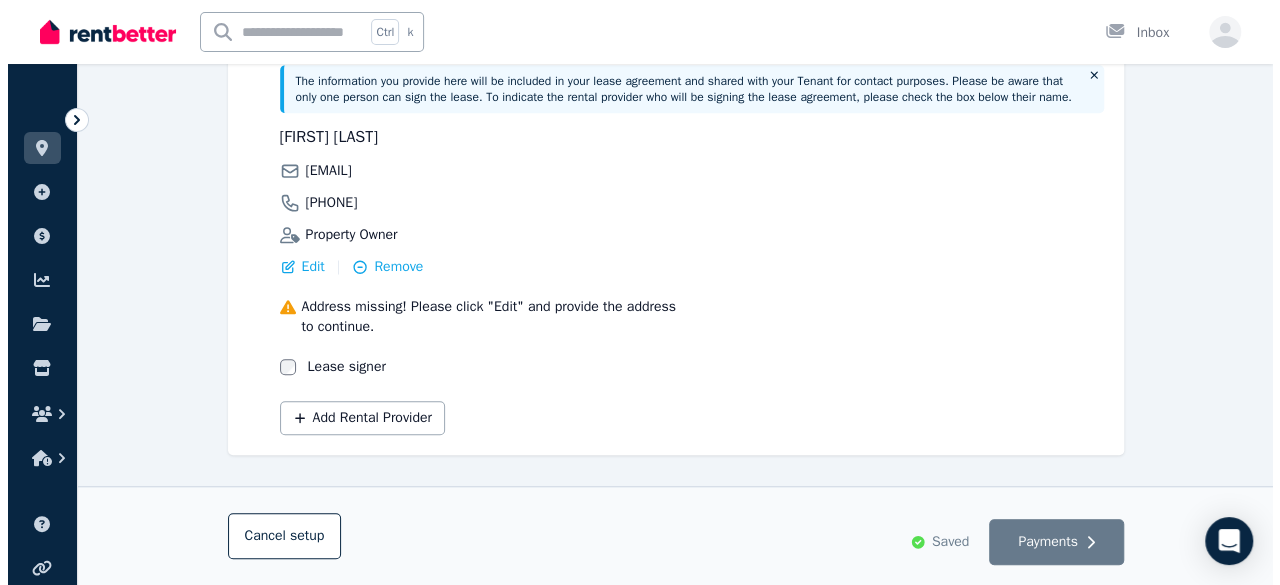 scroll, scrollTop: 603, scrollLeft: 0, axis: vertical 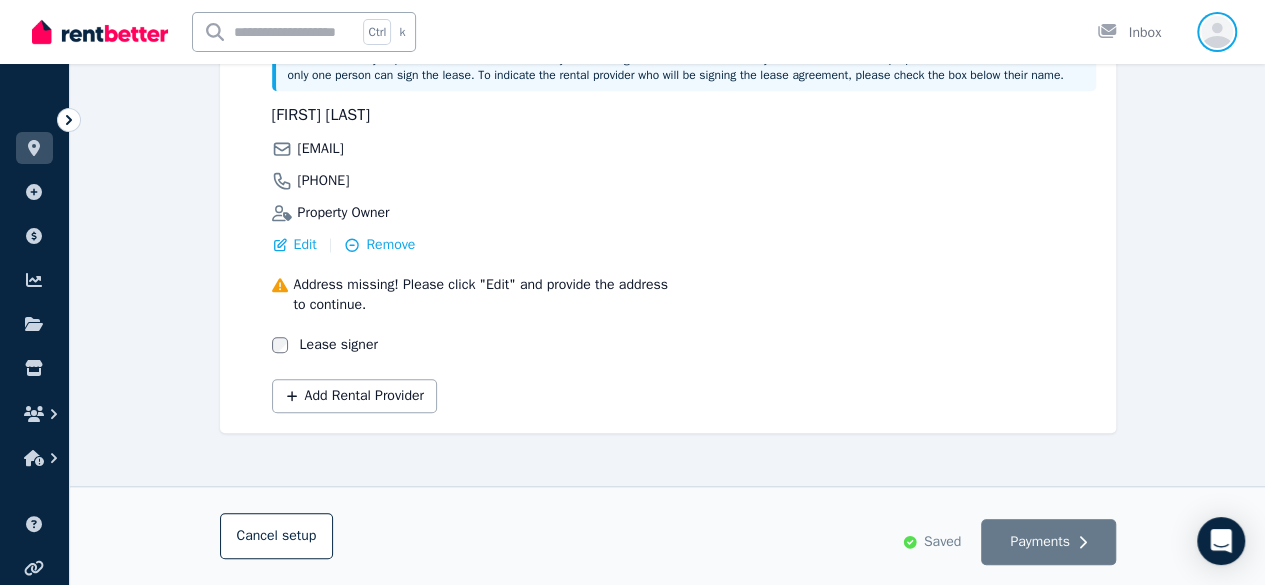 click 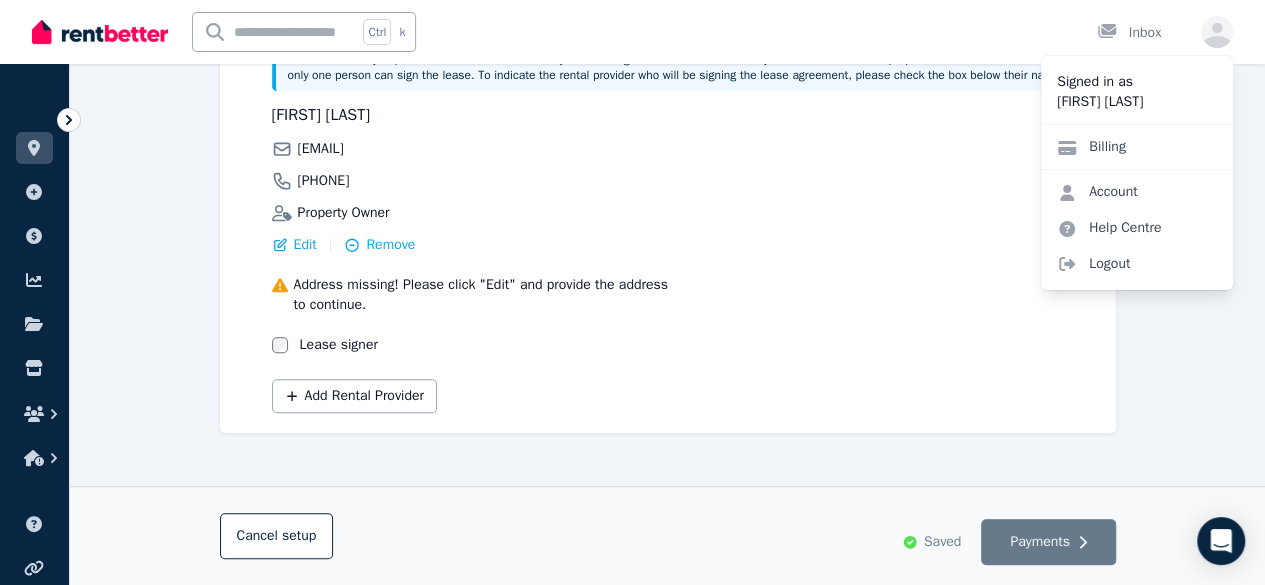click on "Address missing! Please click "Edit" and provide the address to continue." at bounding box center [486, 295] 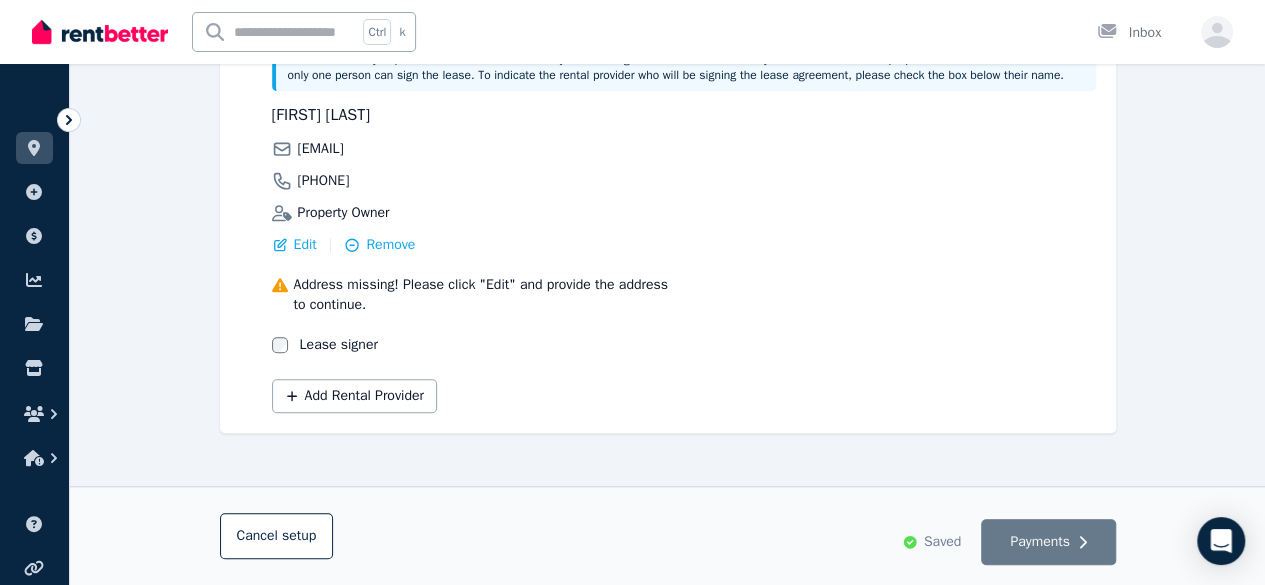 click on "Edit" at bounding box center [305, 245] 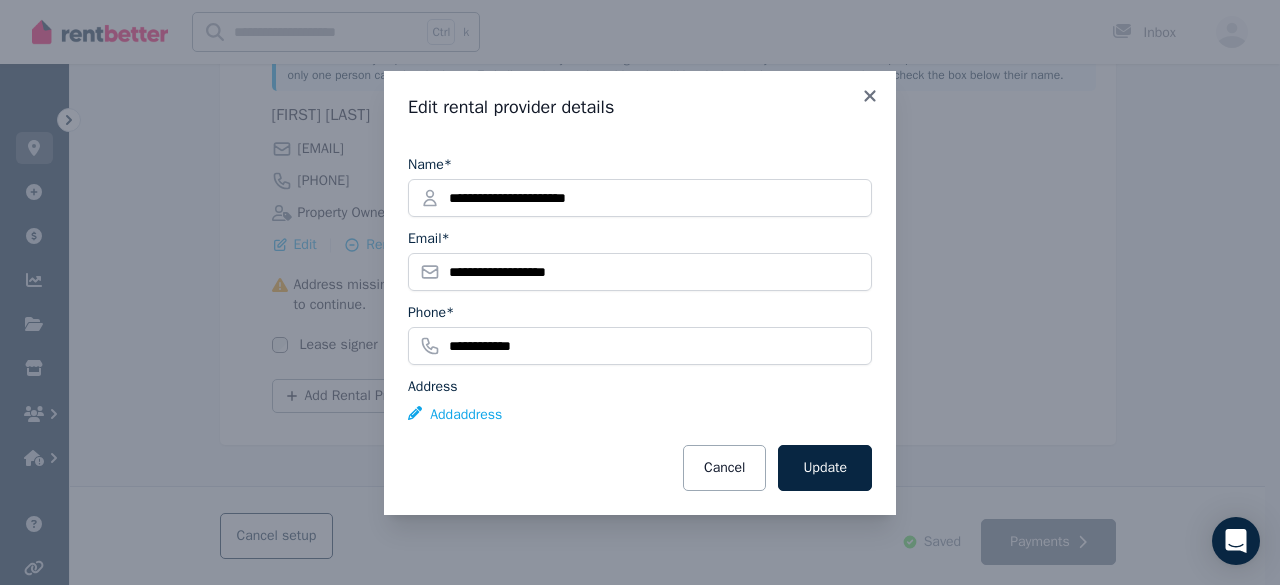 click on "Add  address" at bounding box center [455, 415] 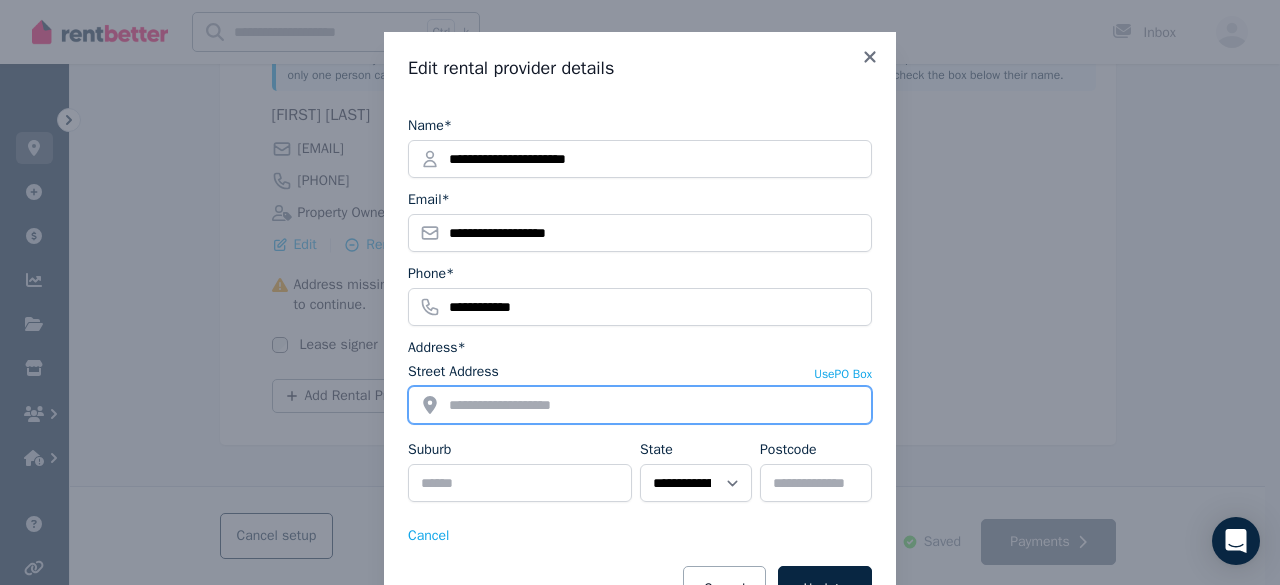 click on "Street Address" at bounding box center (640, 405) 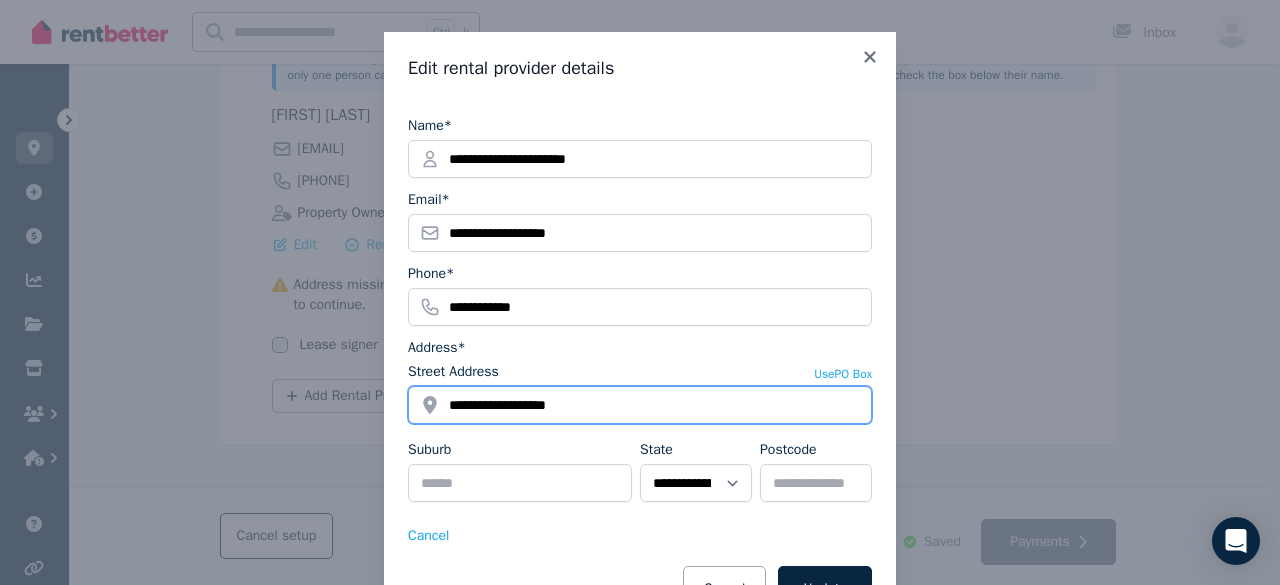 type on "**********" 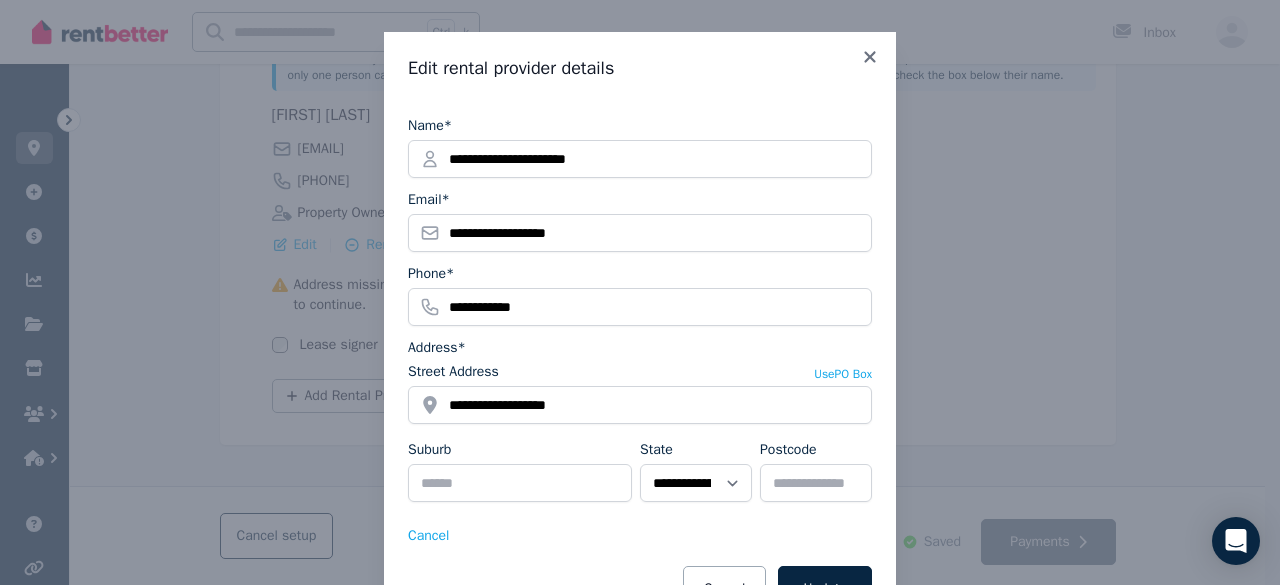 type 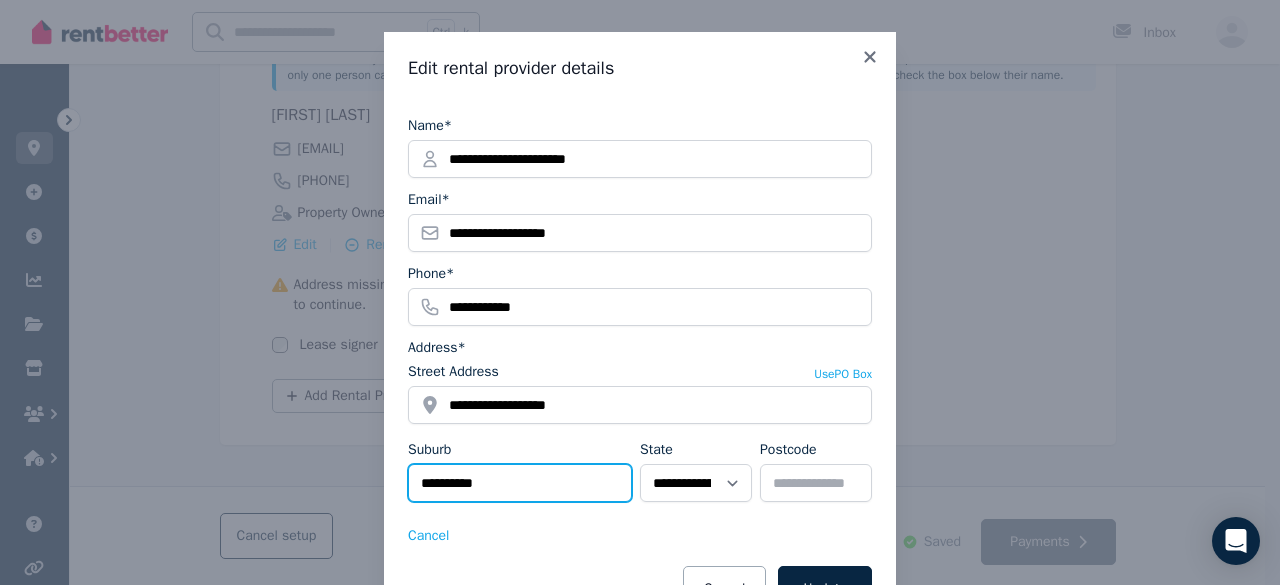 type on "**********" 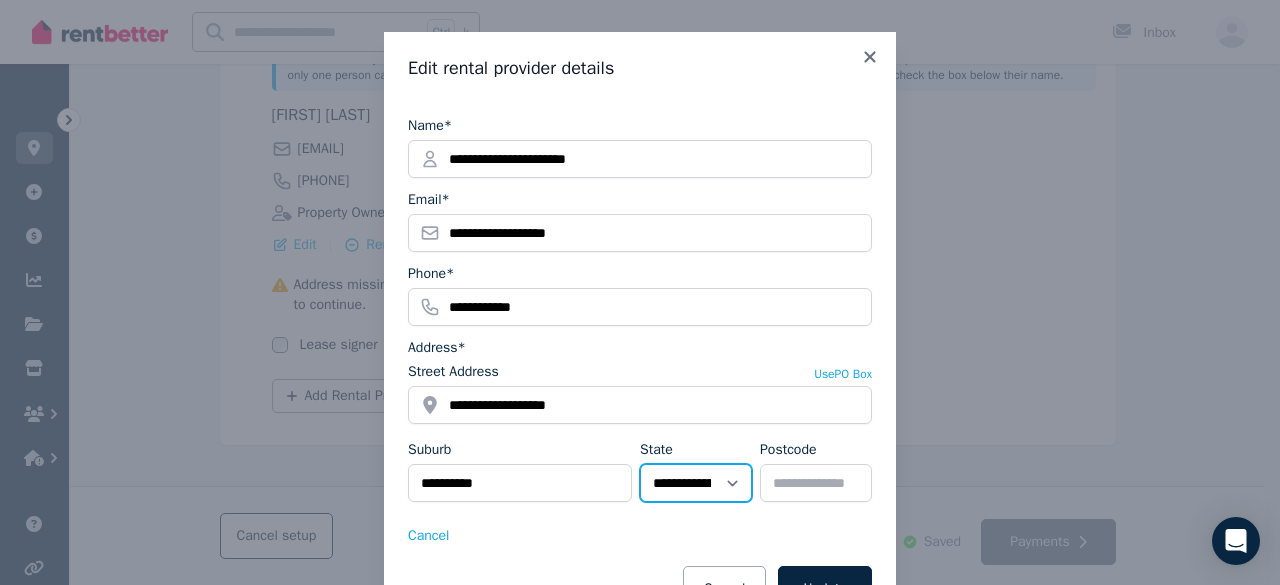 click on "**********" at bounding box center [696, 483] 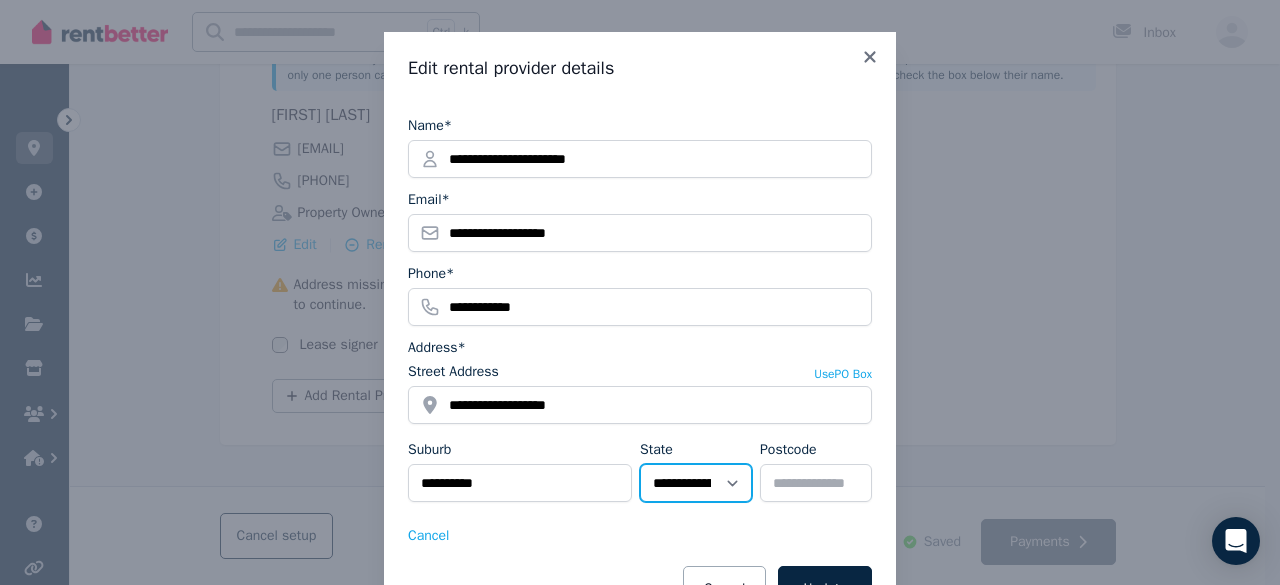 select on "***" 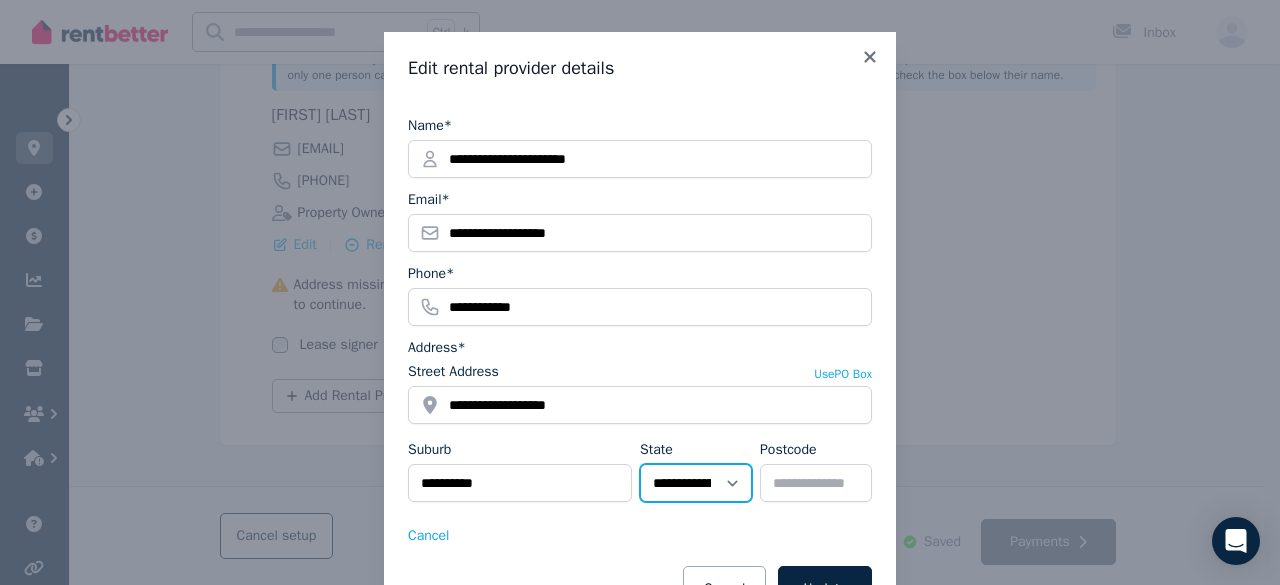 click on "**********" at bounding box center (696, 483) 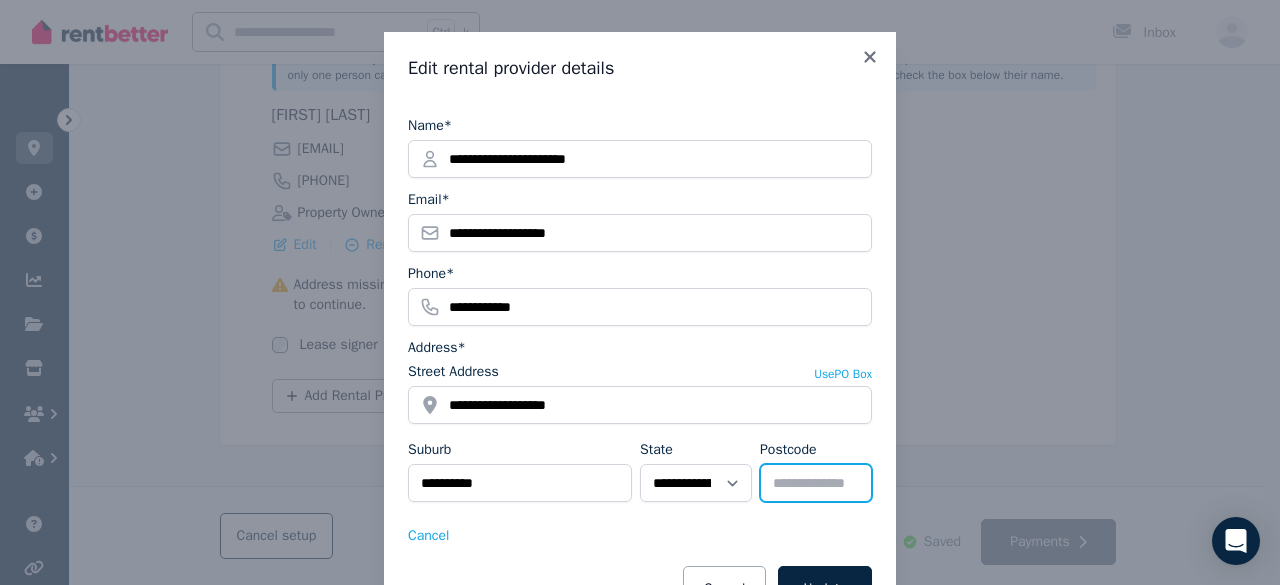 click on "Postcode" at bounding box center (816, 483) 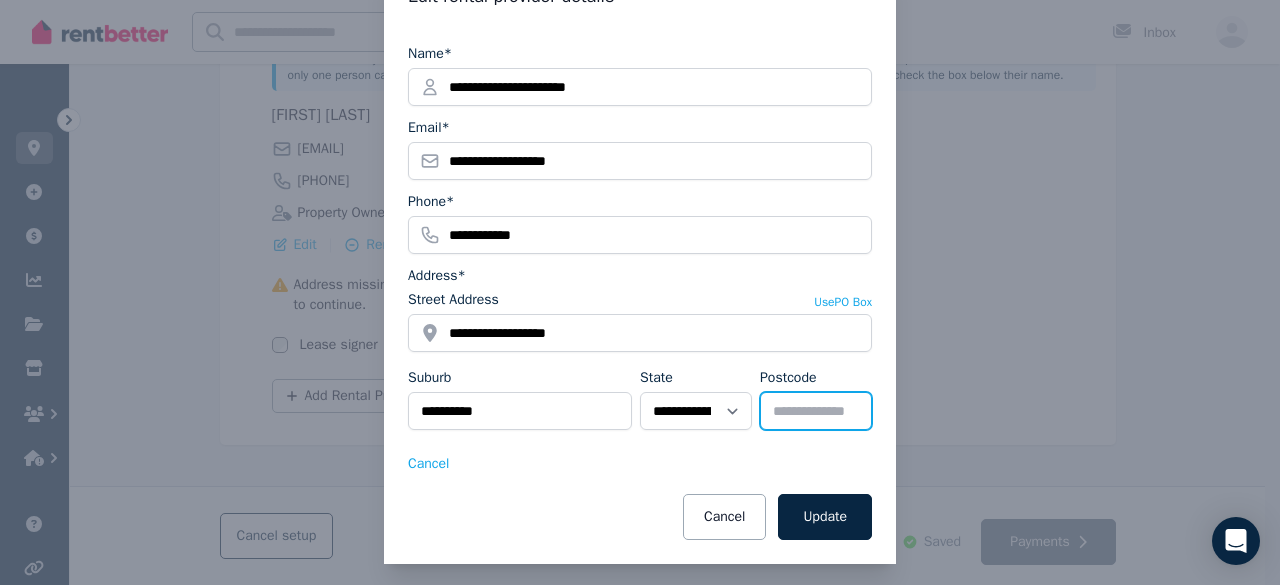 type on "****" 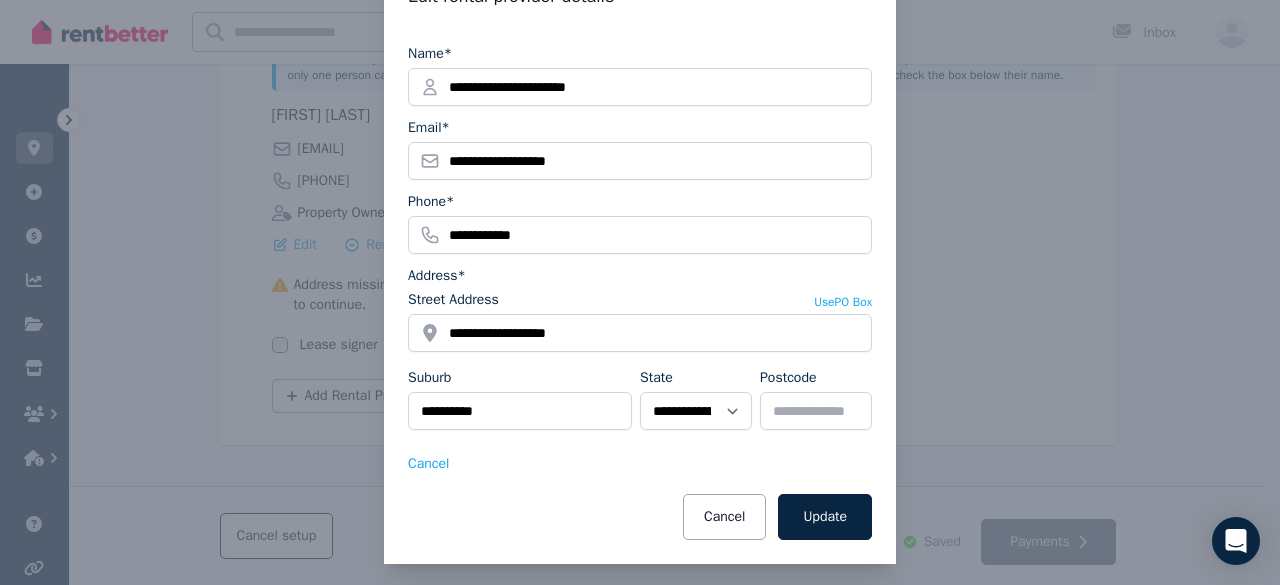 click on "Update" at bounding box center (825, 517) 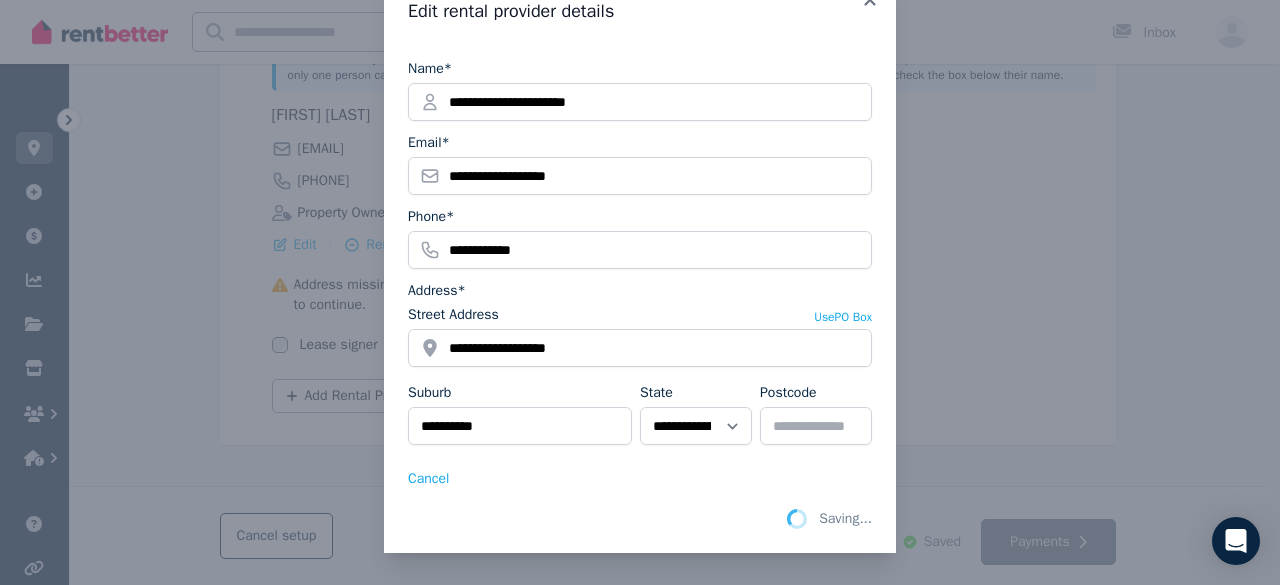 scroll, scrollTop: 53, scrollLeft: 0, axis: vertical 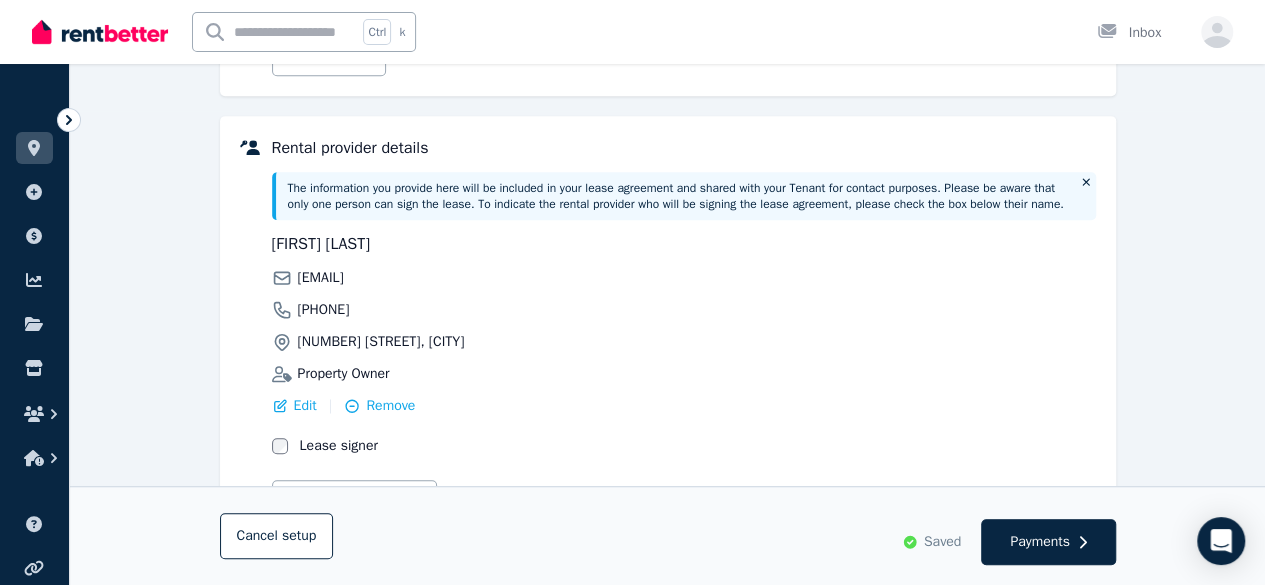 click on "Payments" at bounding box center (1040, 542) 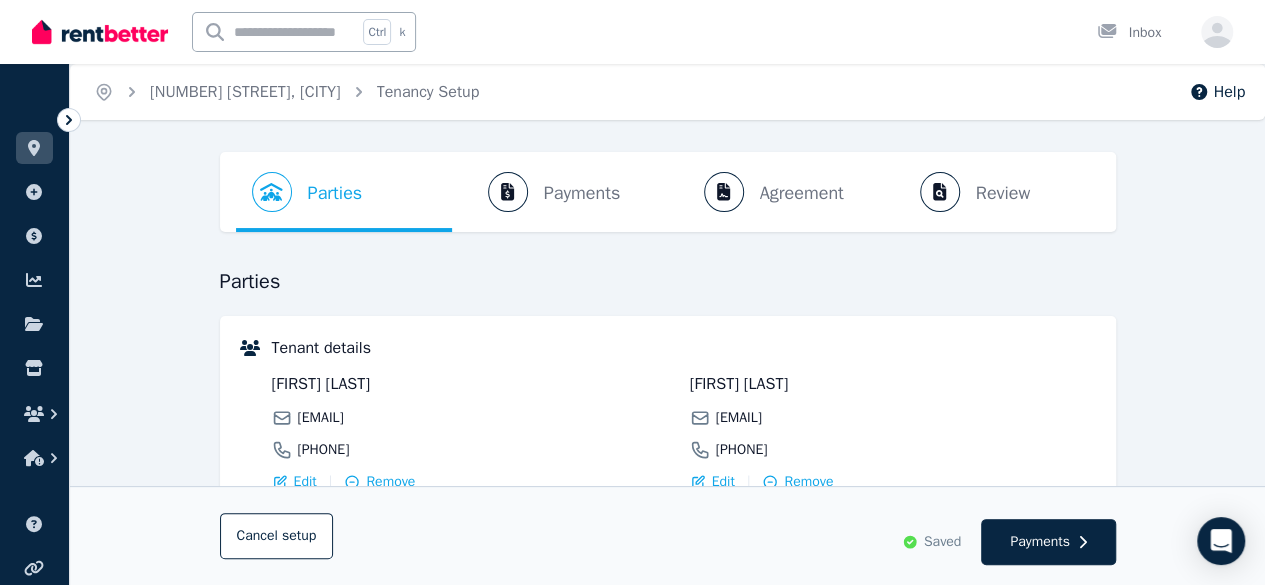 select on "*******" 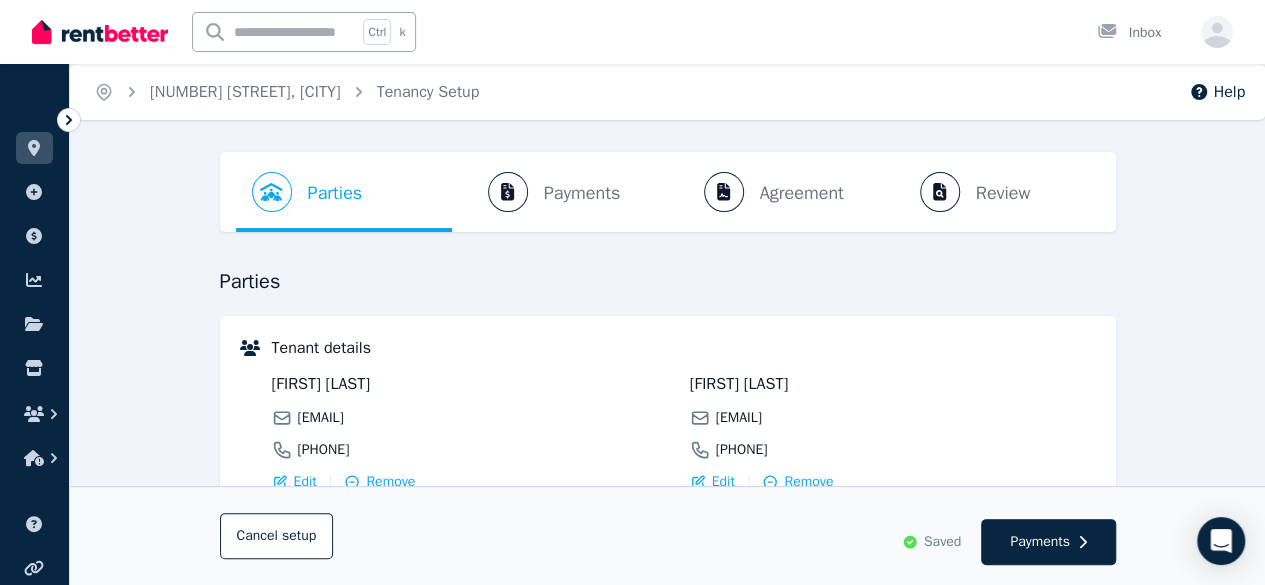 select on "**********" 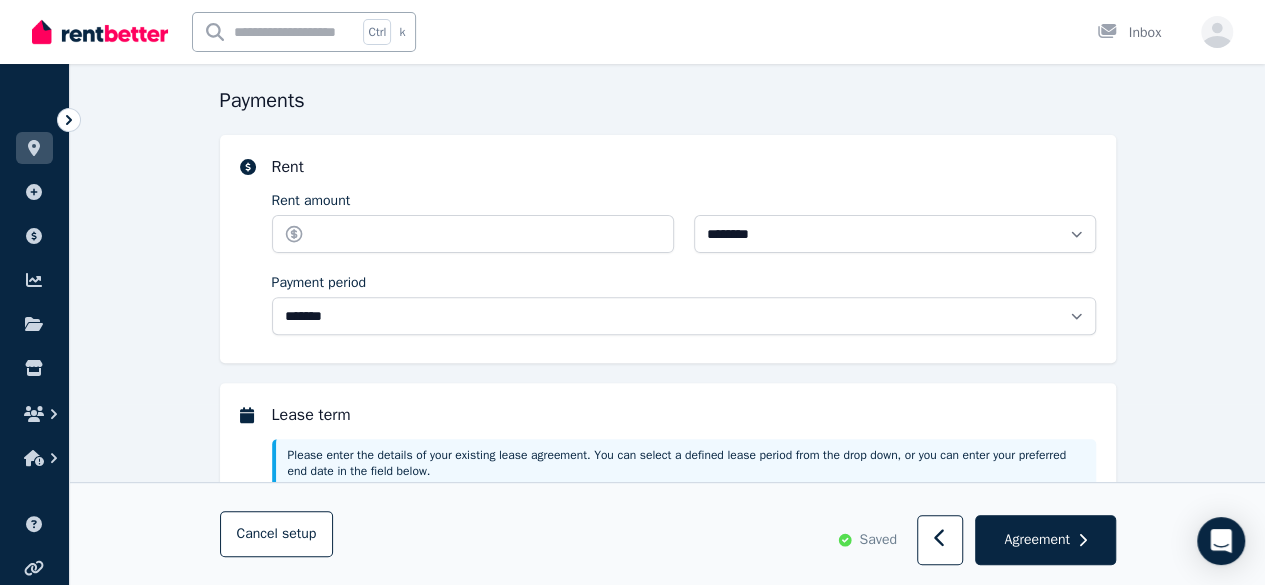 scroll, scrollTop: 237, scrollLeft: 0, axis: vertical 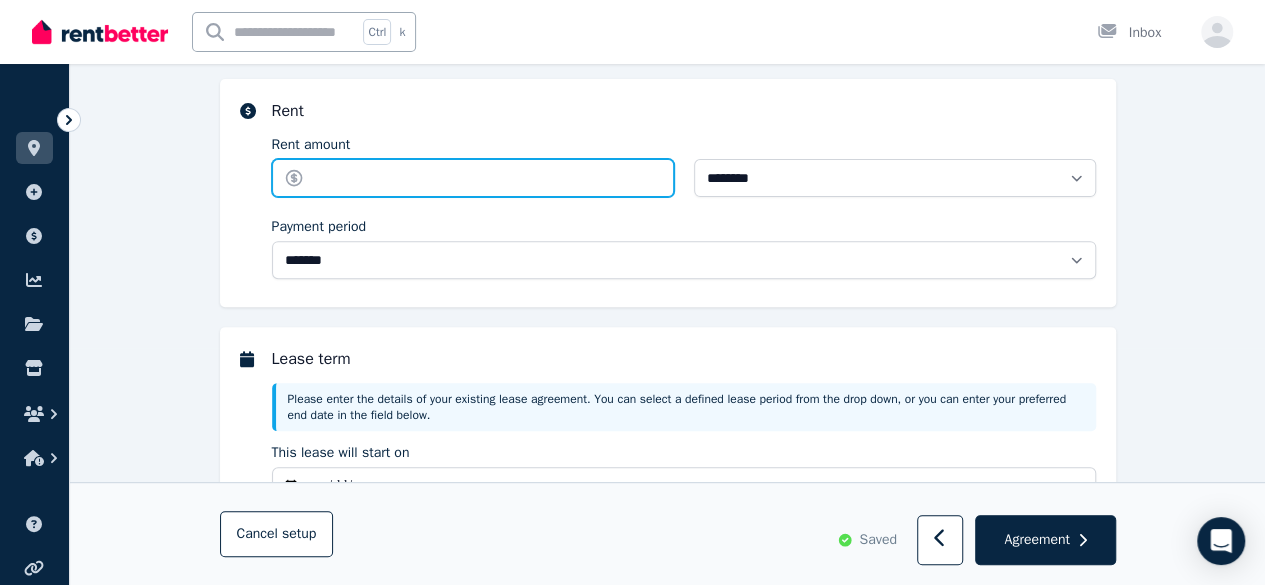 click on "Rent amount" at bounding box center [473, 178] 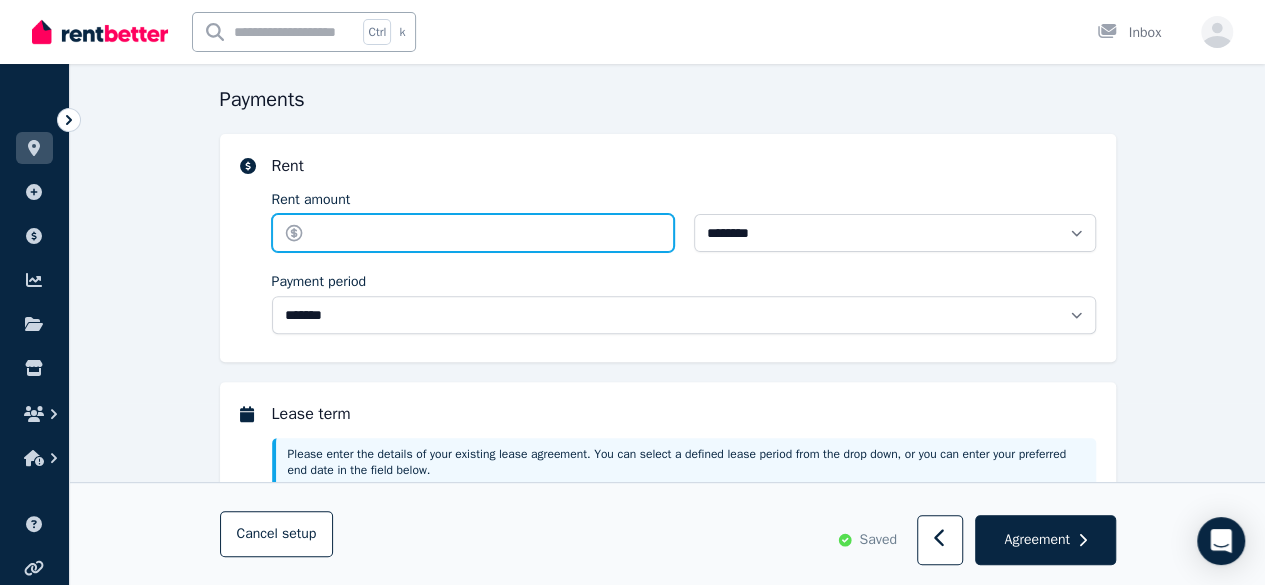 scroll, scrollTop: 177, scrollLeft: 0, axis: vertical 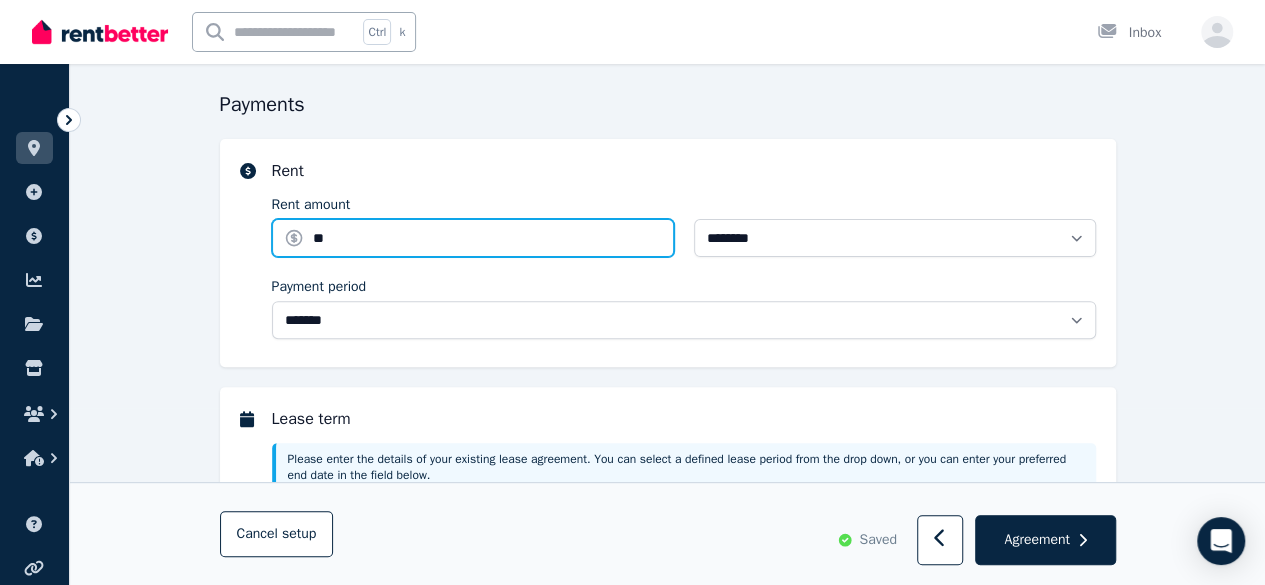 type on "***" 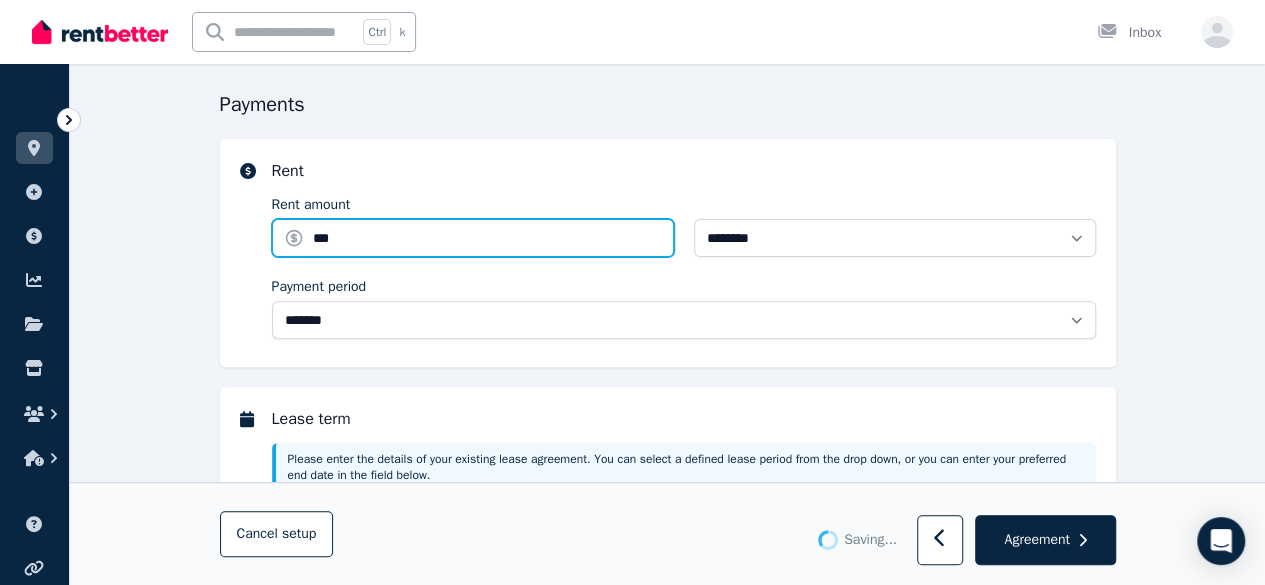 type 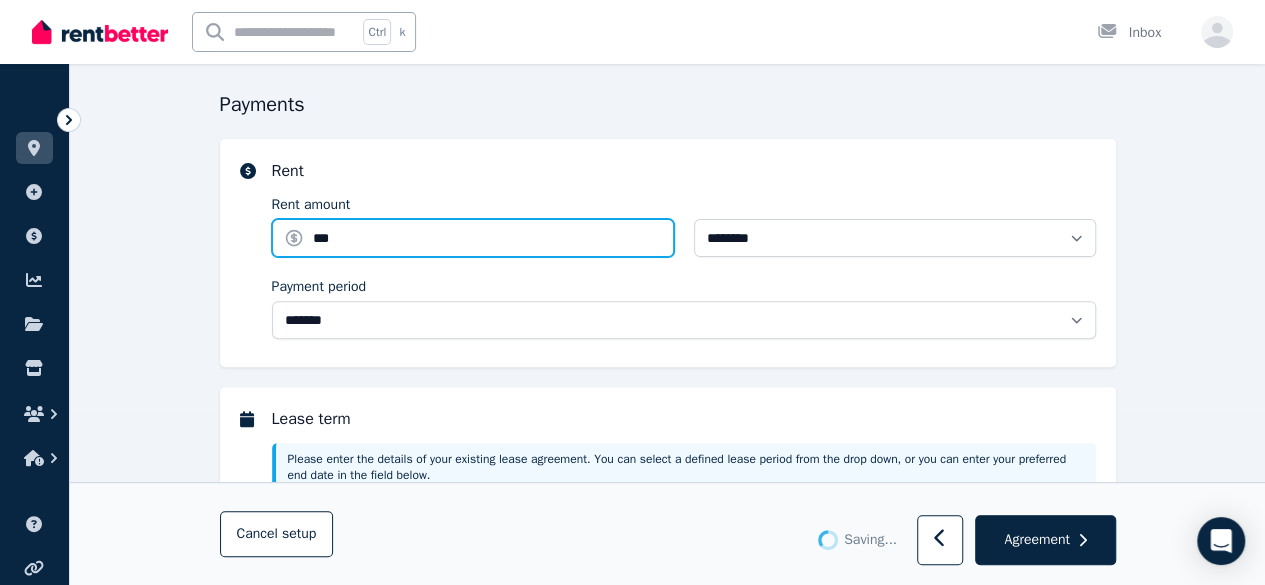 type on "**********" 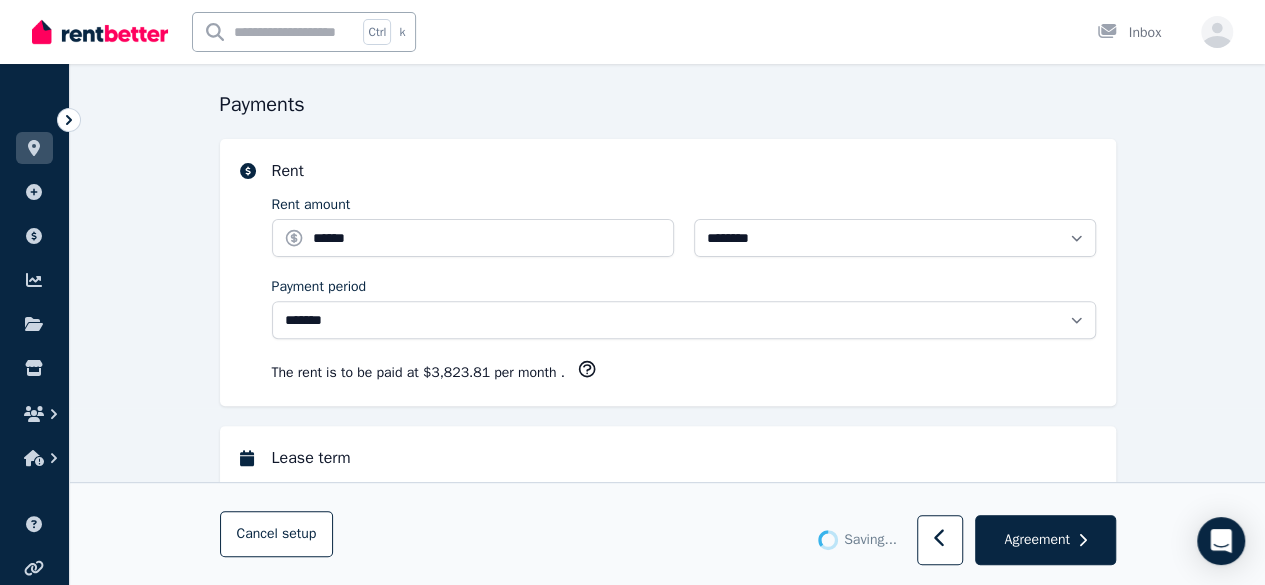 click on "**********" at bounding box center (684, 272) 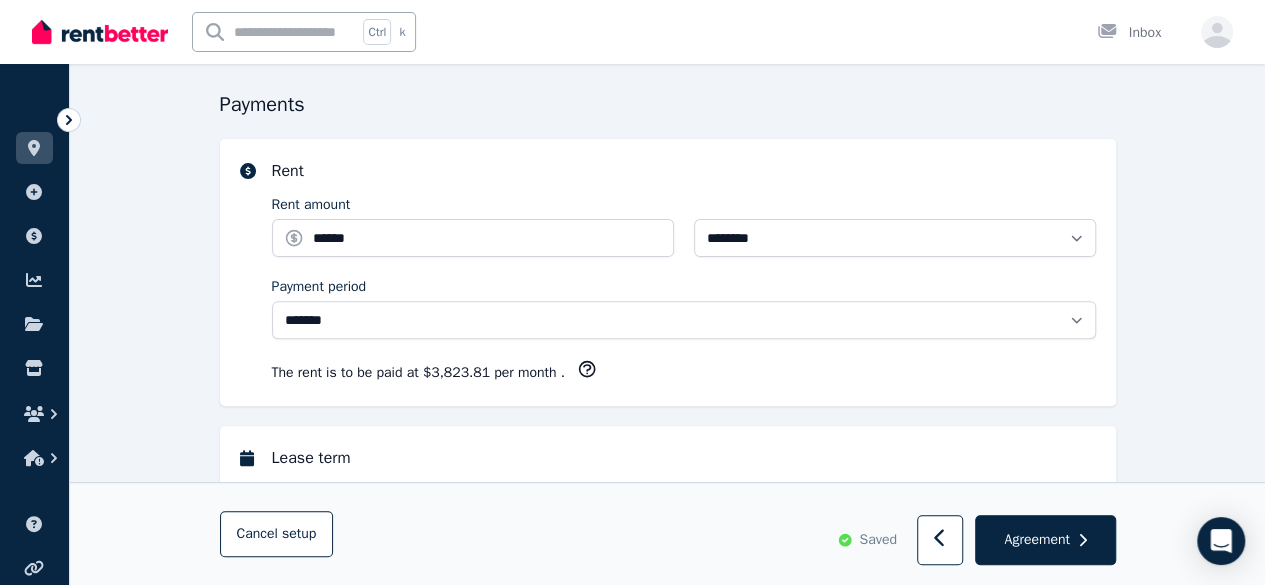 scroll, scrollTop: 240, scrollLeft: 0, axis: vertical 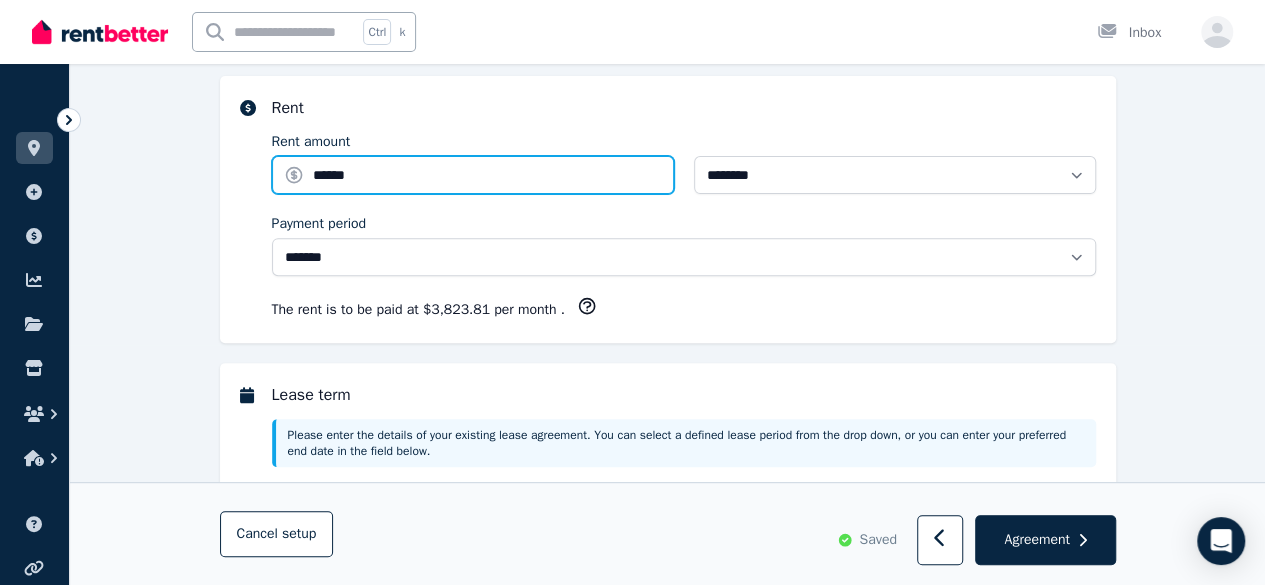 click on "******" at bounding box center [473, 175] 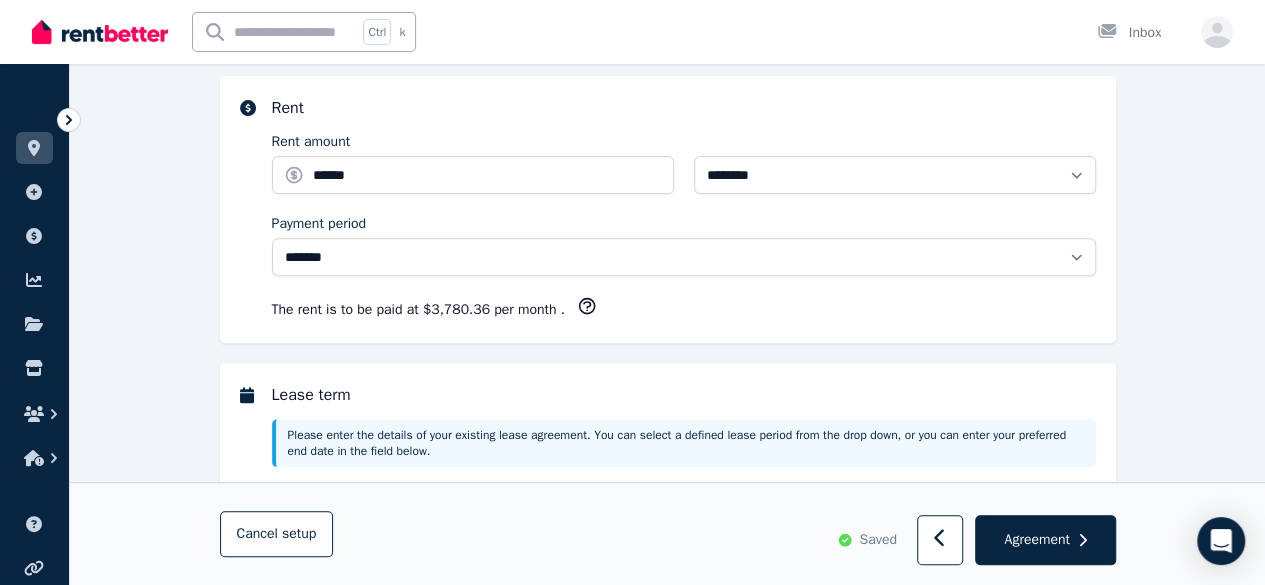 click on "**********" at bounding box center (668, 209) 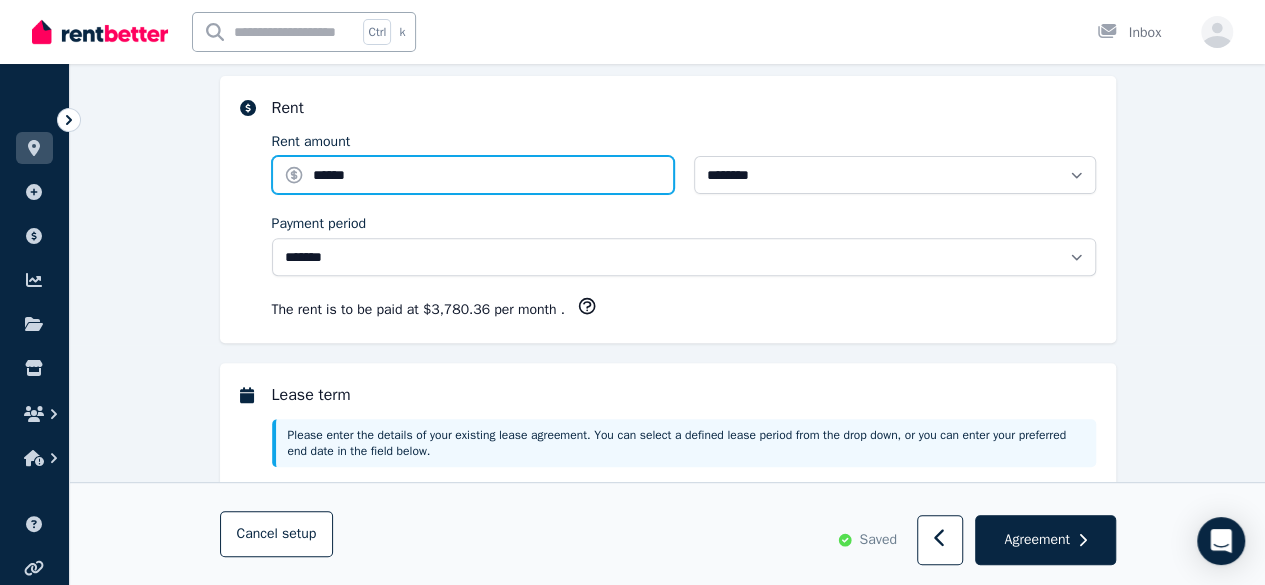 click on "******" at bounding box center [473, 175] 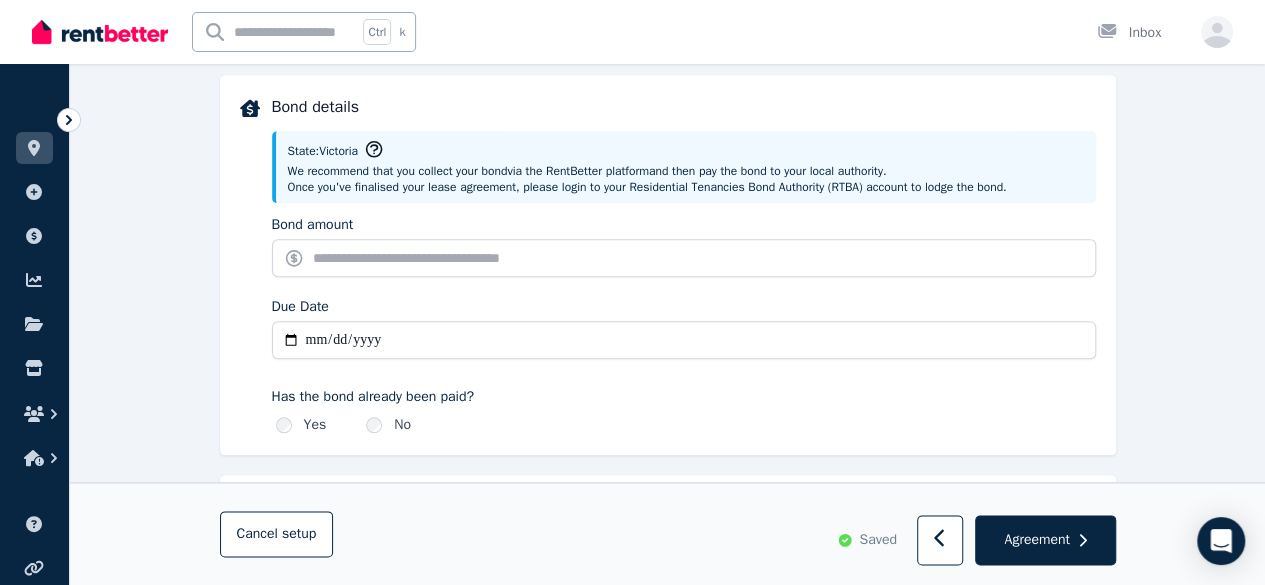 scroll, scrollTop: 937, scrollLeft: 0, axis: vertical 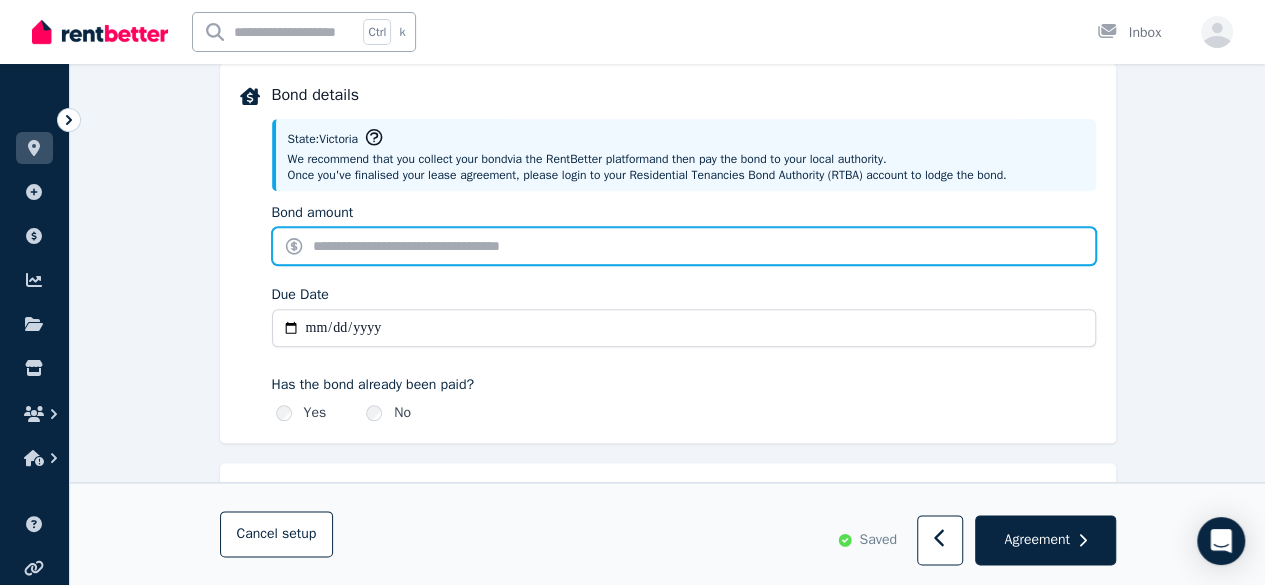 click on "Bond amount" at bounding box center [684, 246] 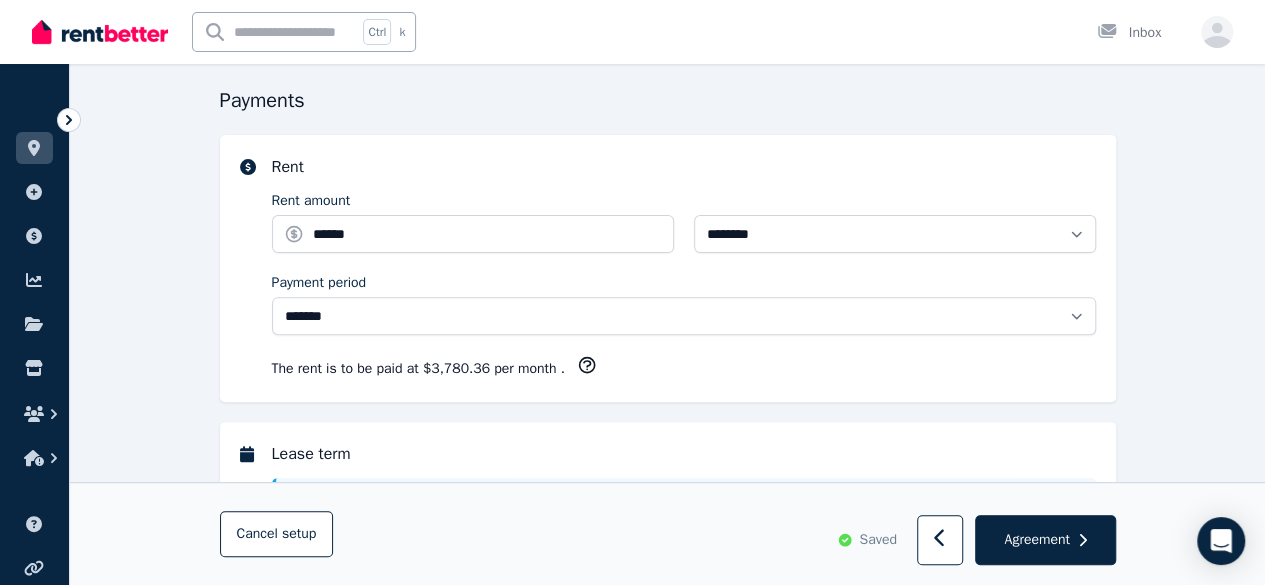 scroll, scrollTop: 167, scrollLeft: 0, axis: vertical 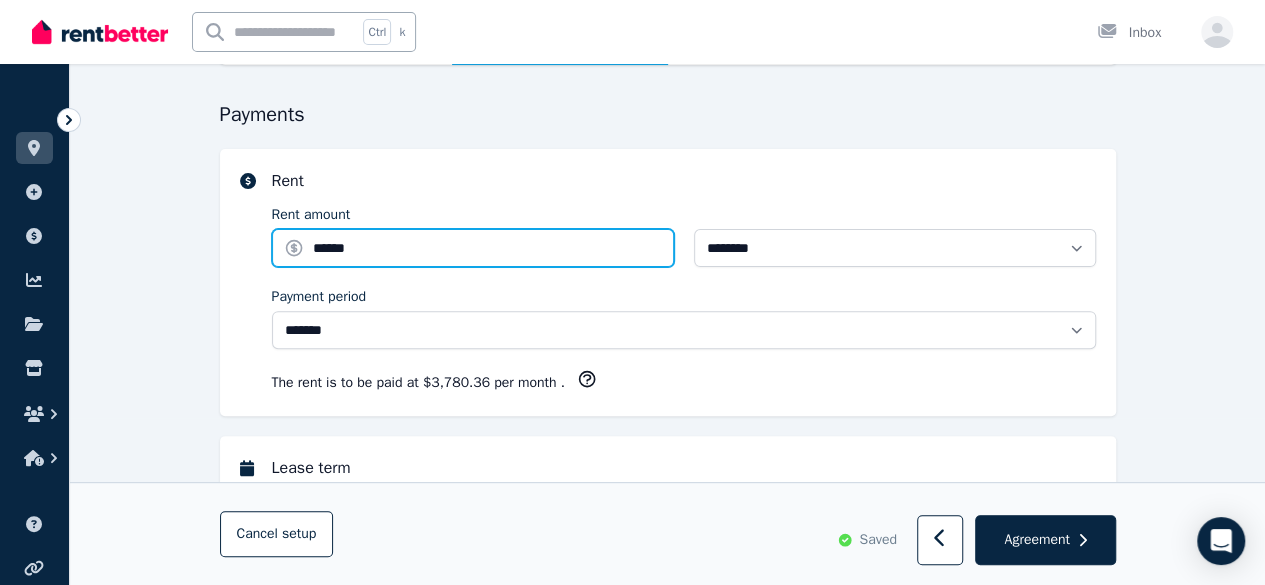 click on "******" at bounding box center (473, 248) 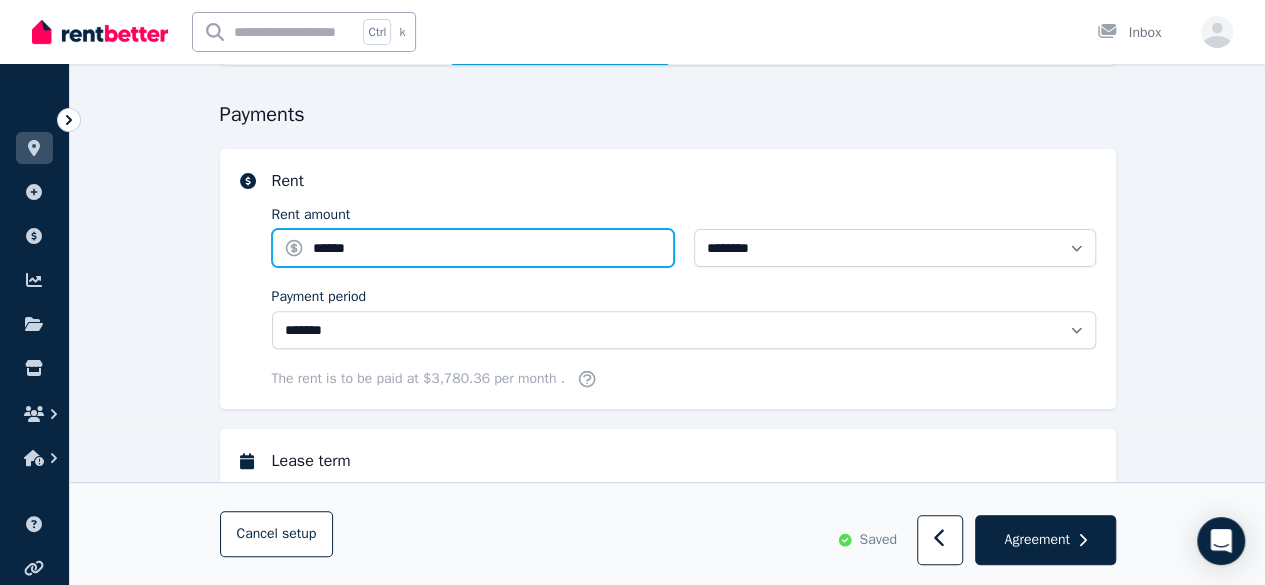 type on "******" 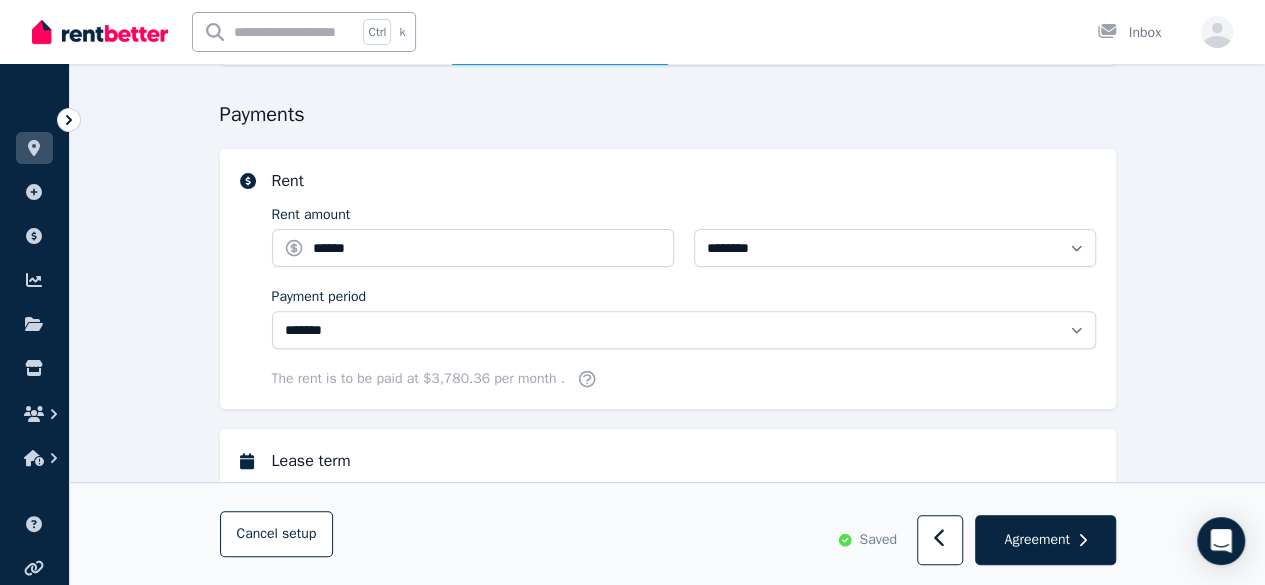 click on "**********" at bounding box center (667, 1079) 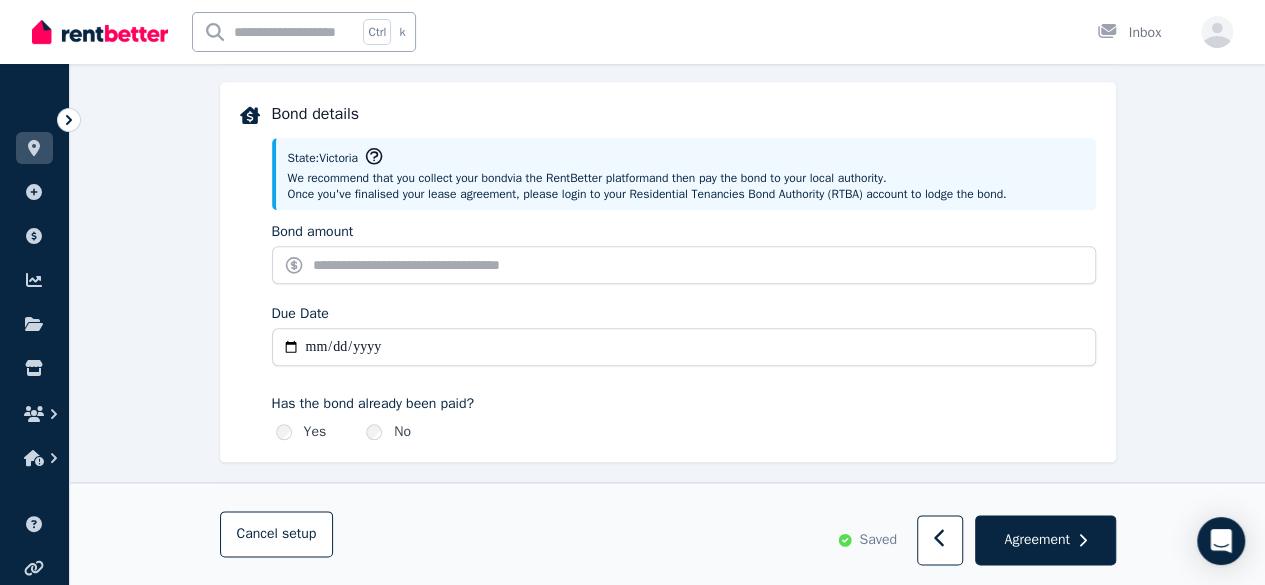 scroll, scrollTop: 916, scrollLeft: 0, axis: vertical 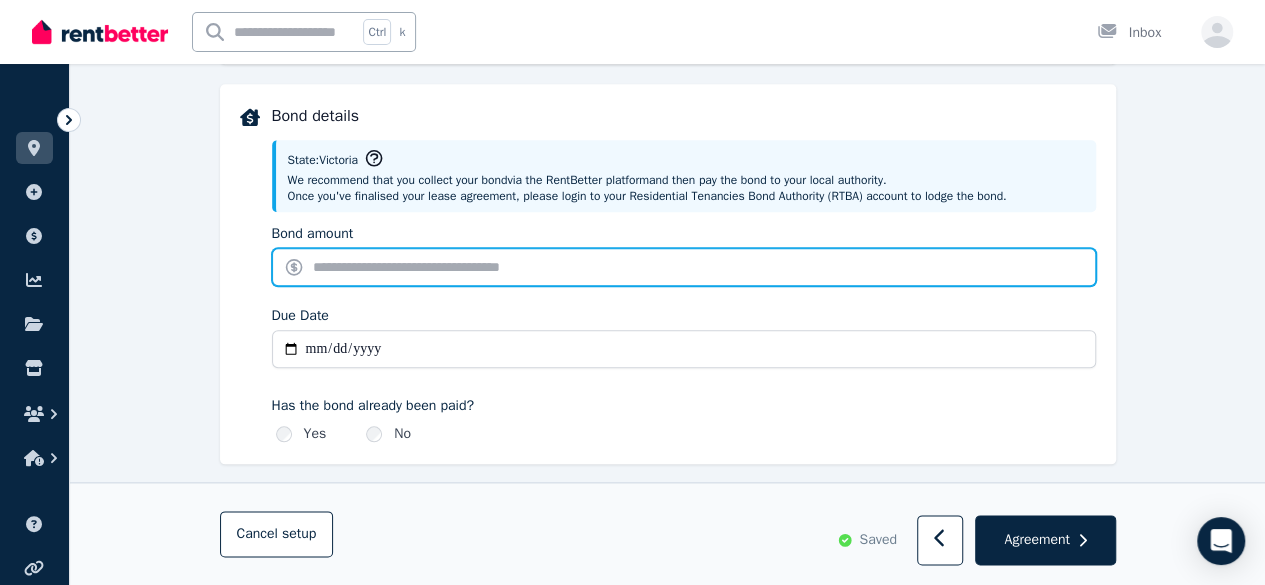 click on "Bond amount" at bounding box center (684, 267) 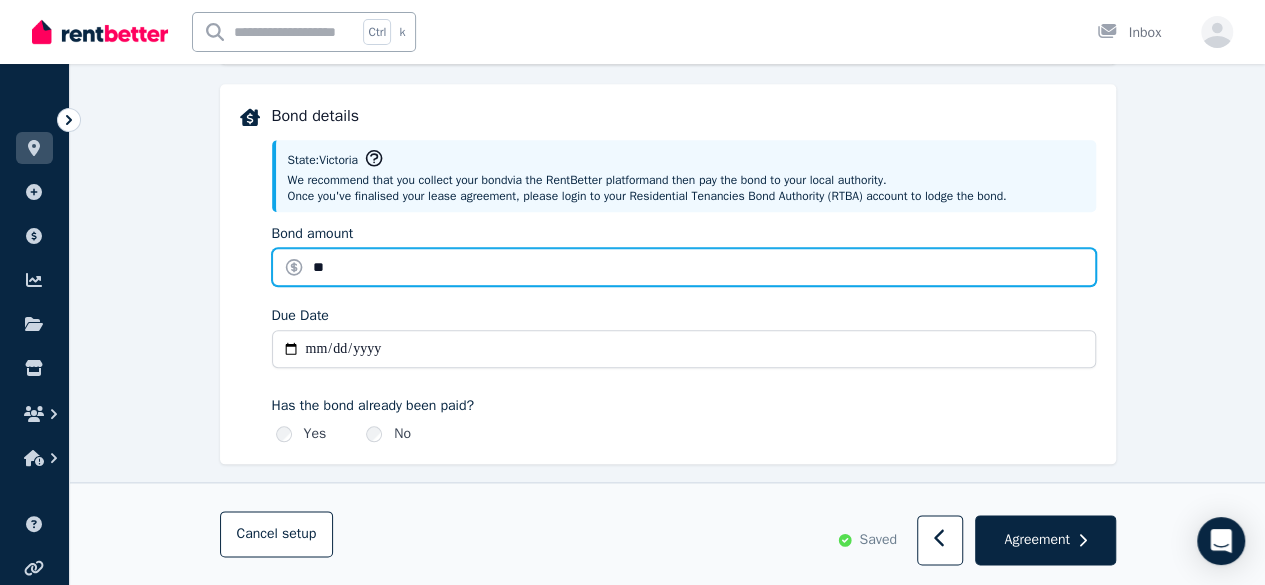 type on "*" 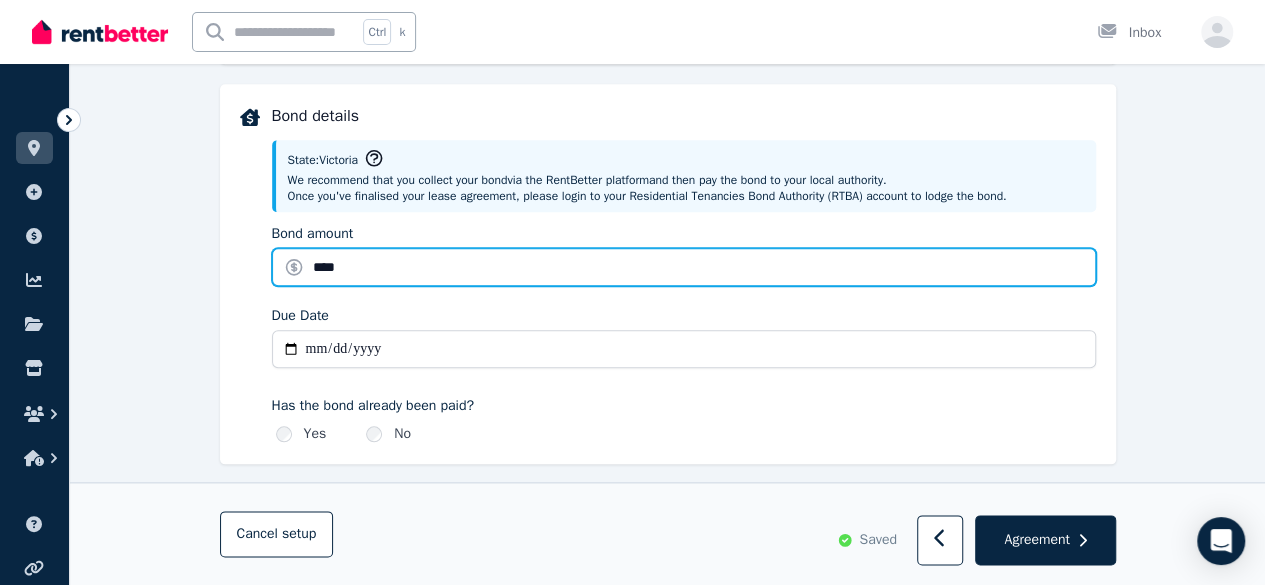 type on "****" 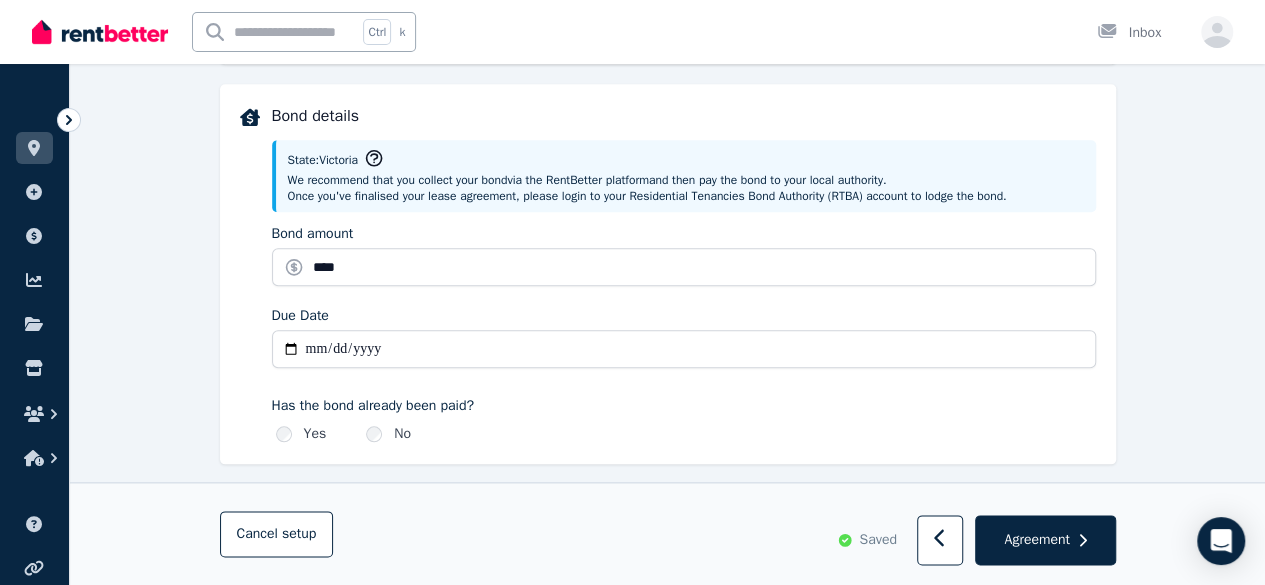 click on "**********" at bounding box center [667, 334] 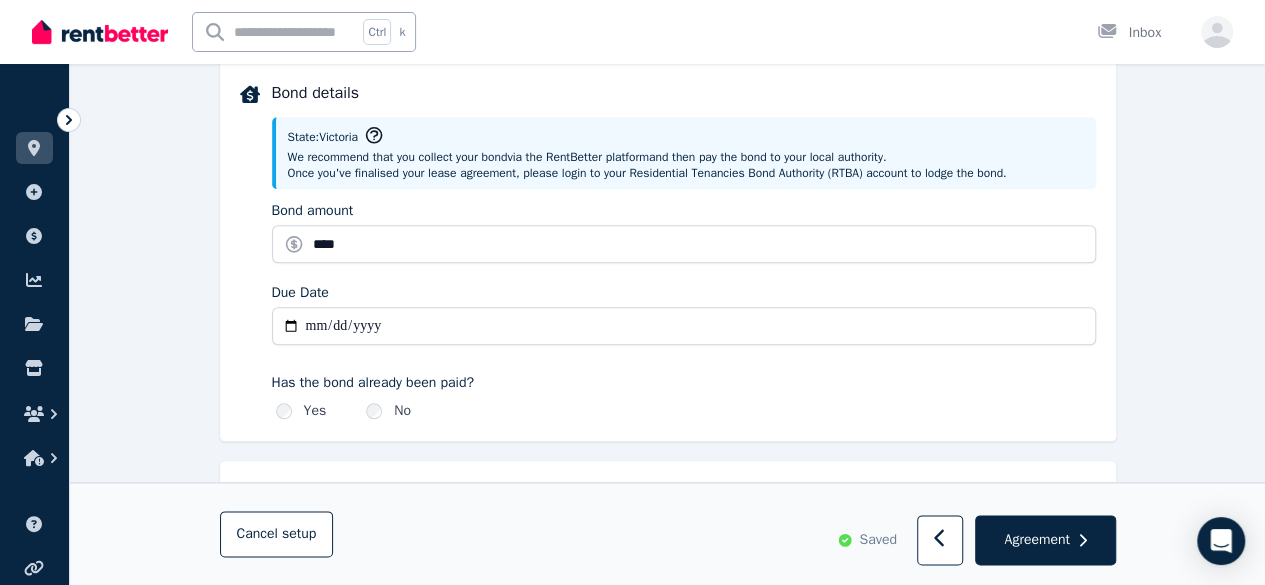 scroll, scrollTop: 931, scrollLeft: 0, axis: vertical 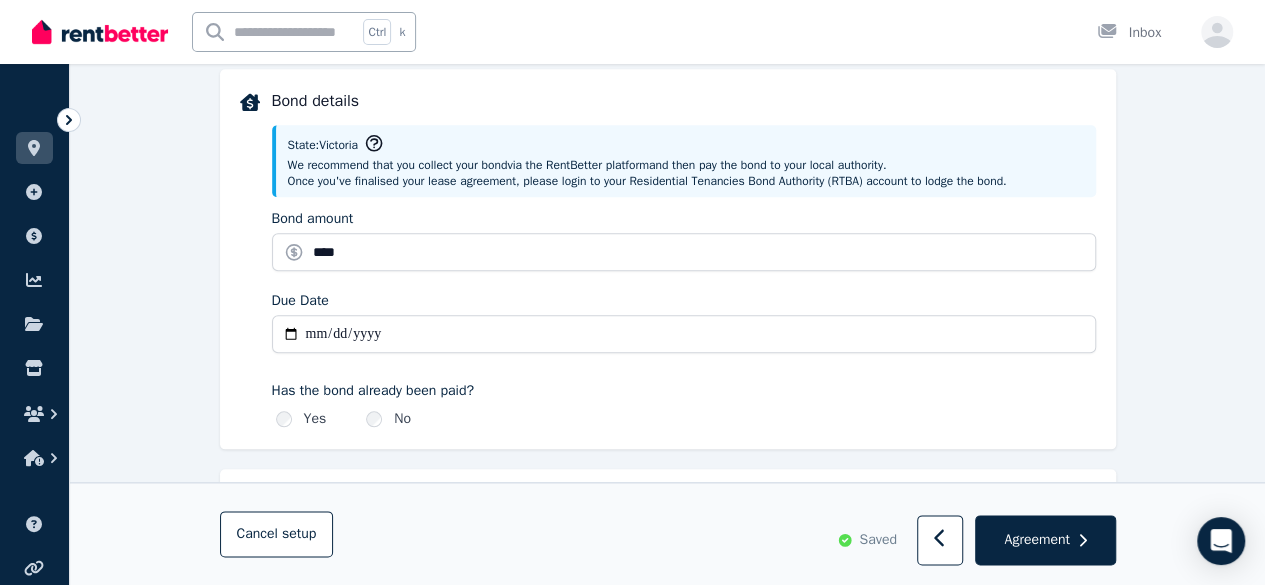 click on "Due Date" at bounding box center [684, 334] 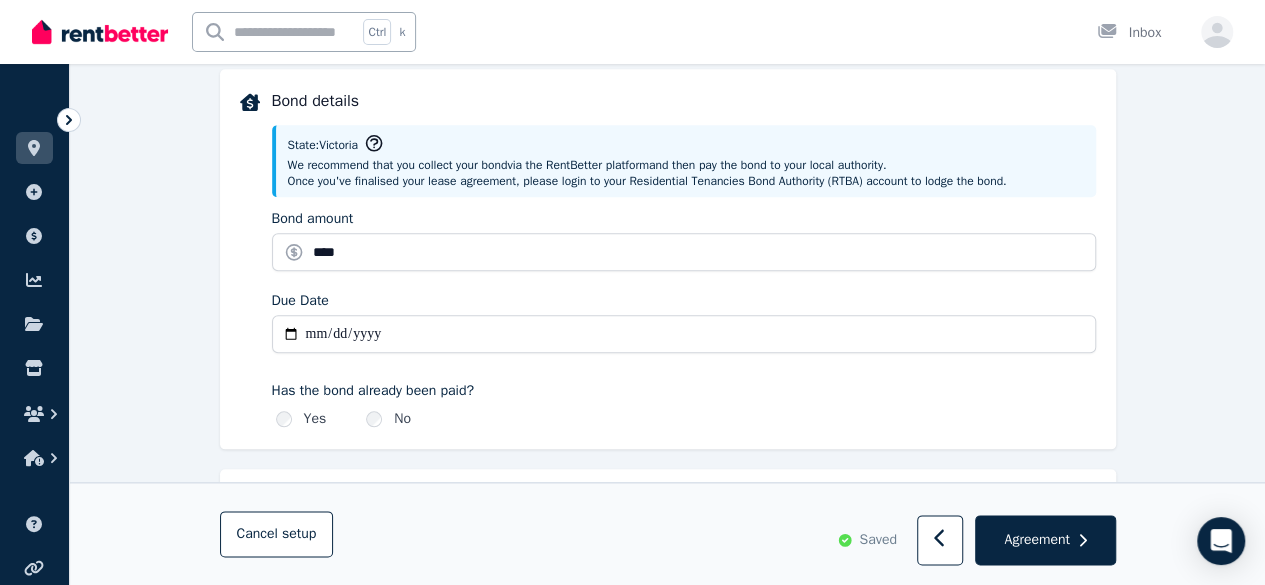 type on "**********" 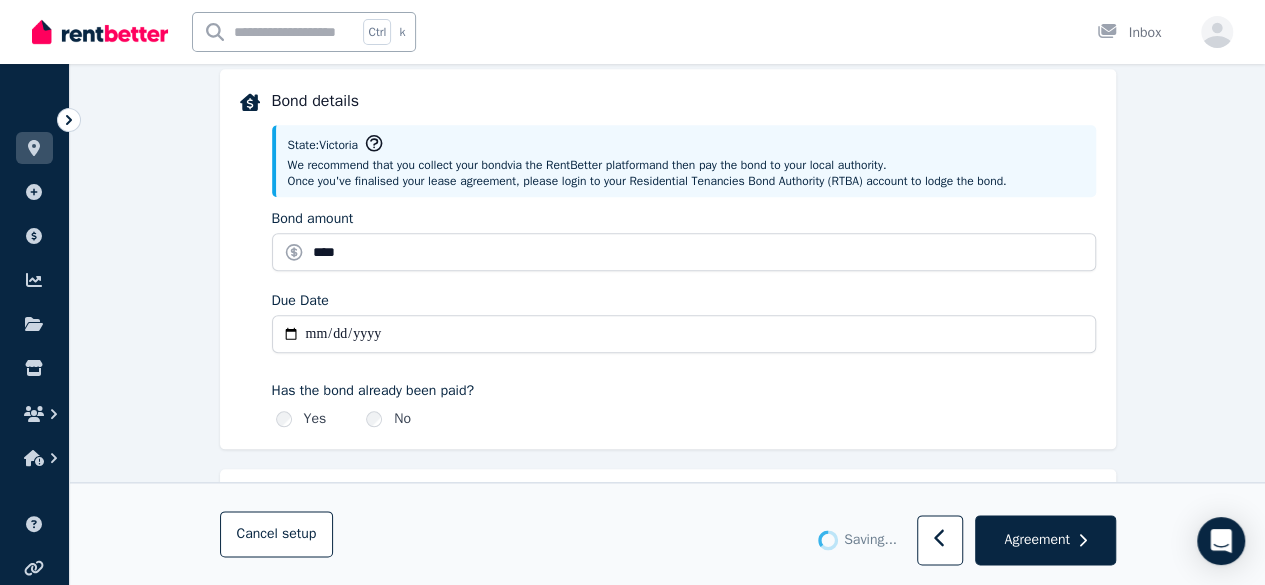 click on "**********" at bounding box center (667, 319) 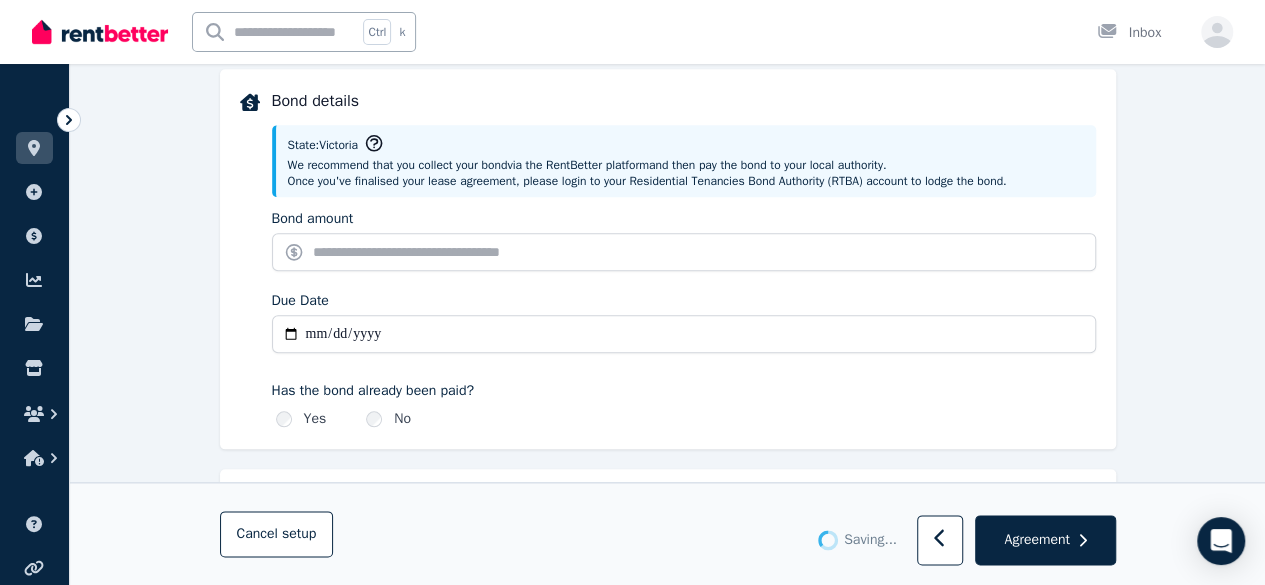 type on "*******" 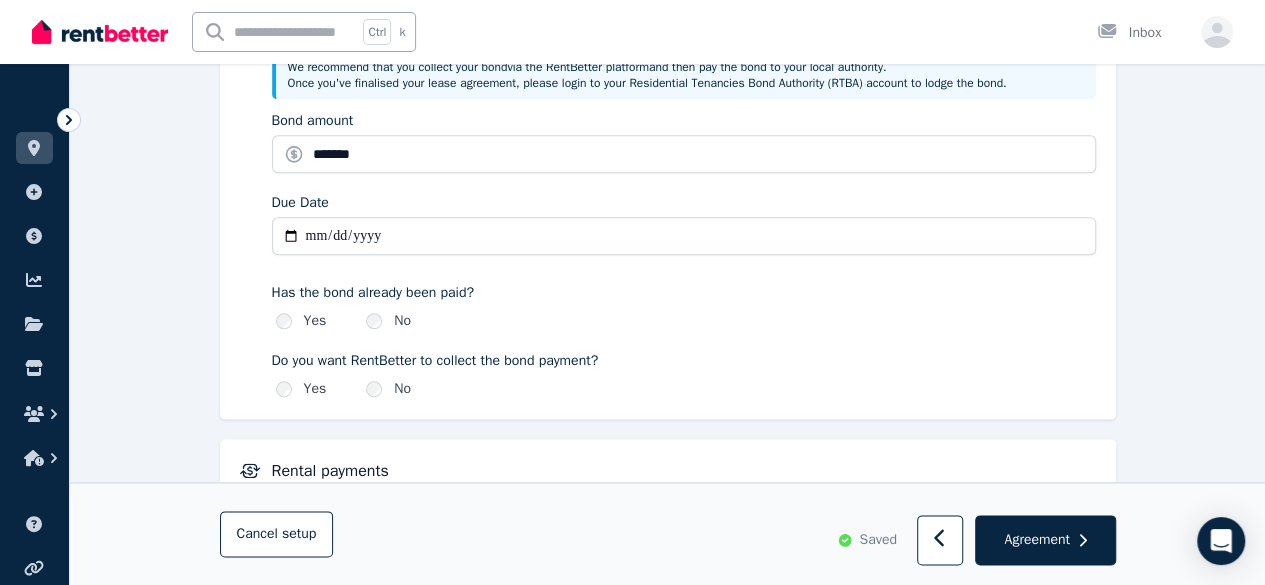 scroll, scrollTop: 1048, scrollLeft: 0, axis: vertical 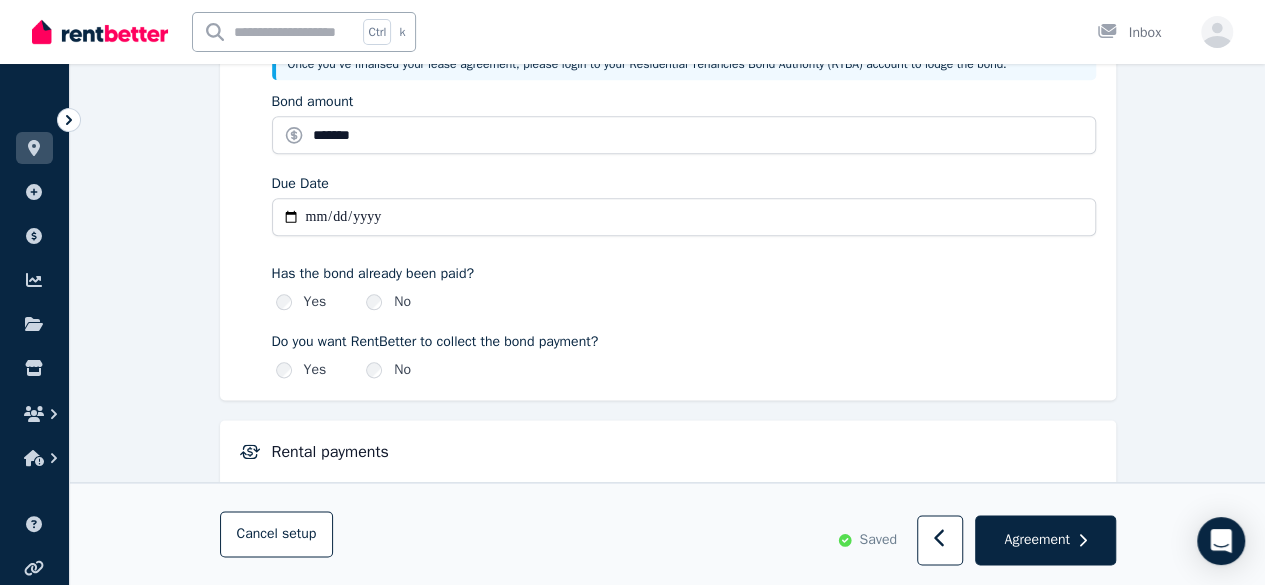 click on "**********" at bounding box center [684, 217] 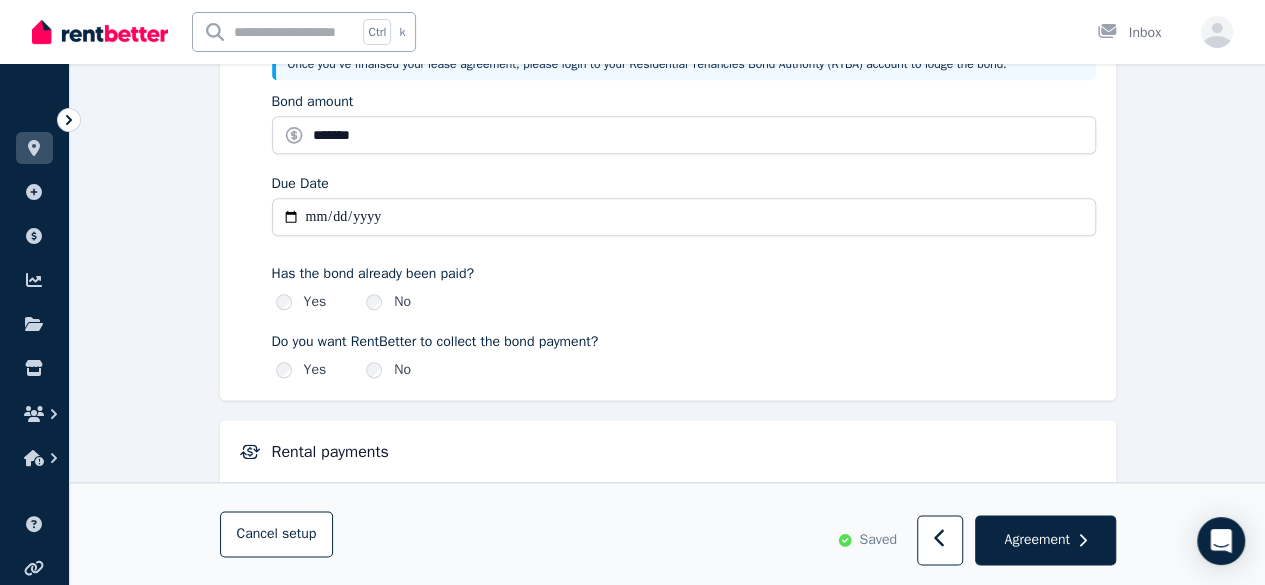 type on "**********" 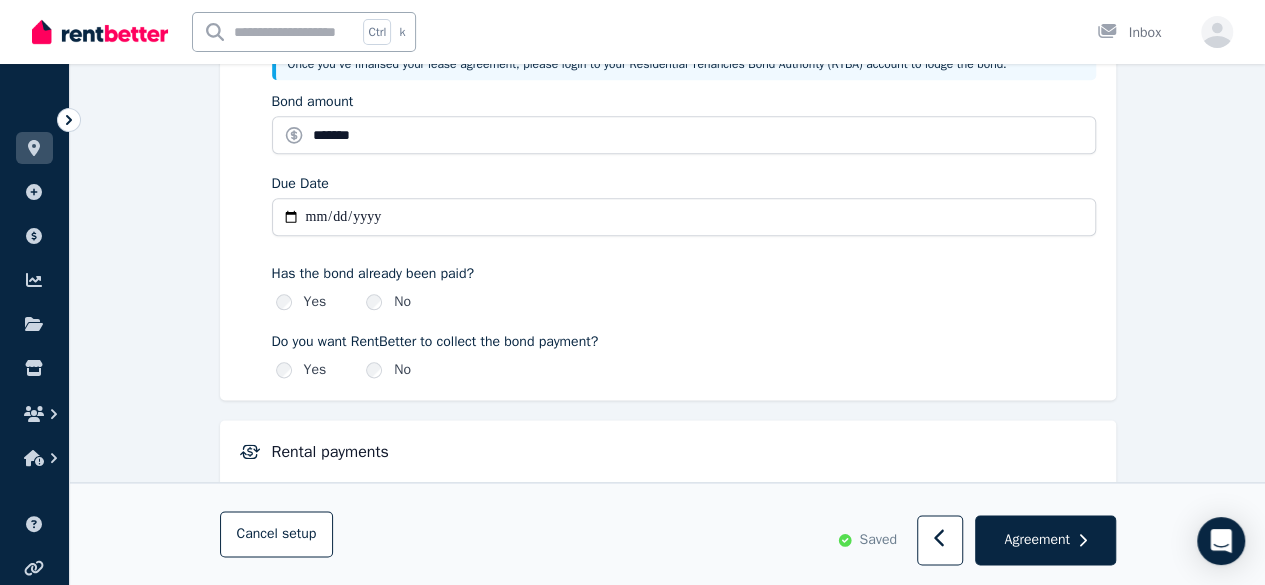 click on "**********" at bounding box center (667, 236) 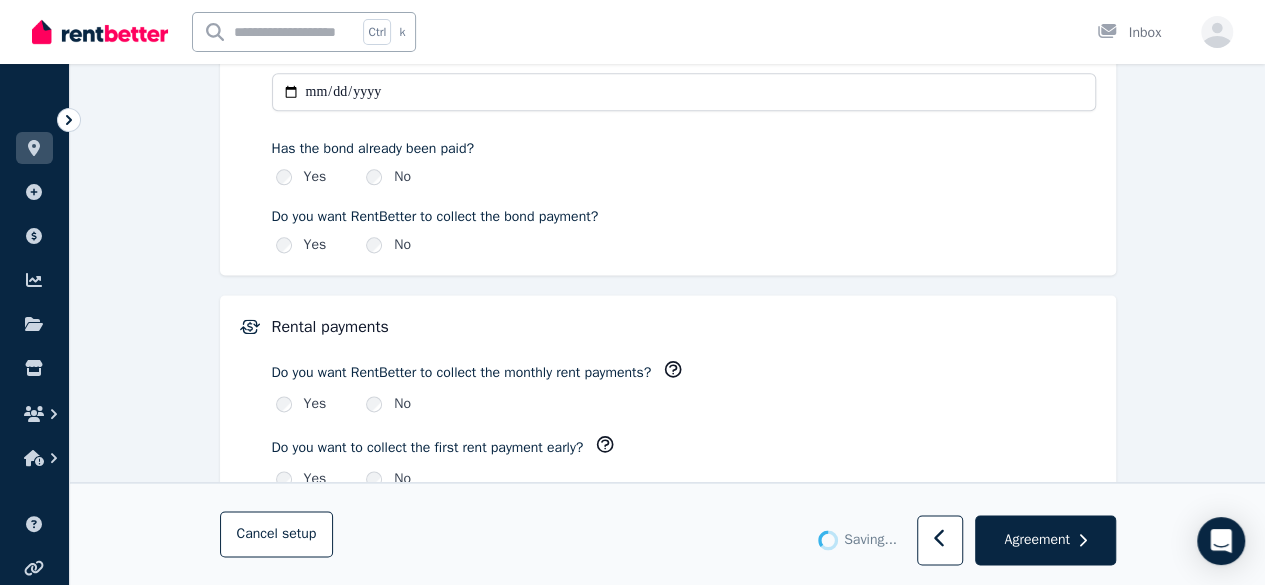 scroll, scrollTop: 1177, scrollLeft: 0, axis: vertical 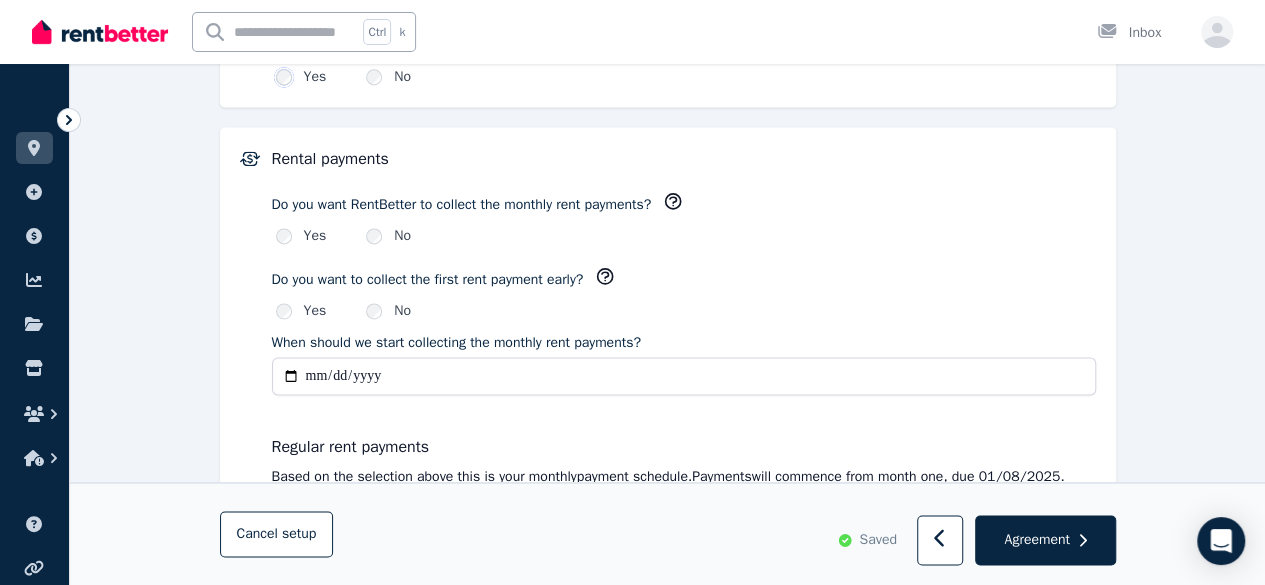 click 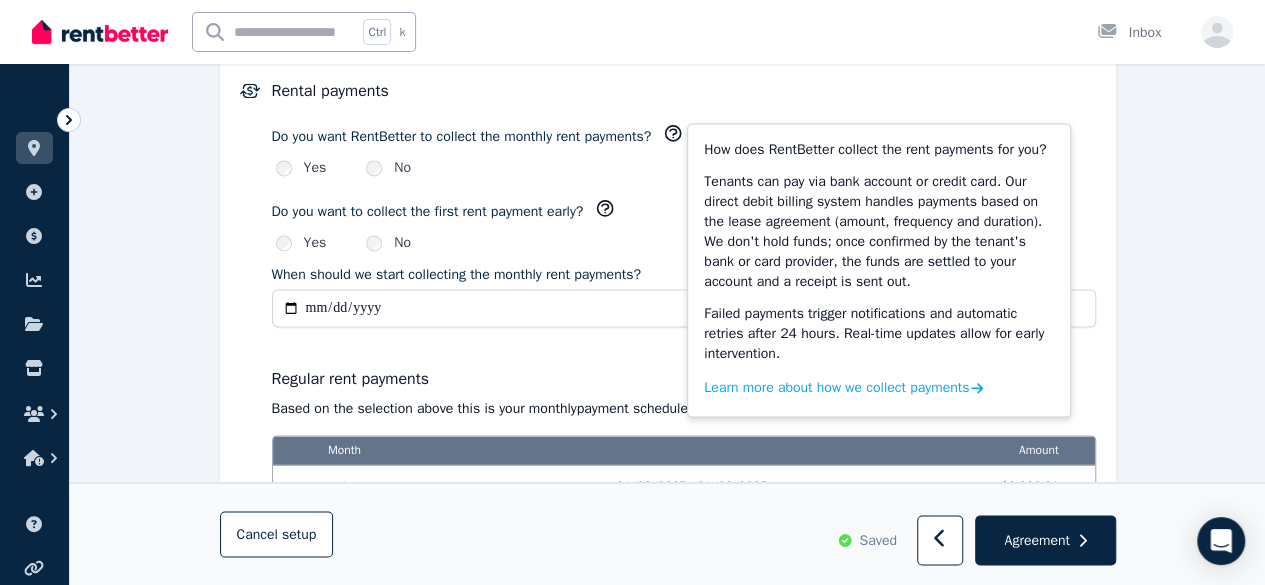 scroll, scrollTop: 1411, scrollLeft: 0, axis: vertical 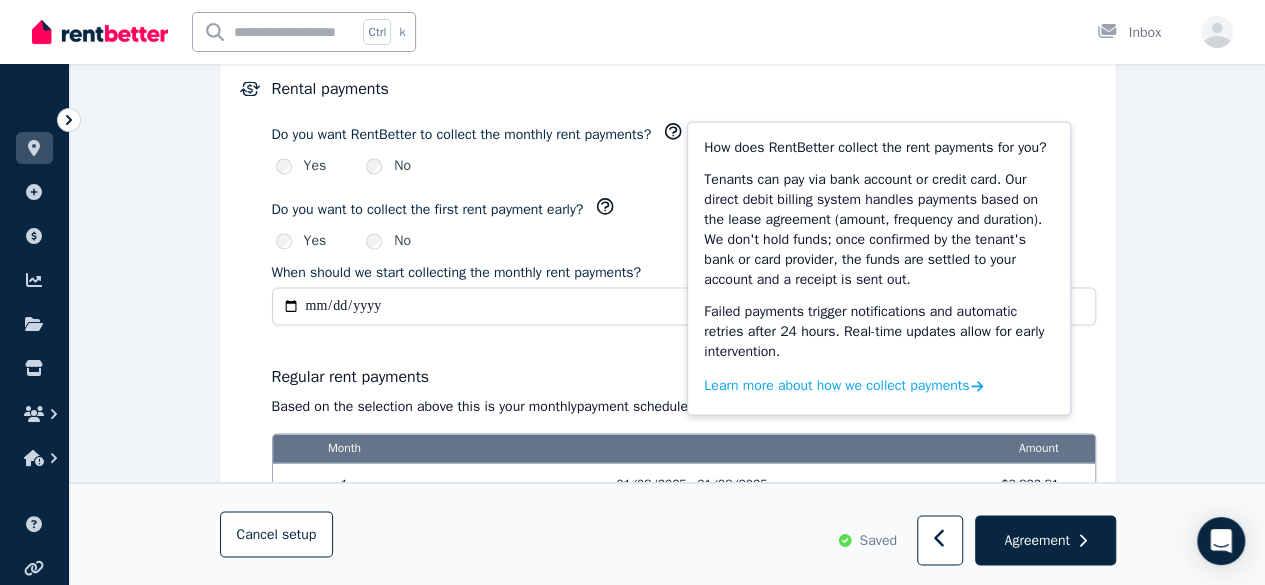 click on "**********" at bounding box center [667, -127] 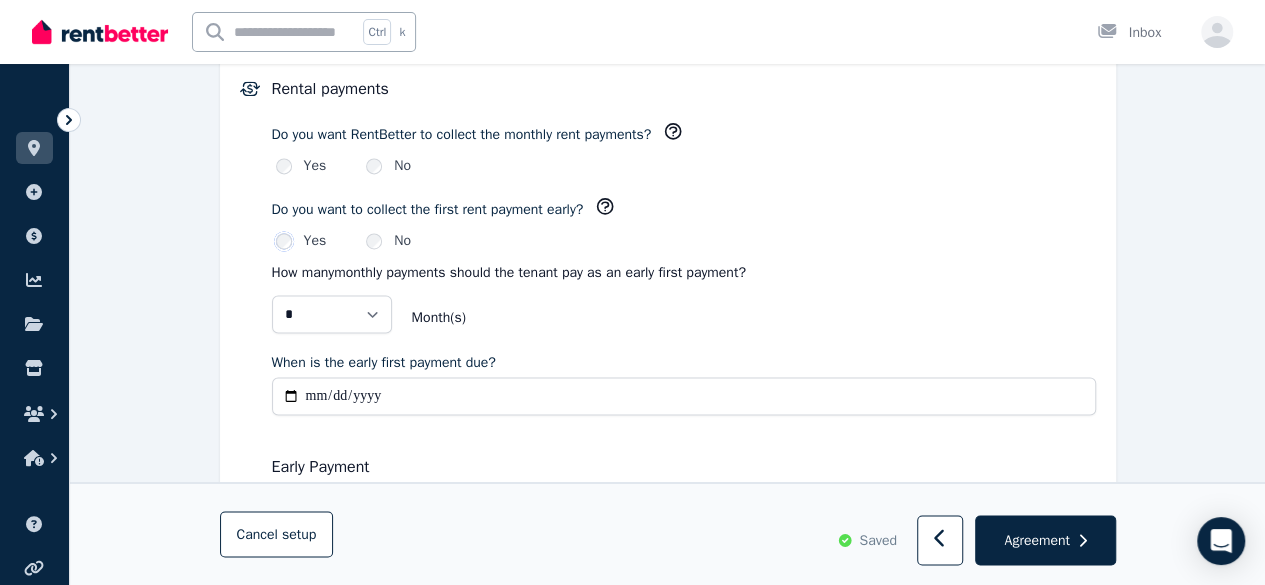 click 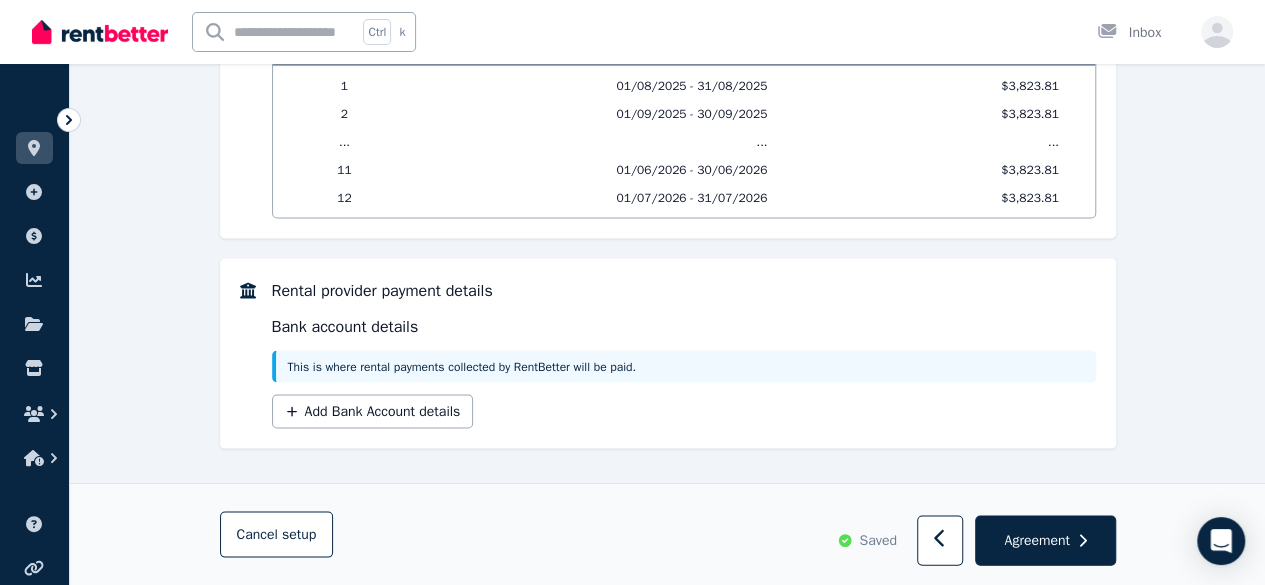 scroll, scrollTop: 1812, scrollLeft: 0, axis: vertical 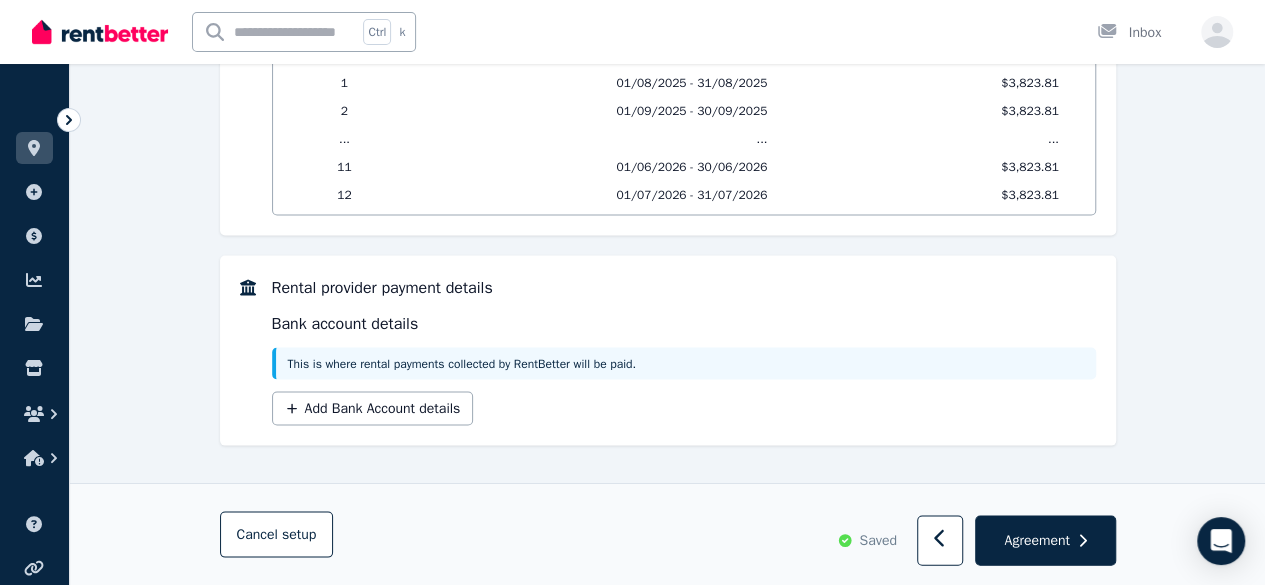 click on "Add Bank Account details" at bounding box center (373, 408) 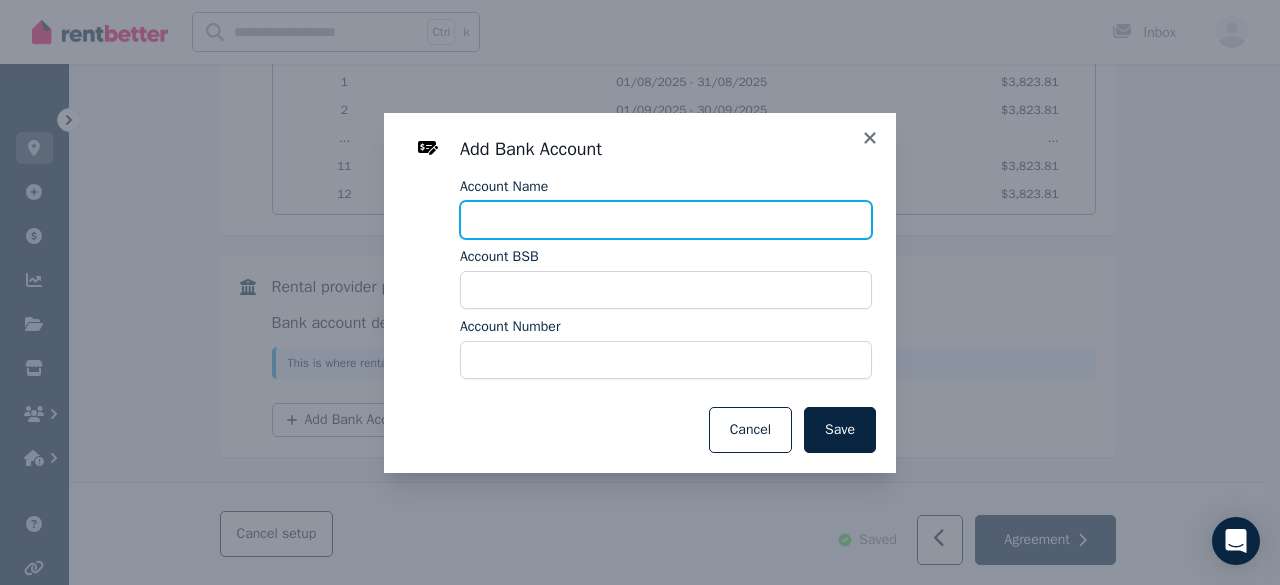 click on "Account Name" at bounding box center [666, 220] 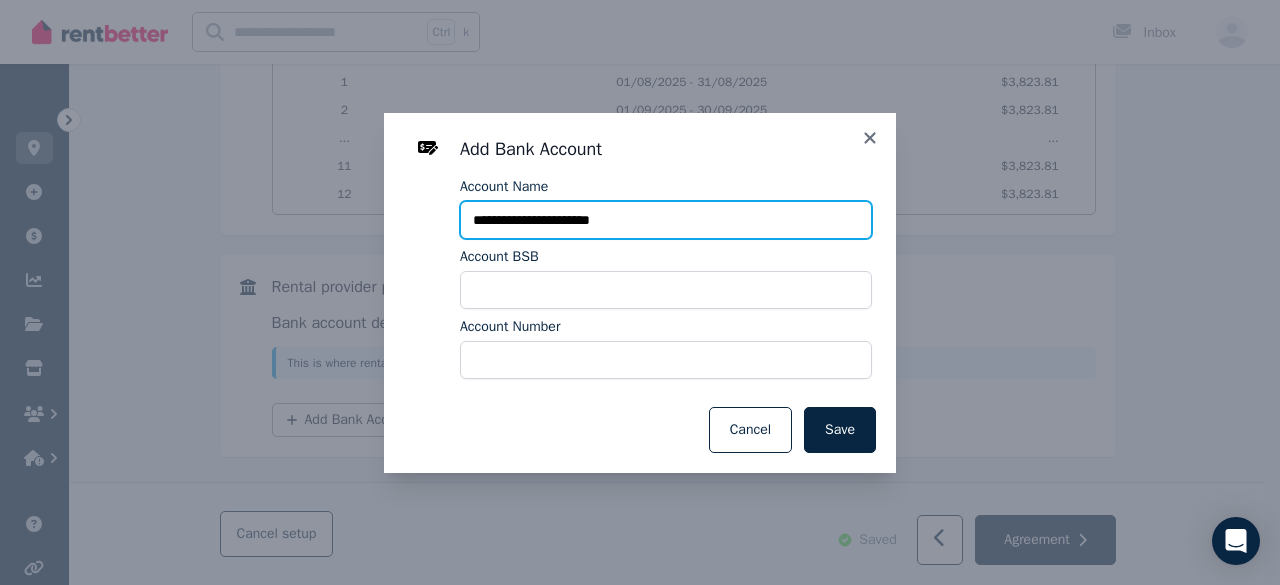 type on "**********" 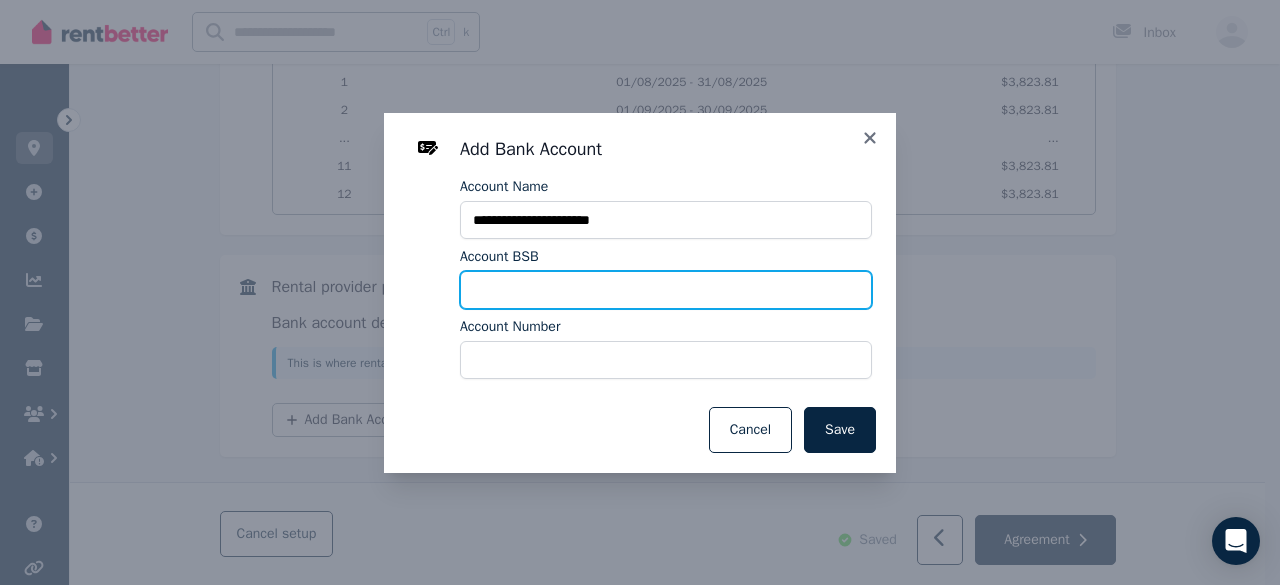 click on "Account BSB" at bounding box center [666, 290] 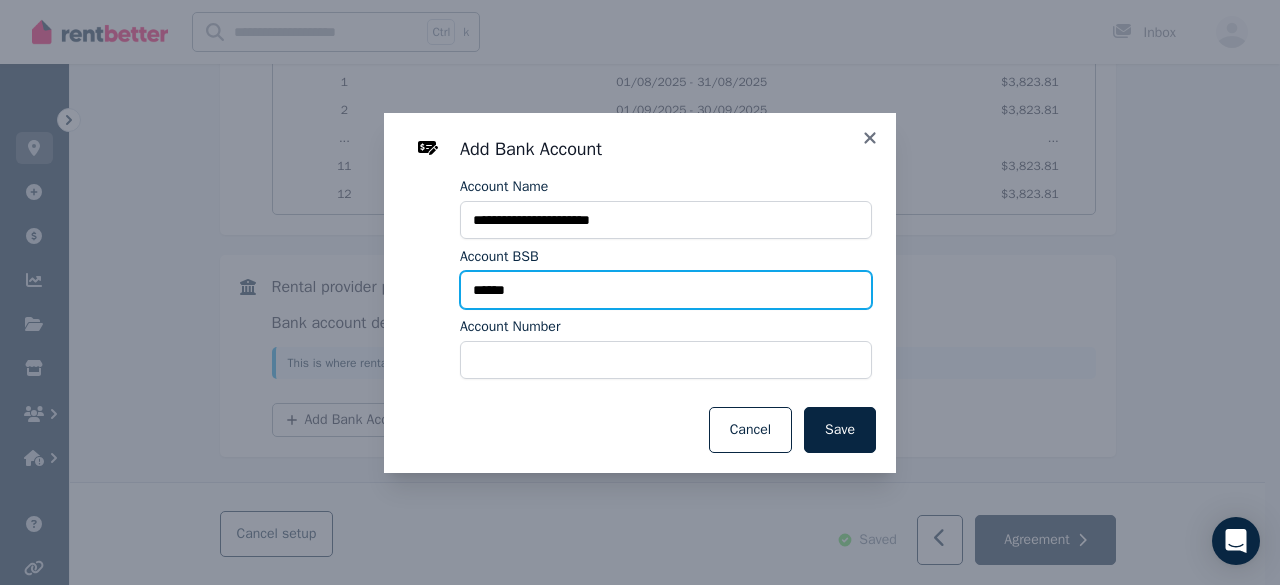 type on "******" 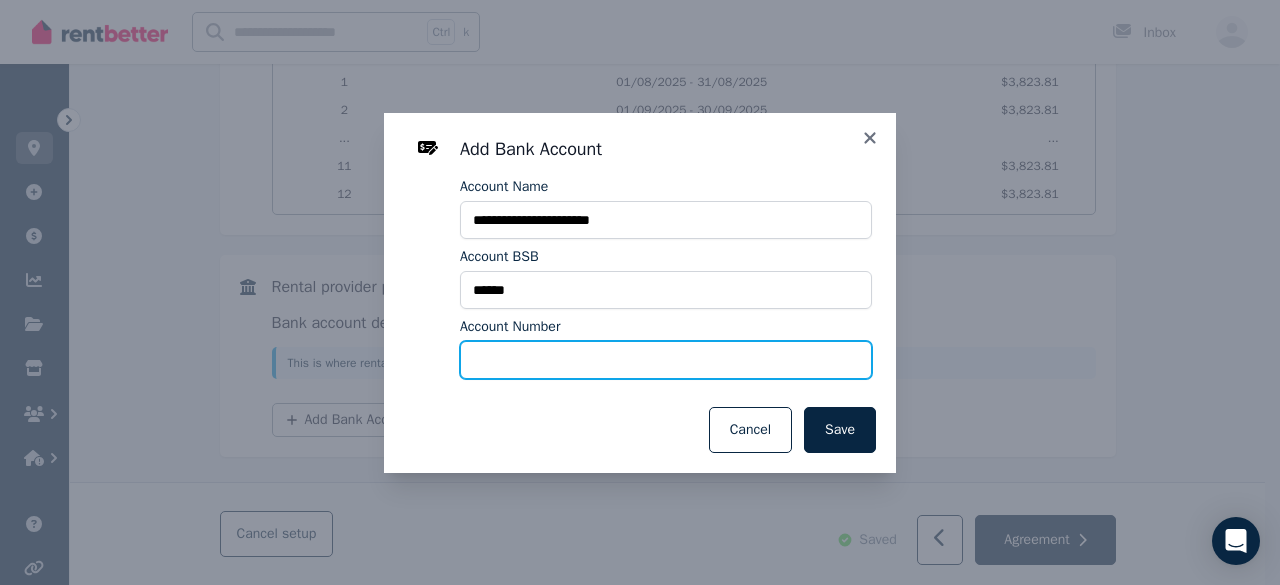 type on "*********" 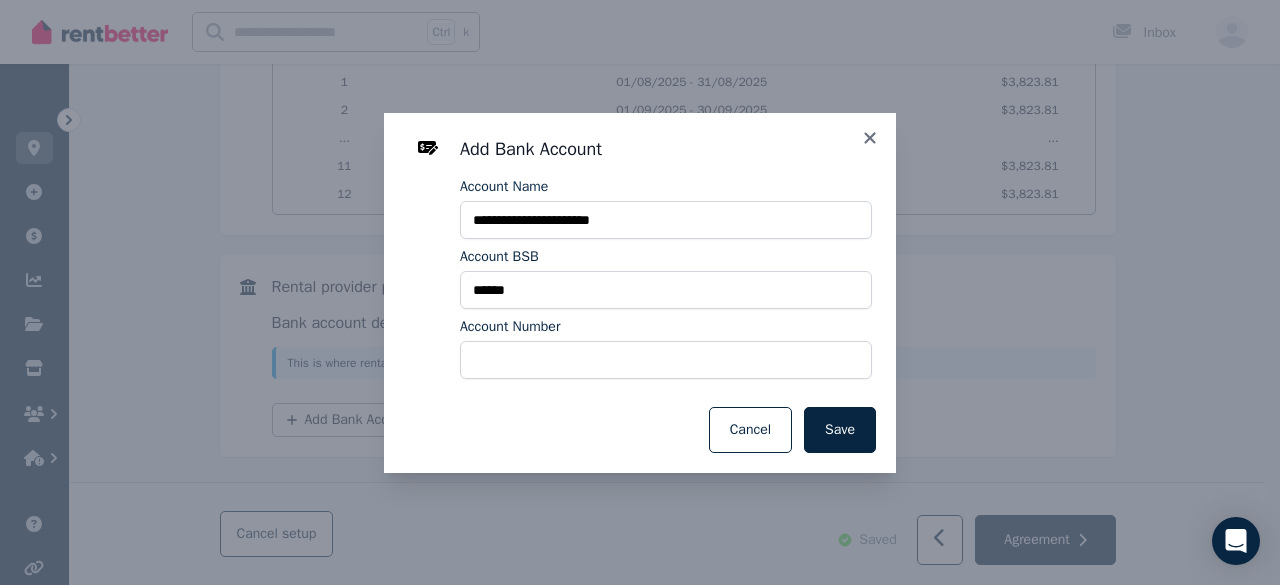 click on "Save" at bounding box center (840, 430) 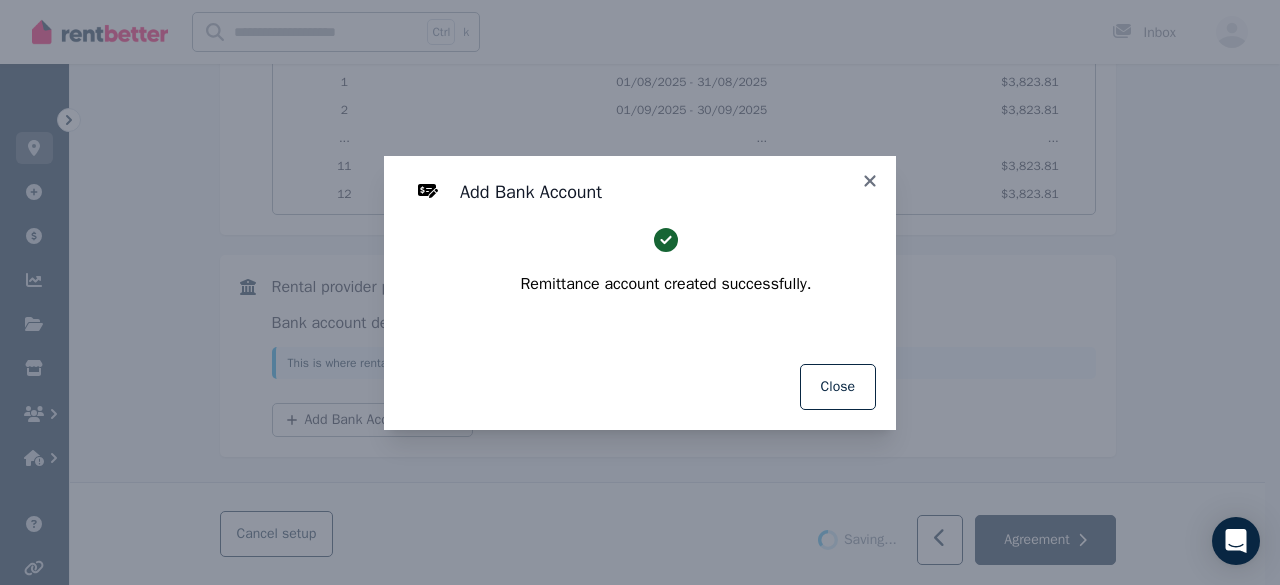 select on "**********" 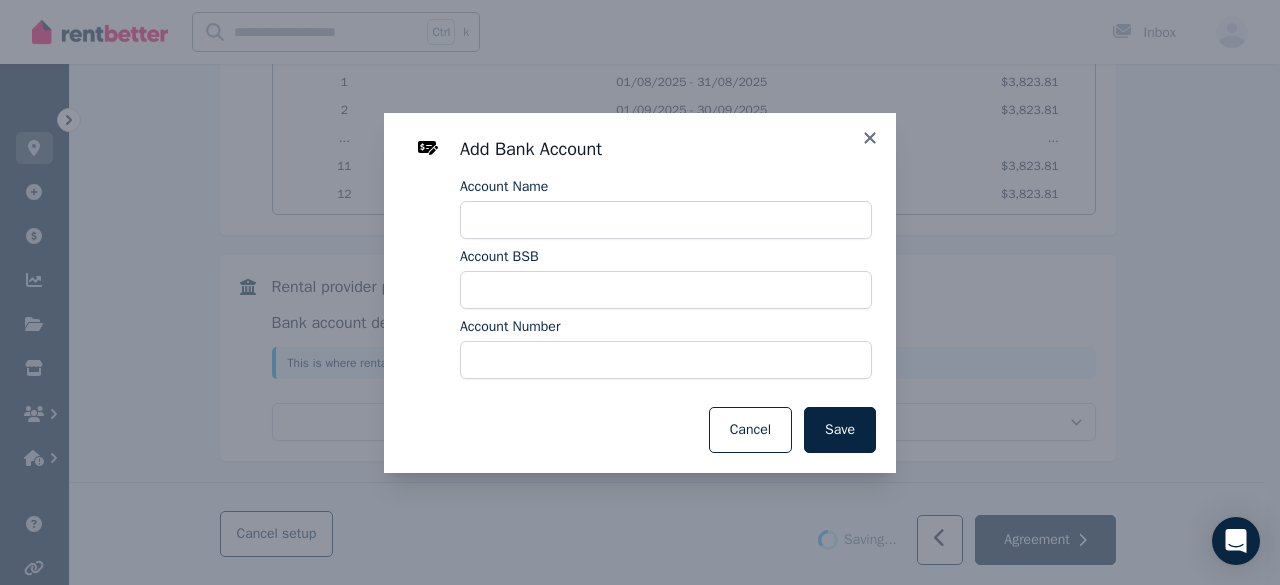 select on "**********" 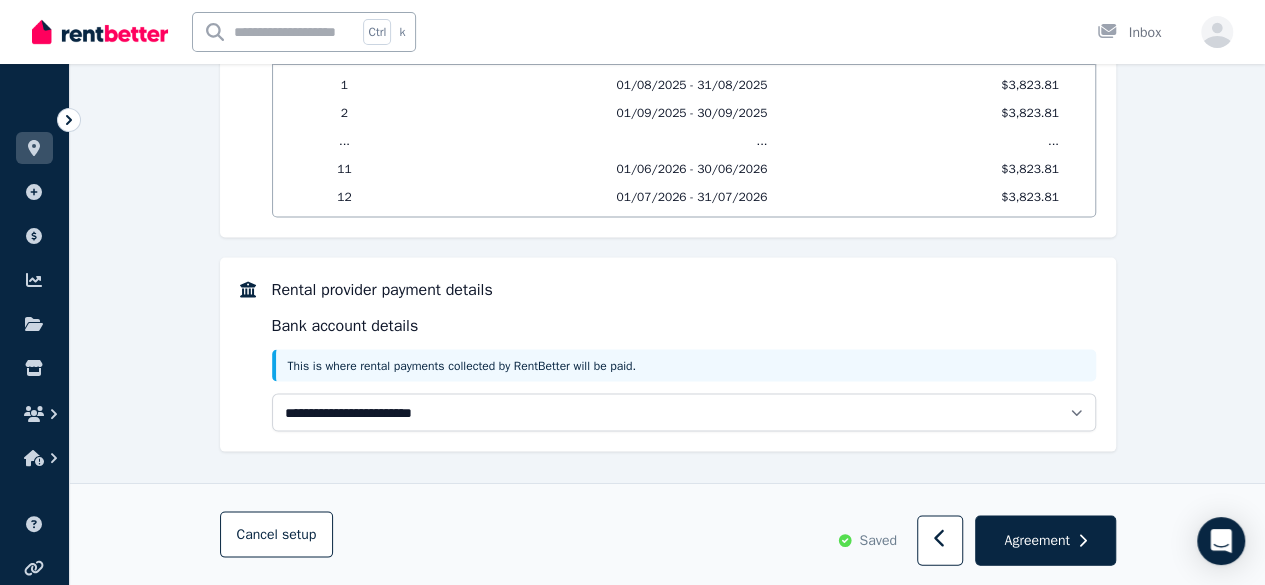 scroll, scrollTop: 1816, scrollLeft: 0, axis: vertical 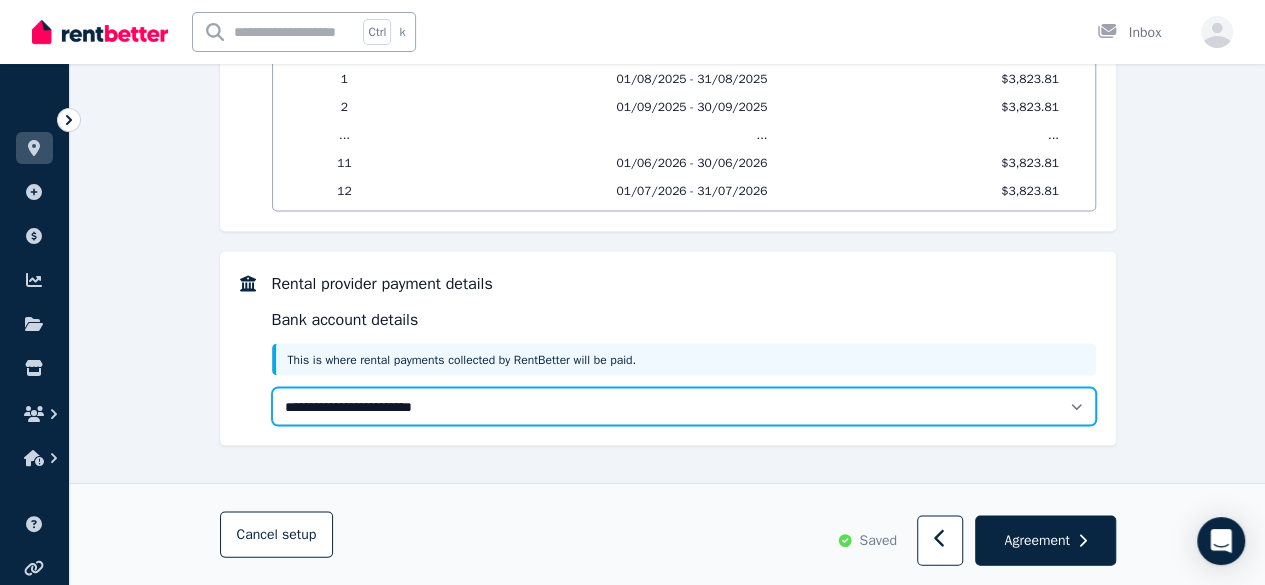 click on "**********" at bounding box center [684, 406] 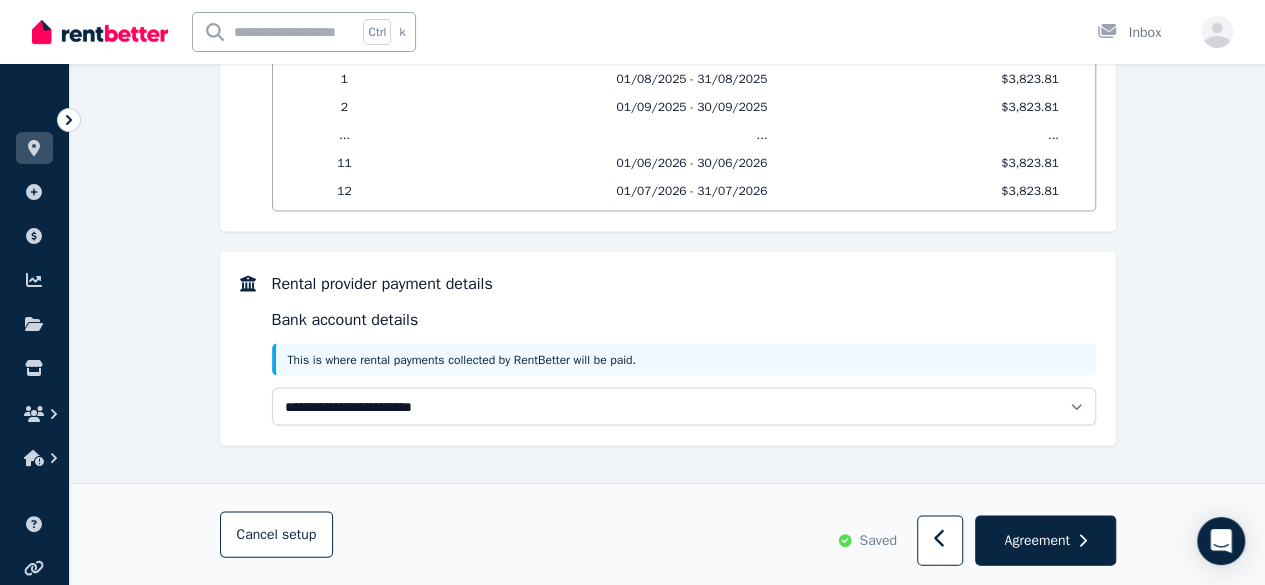 click on "**********" at bounding box center (667, -530) 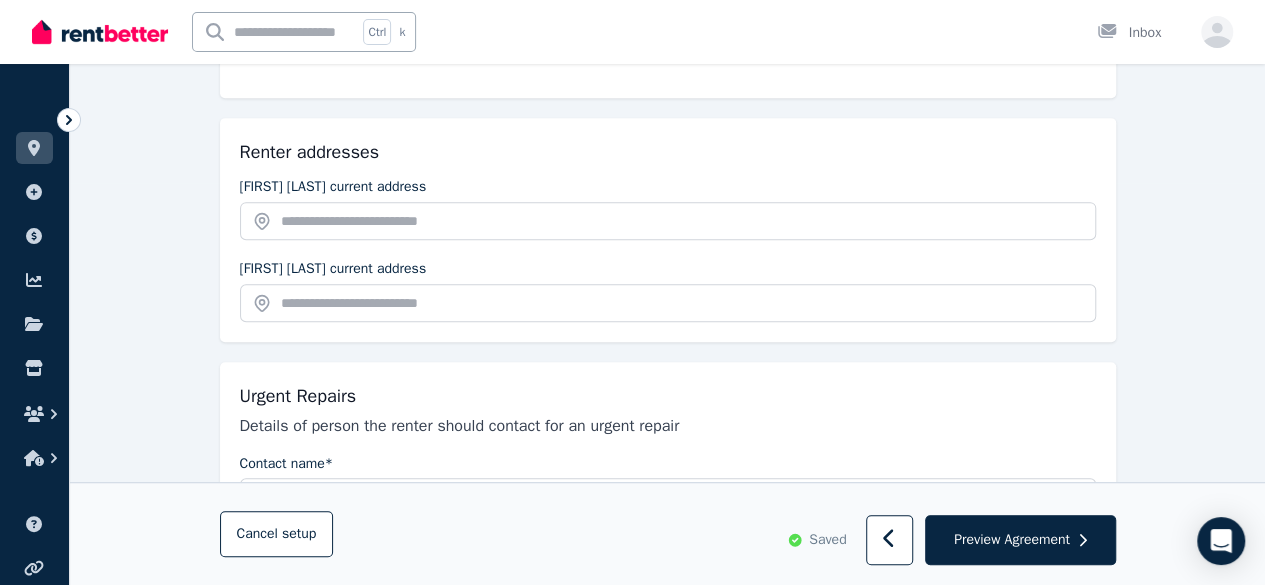 scroll, scrollTop: 404, scrollLeft: 0, axis: vertical 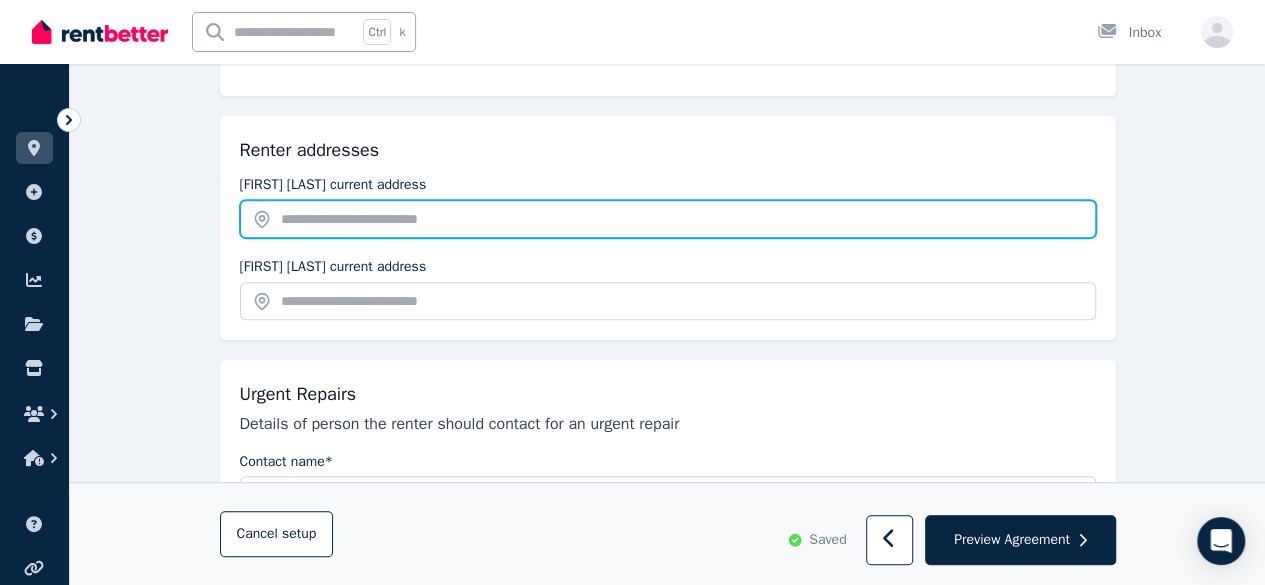 click at bounding box center (668, 219) 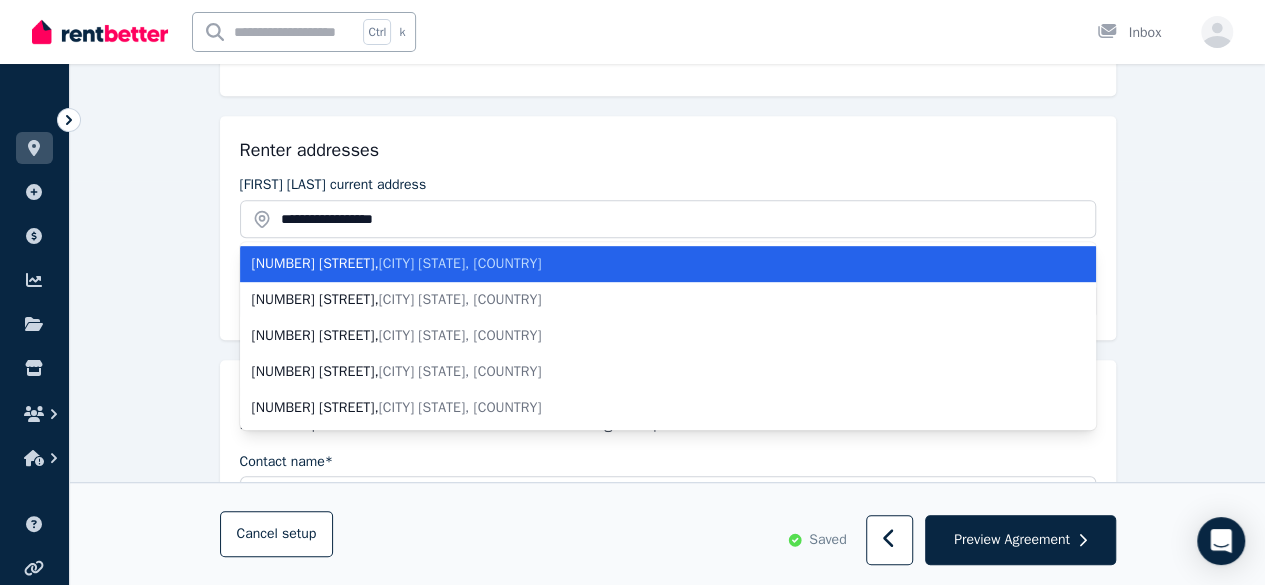 click on "20A Sunnyside Avenue ,  Nunawading VIC, Australia" at bounding box center [656, 264] 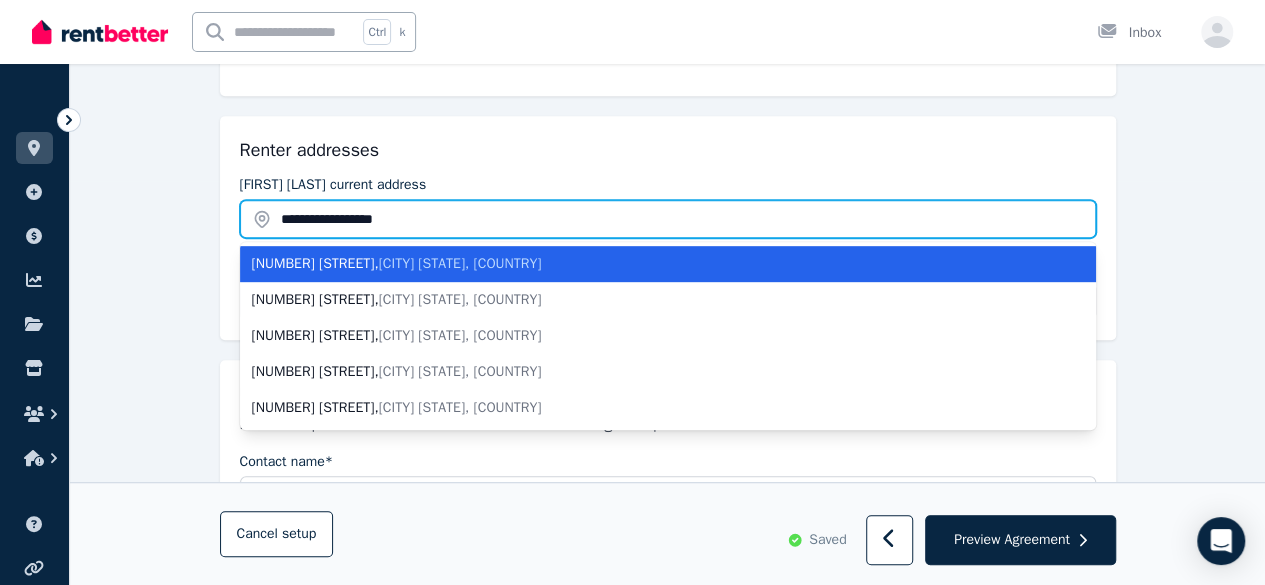 type on "**********" 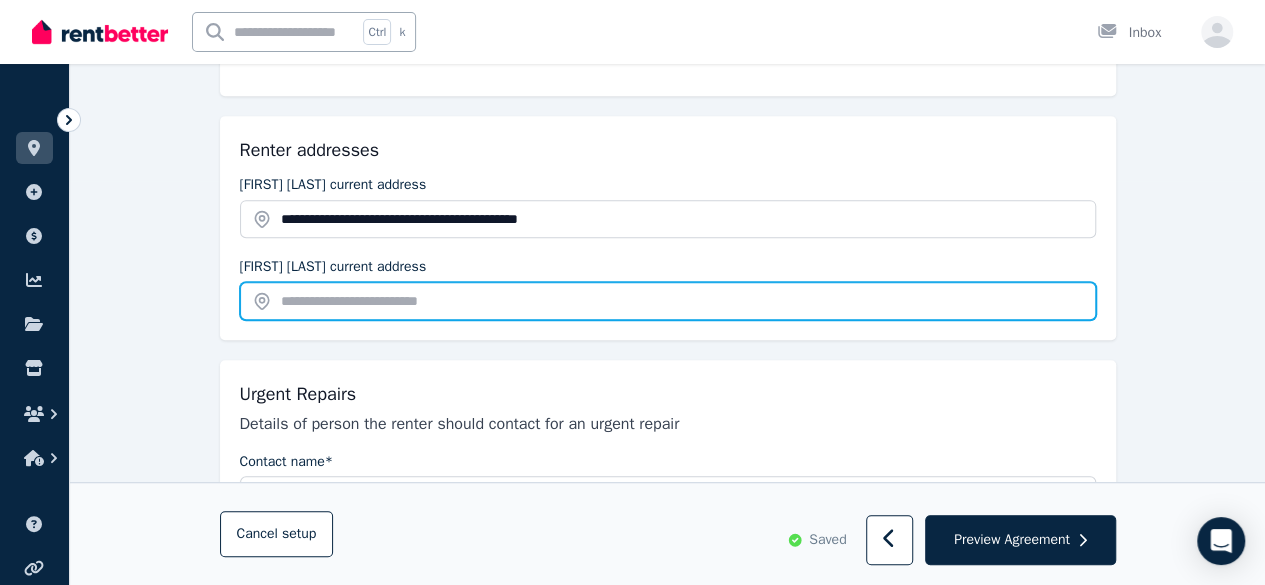 click at bounding box center (668, 301) 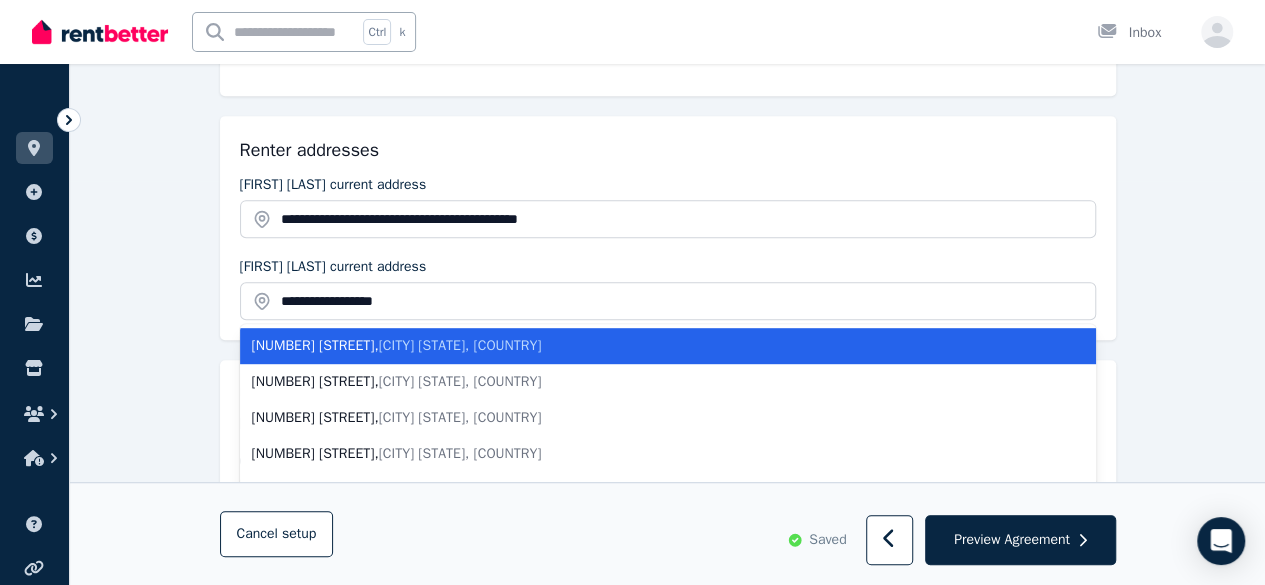 click on "20A Sunnyside Avenue ,  Nunawading VIC, Australia" at bounding box center [656, 346] 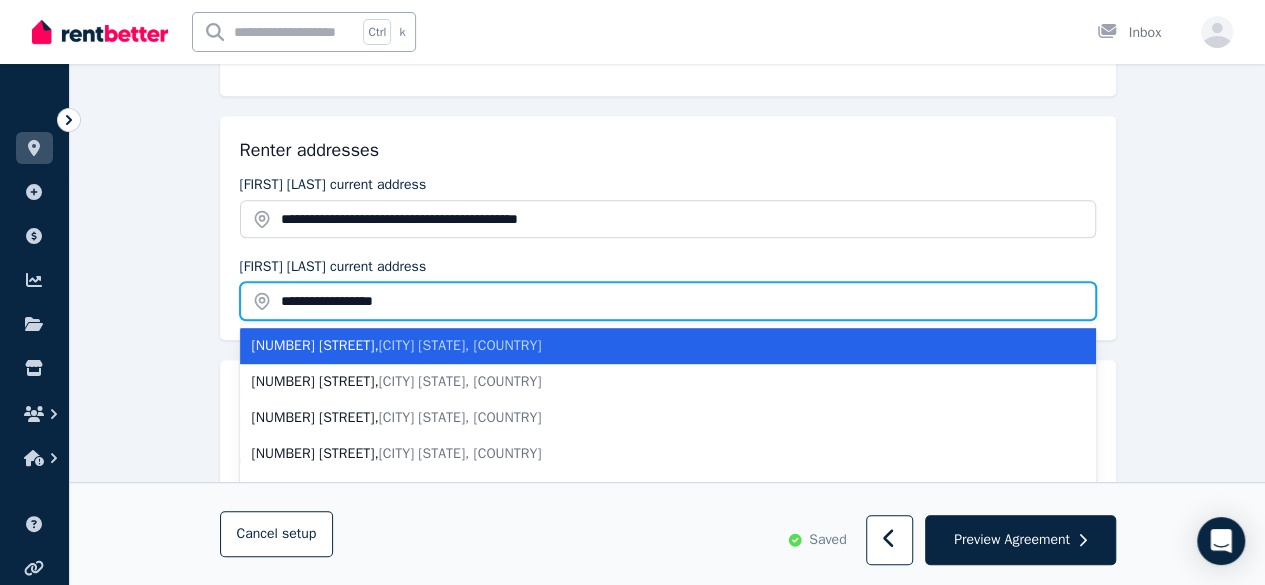 type on "**********" 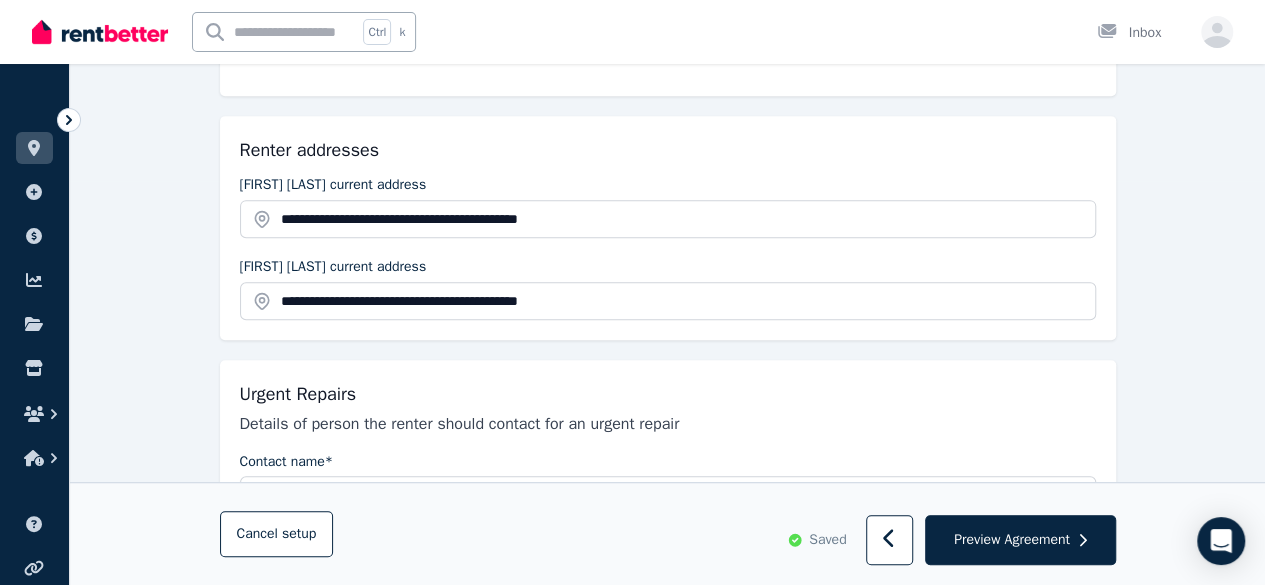 click on "**********" at bounding box center (667, 613) 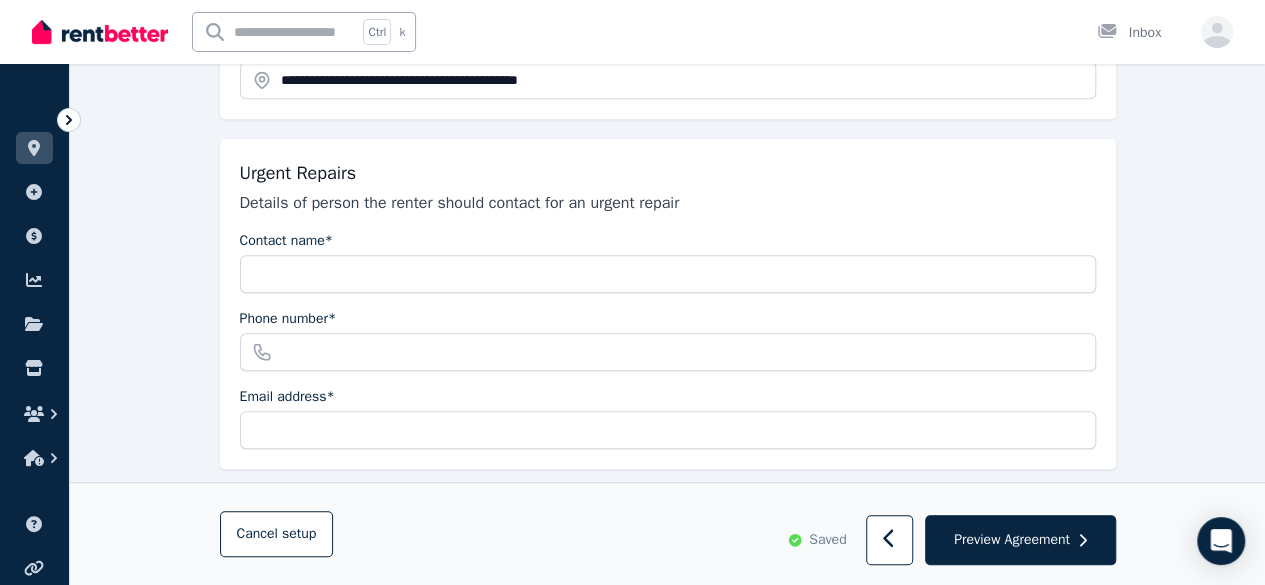 scroll, scrollTop: 626, scrollLeft: 0, axis: vertical 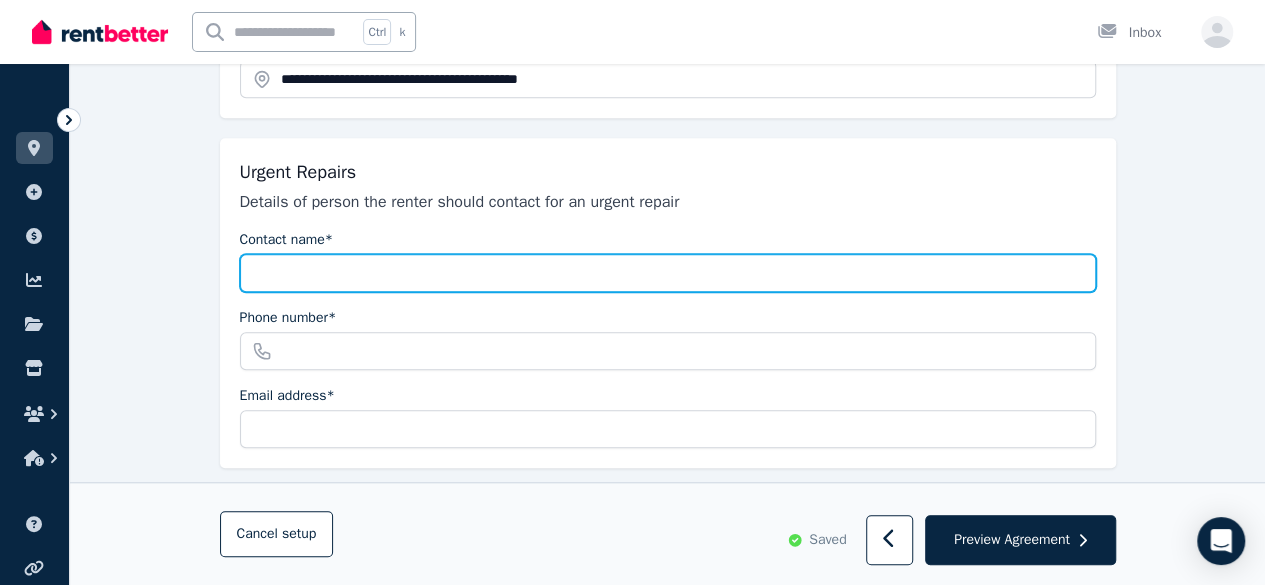 click on "Contact name*" at bounding box center (668, 273) 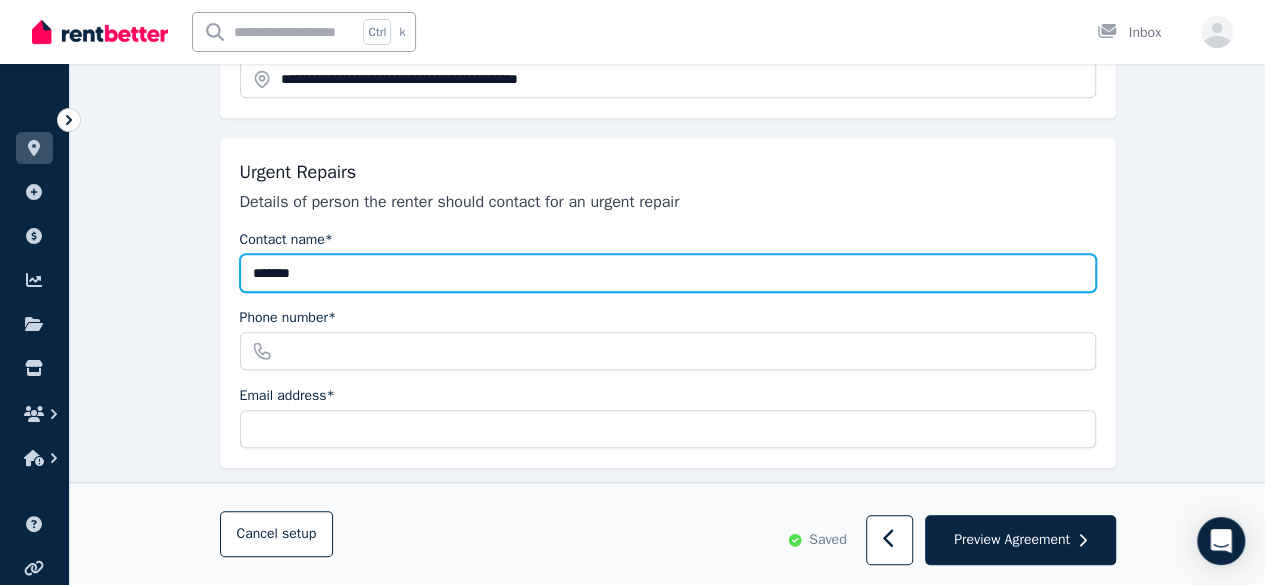 type on "*******" 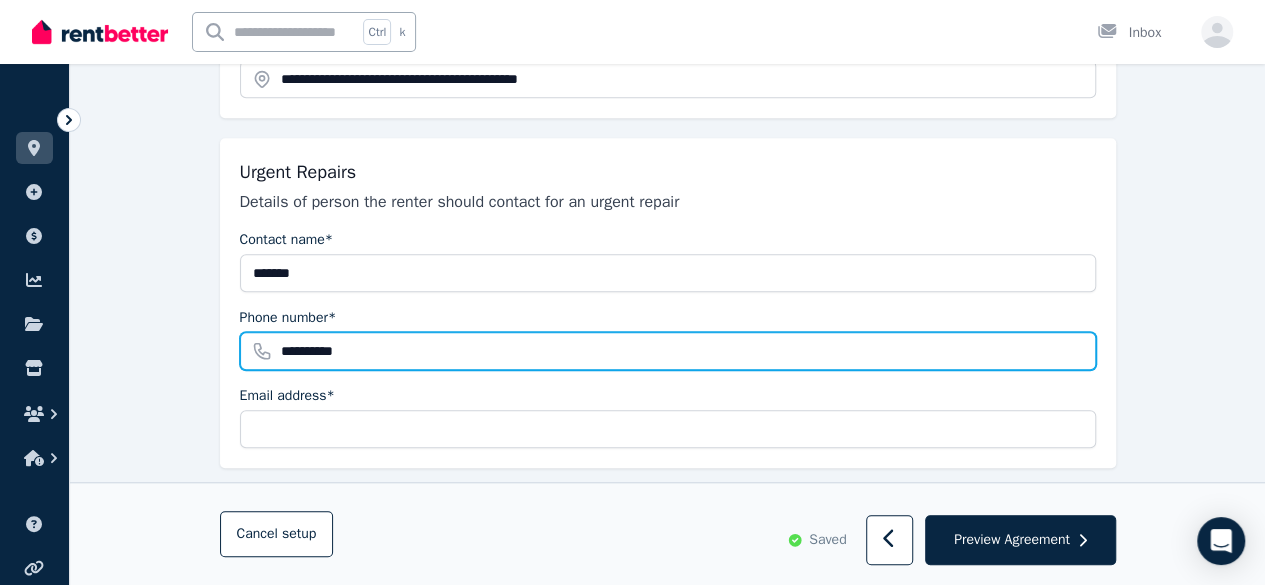 type on "**********" 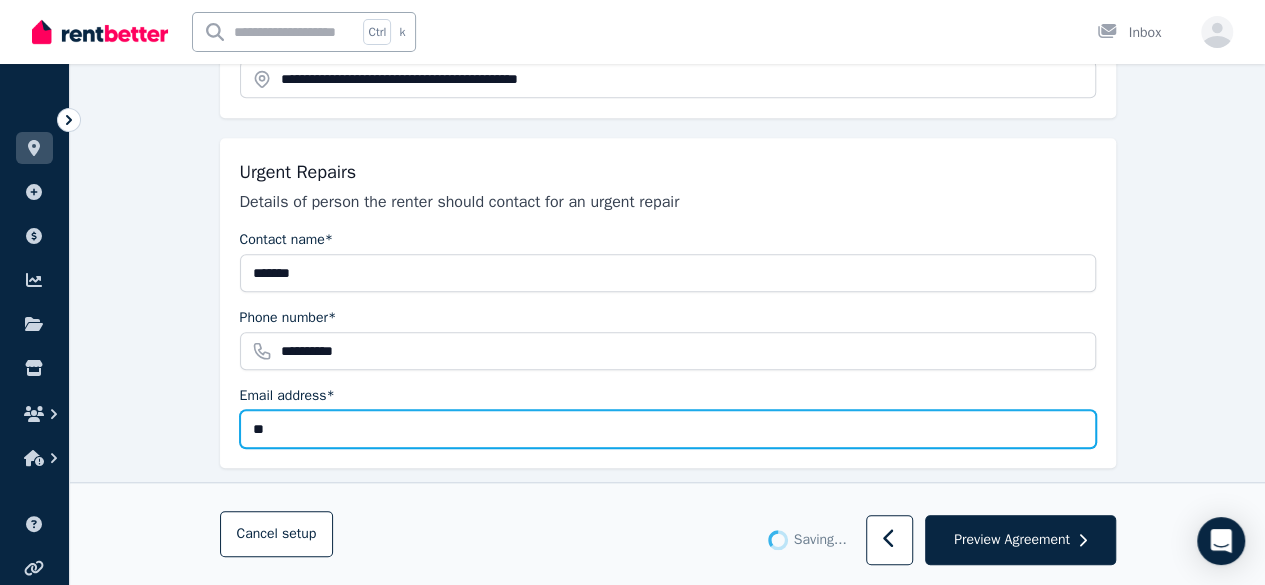 type on "***" 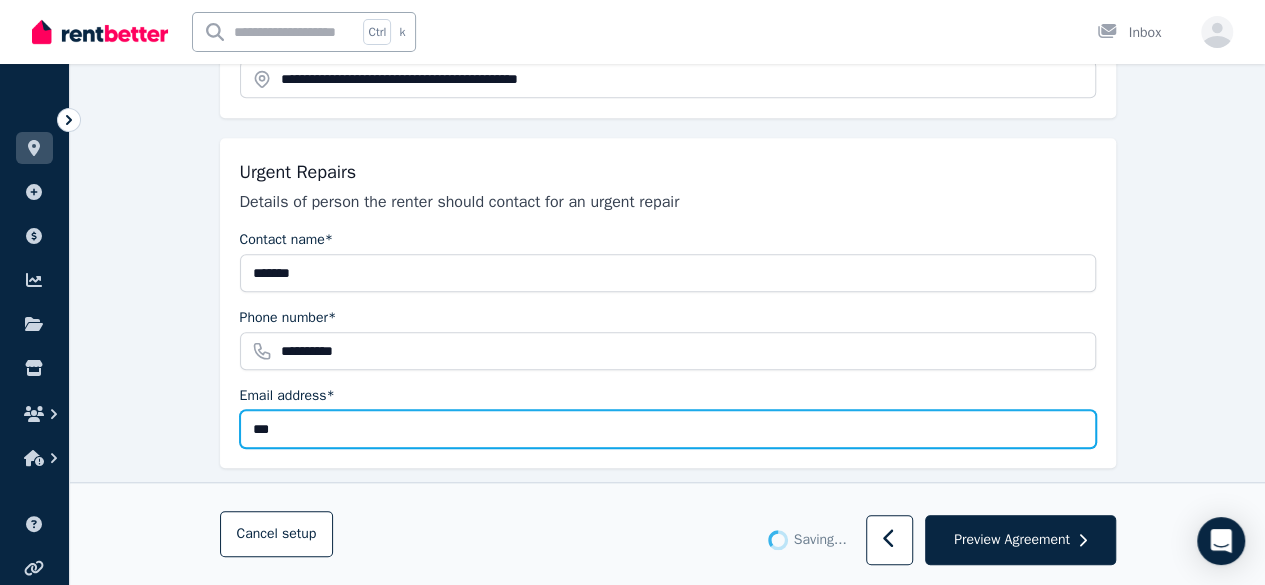 type 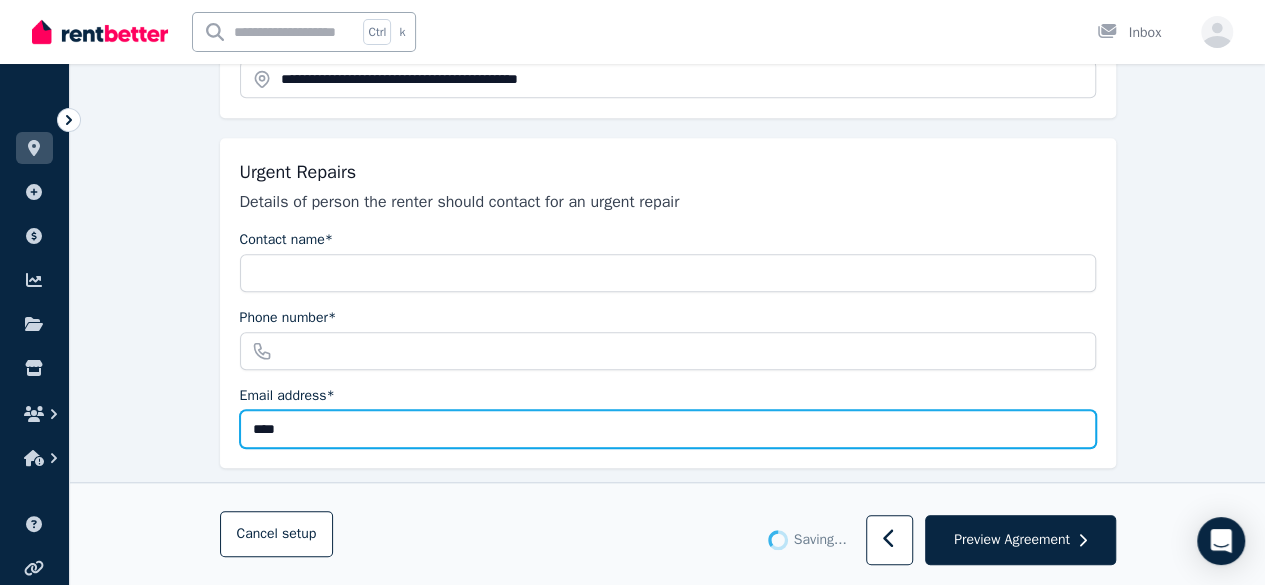 type on "*******" 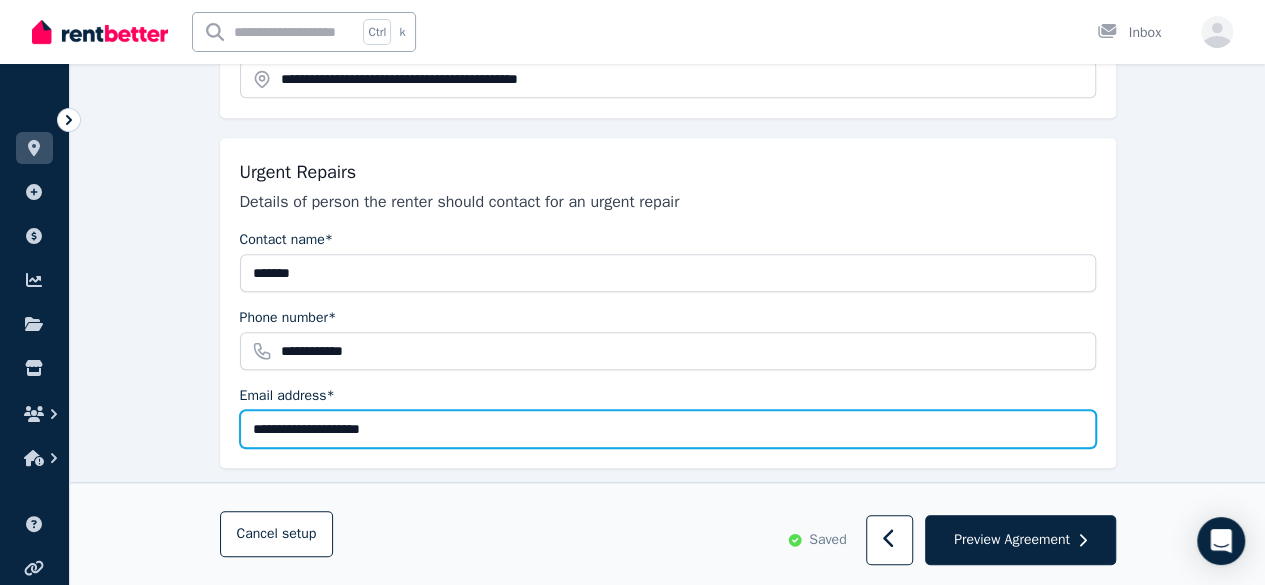 type on "**********" 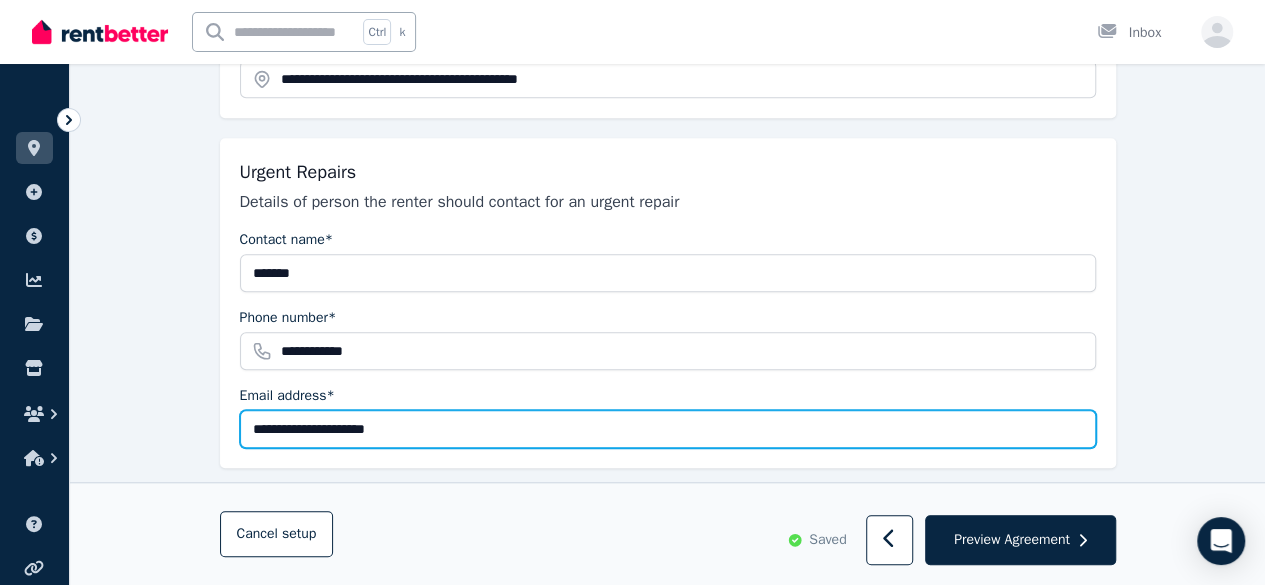 type on "**********" 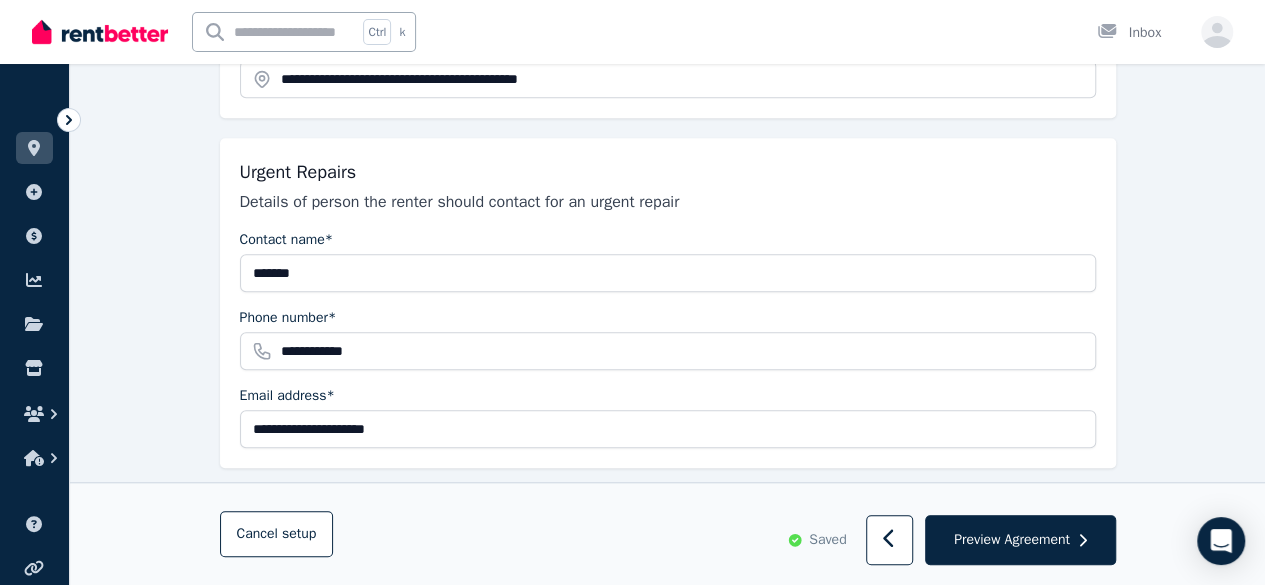 click on "Preview Agreement" at bounding box center (1012, 540) 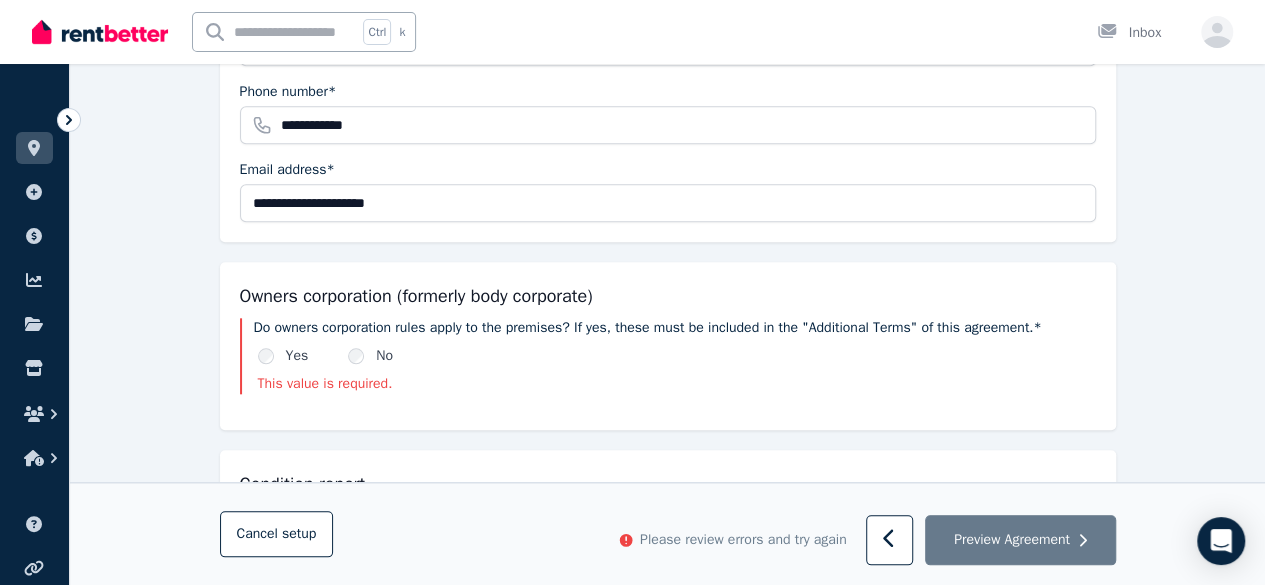 scroll, scrollTop: 851, scrollLeft: 0, axis: vertical 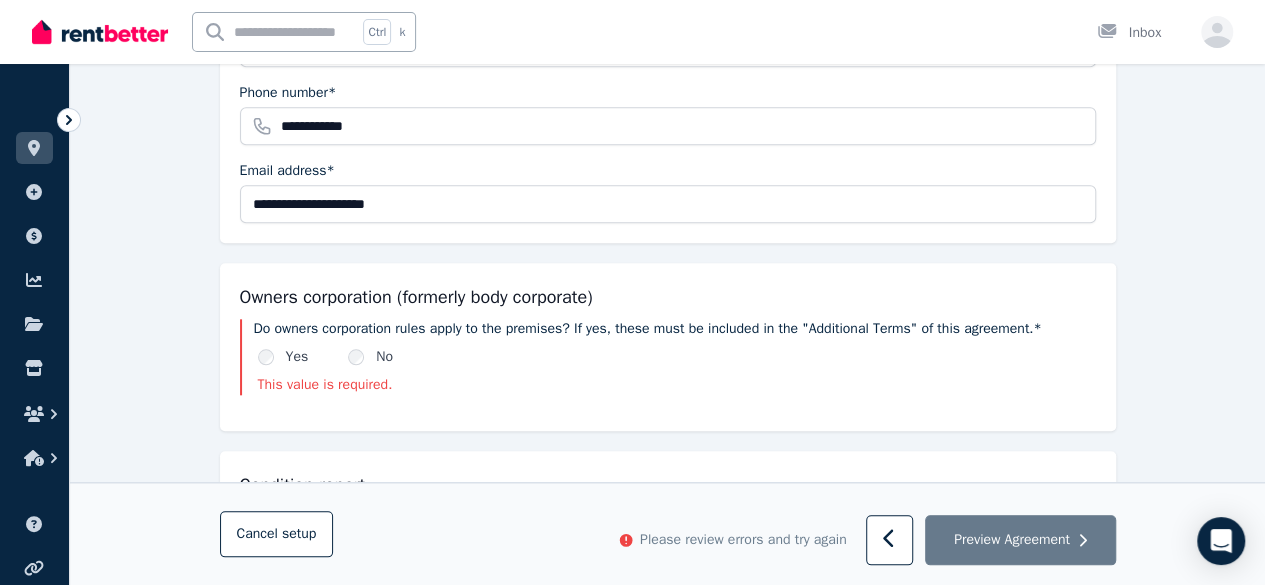 click on "Do owners corporation rules apply to the premises? If yes, these must be included in the "Additional Terms" of this agreement.* Yes No This value is required." at bounding box center [668, 357] 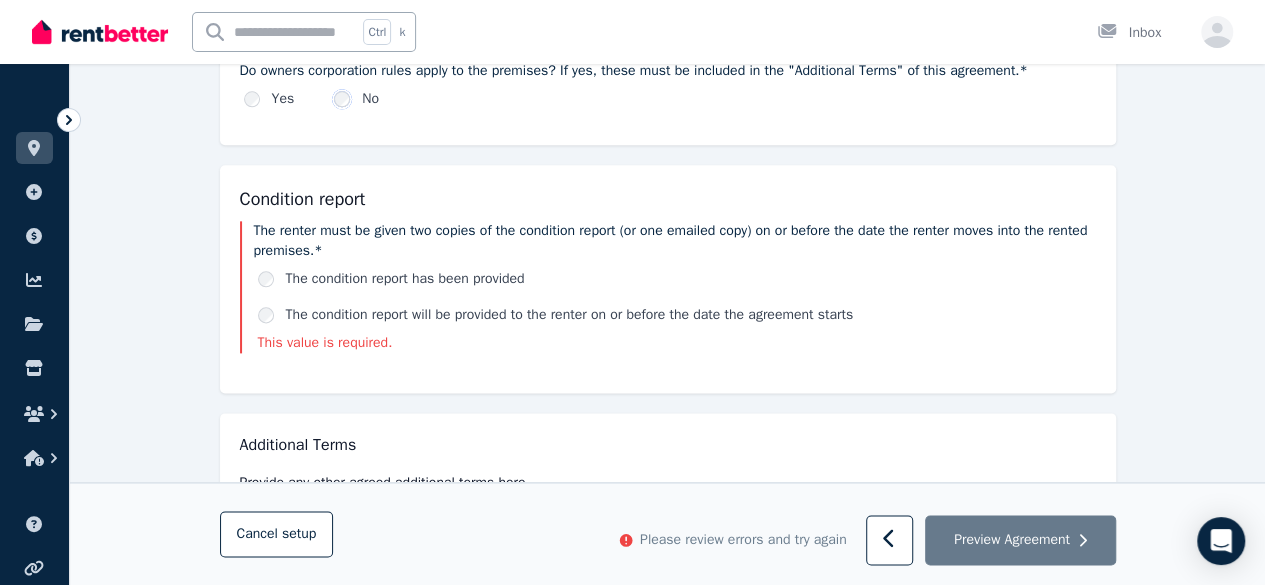 scroll, scrollTop: 1122, scrollLeft: 0, axis: vertical 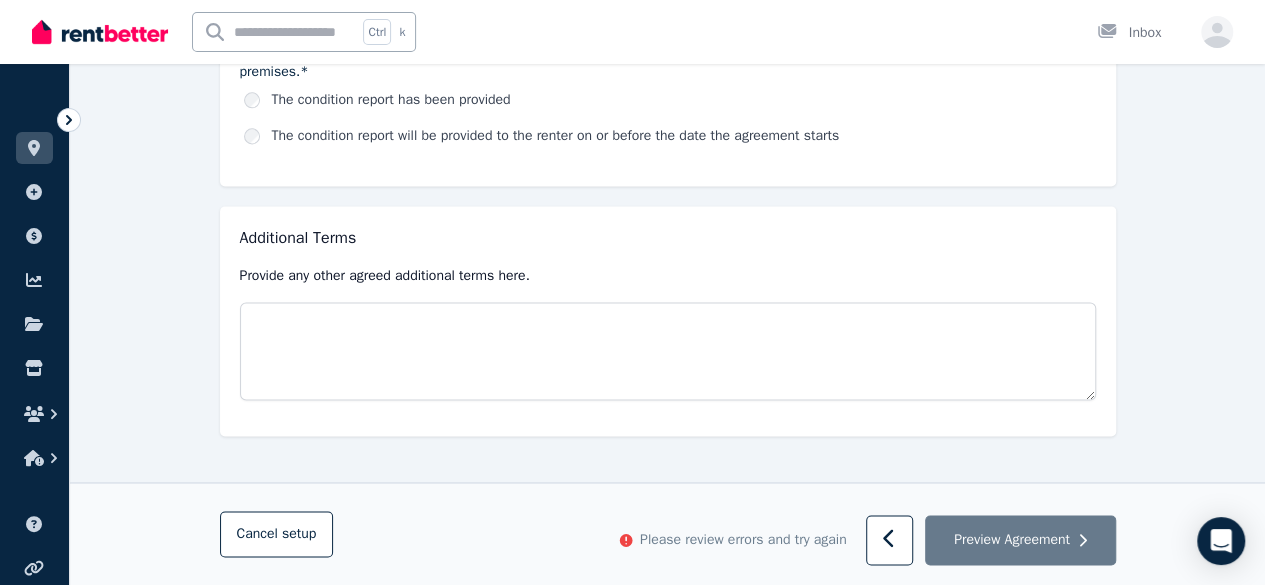 click on "**********" at bounding box center (668, -264) 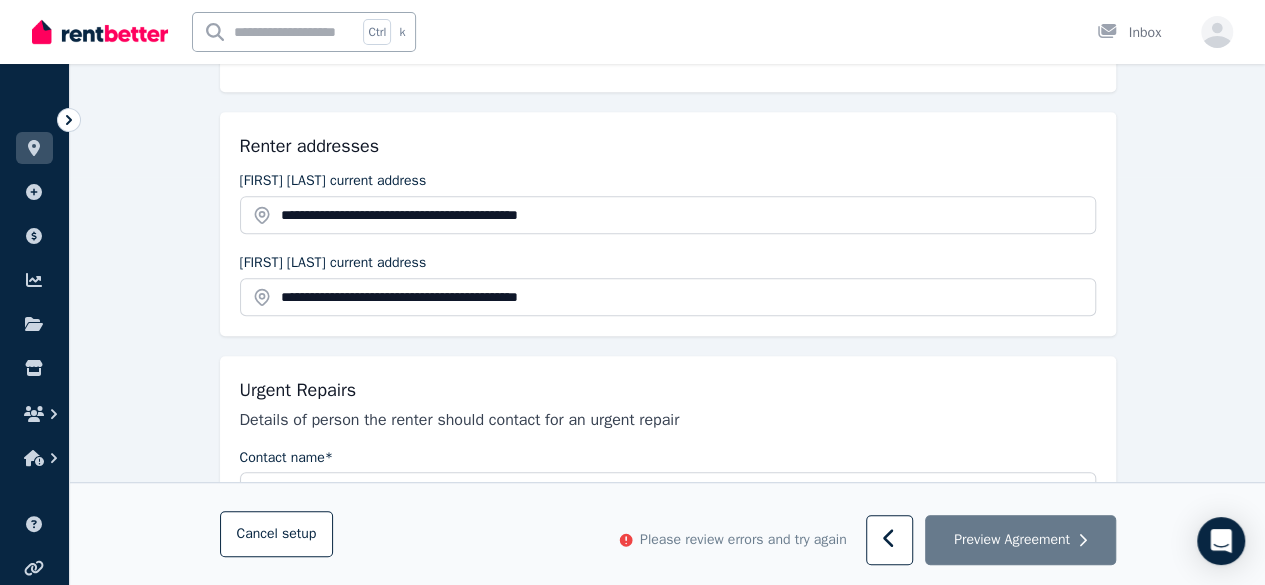 scroll, scrollTop: 0, scrollLeft: 0, axis: both 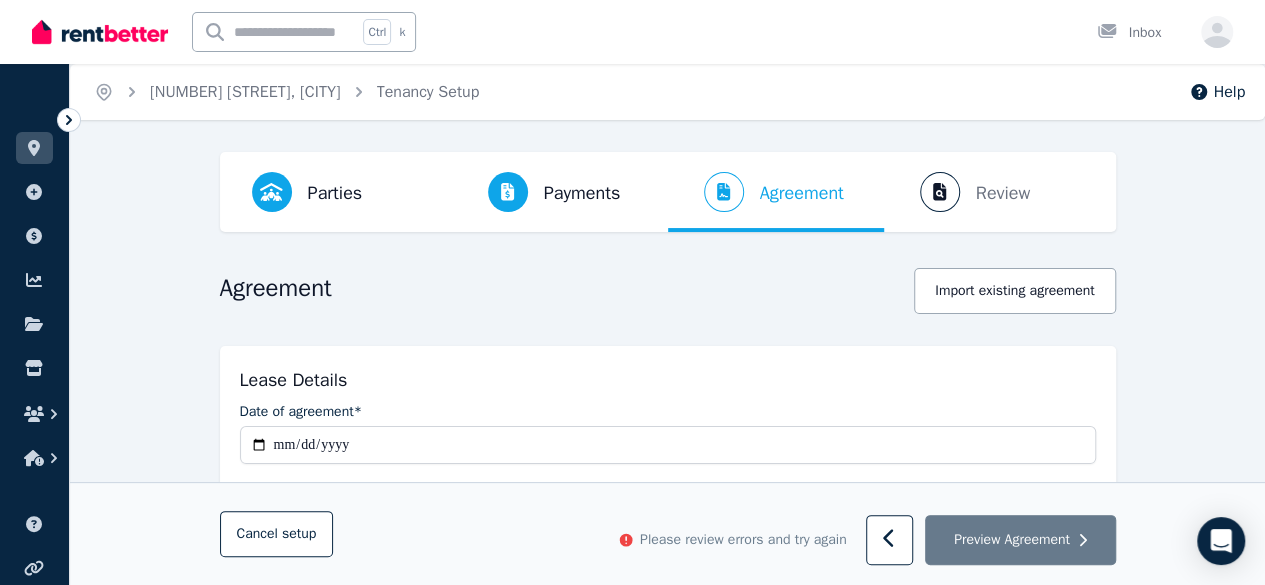click 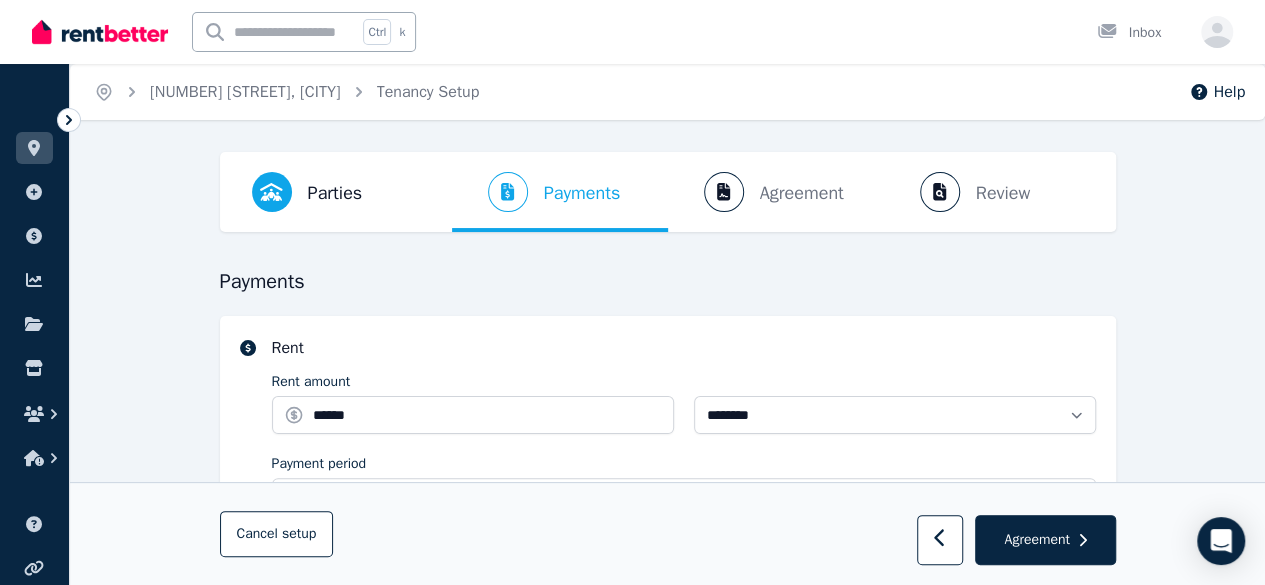 select on "**********" 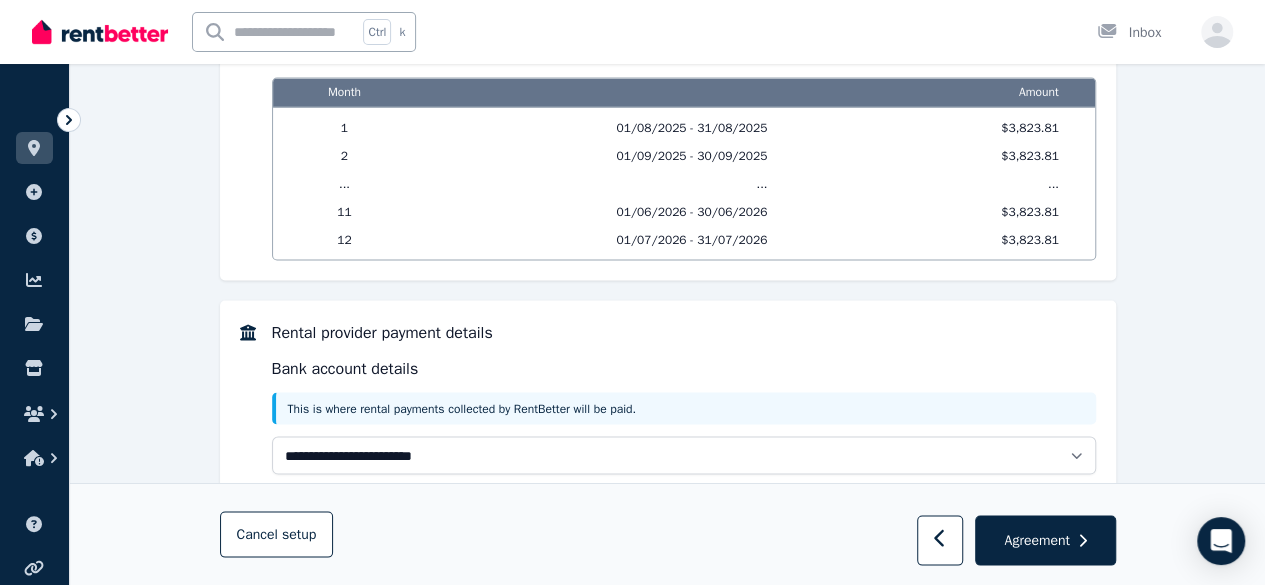 scroll, scrollTop: 1816, scrollLeft: 0, axis: vertical 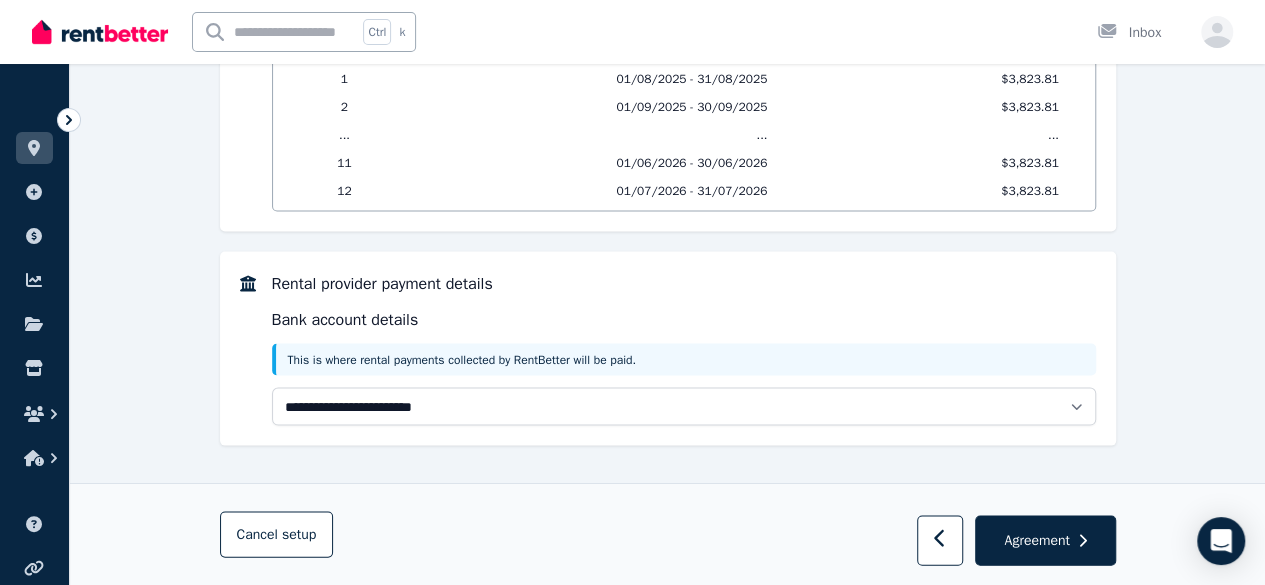 click 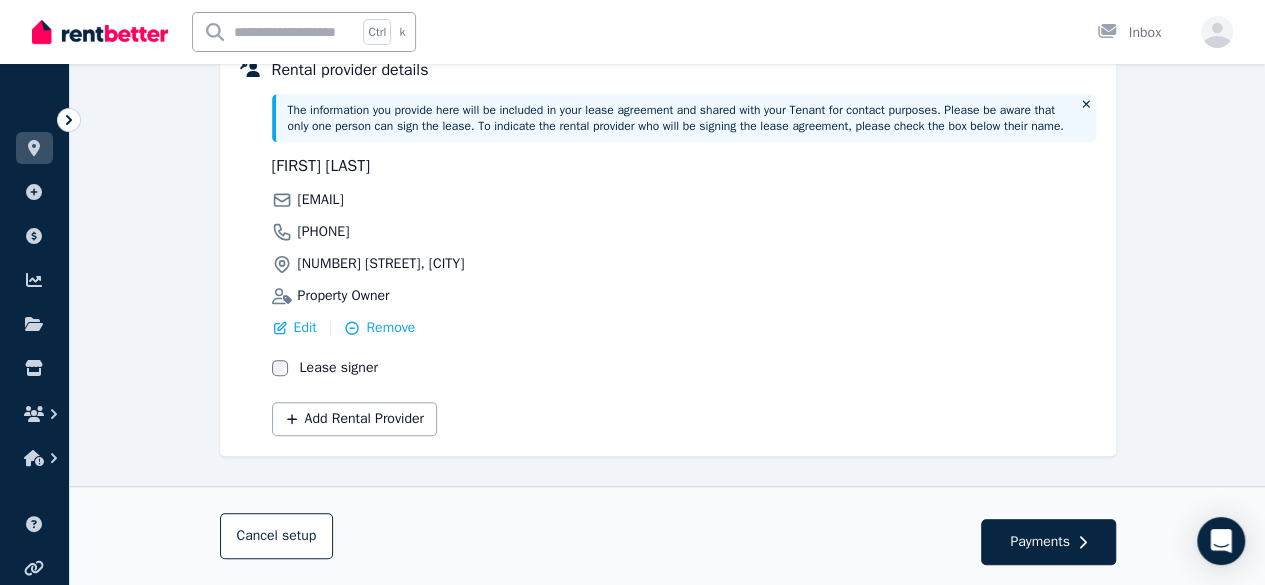 scroll, scrollTop: 575, scrollLeft: 0, axis: vertical 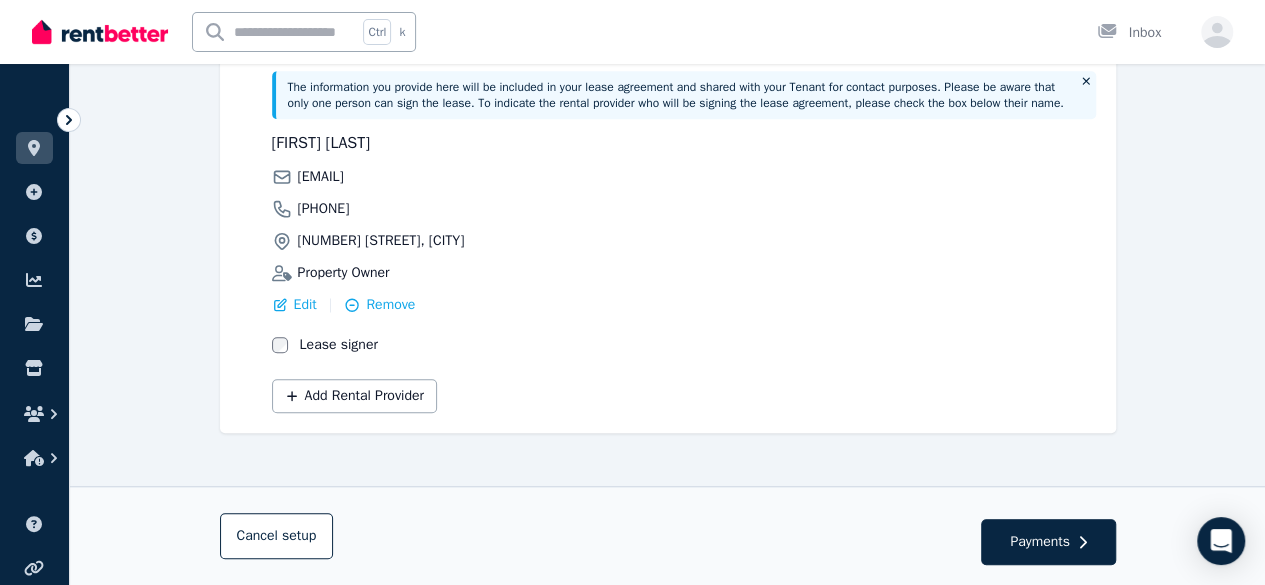 click on "Payments" at bounding box center (1040, 542) 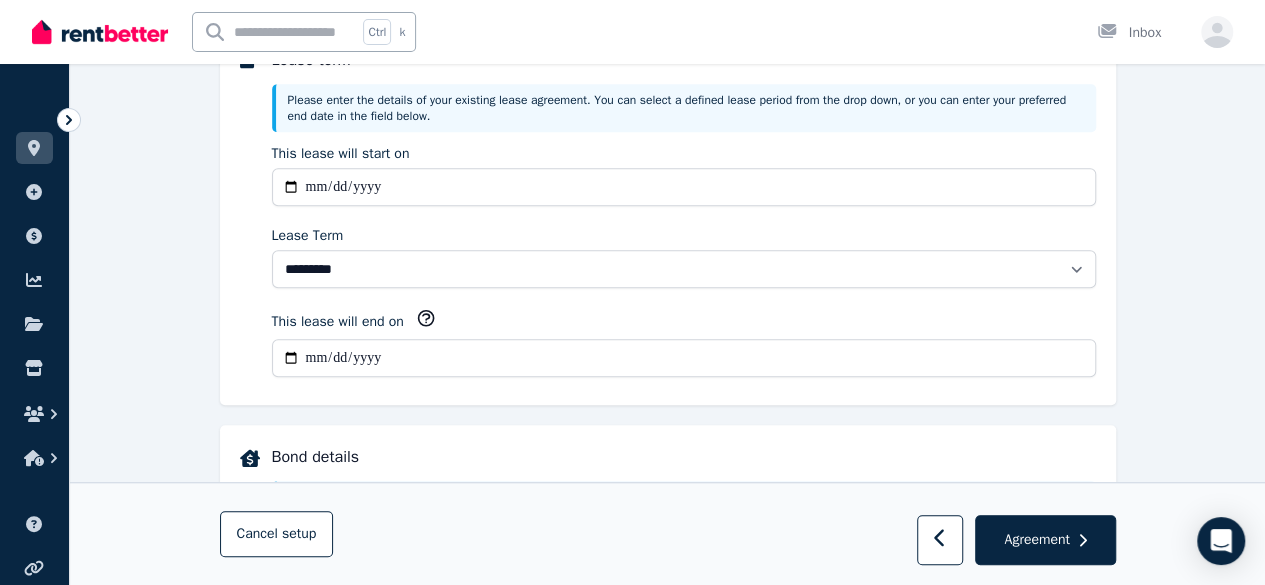 scroll, scrollTop: 0, scrollLeft: 0, axis: both 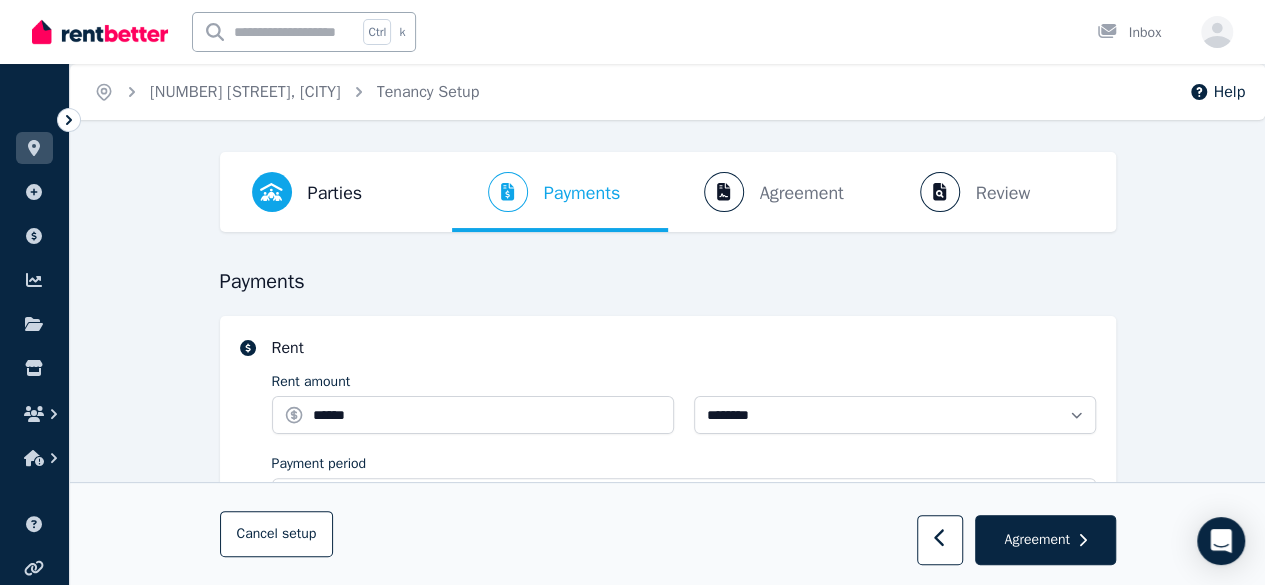 select on "**********" 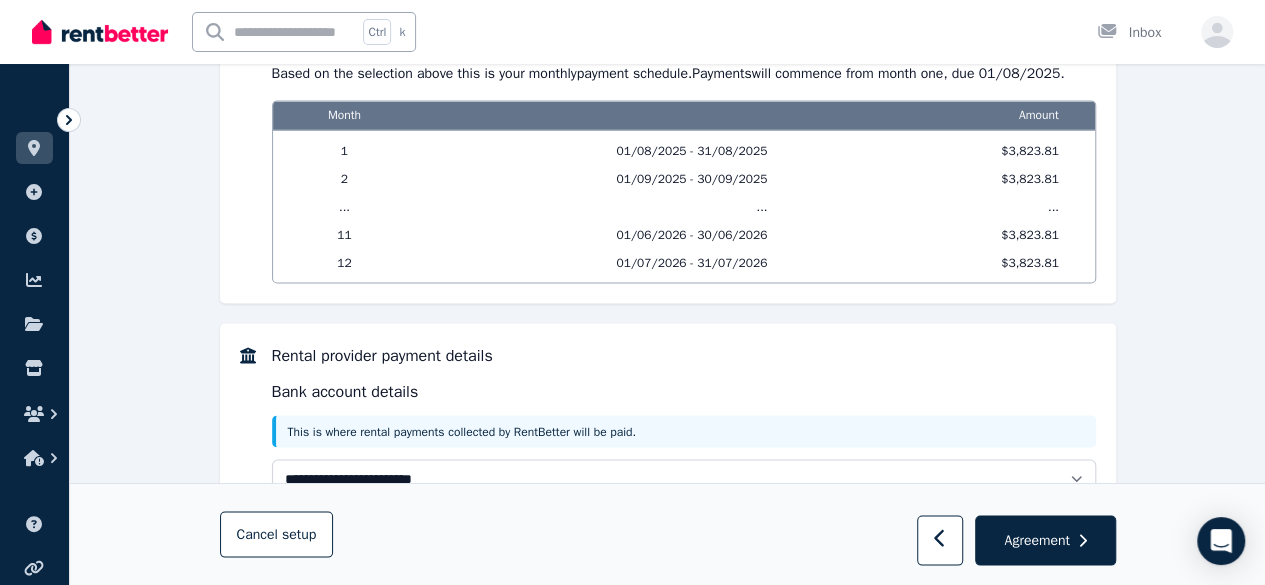 scroll, scrollTop: 1748, scrollLeft: 0, axis: vertical 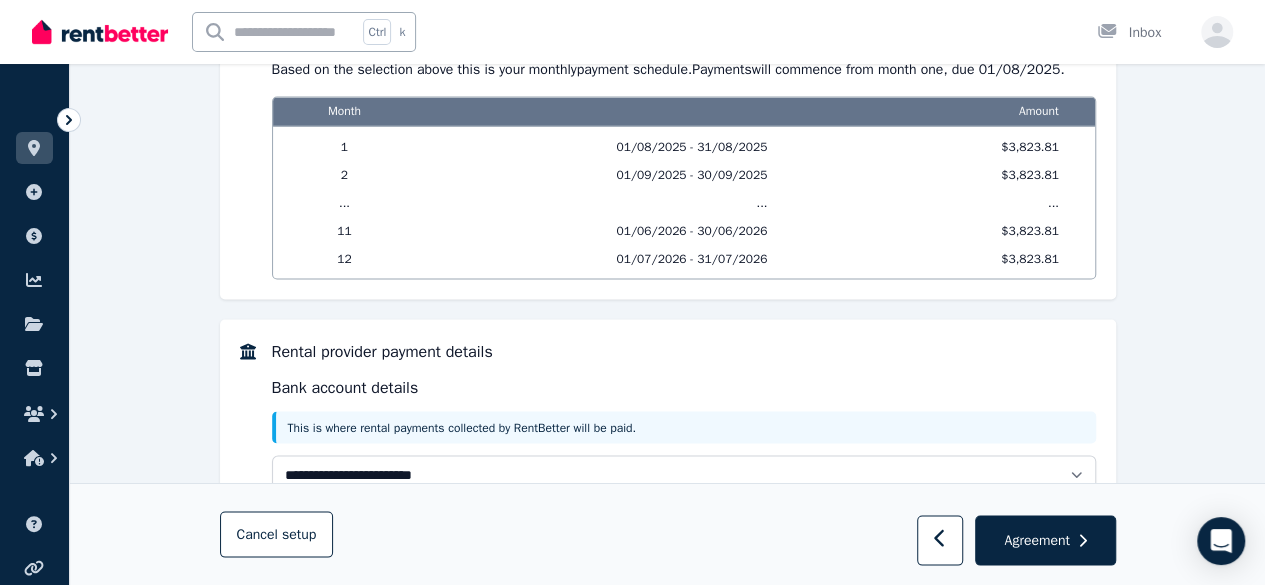 click on "Agreement" at bounding box center [1045, 541] 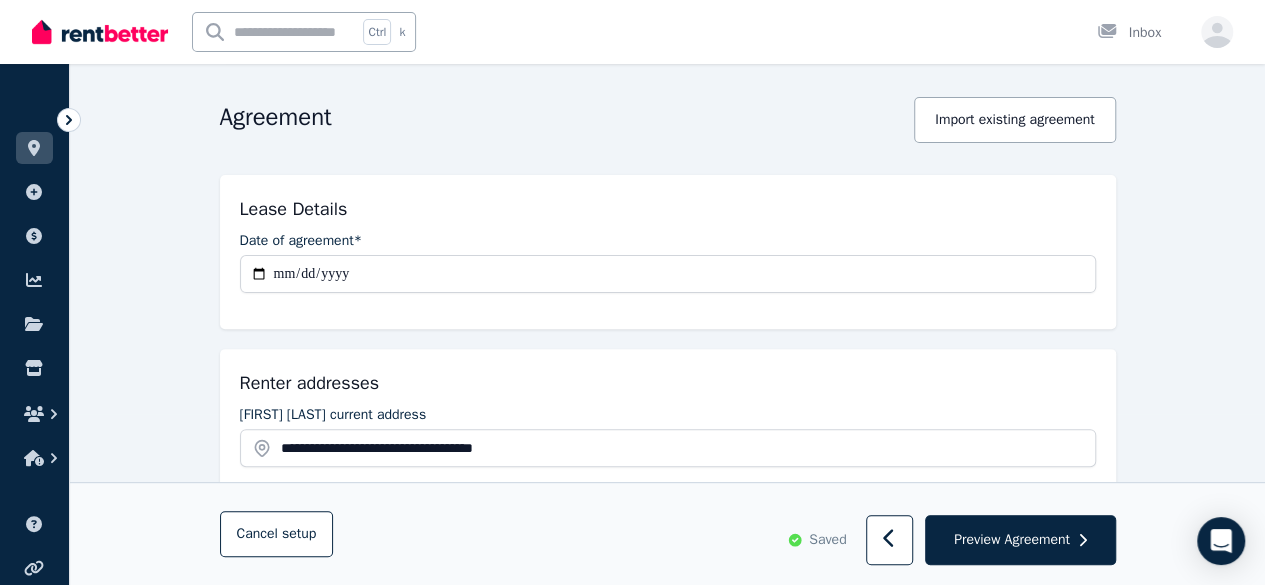 scroll, scrollTop: 148, scrollLeft: 0, axis: vertical 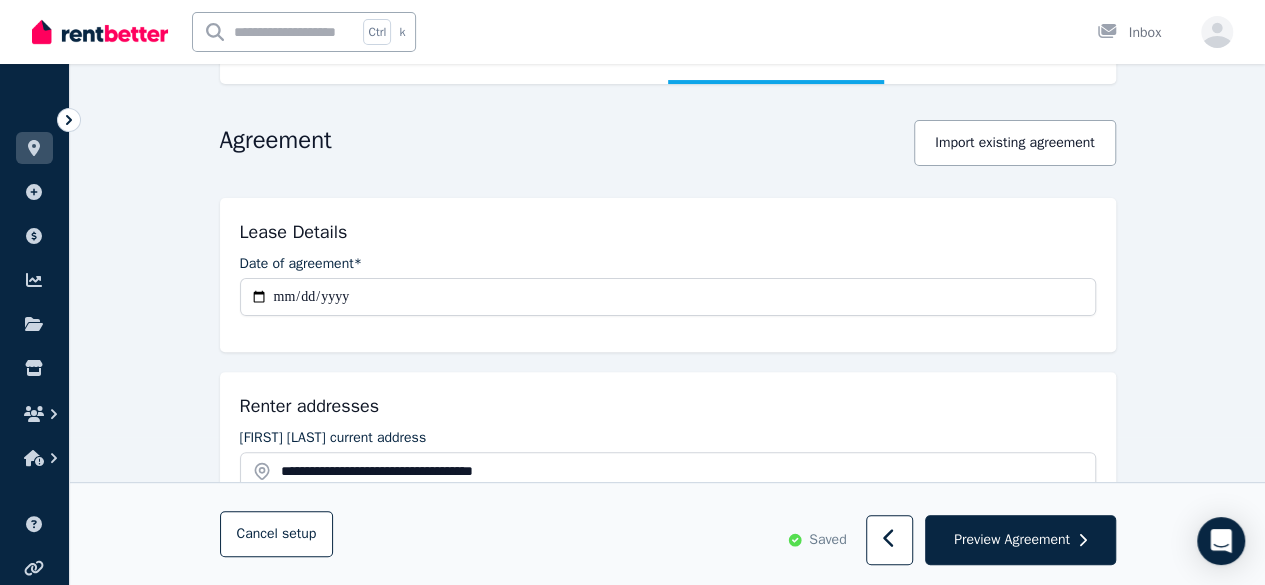 click on "Preview Agreement" at bounding box center [1020, 541] 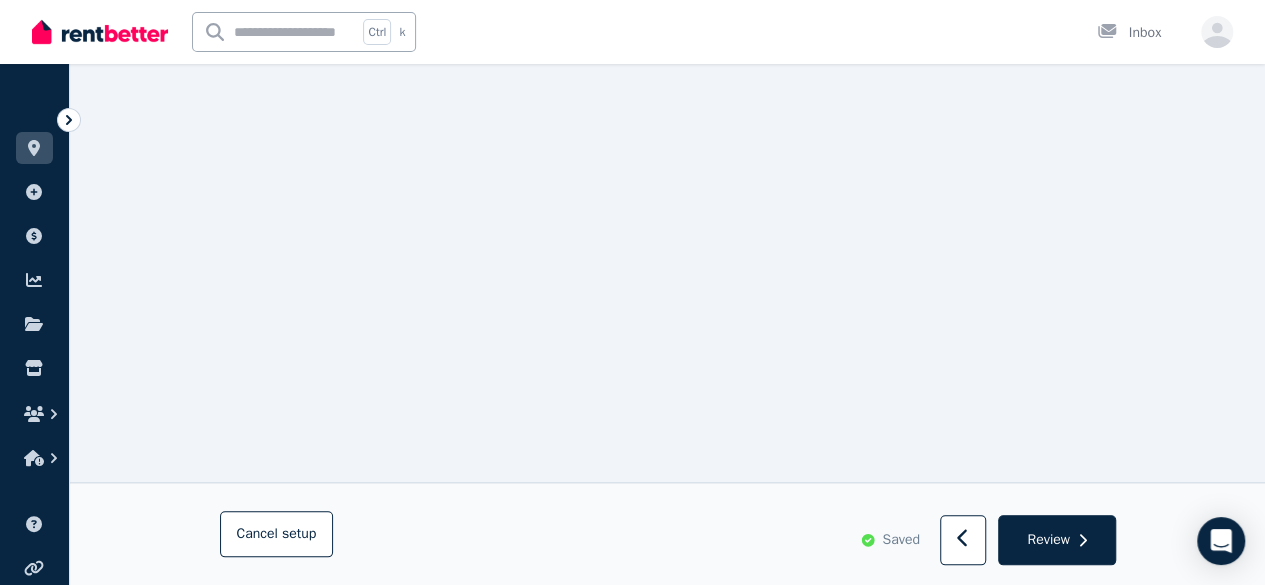 scroll, scrollTop: 771, scrollLeft: 0, axis: vertical 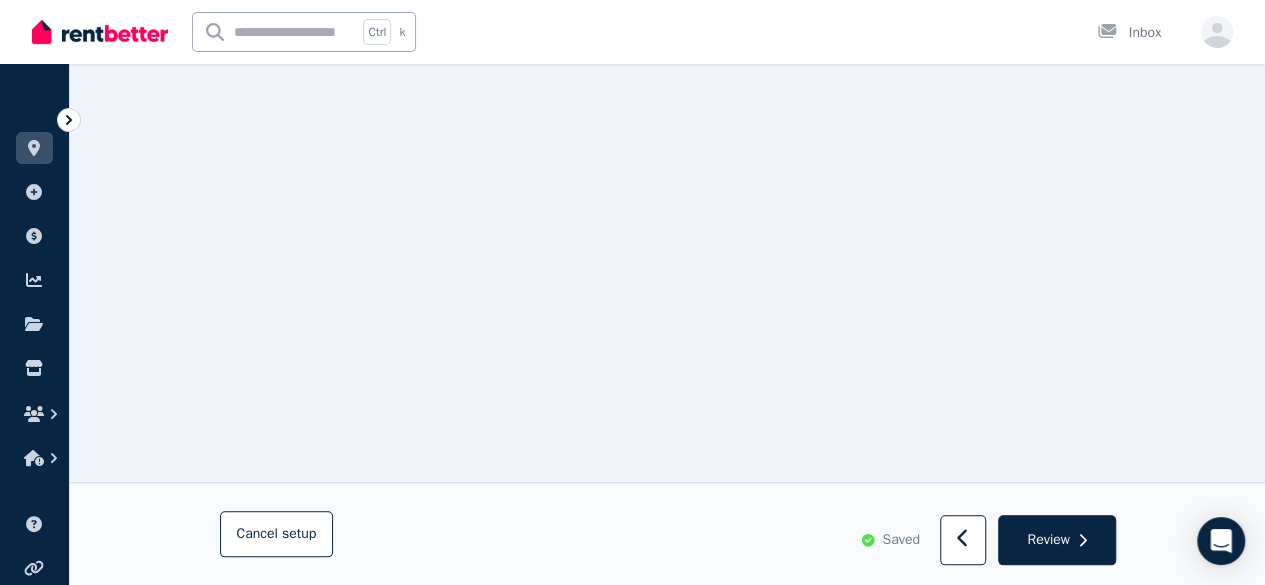 click at bounding box center (963, 541) 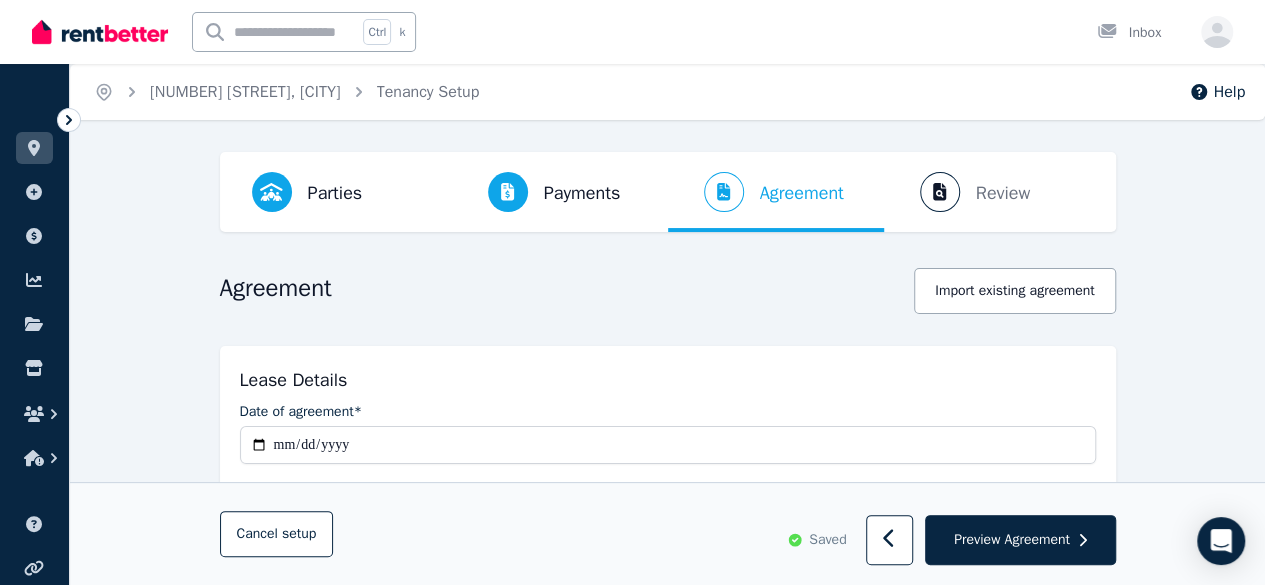 click 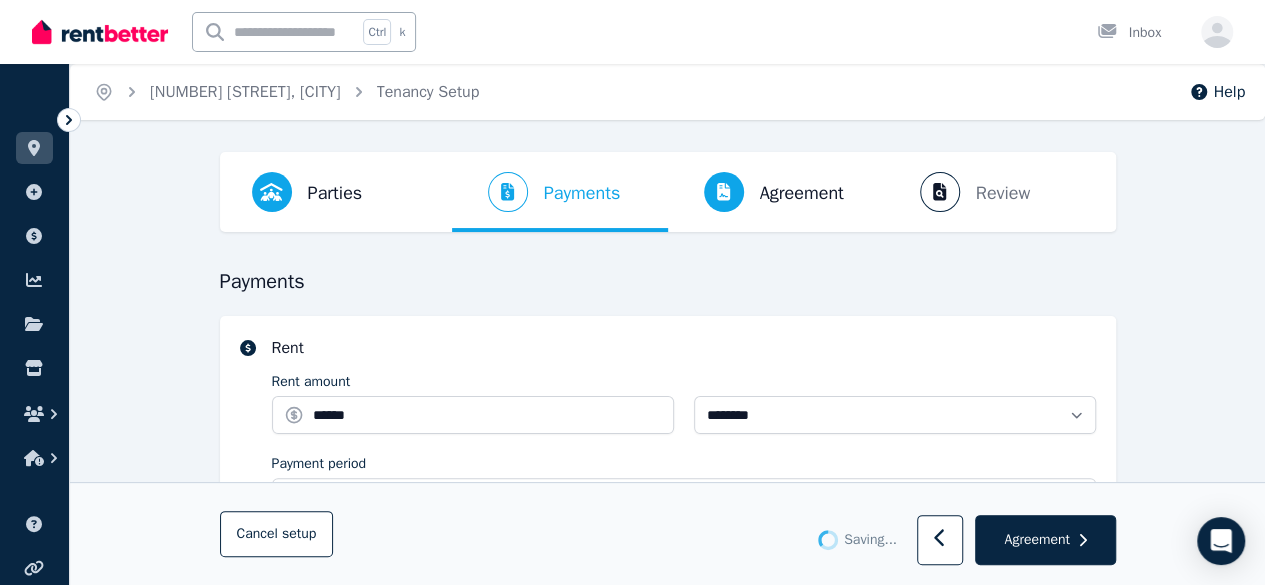 select on "**********" 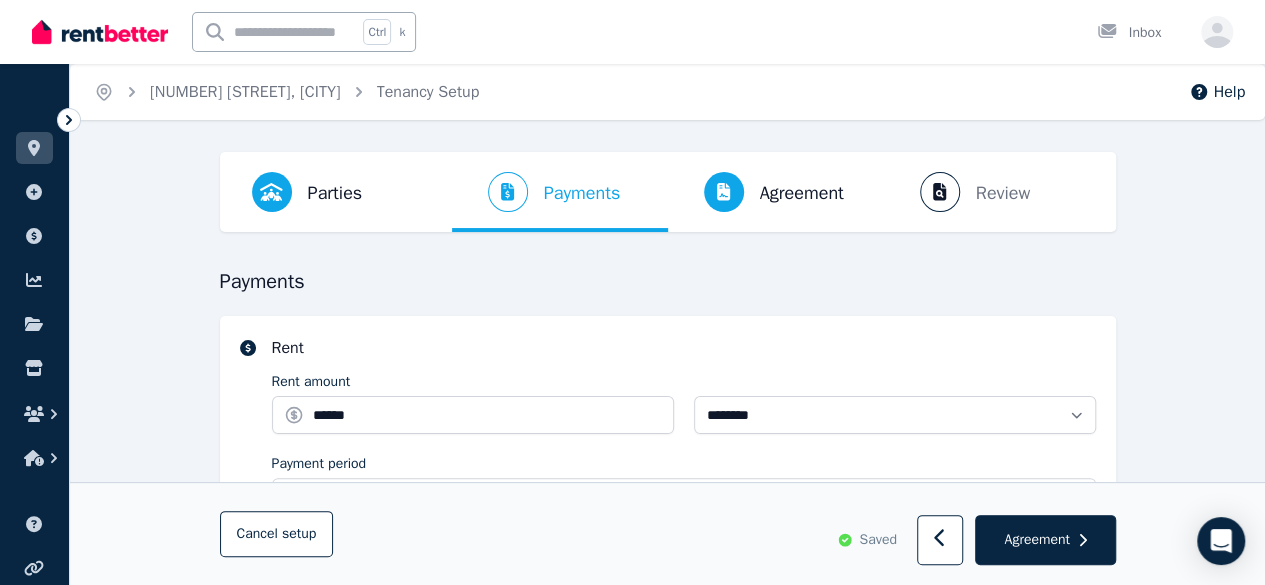 drag, startPoint x: 1217, startPoint y: 34, endPoint x: 1258, endPoint y: 183, distance: 154.53802 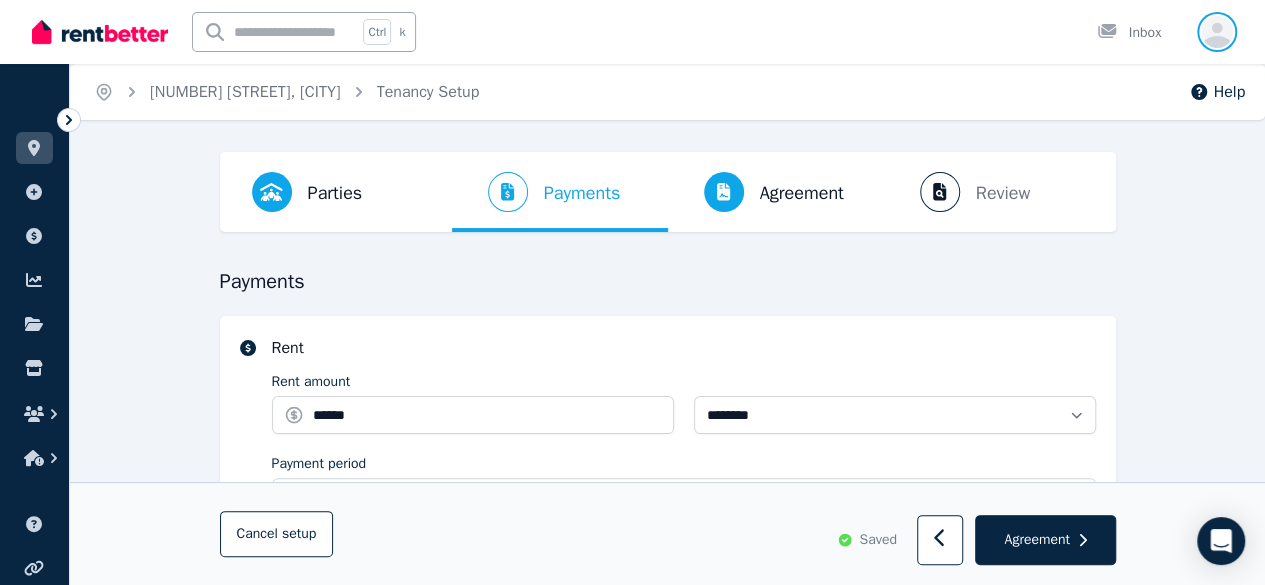 click 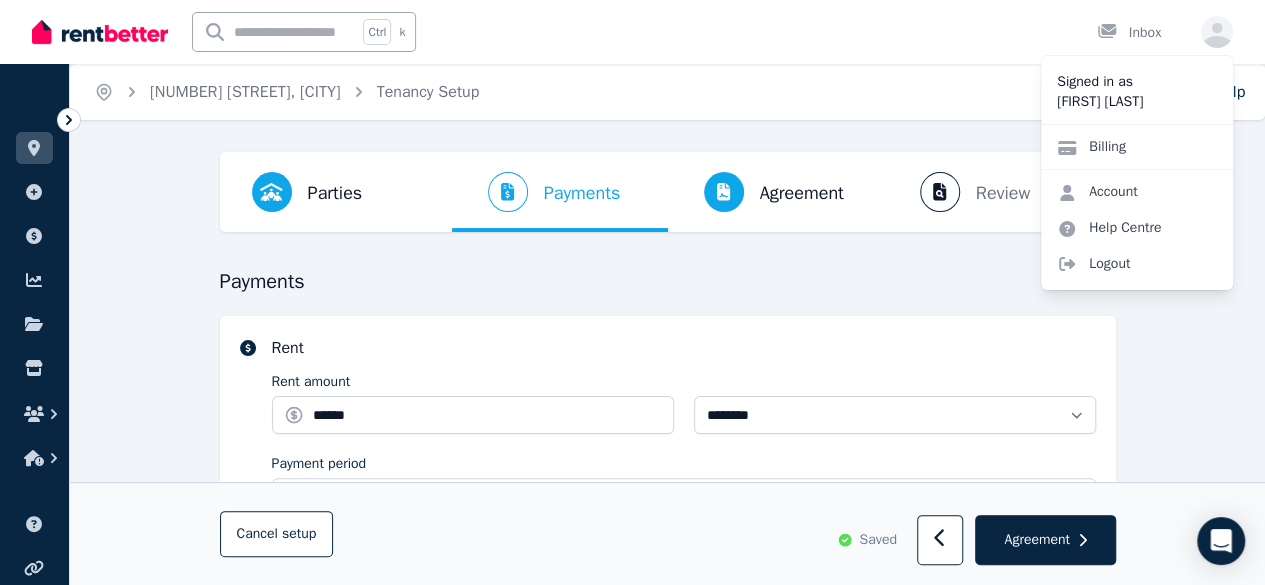 click on "Parties" at bounding box center [335, 193] 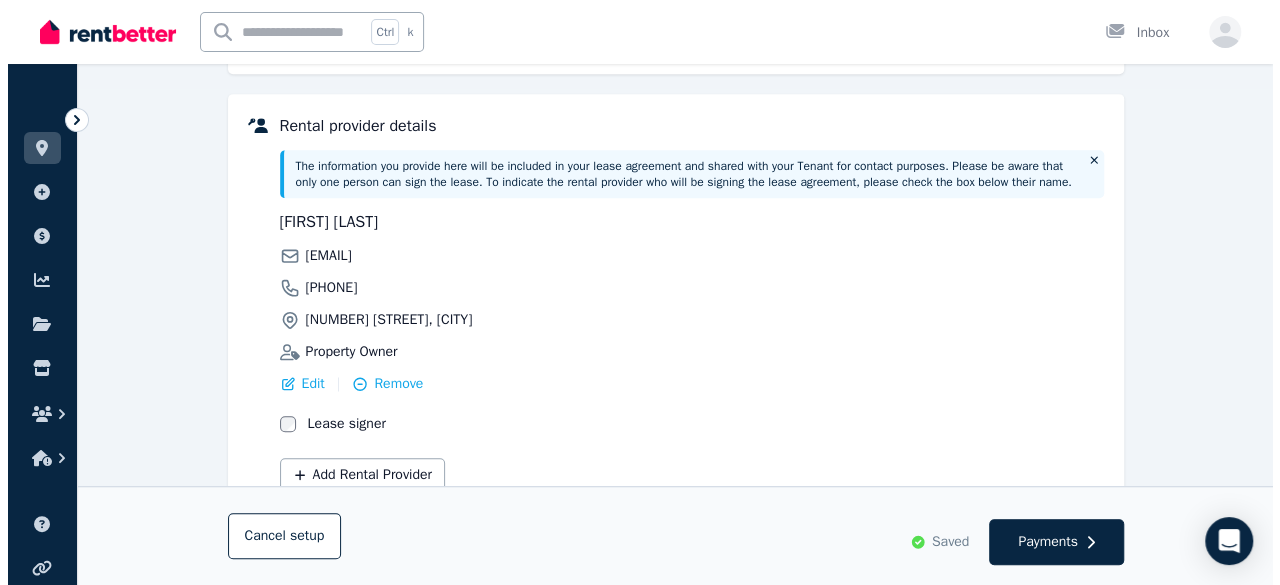 scroll, scrollTop: 575, scrollLeft: 0, axis: vertical 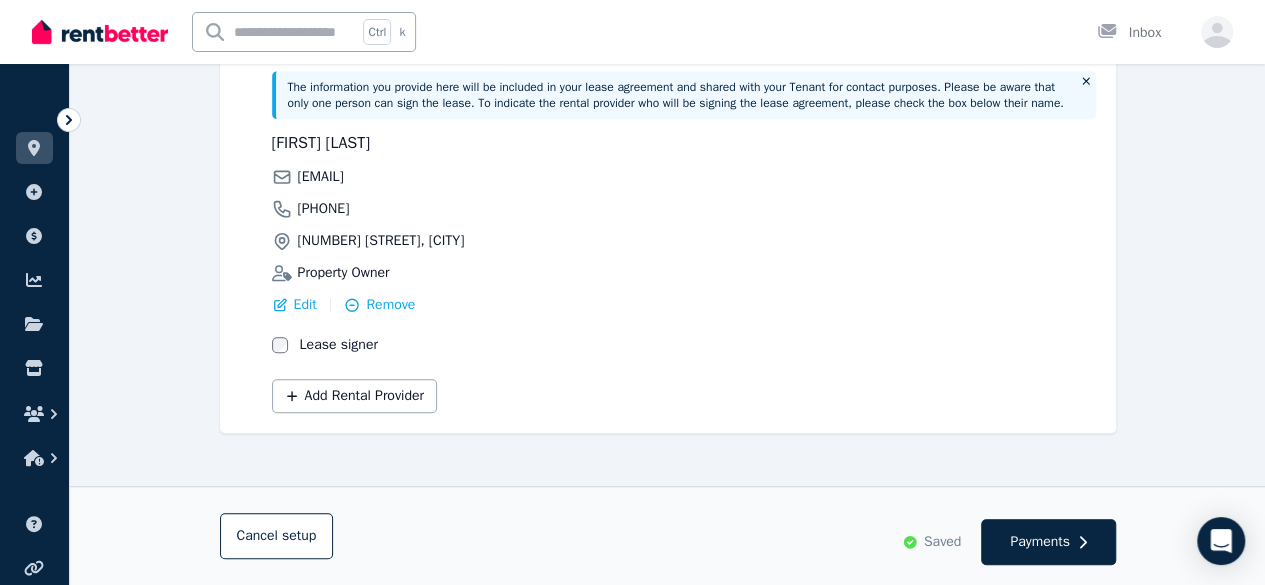 click on "Edit" at bounding box center (305, 305) 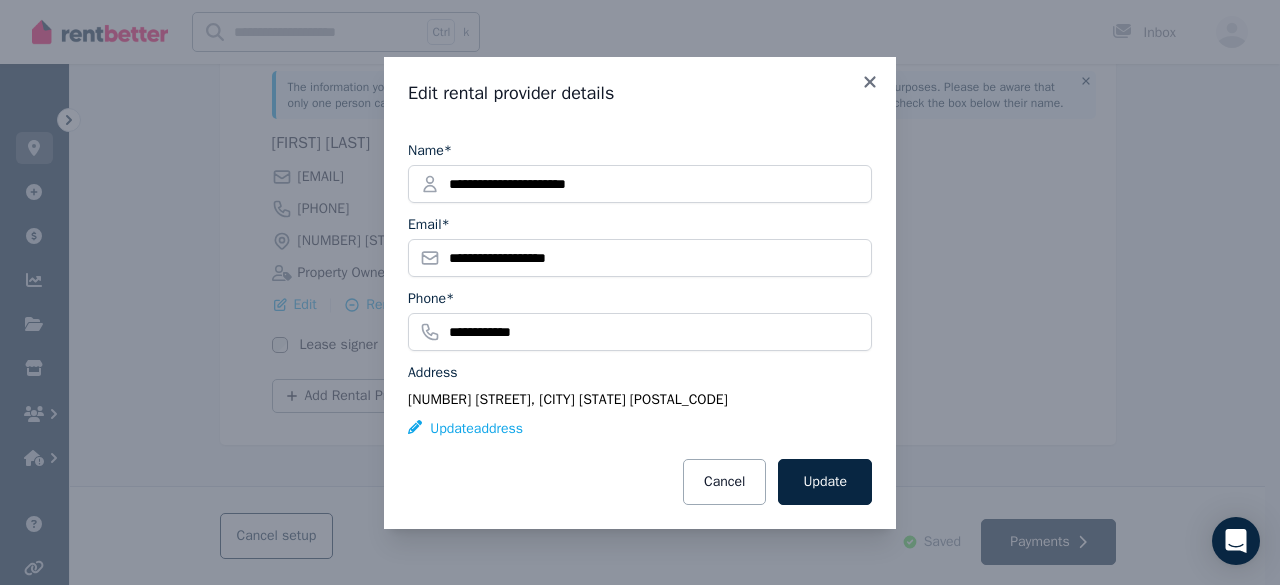 click on "Update  address" at bounding box center (465, 429) 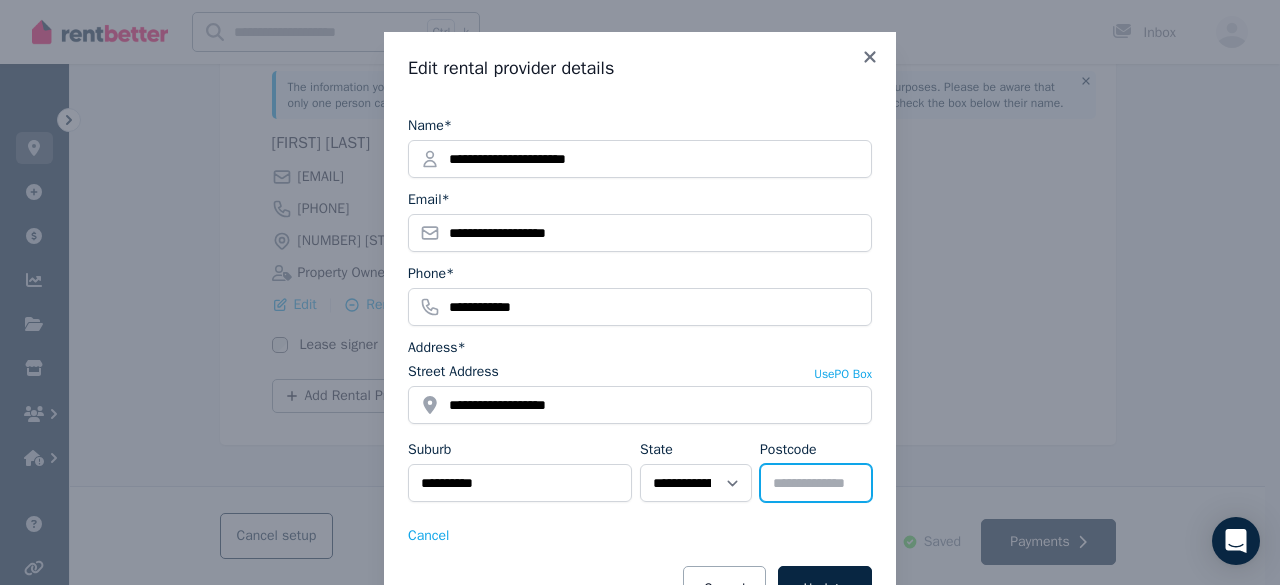drag, startPoint x: 811, startPoint y: 479, endPoint x: 748, endPoint y: 471, distance: 63.505905 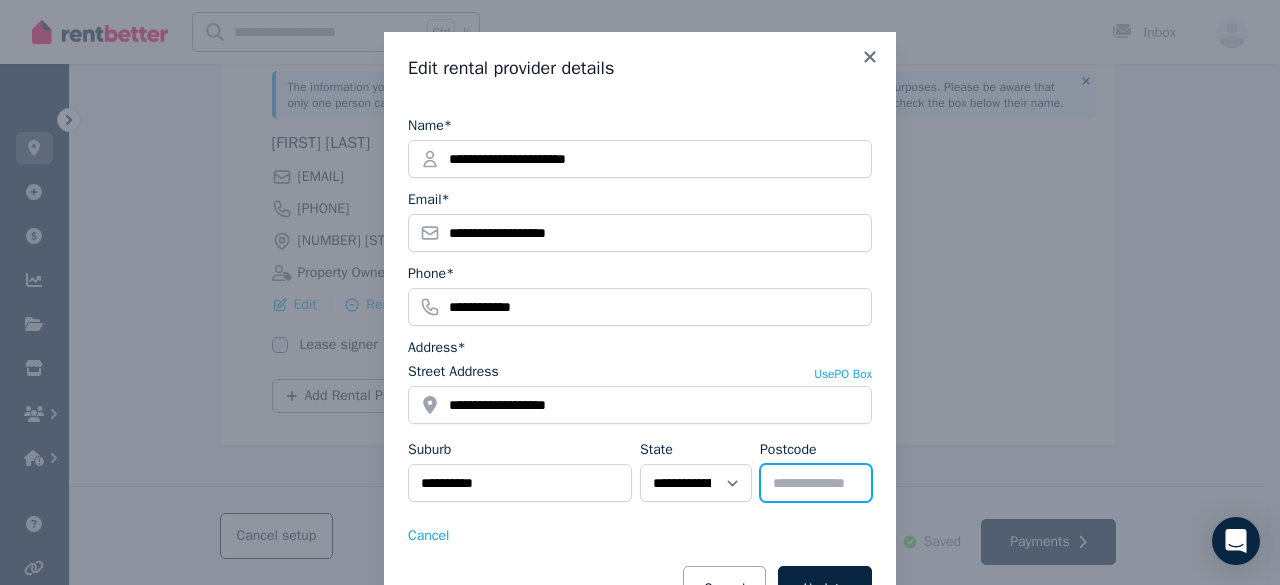 click on "**********" at bounding box center [640, 475] 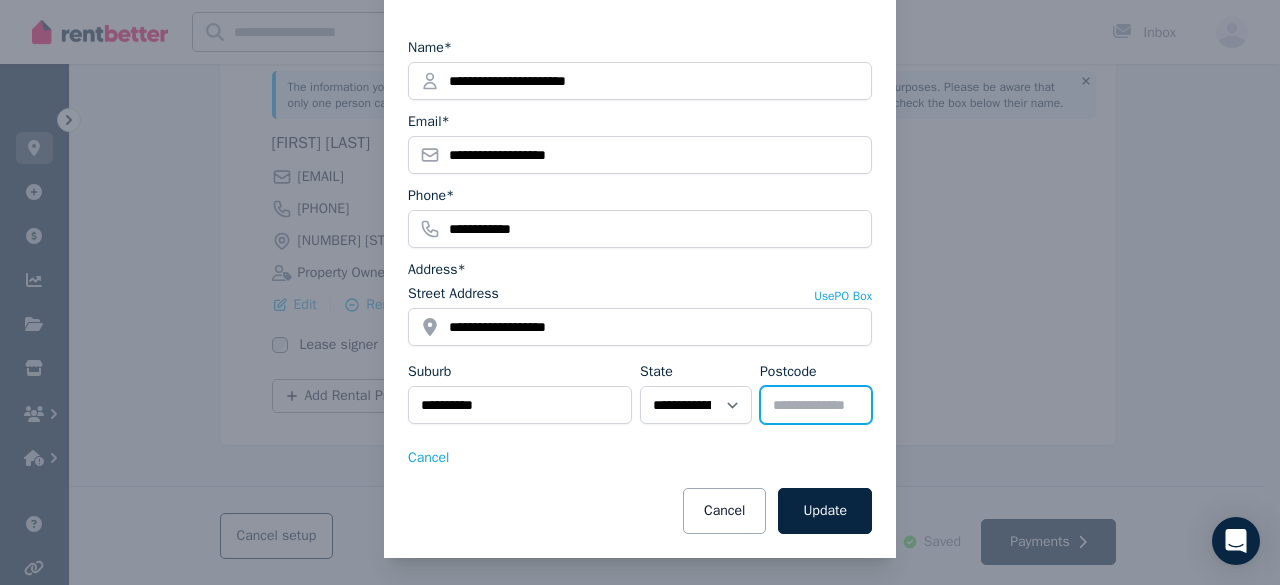 type on "****" 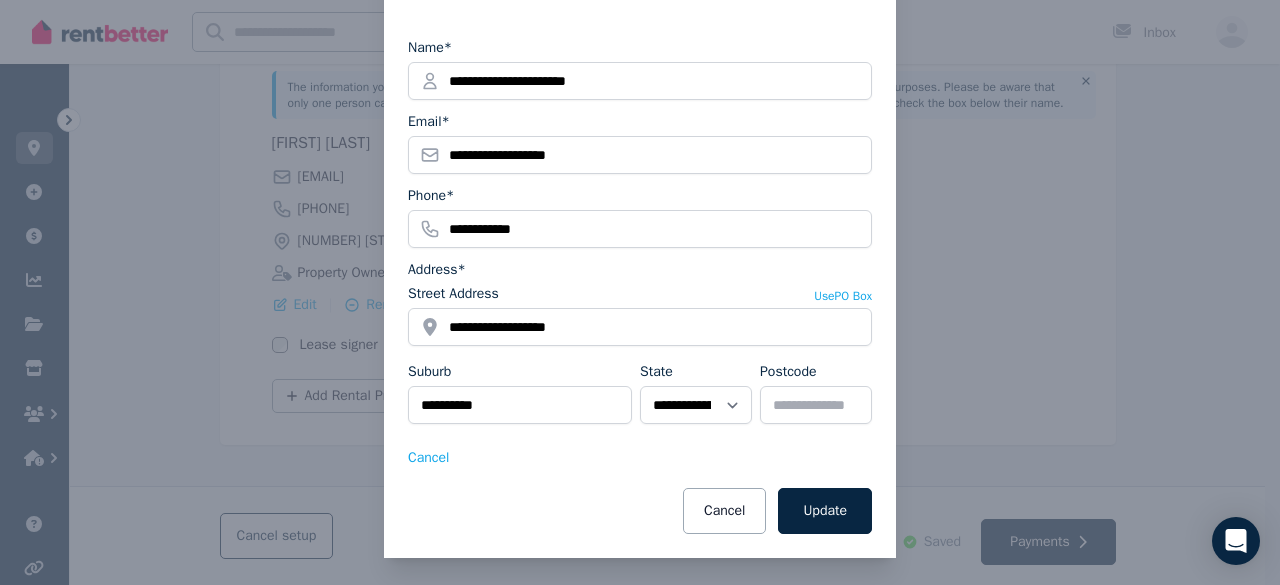 click on "Update" at bounding box center [825, 511] 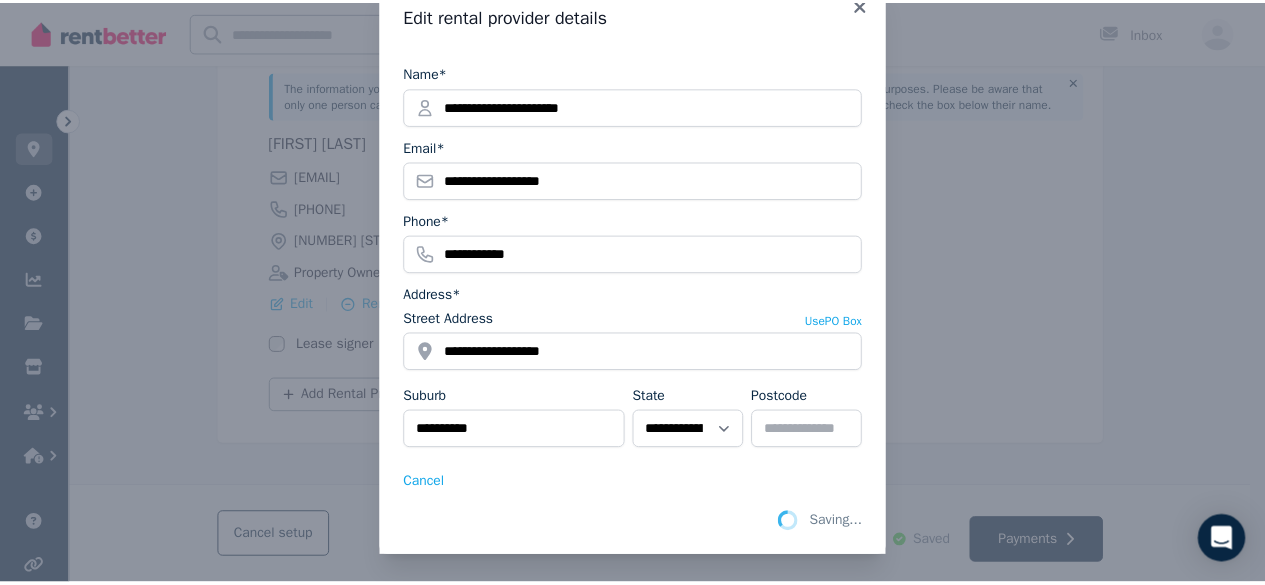 scroll, scrollTop: 78, scrollLeft: 0, axis: vertical 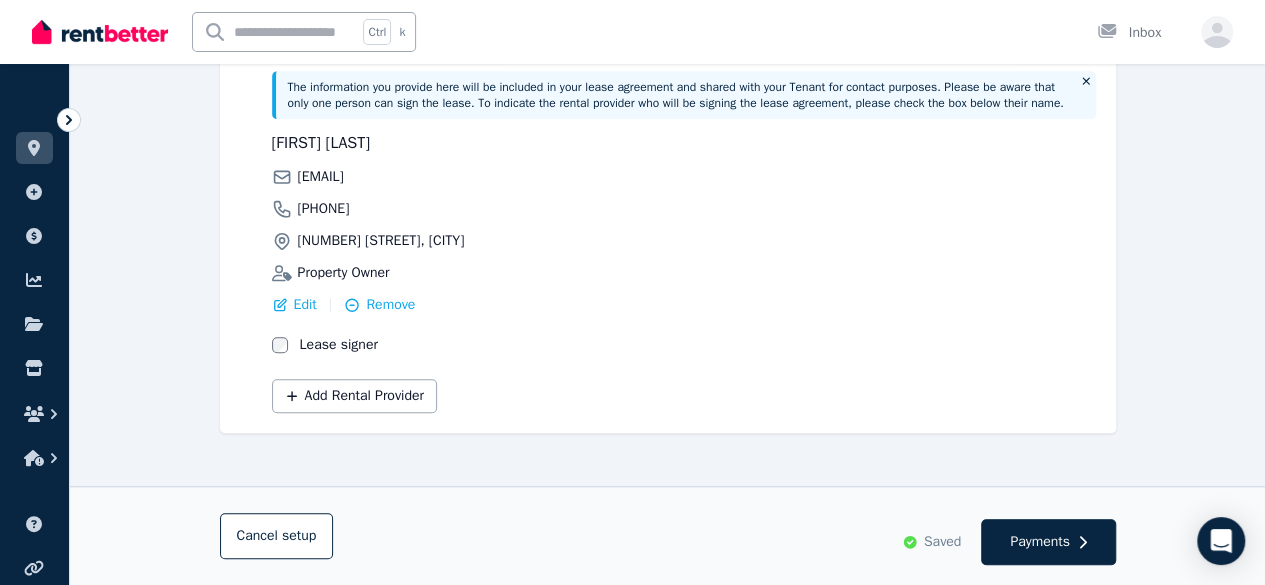 click on "Payments" at bounding box center [1048, 542] 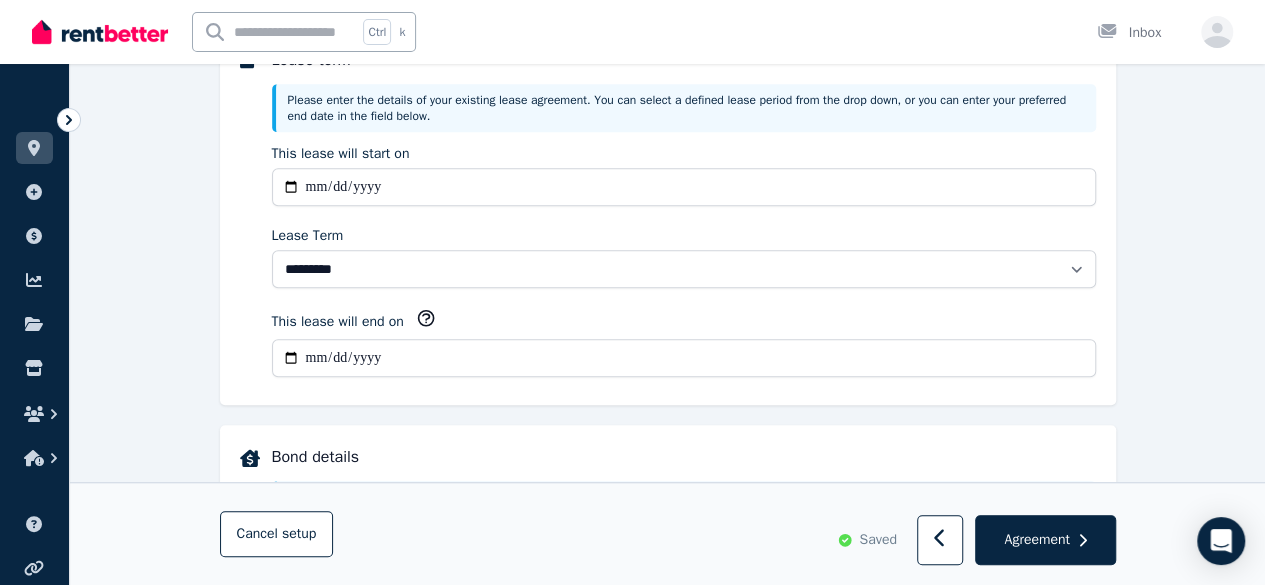 scroll, scrollTop: 0, scrollLeft: 0, axis: both 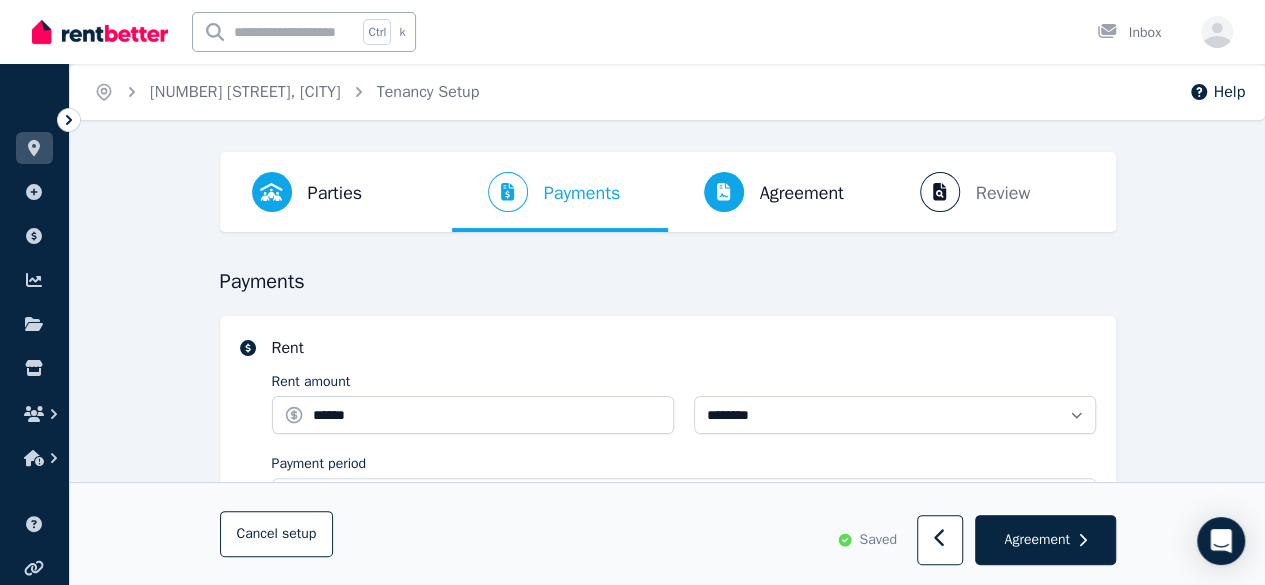 select on "**********" 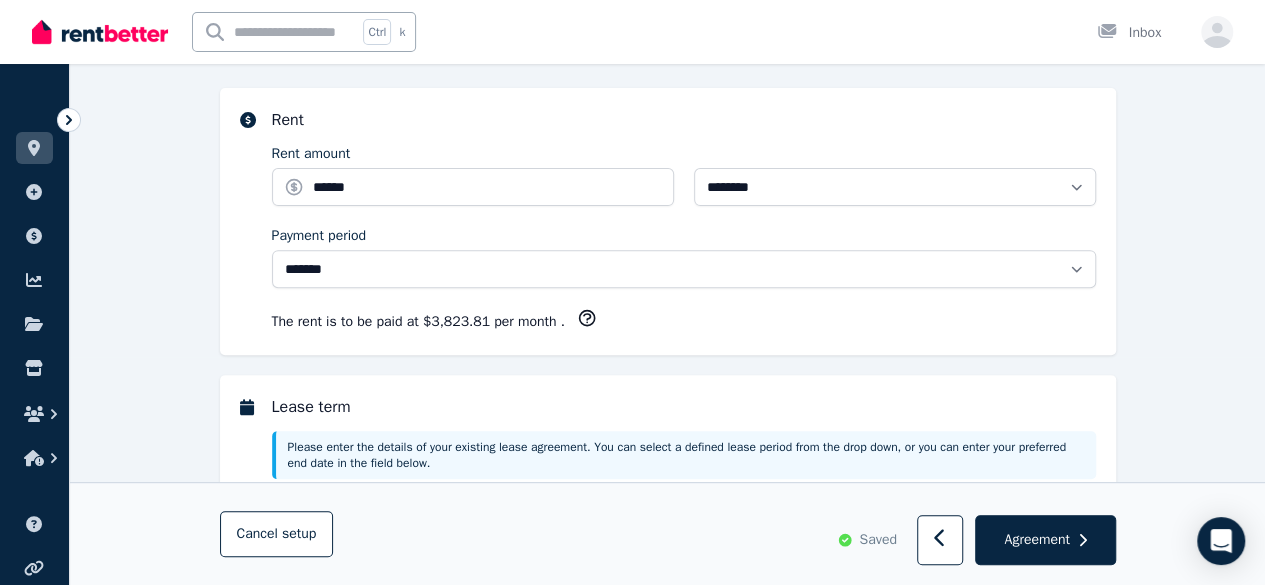 scroll, scrollTop: 232, scrollLeft: 0, axis: vertical 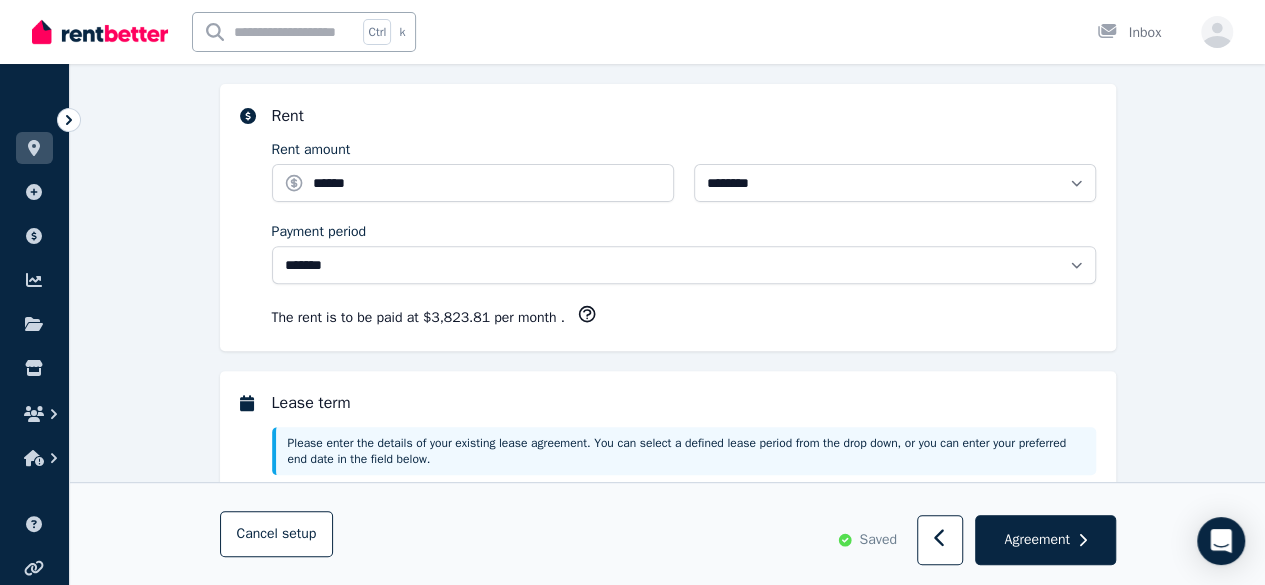 click on "Agreement" at bounding box center (1036, 540) 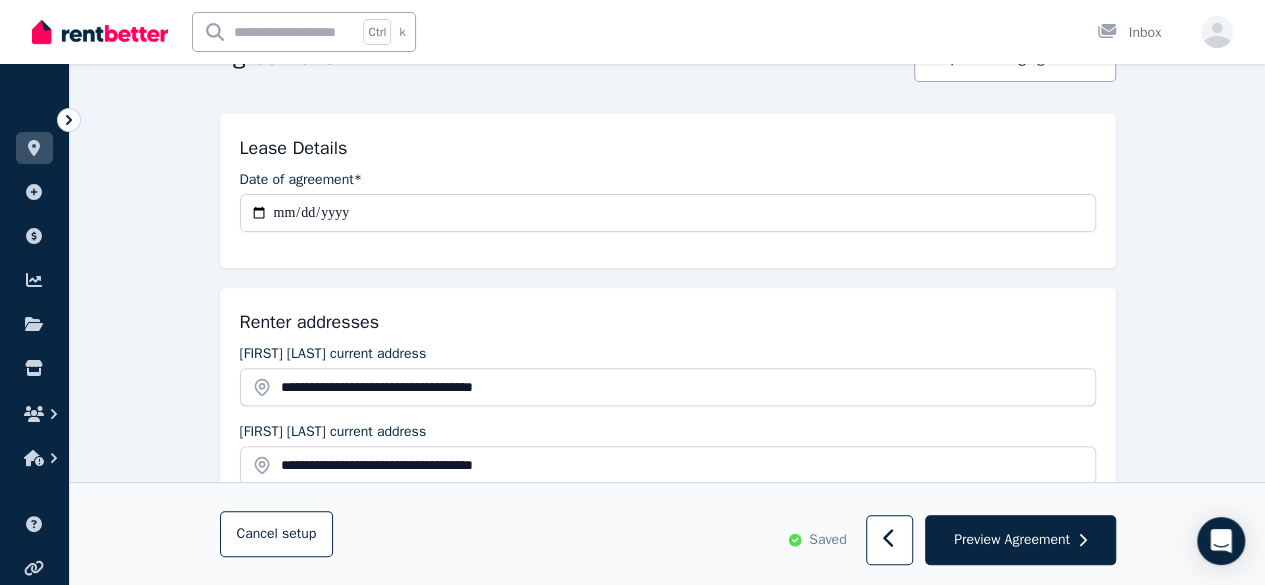 scroll, scrollTop: 0, scrollLeft: 0, axis: both 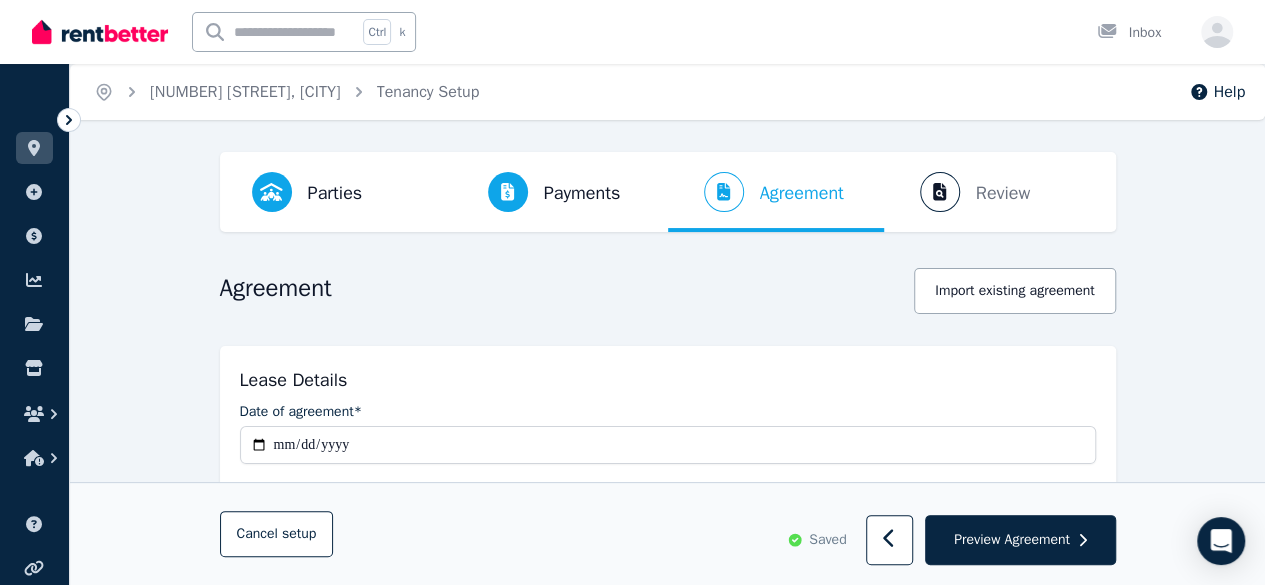 click on "Preview Agreement" at bounding box center [1012, 540] 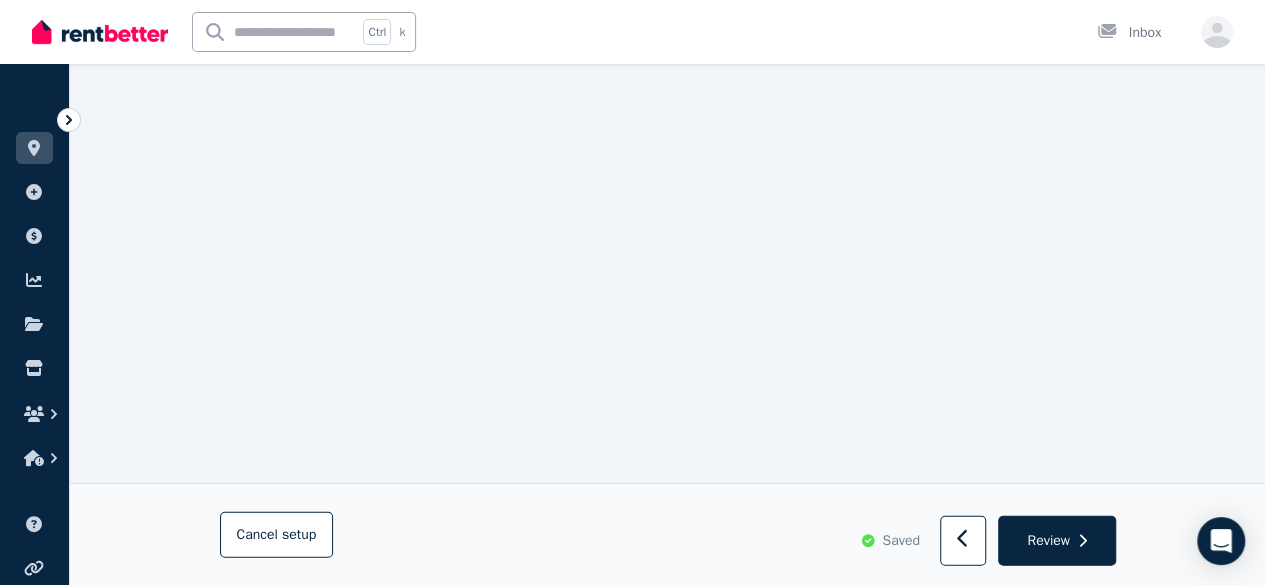scroll, scrollTop: 9586, scrollLeft: 0, axis: vertical 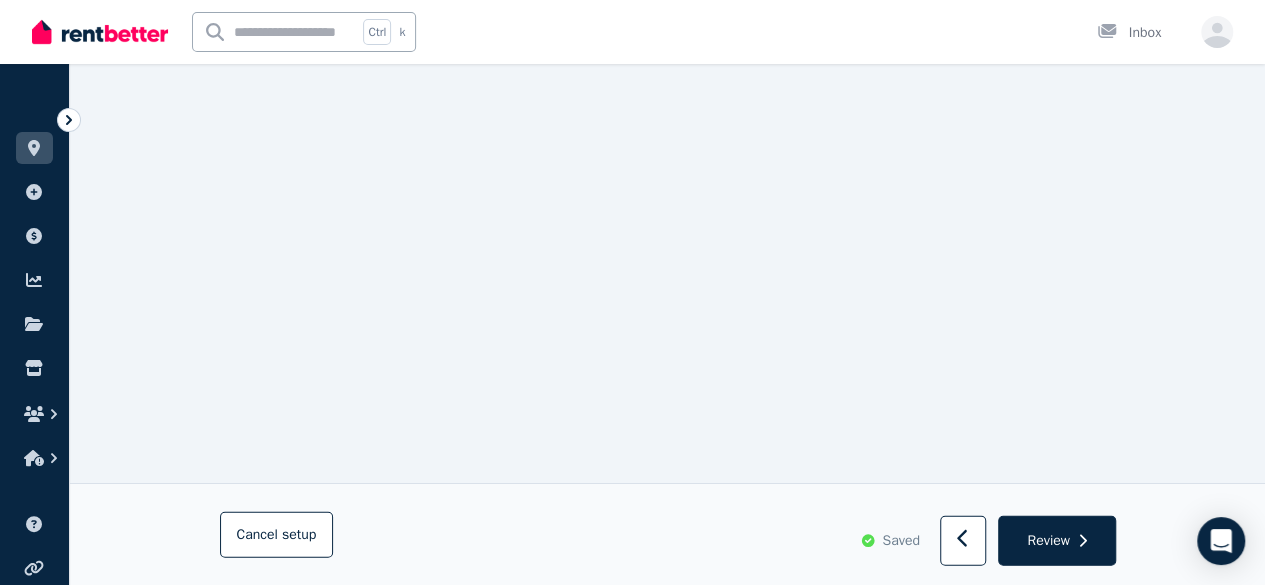 click on "Review" at bounding box center [1048, 540] 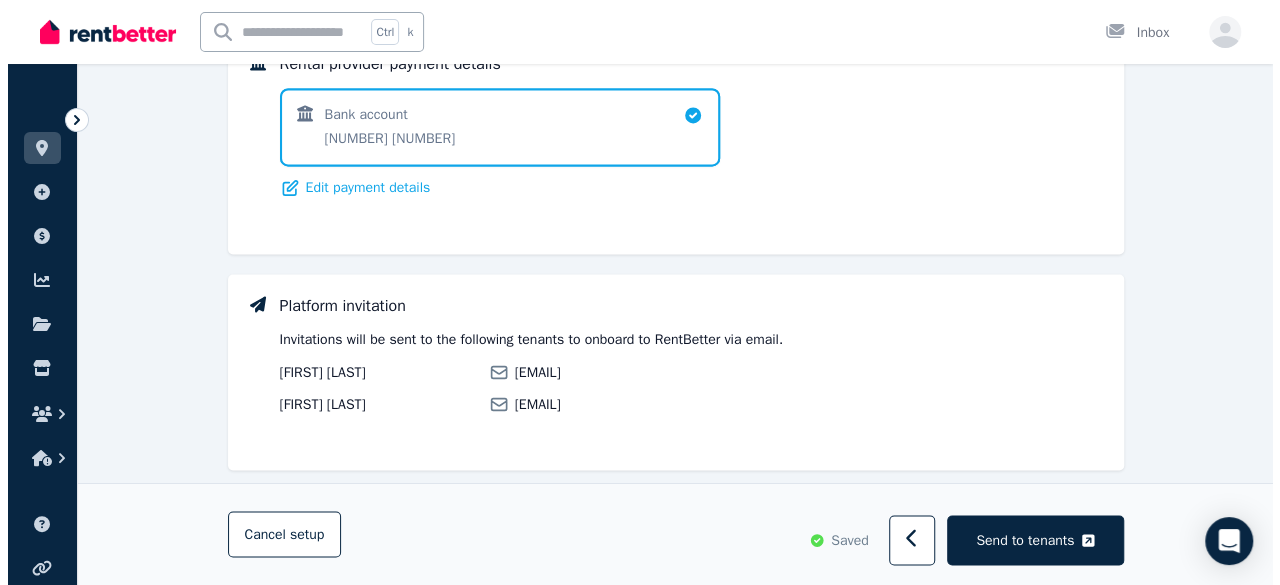 scroll, scrollTop: 1565, scrollLeft: 0, axis: vertical 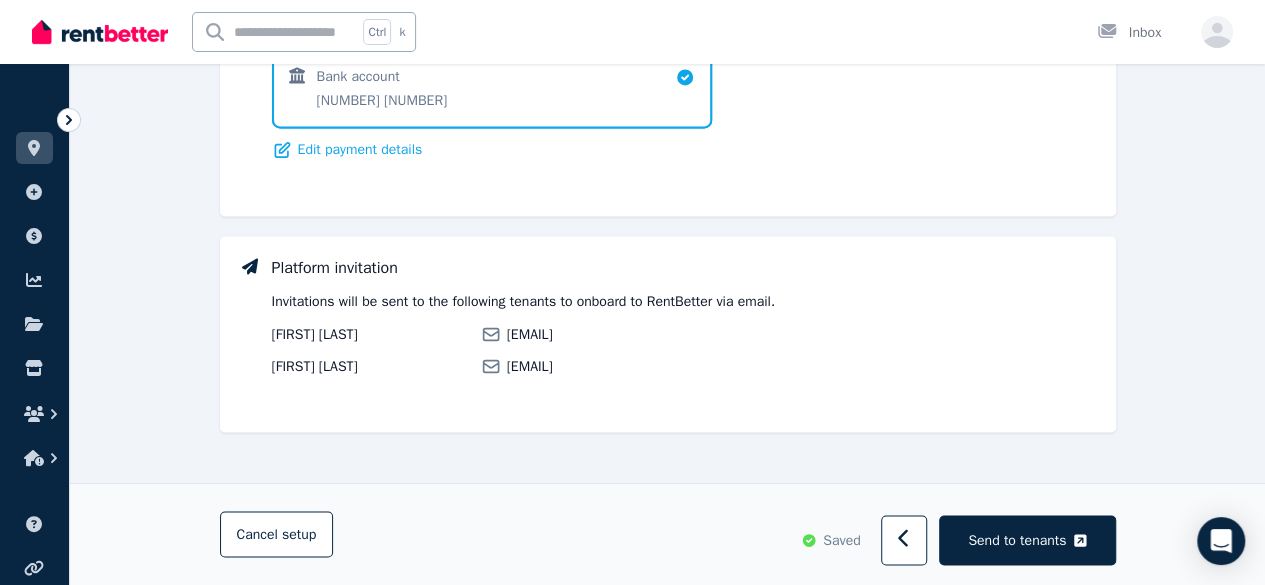 click on "Send to tenants" at bounding box center (1017, 540) 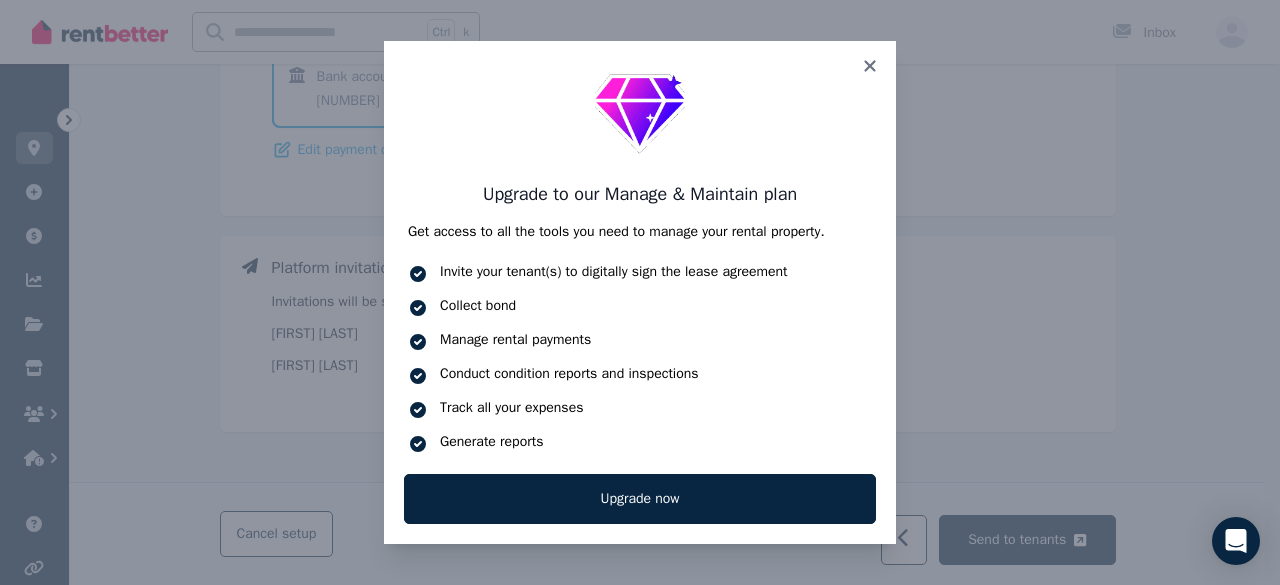 click on "Upgrade now" at bounding box center [640, 499] 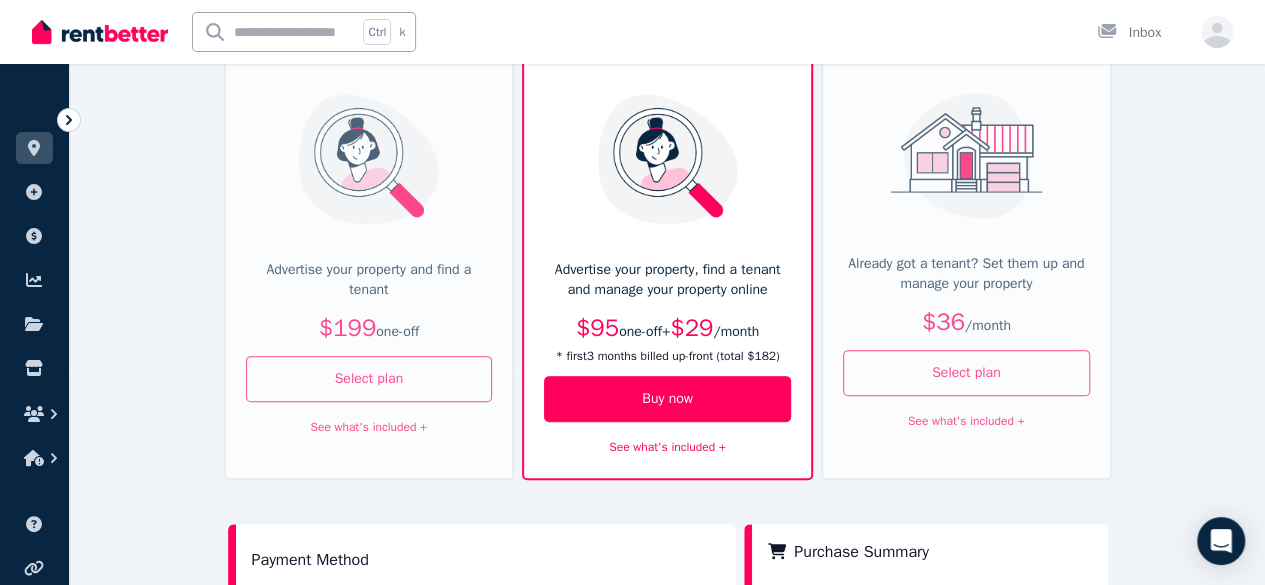 scroll, scrollTop: 218, scrollLeft: 0, axis: vertical 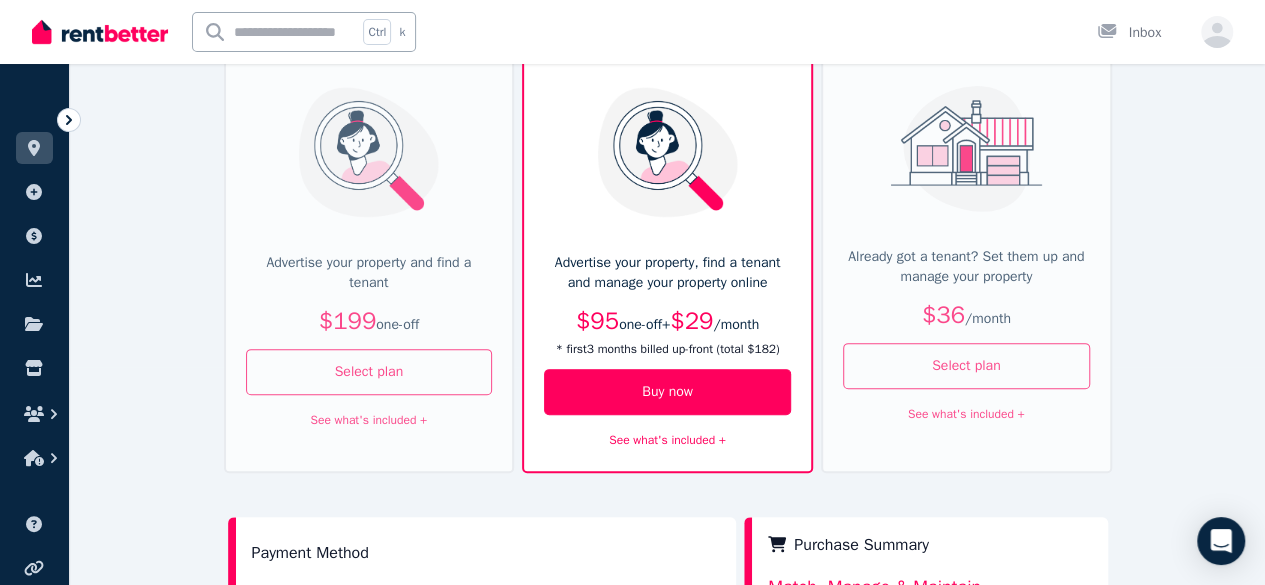 click on "Select plan" at bounding box center [966, 366] 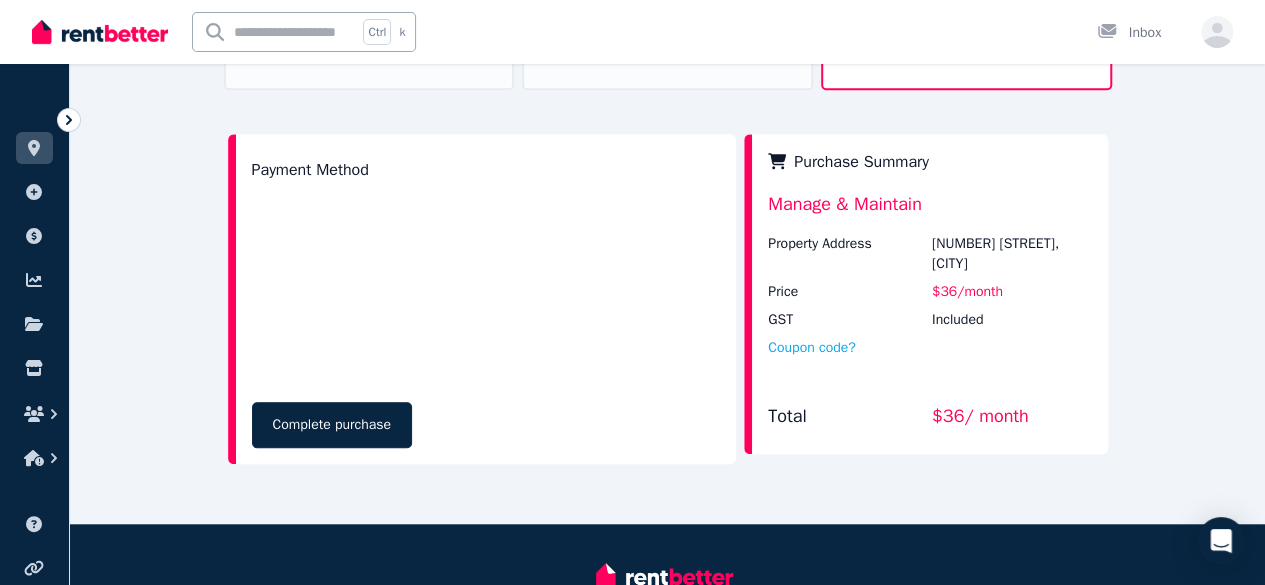 scroll, scrollTop: 602, scrollLeft: 0, axis: vertical 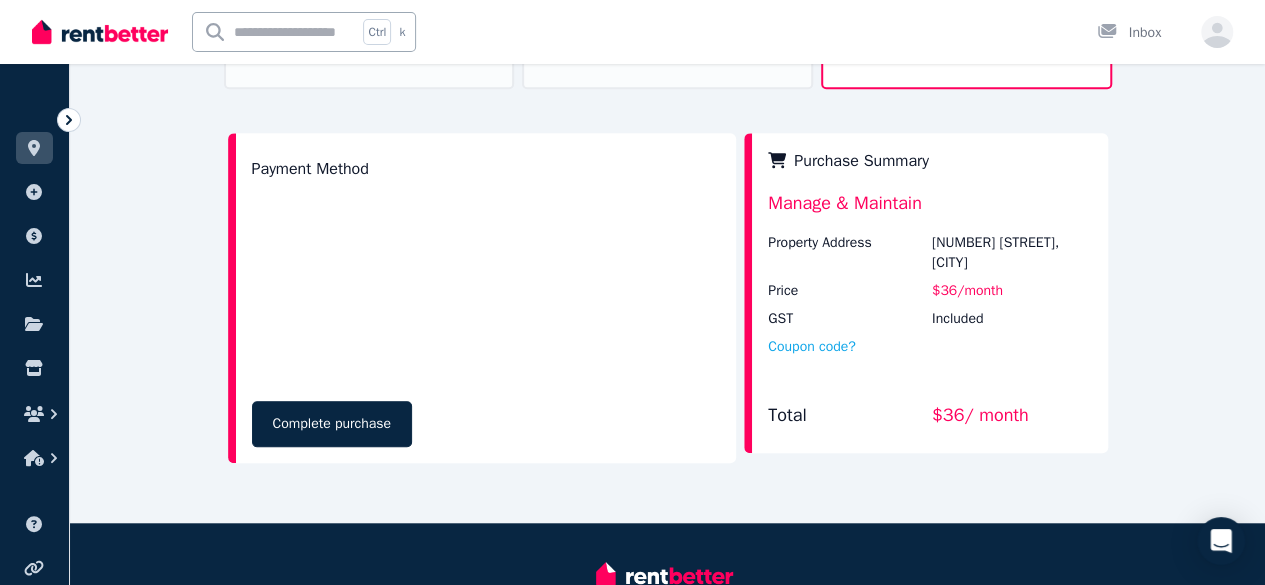 click on "Complete purchase" at bounding box center [486, 424] 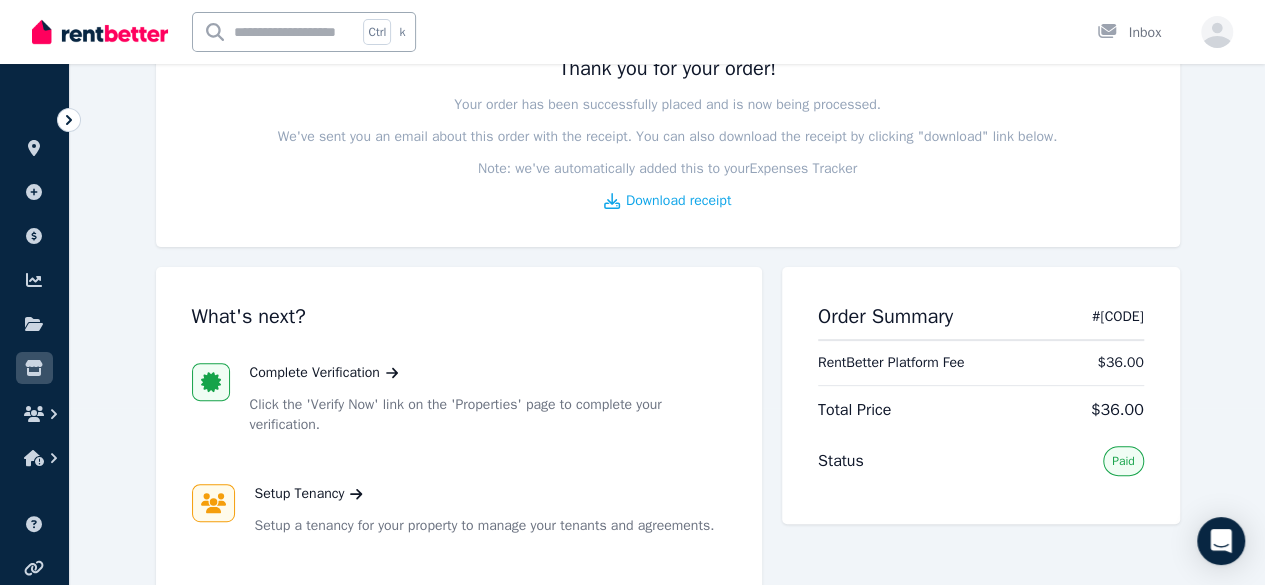 scroll, scrollTop: 183, scrollLeft: 0, axis: vertical 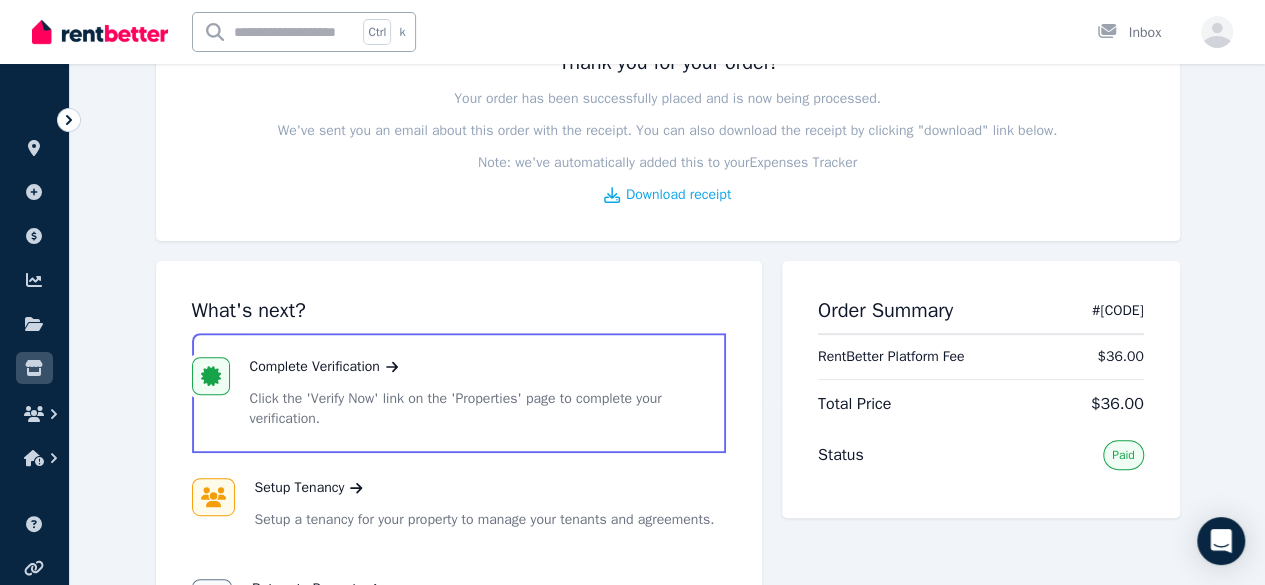 click on "Complete Verification" at bounding box center [315, 367] 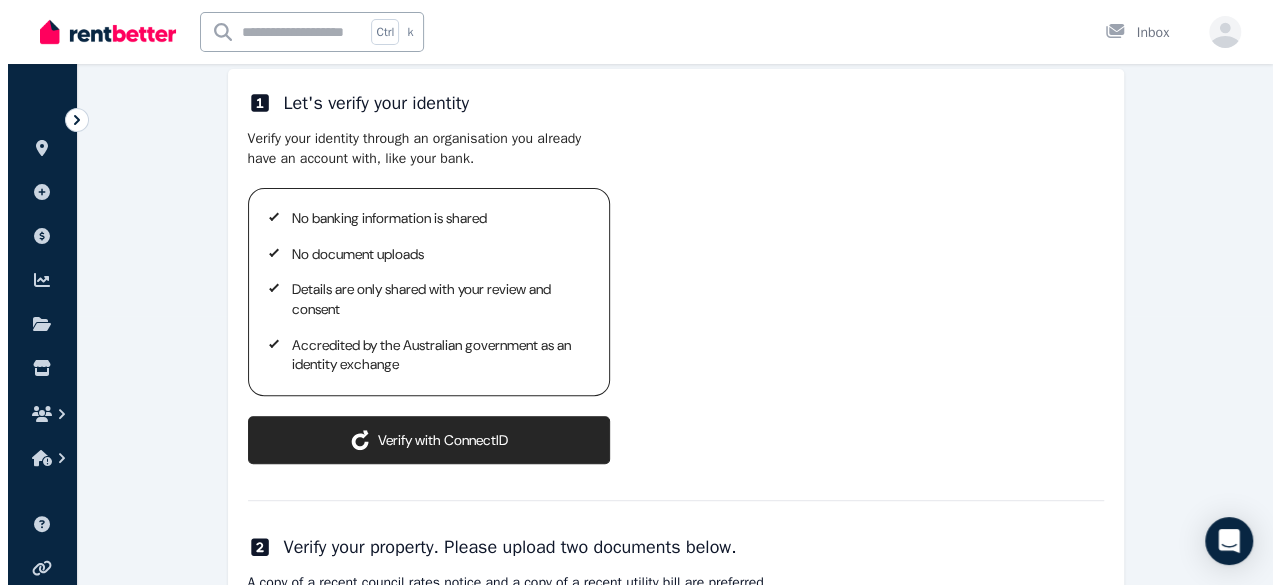 scroll, scrollTop: 270, scrollLeft: 0, axis: vertical 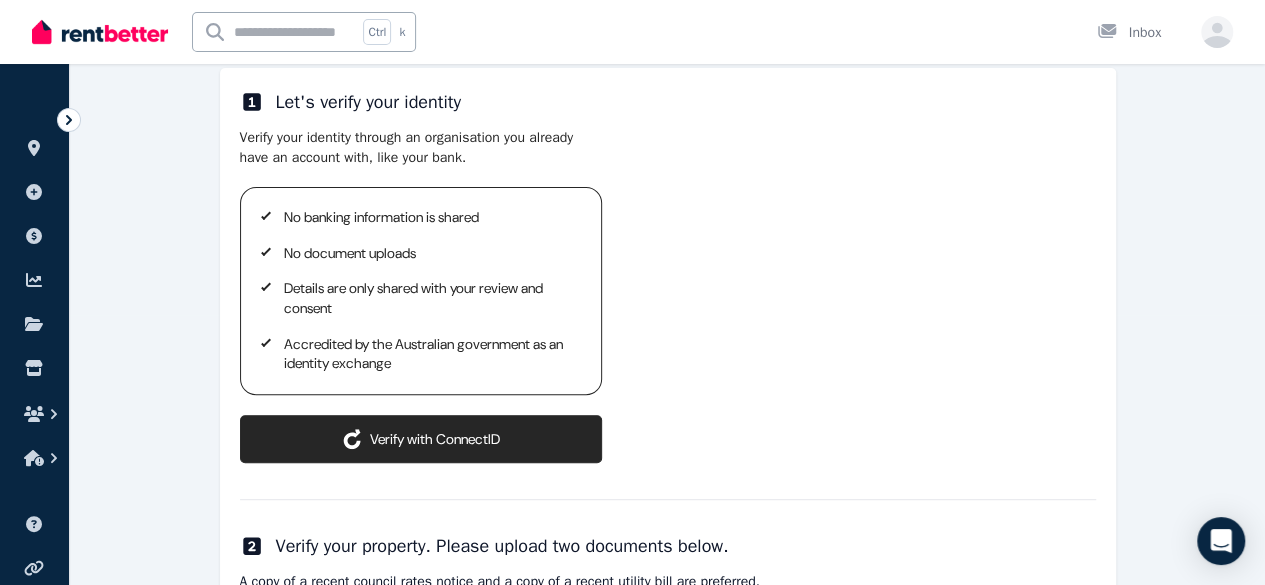click on "ConnectID logo  Verify with ConnectID" at bounding box center (421, 439) 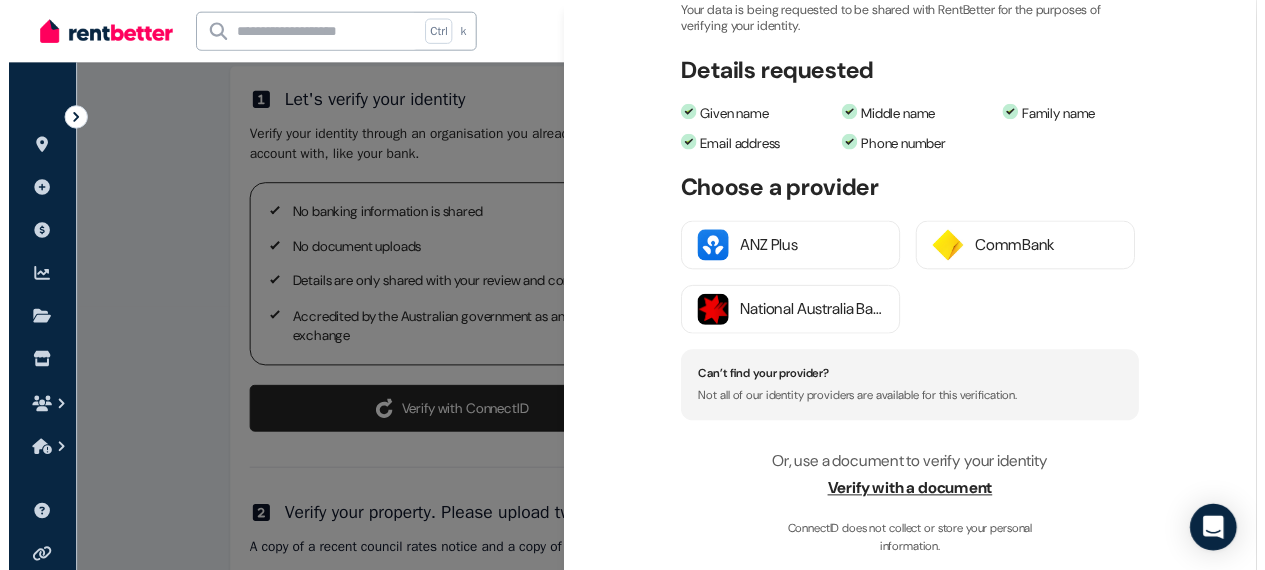 scroll, scrollTop: 220, scrollLeft: 0, axis: vertical 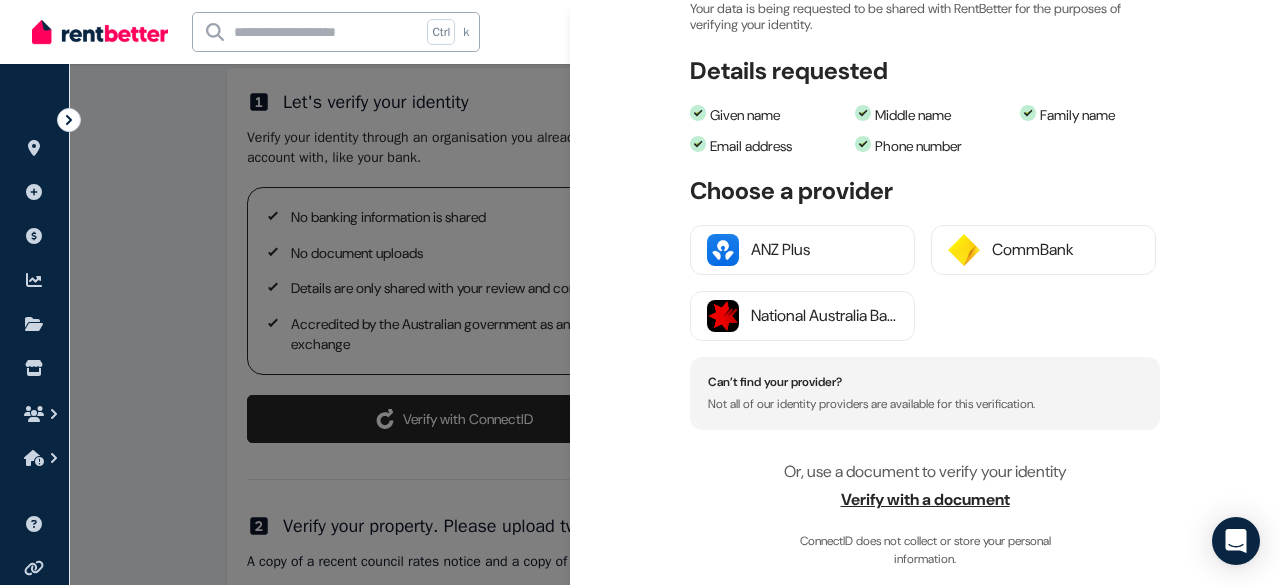 click on "National Australia Bank" at bounding box center (824, 316) 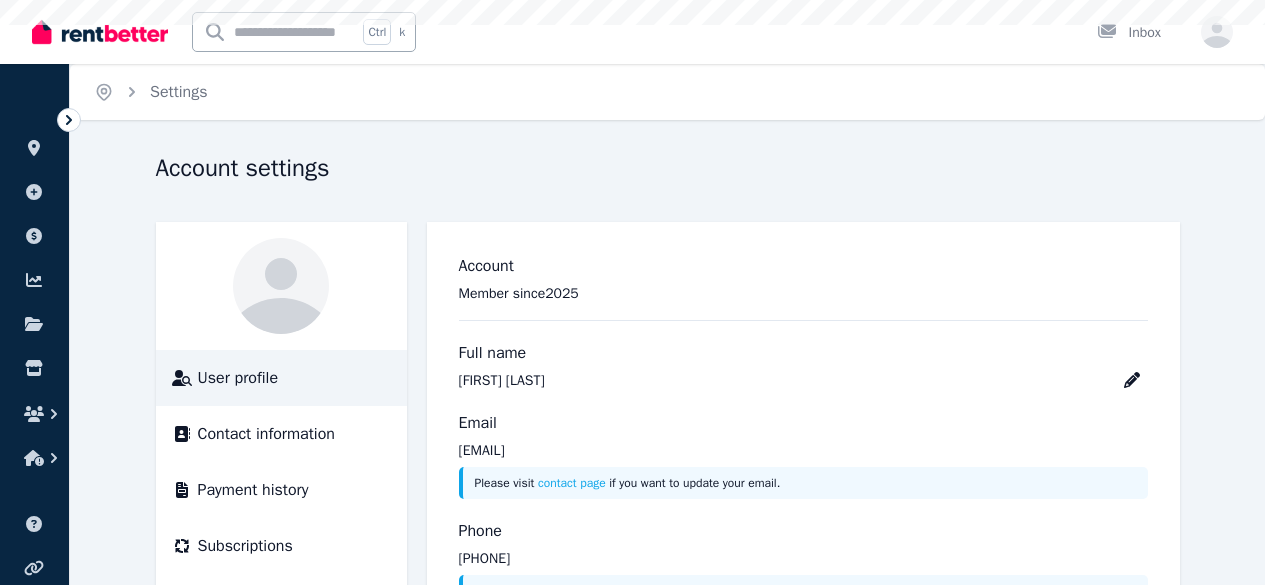 scroll, scrollTop: 0, scrollLeft: 0, axis: both 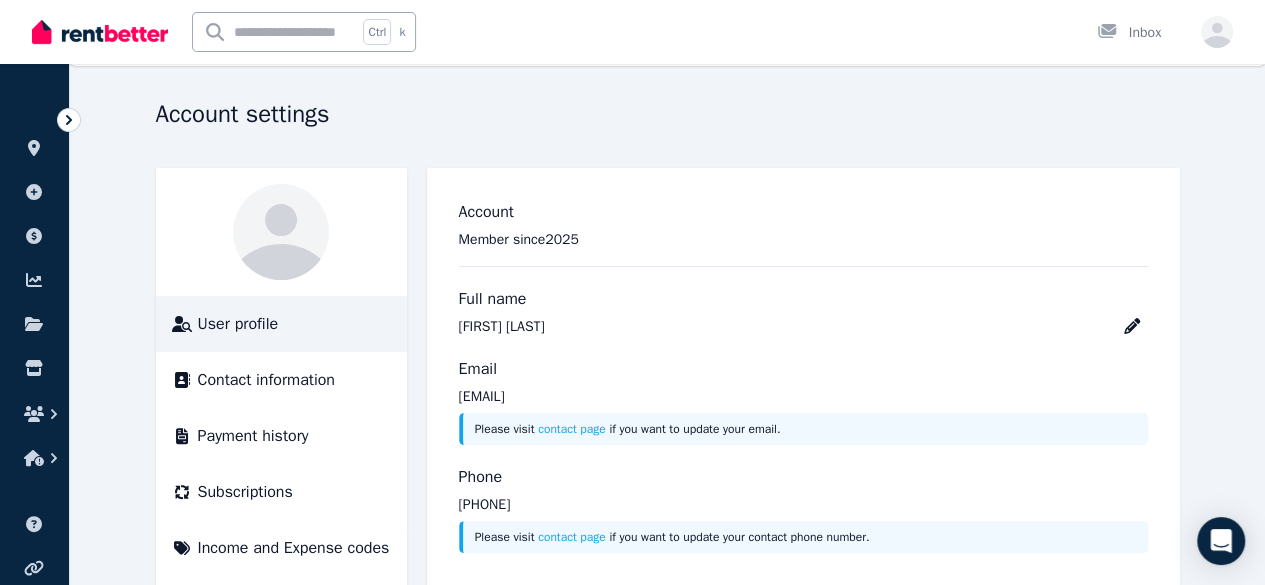 click on "Contact information" at bounding box center (266, 380) 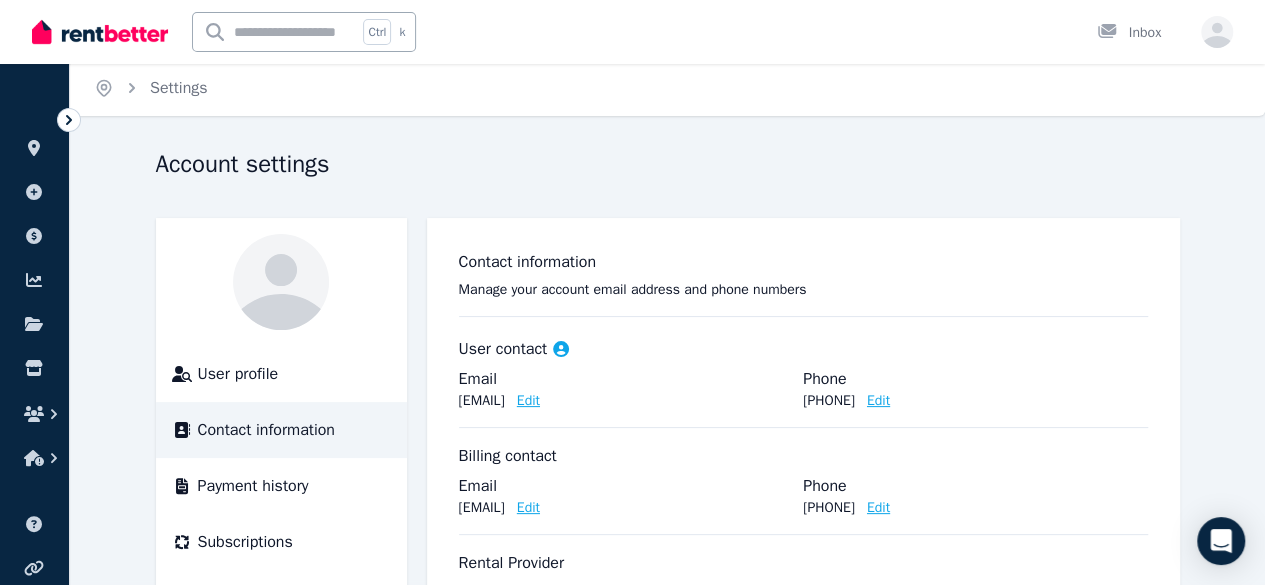 scroll, scrollTop: 0, scrollLeft: 0, axis: both 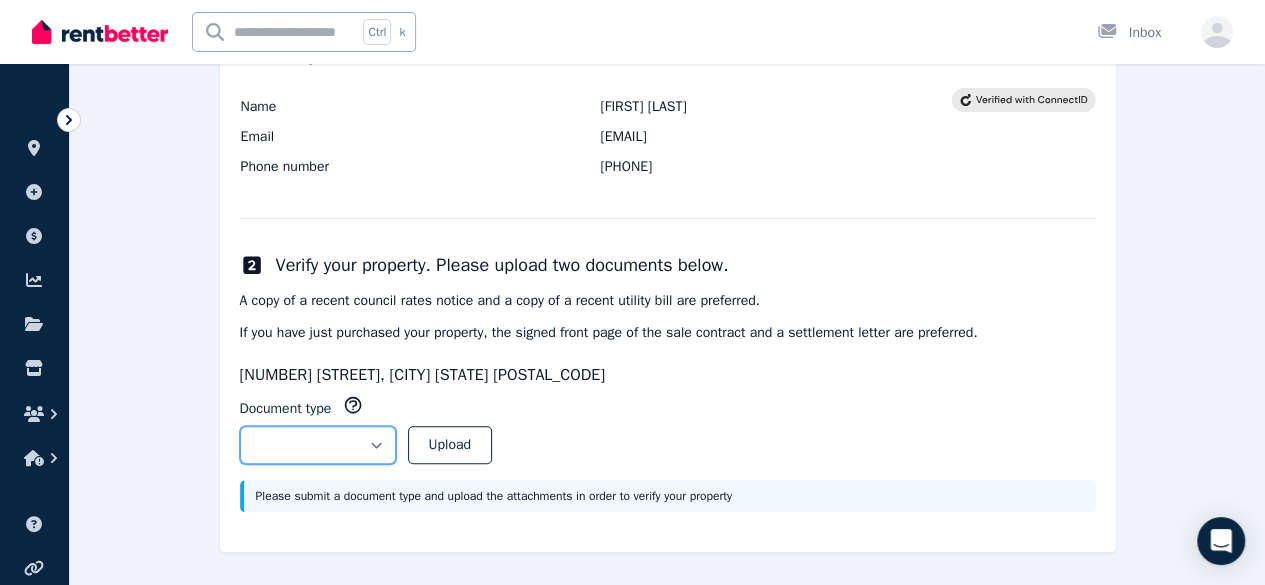 click on "**********" at bounding box center (318, 445) 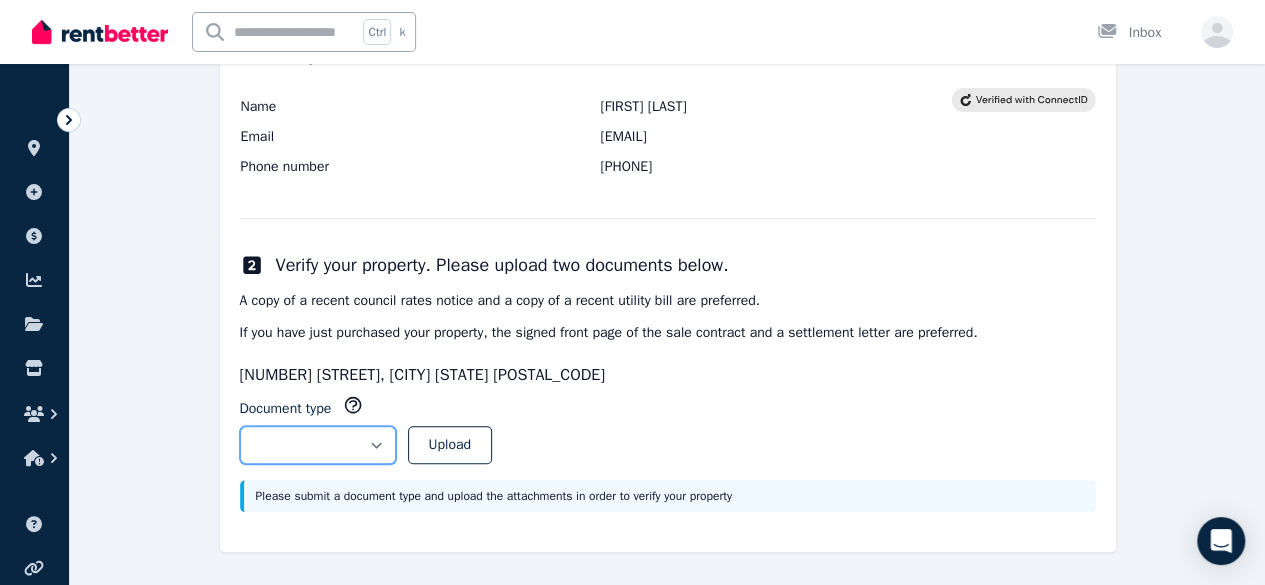 select on "**********" 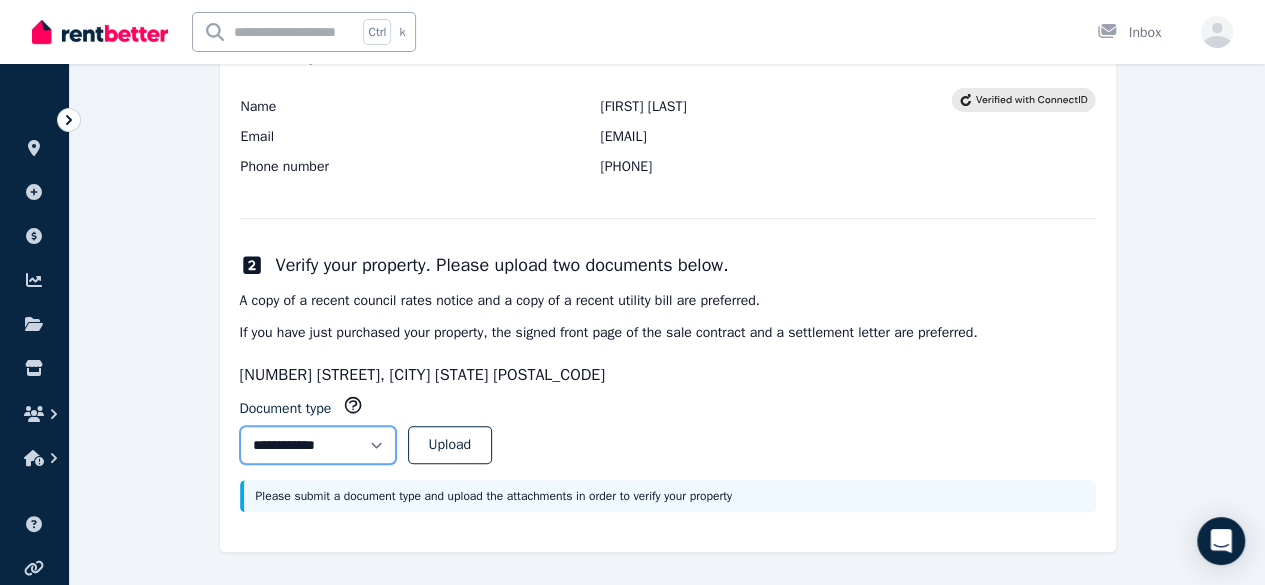 click on "**********" at bounding box center [318, 445] 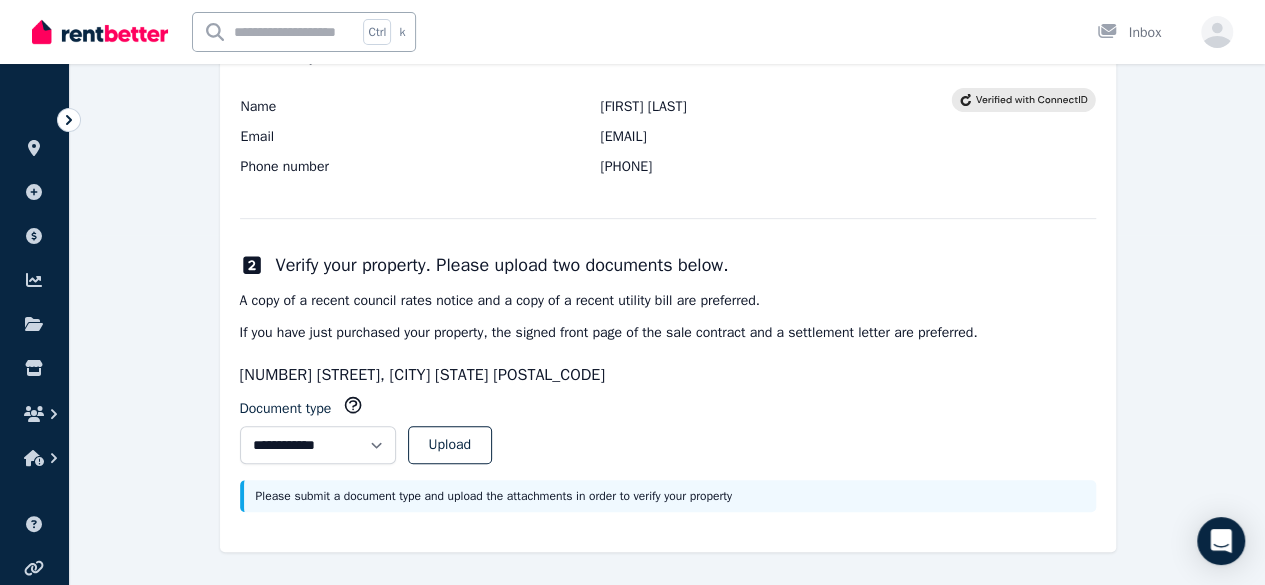 click on "Upload" at bounding box center [450, 445] 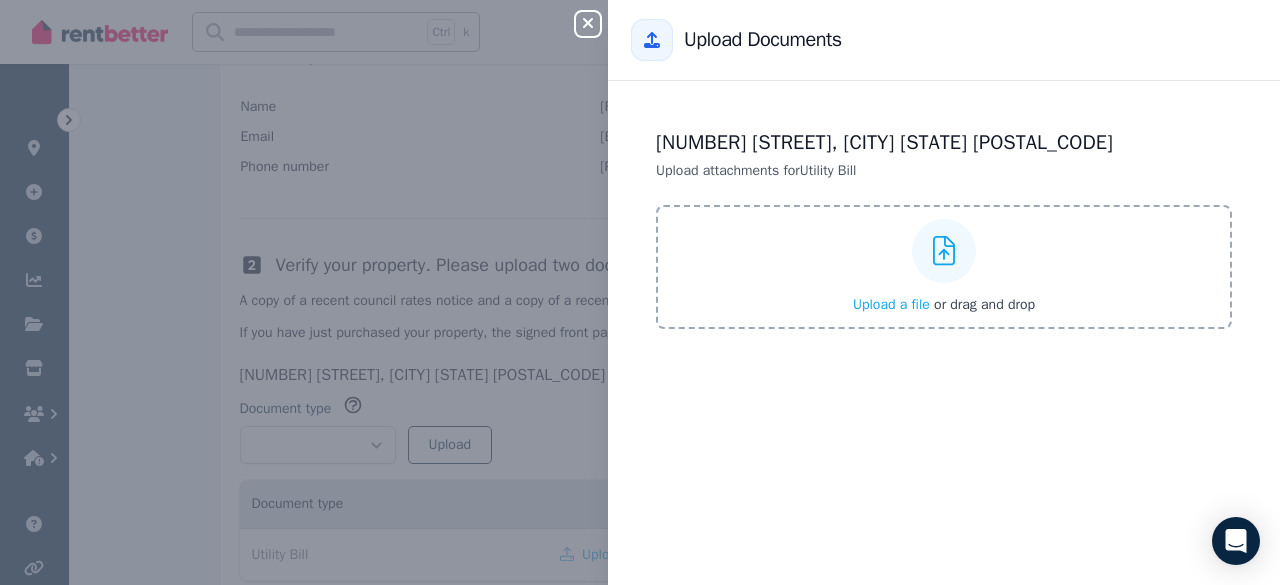 click on "Upload a file" at bounding box center [891, 304] 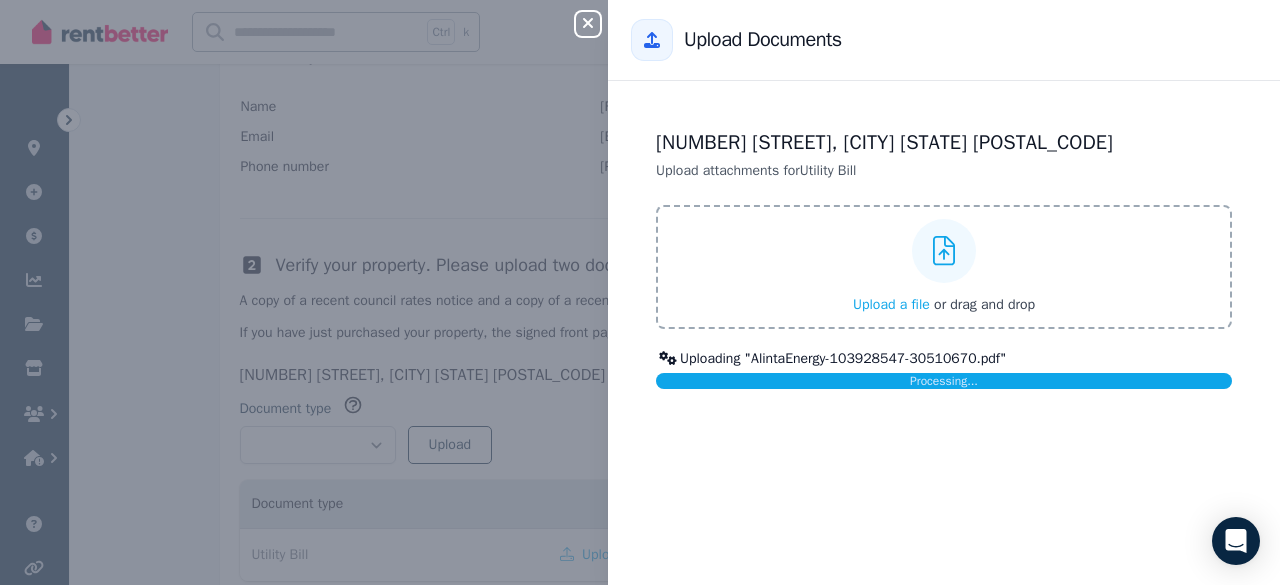 click 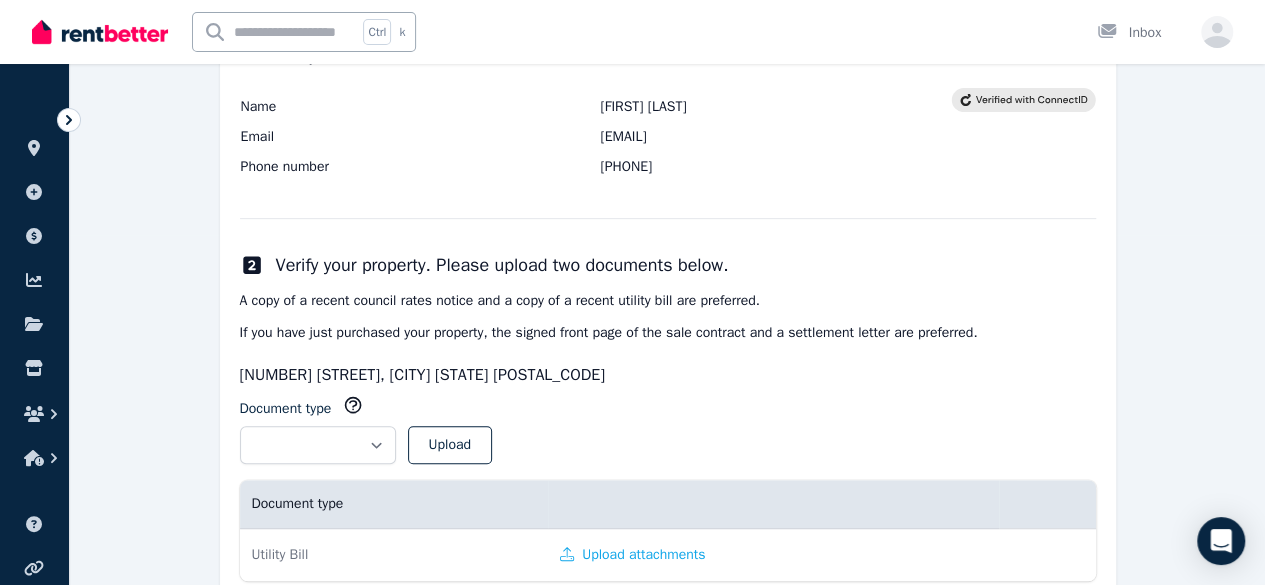 scroll, scrollTop: 418, scrollLeft: 0, axis: vertical 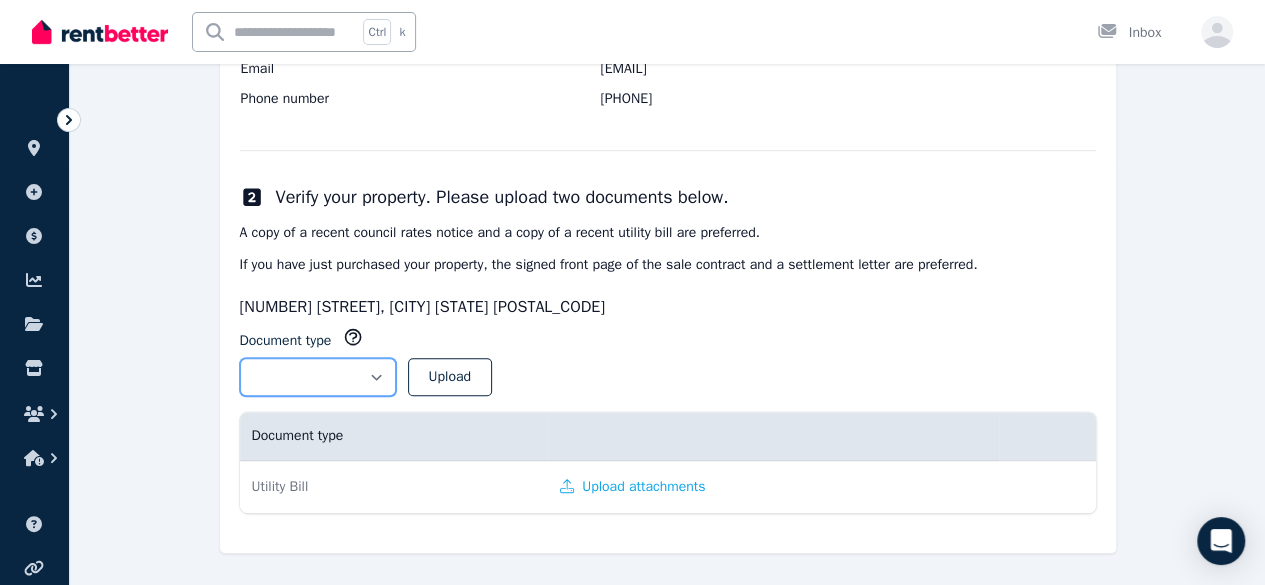 click on "**********" at bounding box center [318, 377] 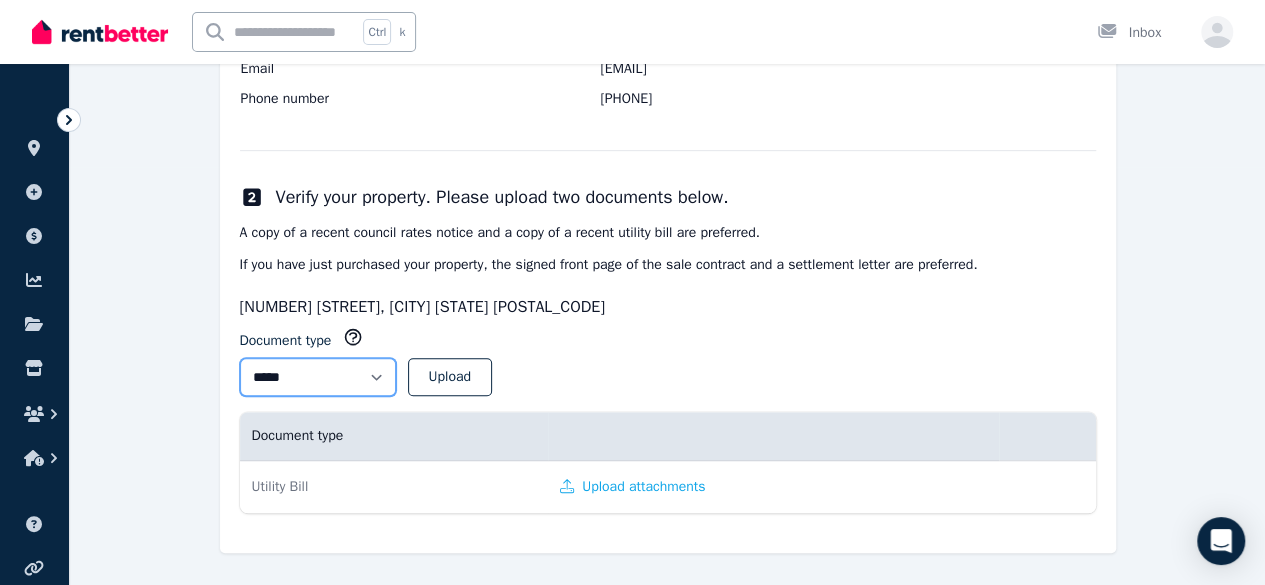 click on "**********" at bounding box center (318, 377) 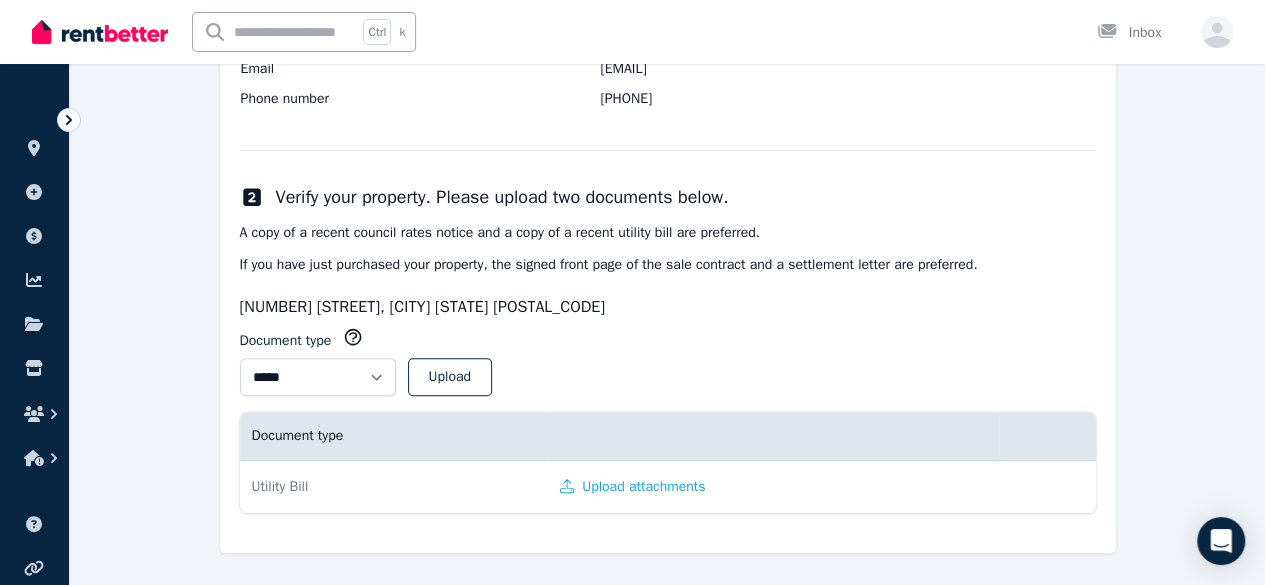 click on "Upload attachments" at bounding box center [632, 487] 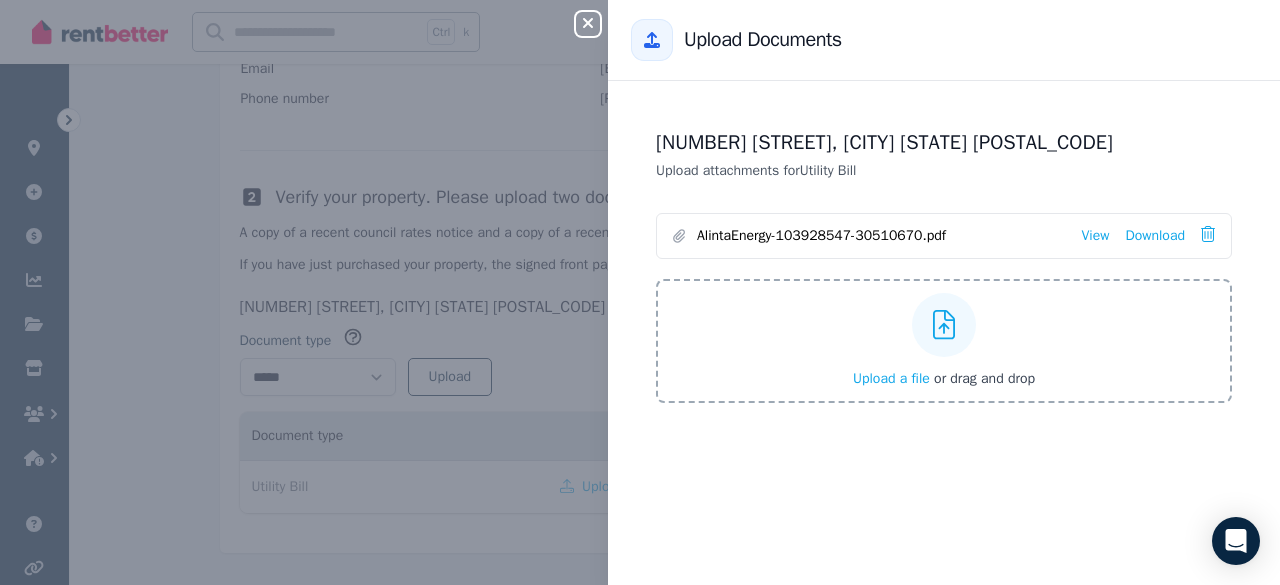 click 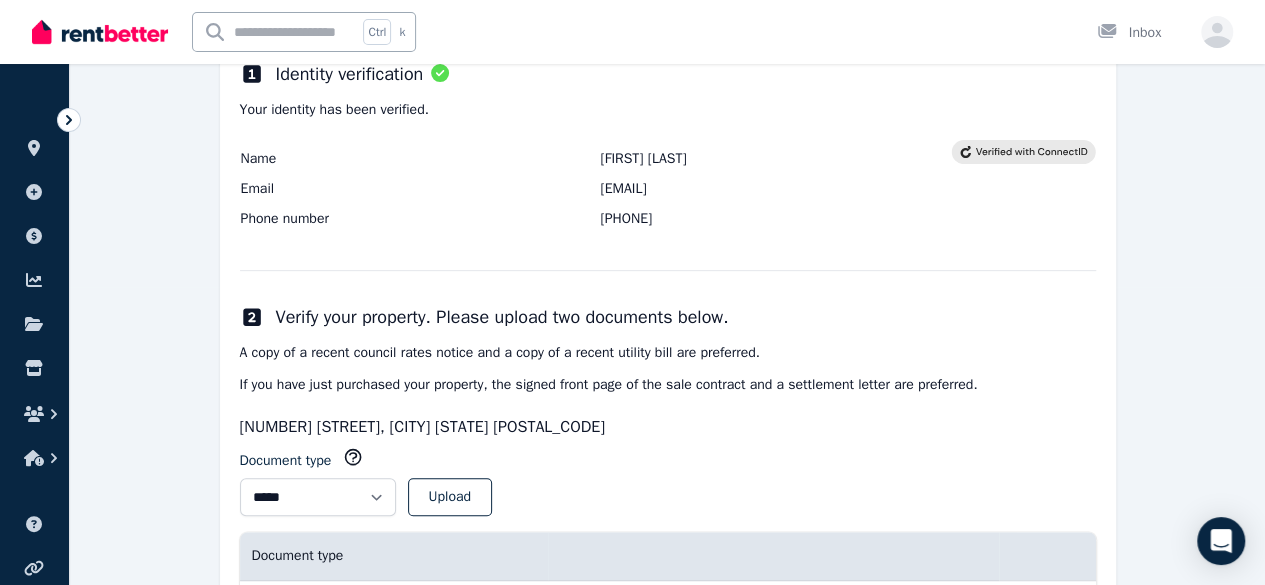 scroll, scrollTop: 418, scrollLeft: 0, axis: vertical 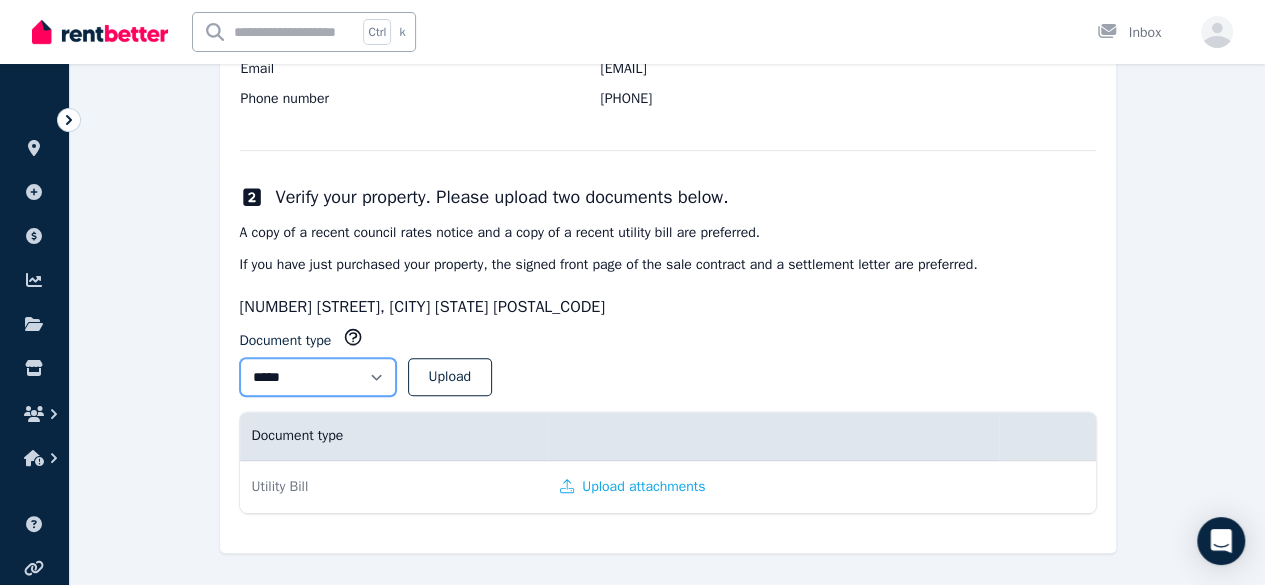 click on "**********" at bounding box center (318, 377) 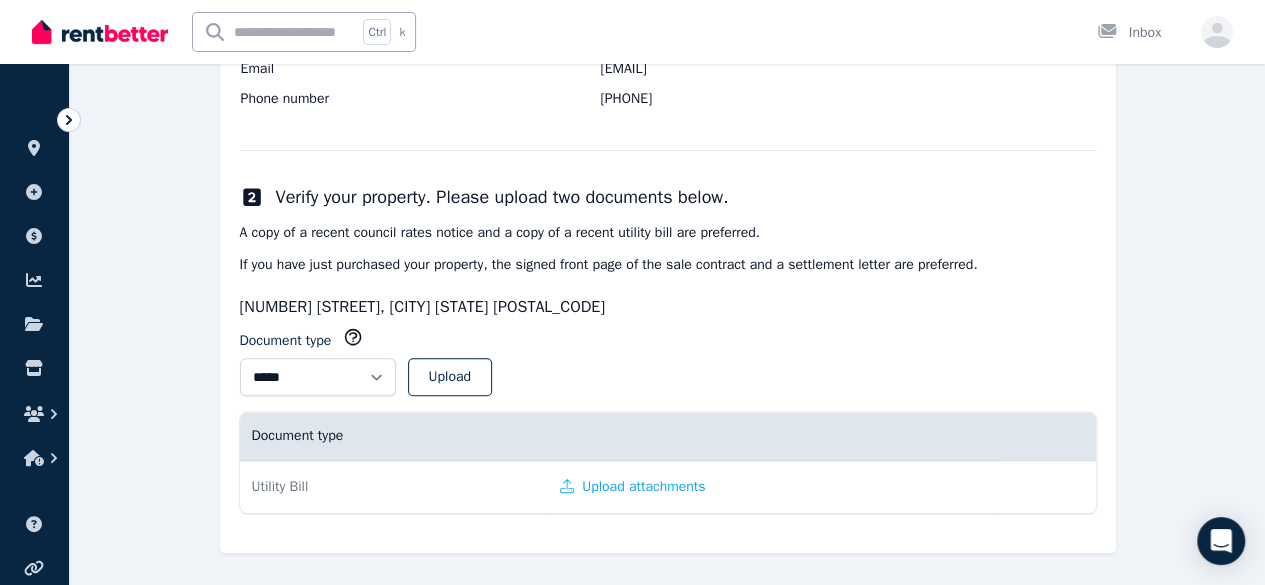 click on "**********" at bounding box center [668, 236] 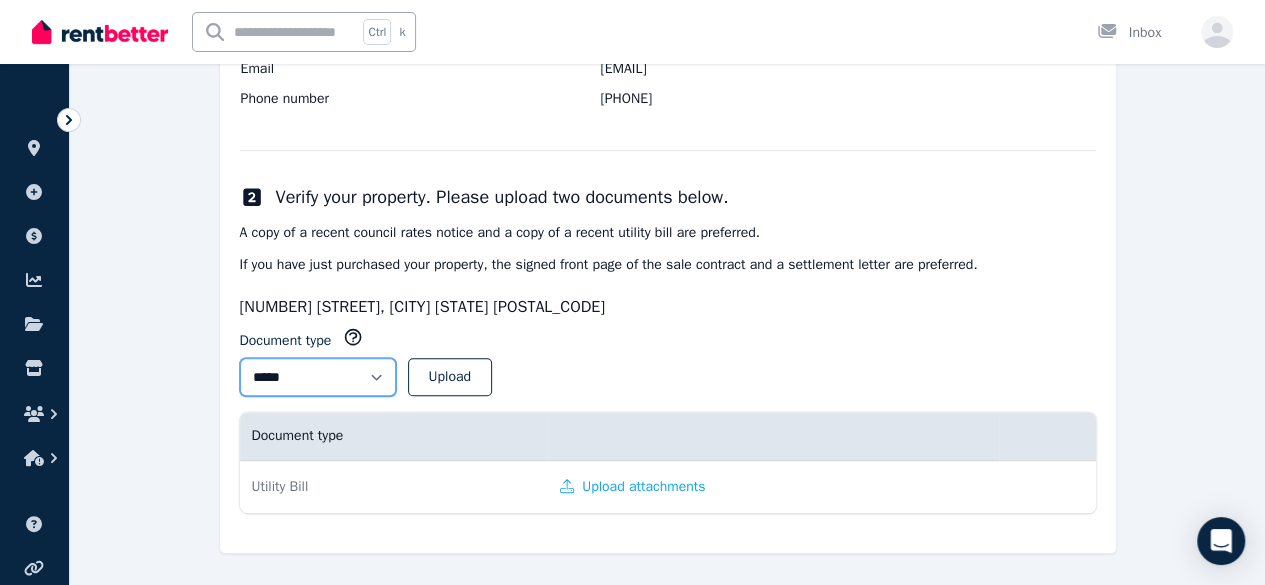 click on "**********" at bounding box center [318, 377] 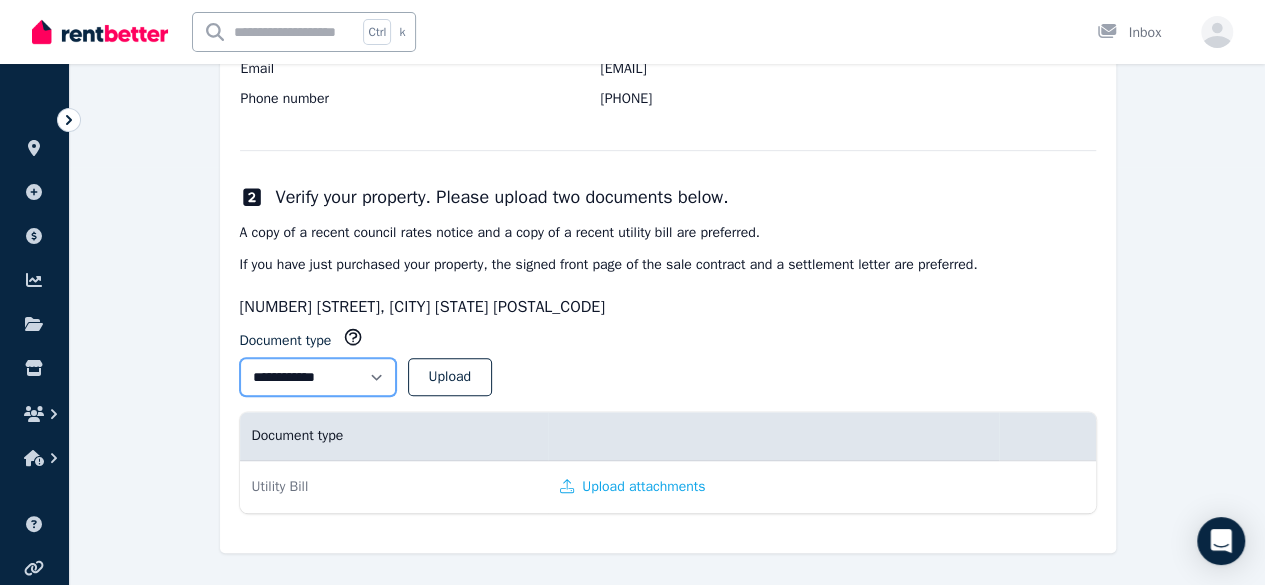 click on "**********" at bounding box center (318, 377) 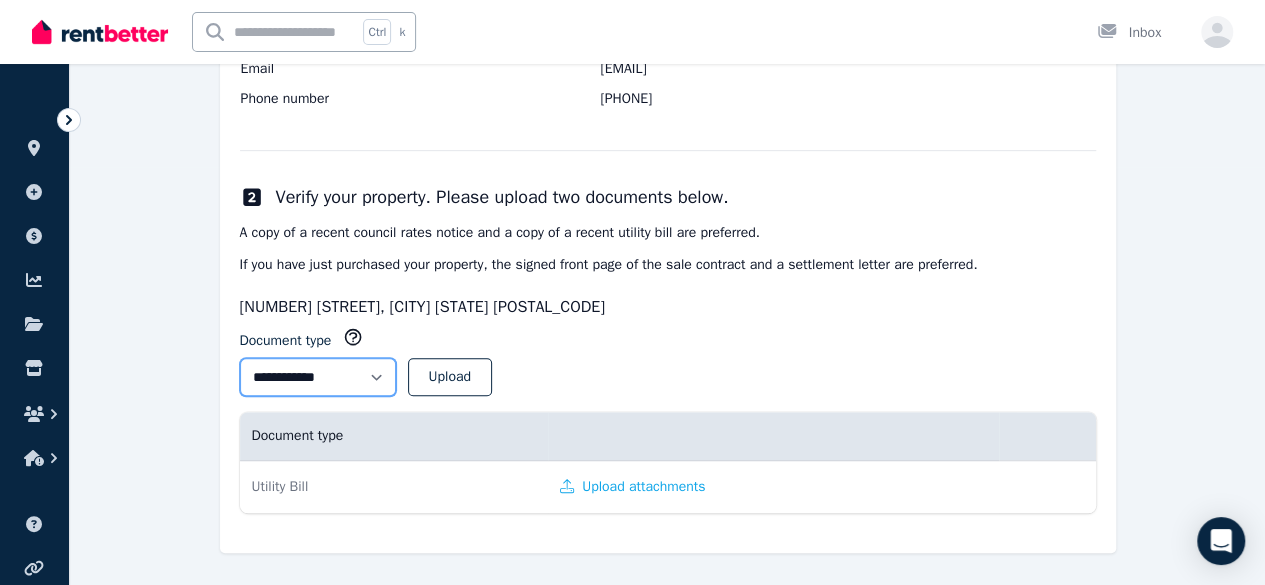 select on "**********" 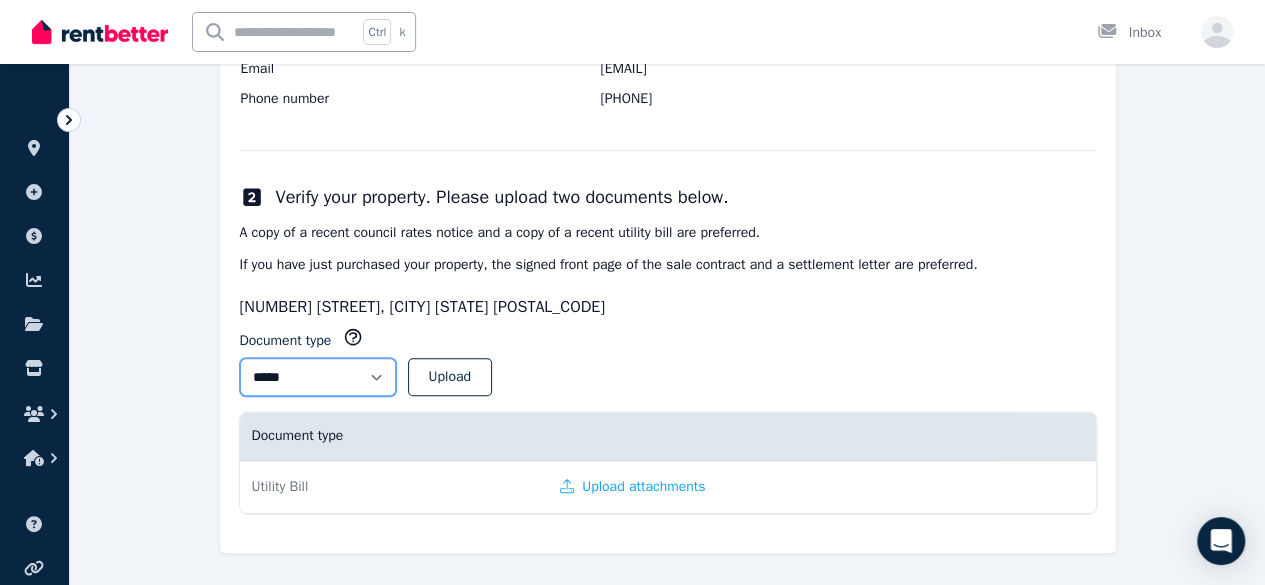 click on "**********" at bounding box center [318, 377] 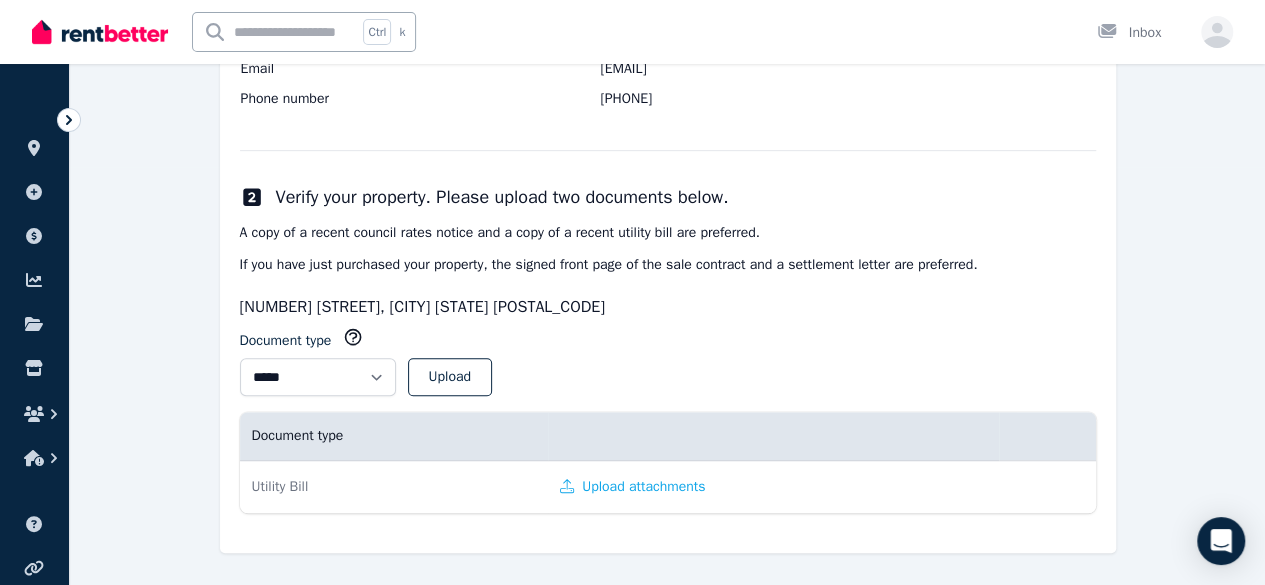 click on "Upload" at bounding box center [450, 377] 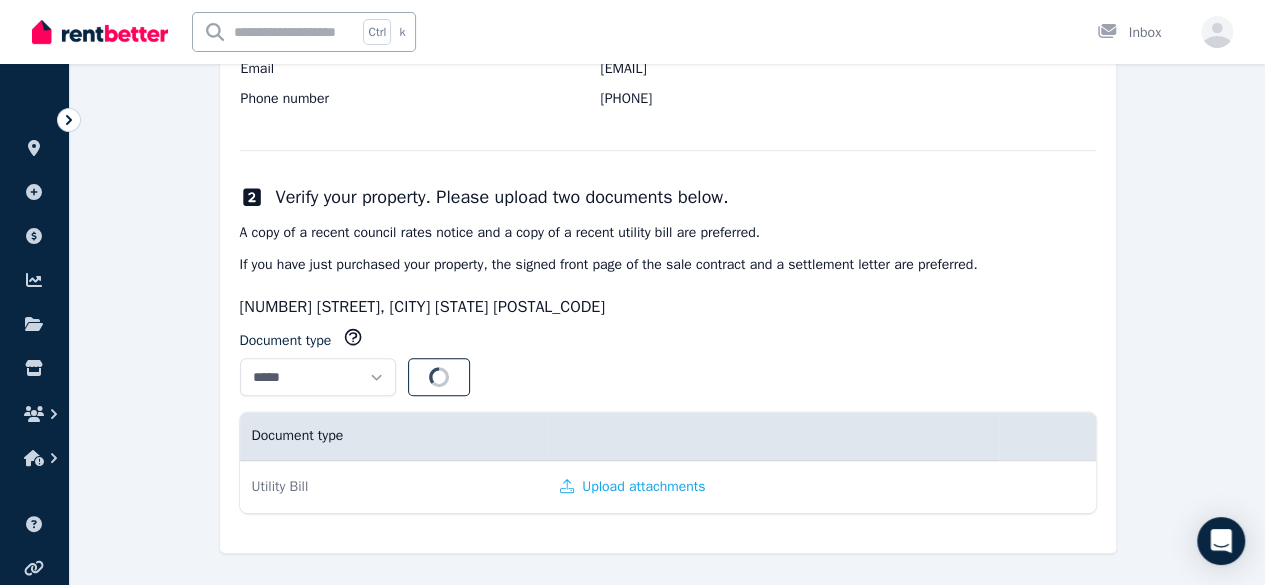 select 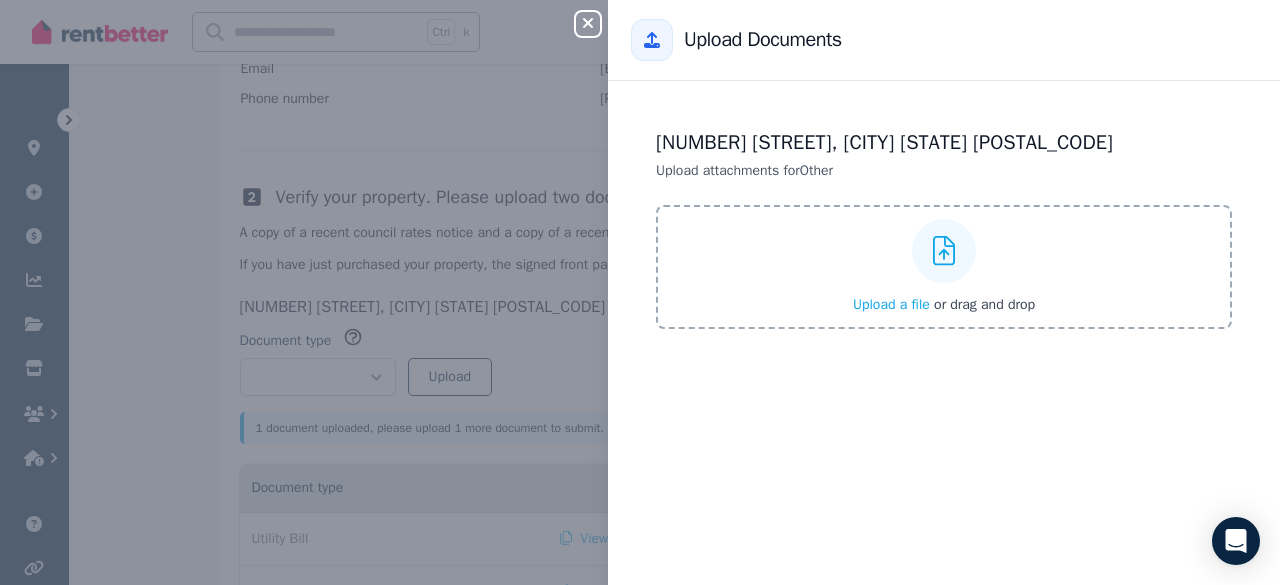 click on "Upload a file" at bounding box center (891, 304) 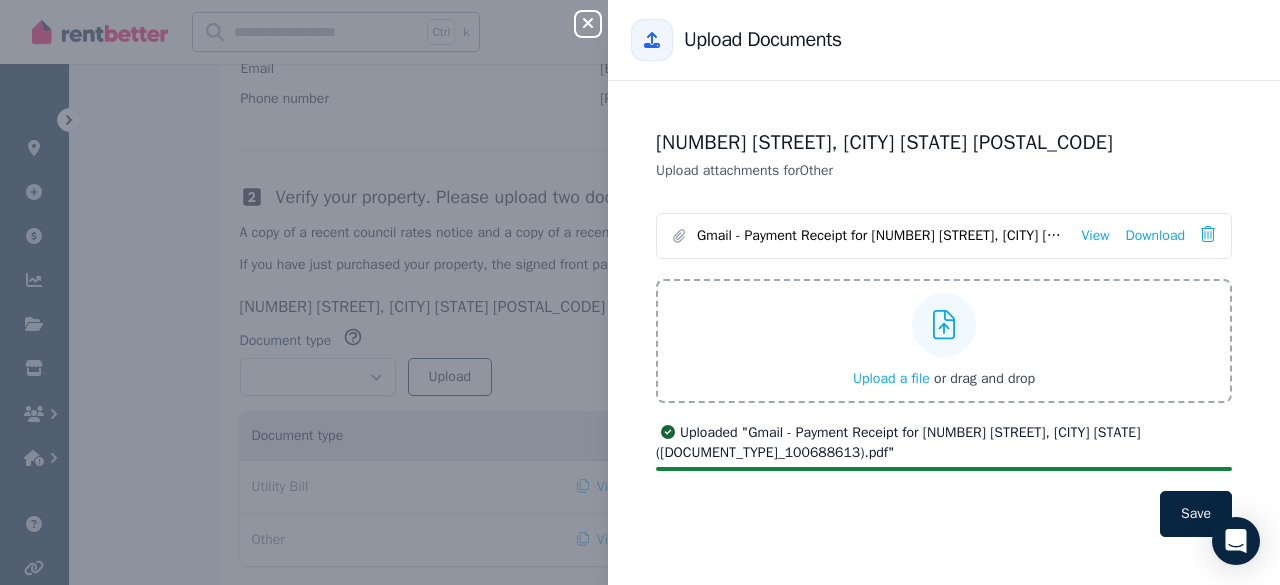 click on "Save" at bounding box center (1196, 514) 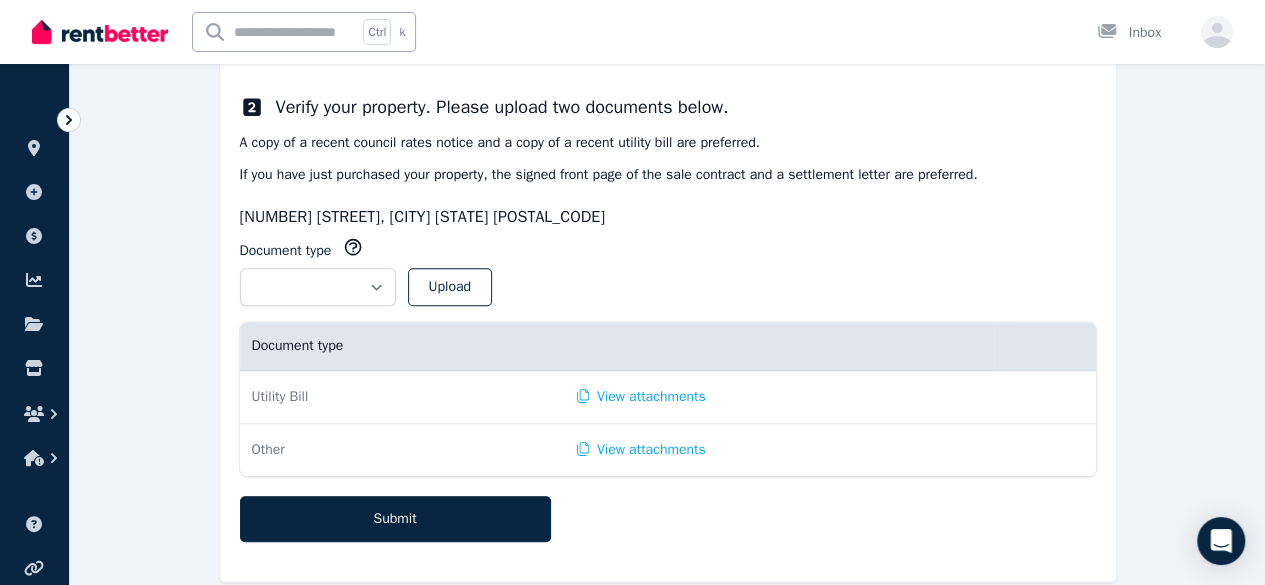 scroll, scrollTop: 536, scrollLeft: 0, axis: vertical 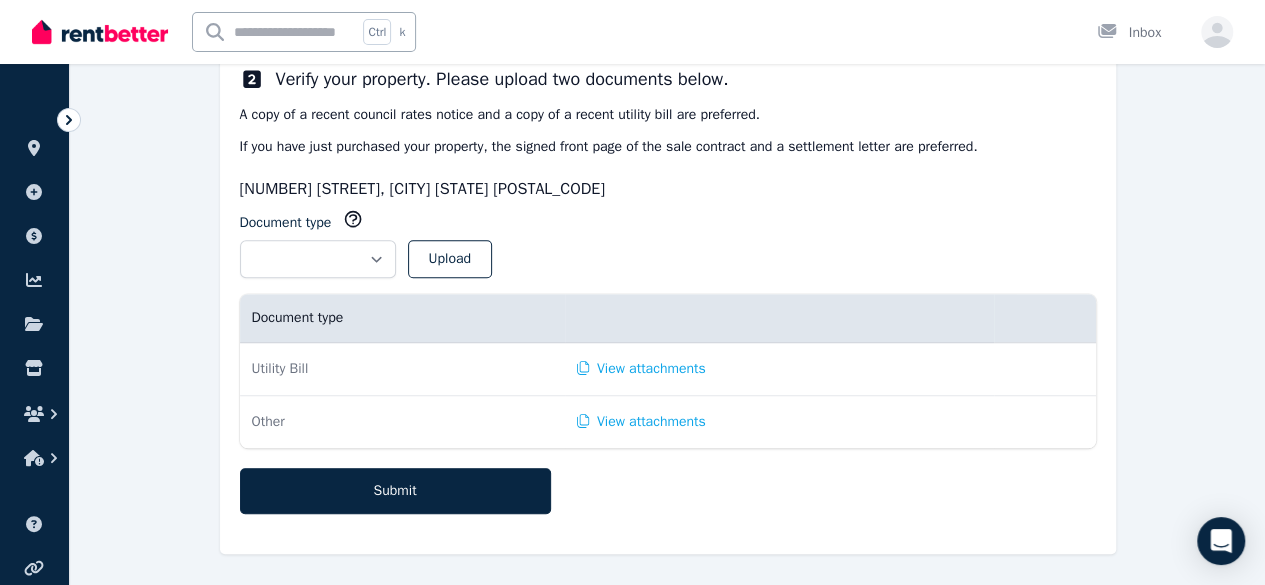click on "Submit" at bounding box center [395, 491] 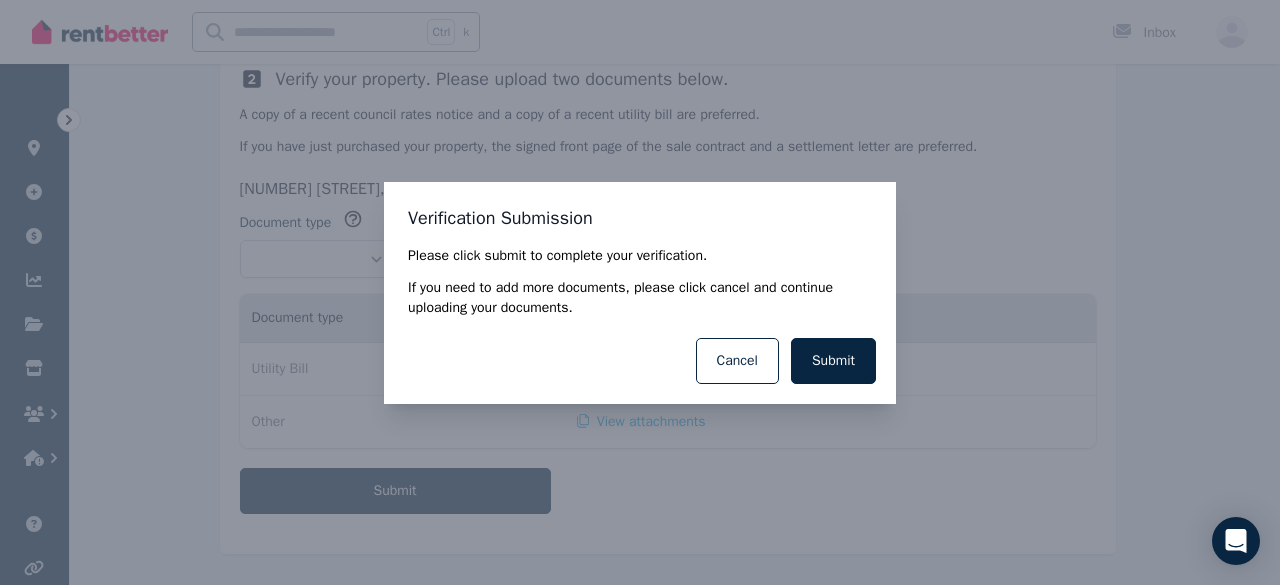 click on "Submit" at bounding box center [833, 361] 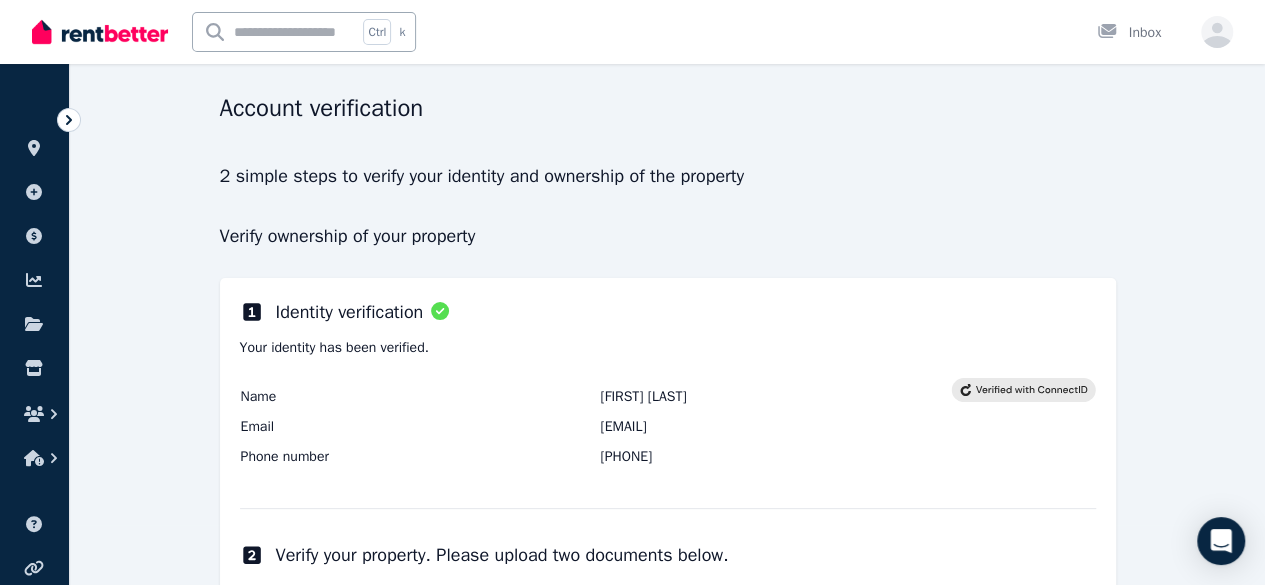 scroll, scrollTop: 0, scrollLeft: 0, axis: both 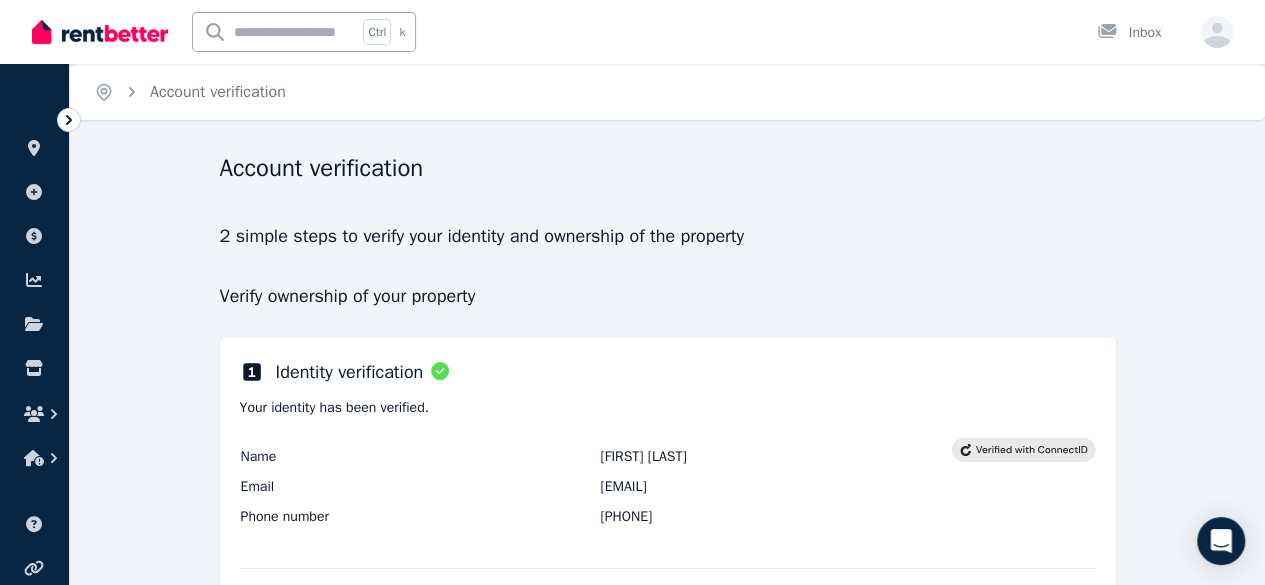 click at bounding box center [100, 32] 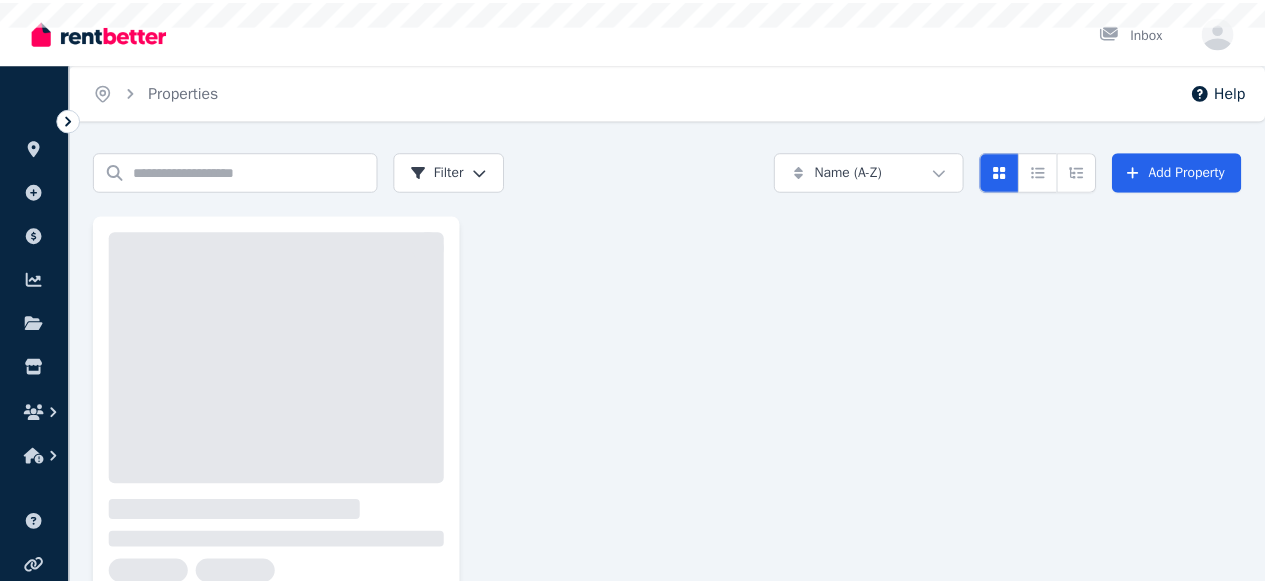 scroll, scrollTop: 0, scrollLeft: 0, axis: both 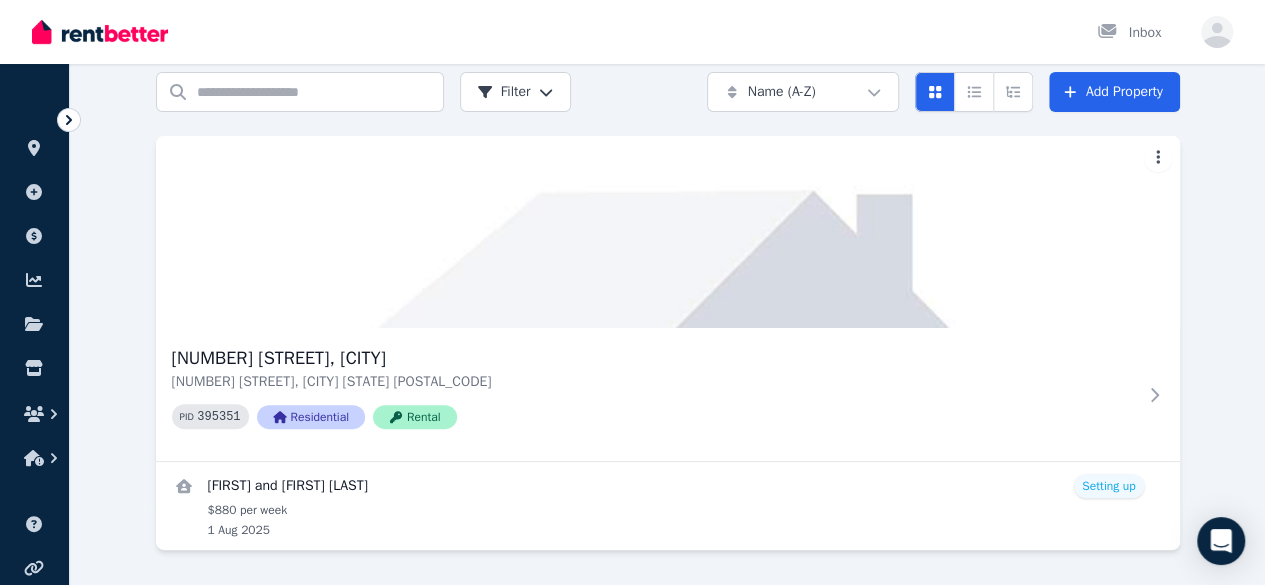 click 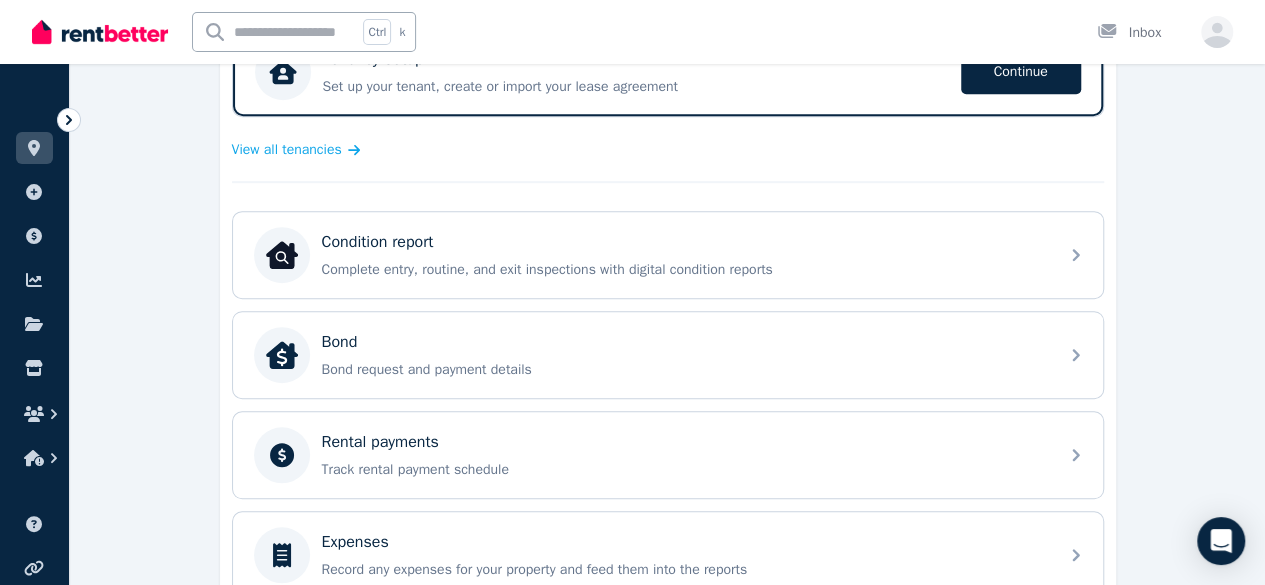 scroll, scrollTop: 537, scrollLeft: 0, axis: vertical 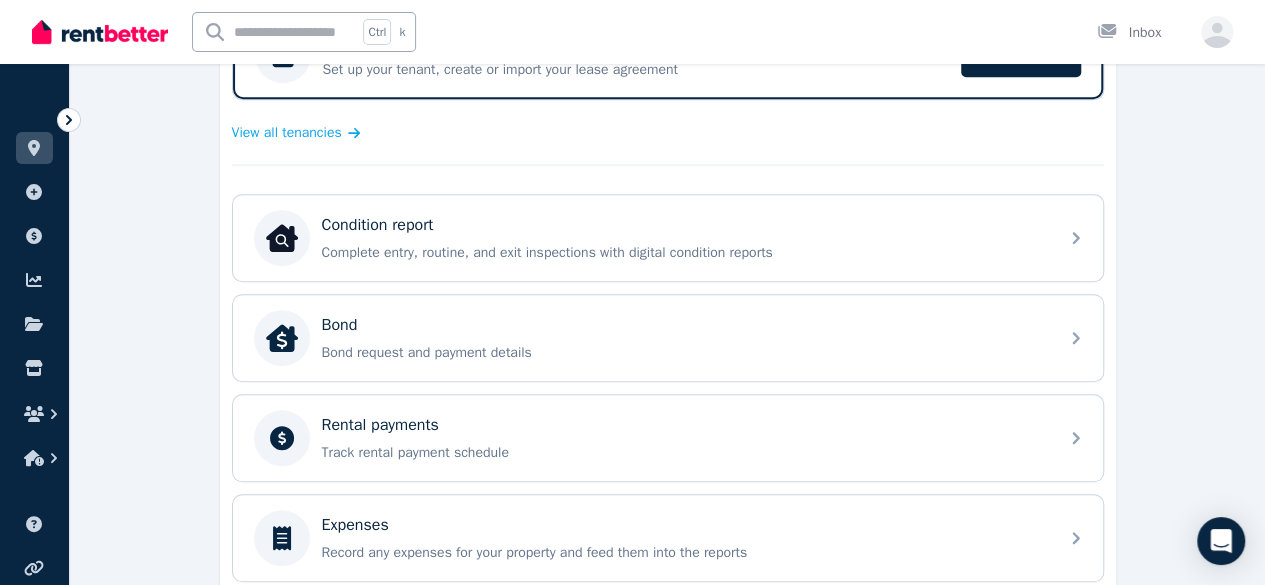 click on "Condition report Complete entry, routine, and exit inspections with digital condition reports" at bounding box center (684, 238) 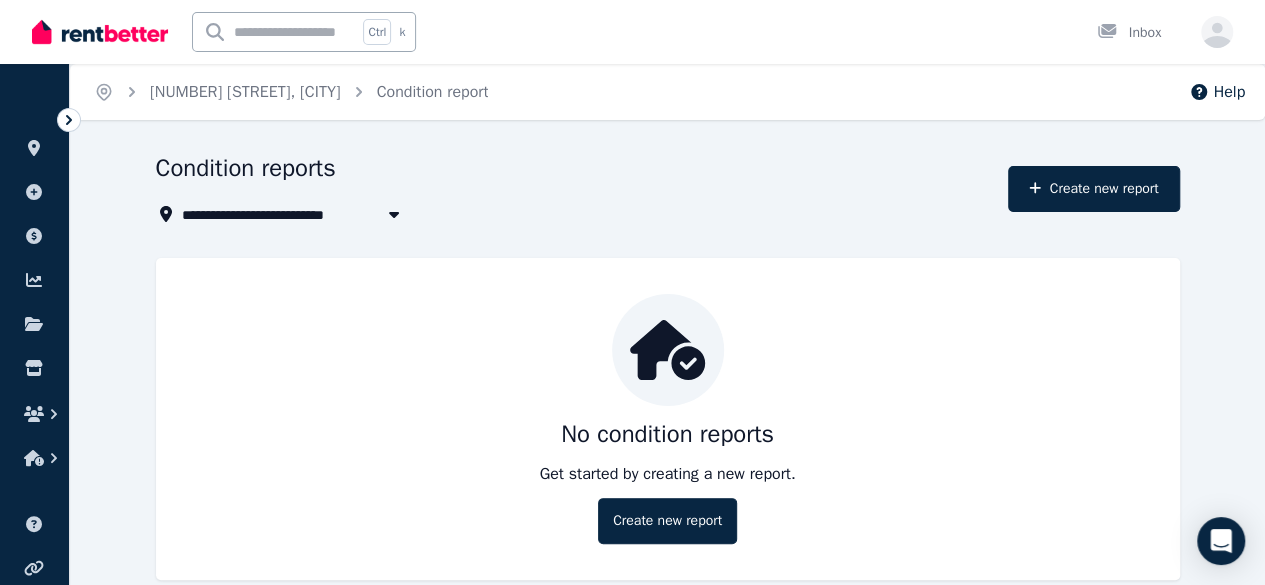 scroll, scrollTop: 30, scrollLeft: 0, axis: vertical 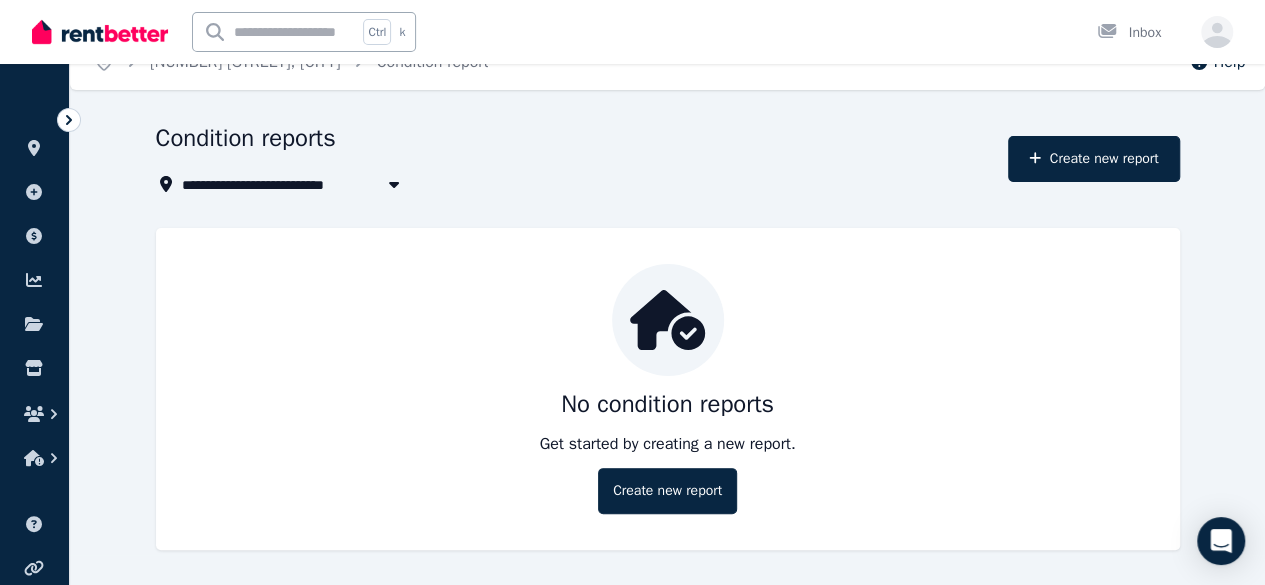 click on "Create new report" at bounding box center (667, 491) 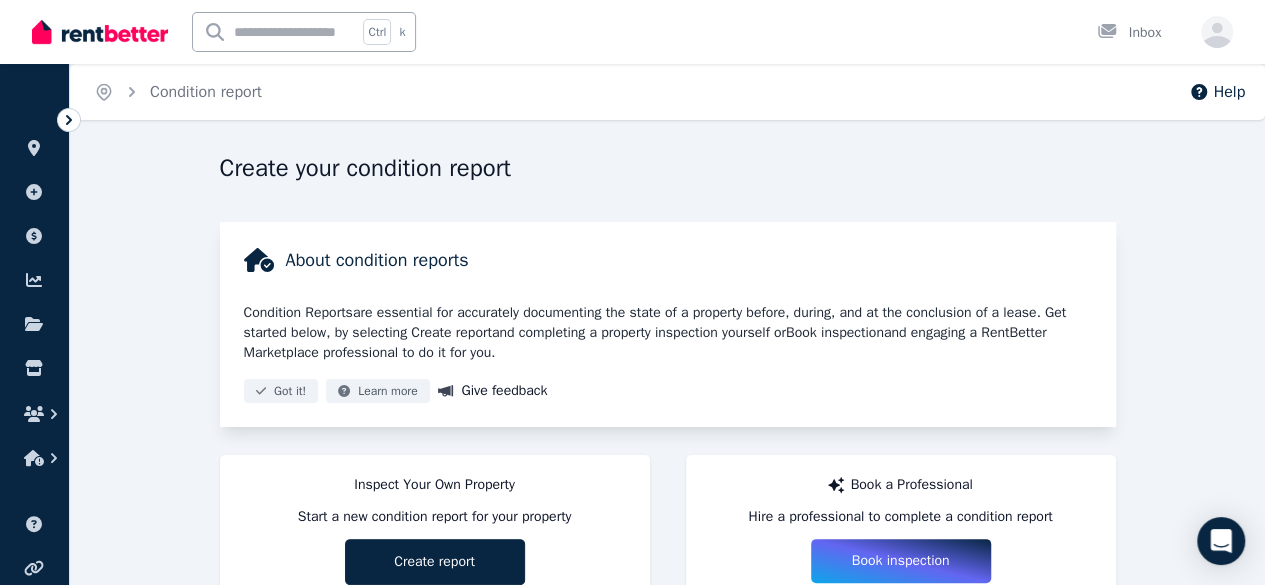 scroll, scrollTop: 75, scrollLeft: 0, axis: vertical 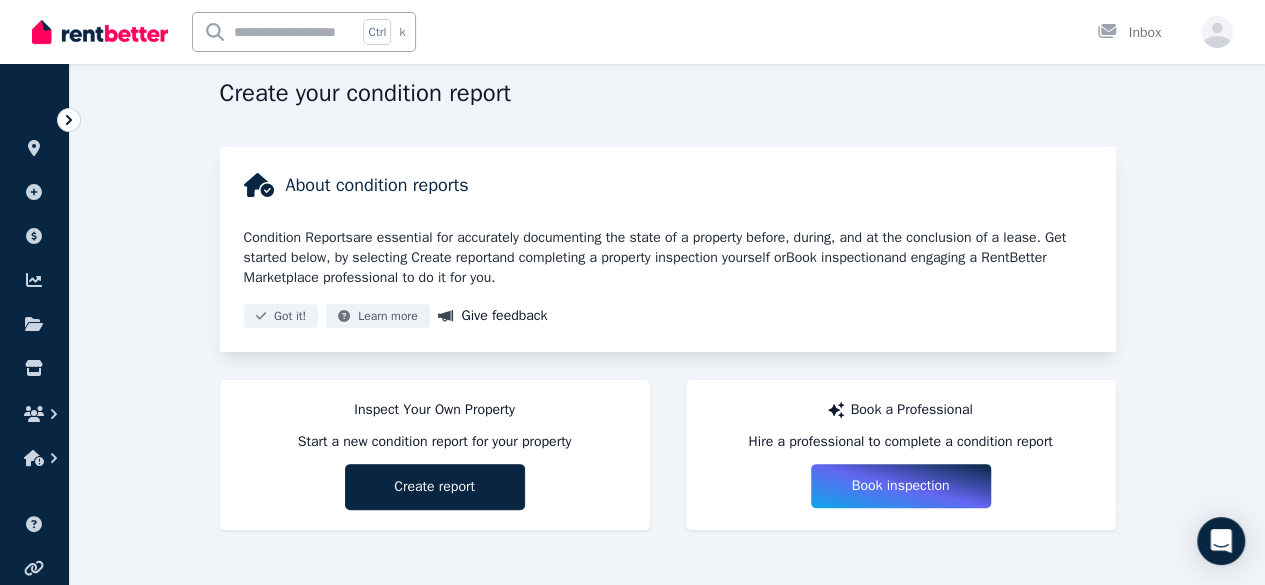 click on "Create report" at bounding box center [435, 487] 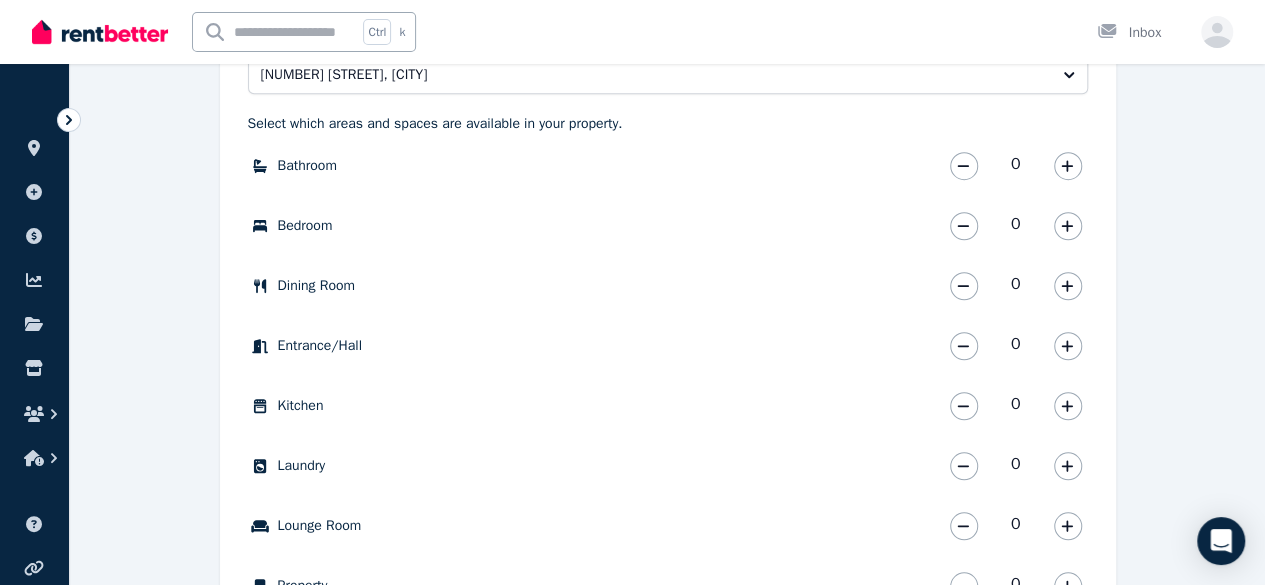 scroll, scrollTop: 626, scrollLeft: 0, axis: vertical 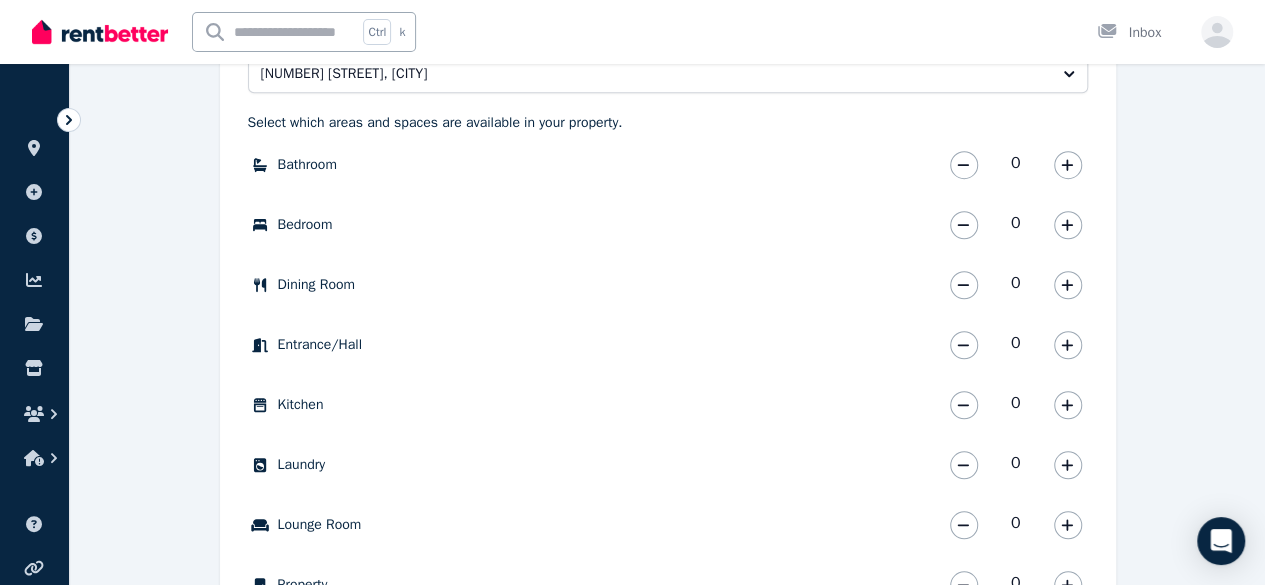 click at bounding box center (1068, 165) 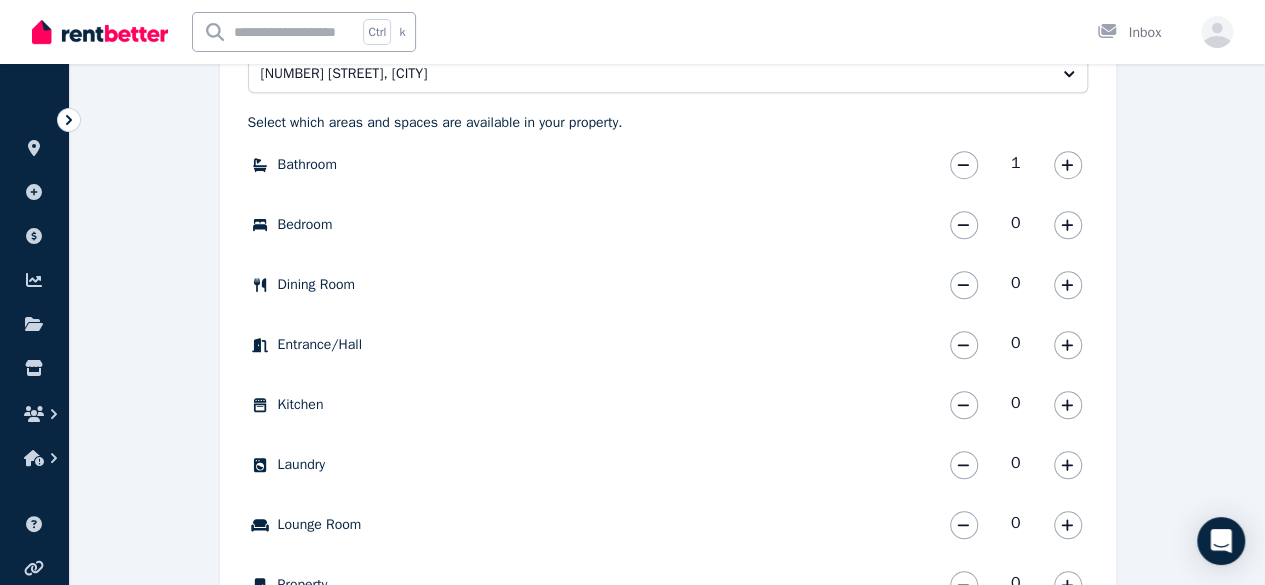 click at bounding box center (1068, 165) 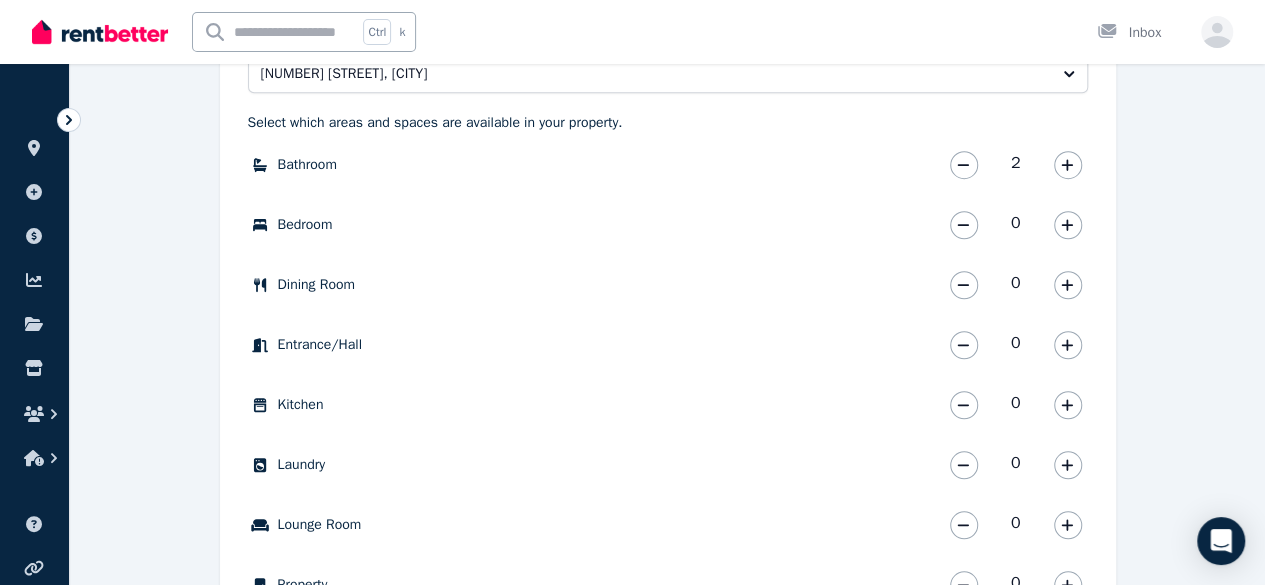 click at bounding box center [1068, 225] 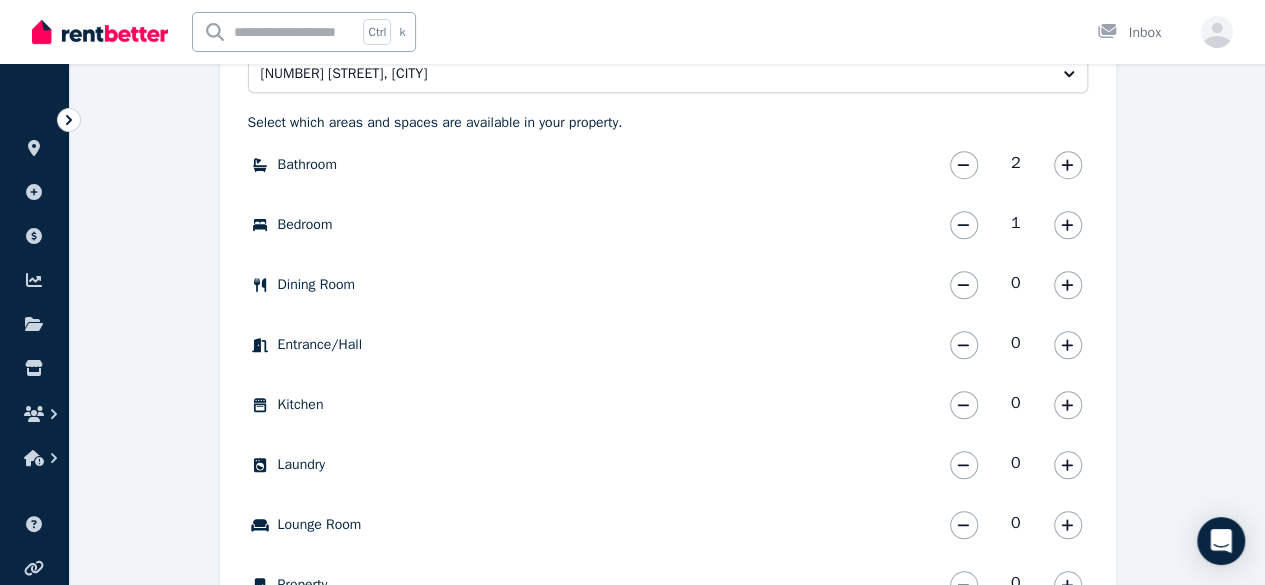 click at bounding box center [1068, 225] 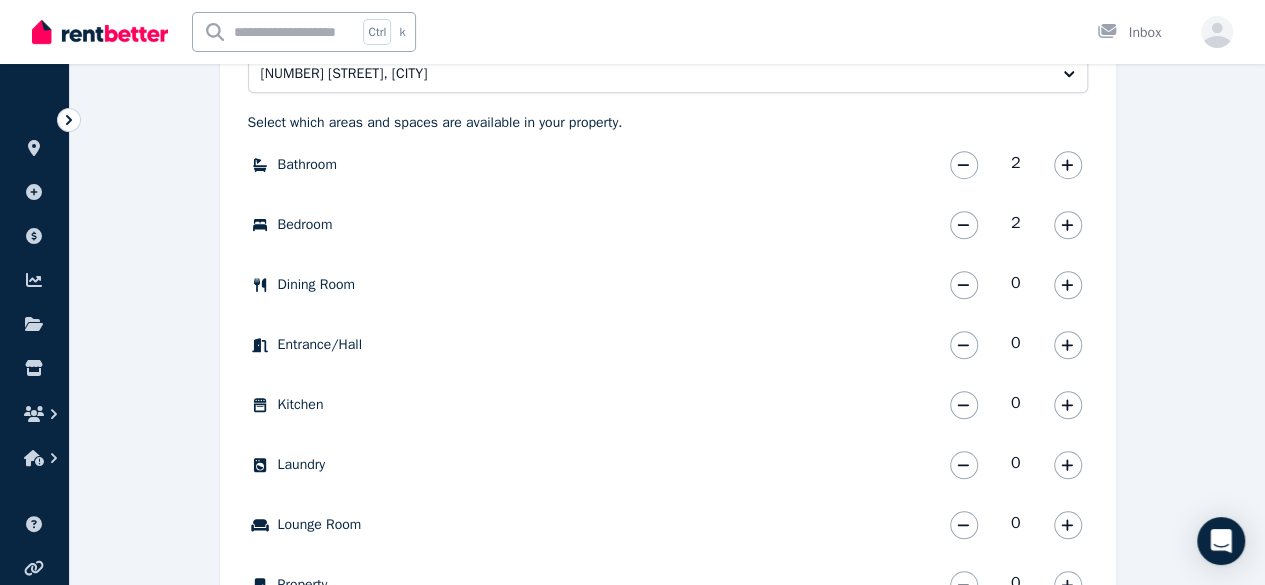 click at bounding box center [1068, 225] 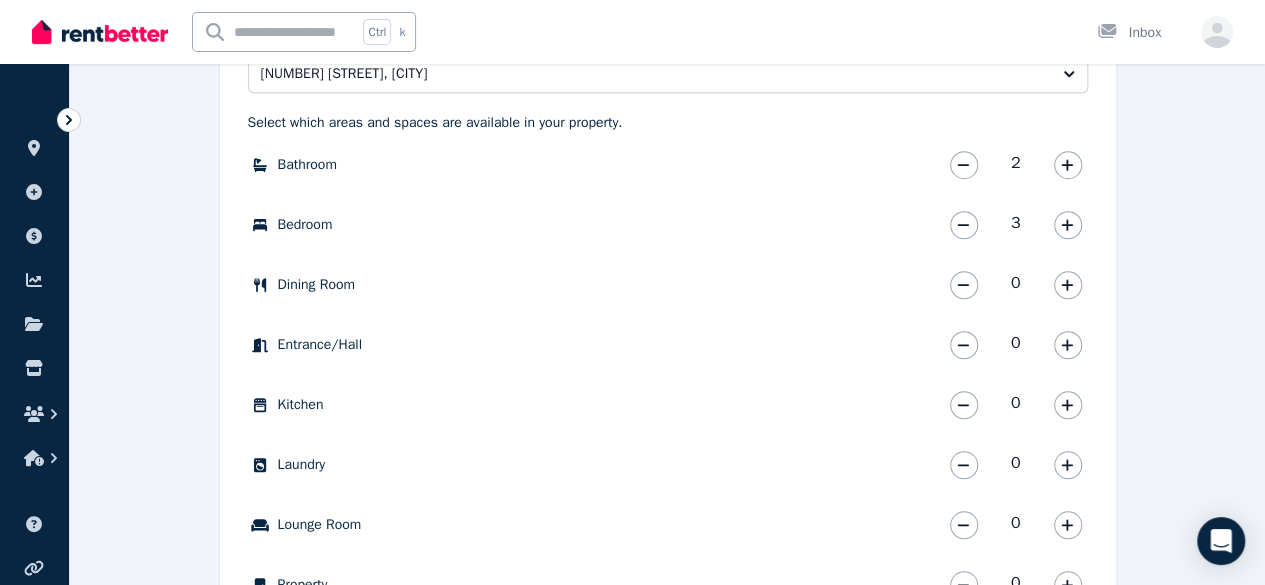 click at bounding box center [1068, 225] 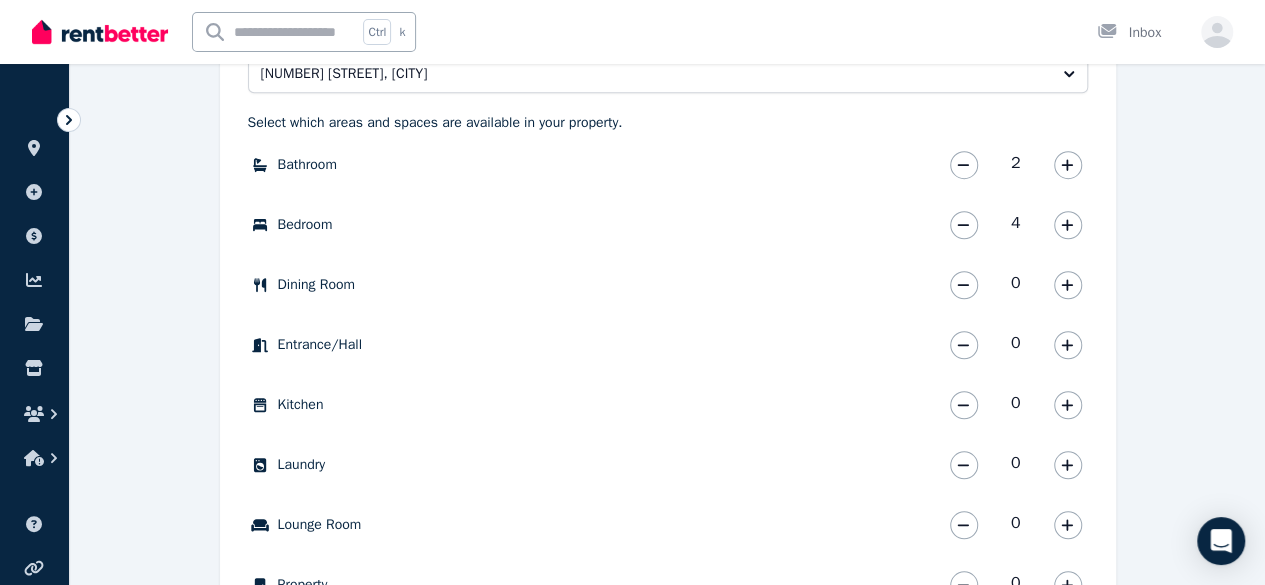 click 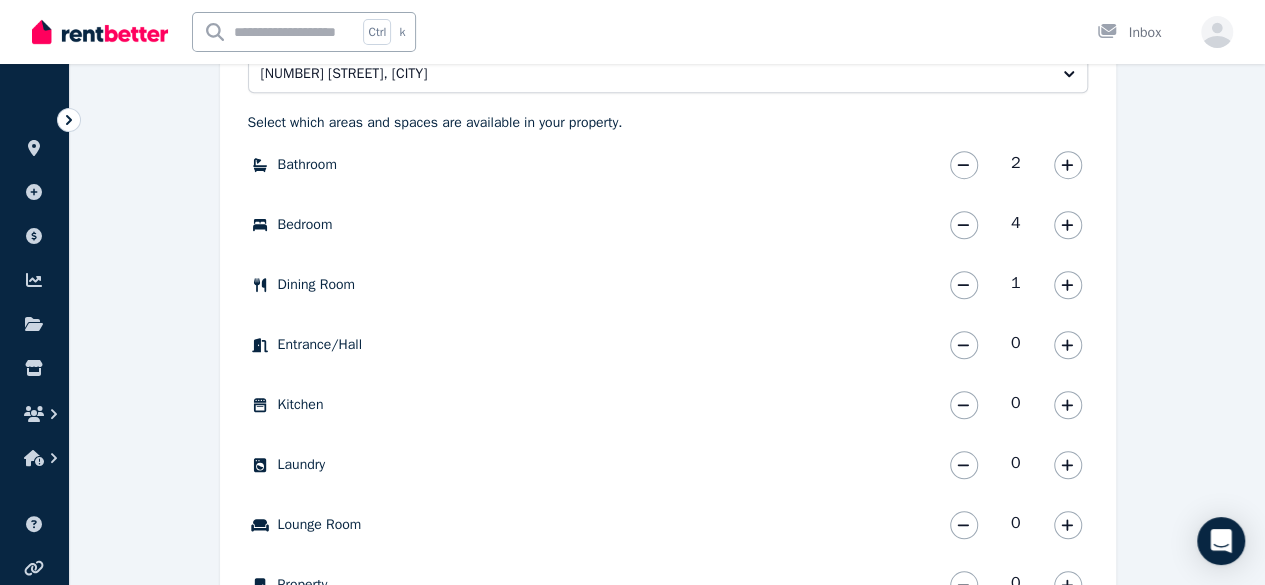 click 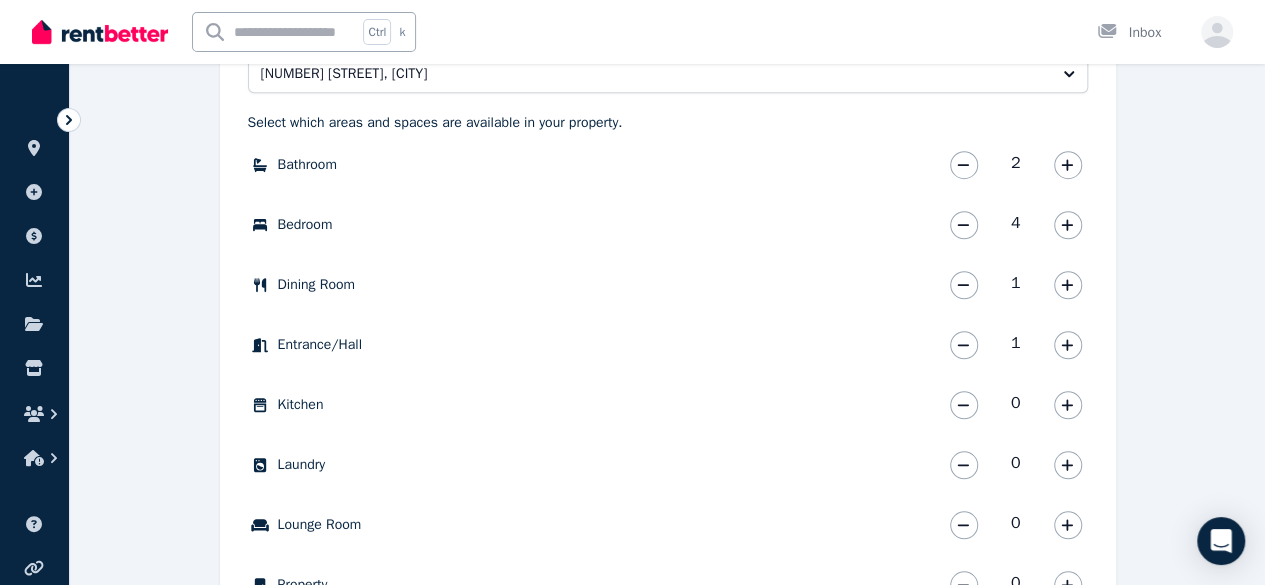 click at bounding box center (1068, 405) 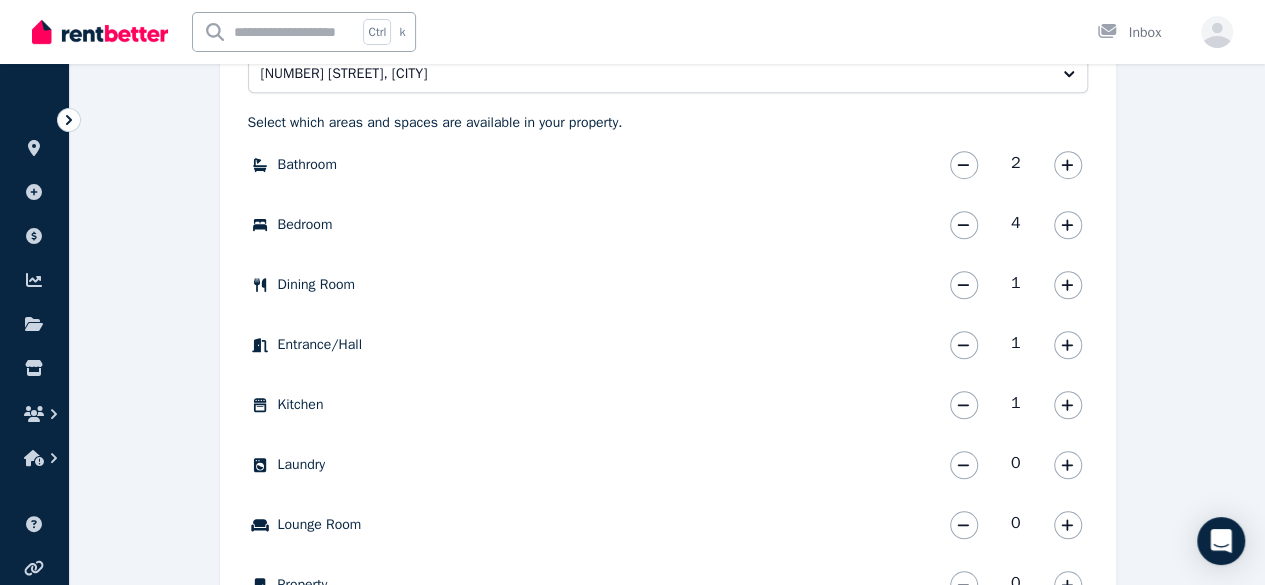 click 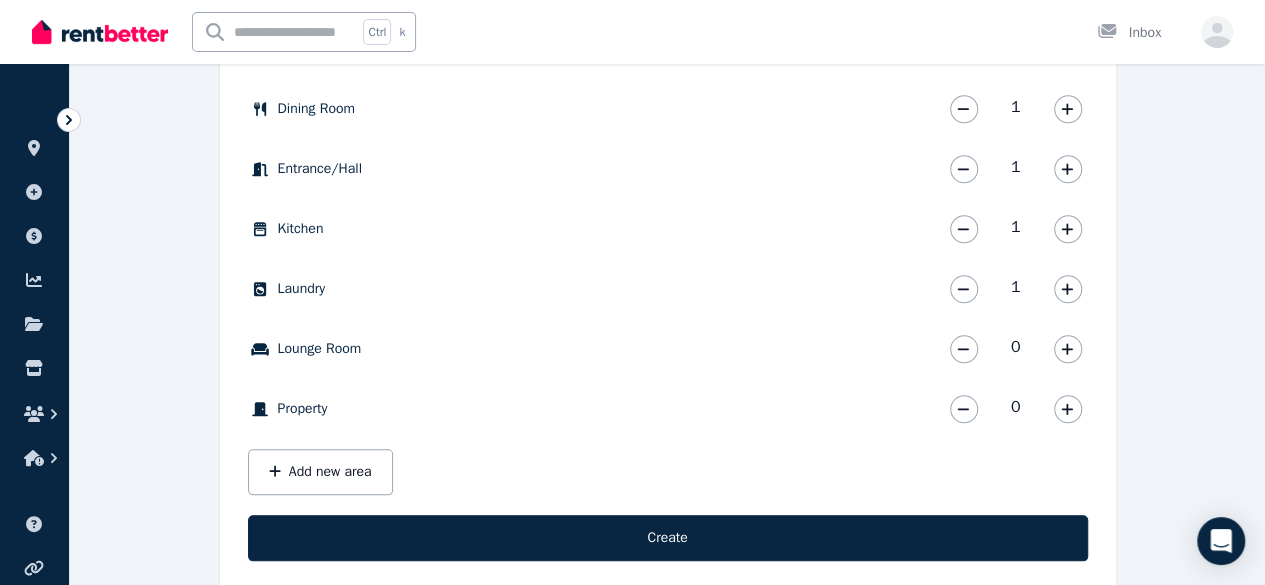 scroll, scrollTop: 840, scrollLeft: 0, axis: vertical 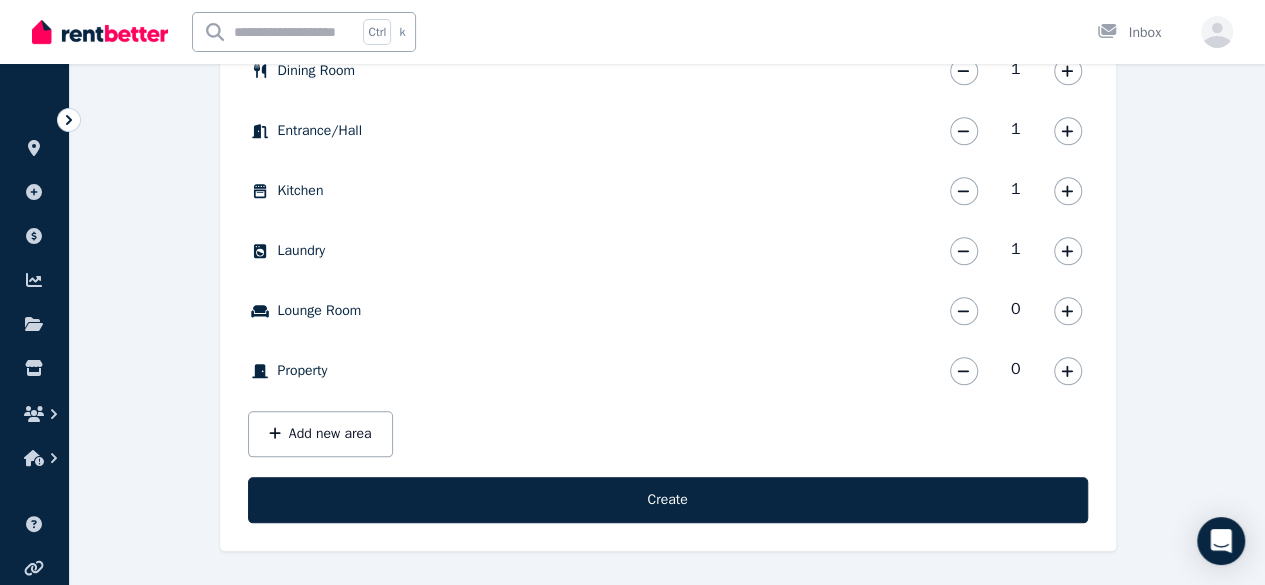 click at bounding box center (1068, 311) 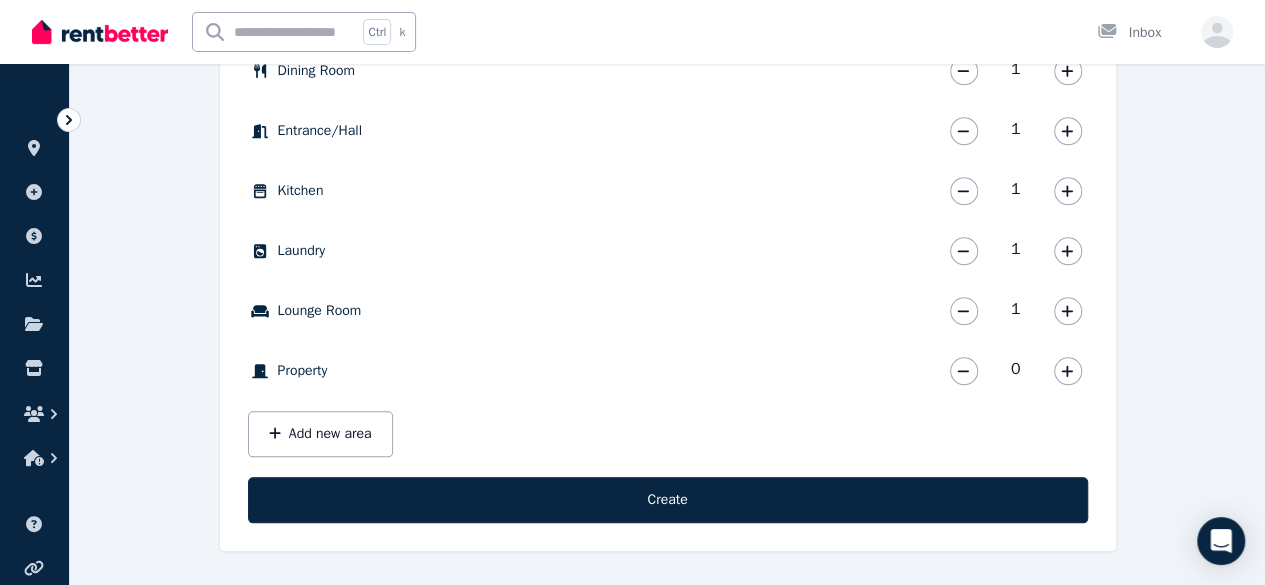 click 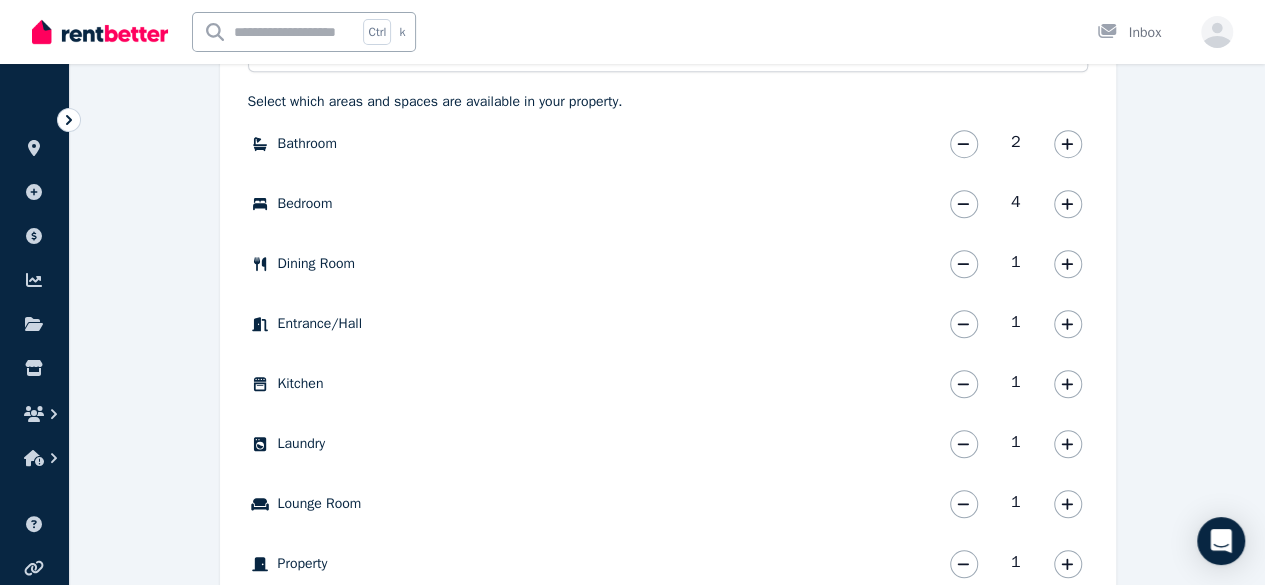 scroll, scrollTop: 753, scrollLeft: 0, axis: vertical 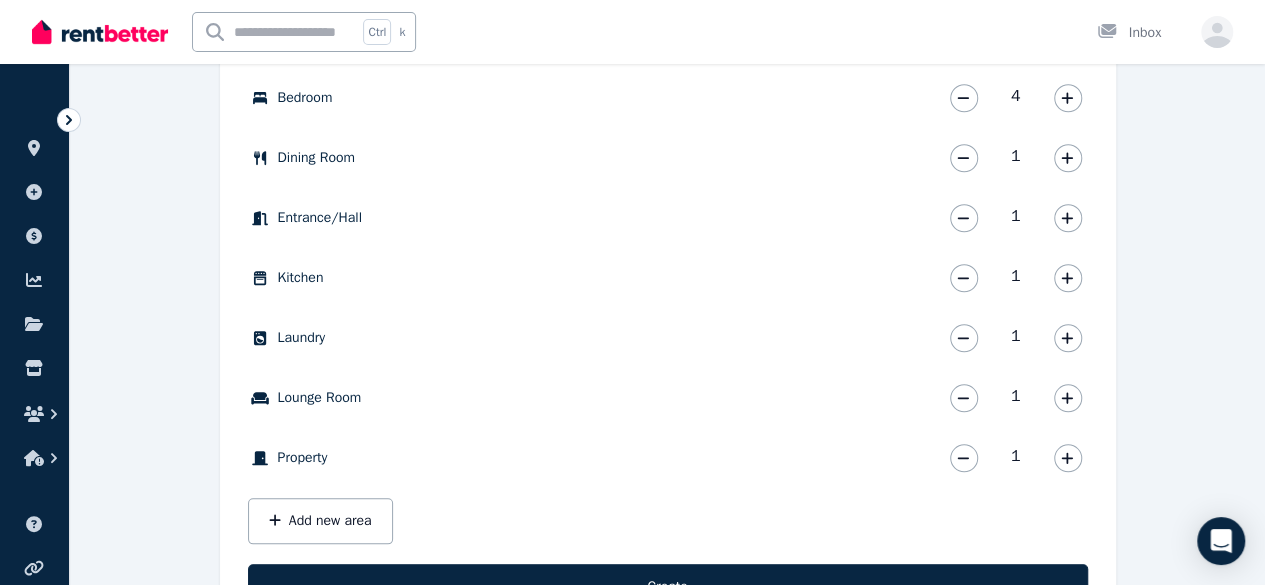 click on "Add new area" at bounding box center [320, 521] 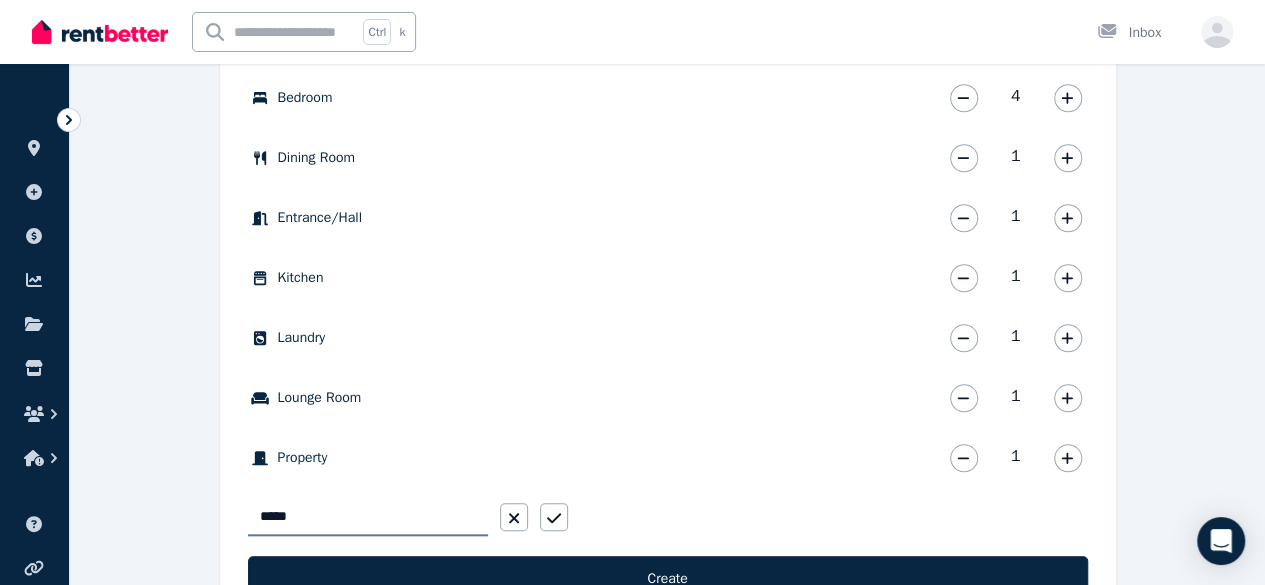 type on "******" 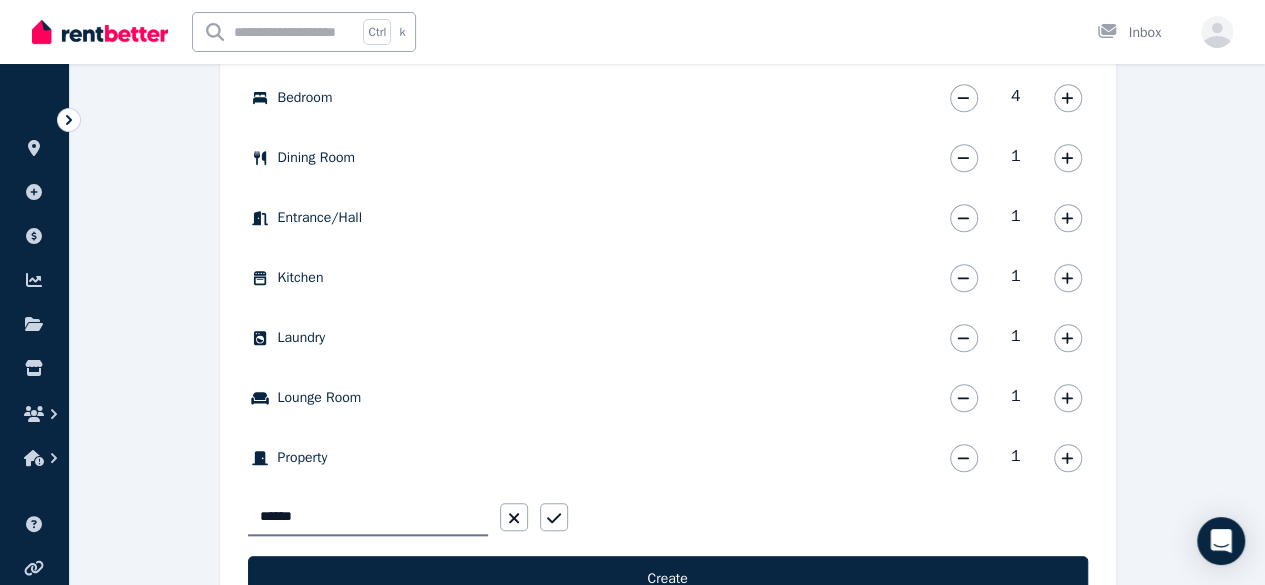click at bounding box center (554, 517) 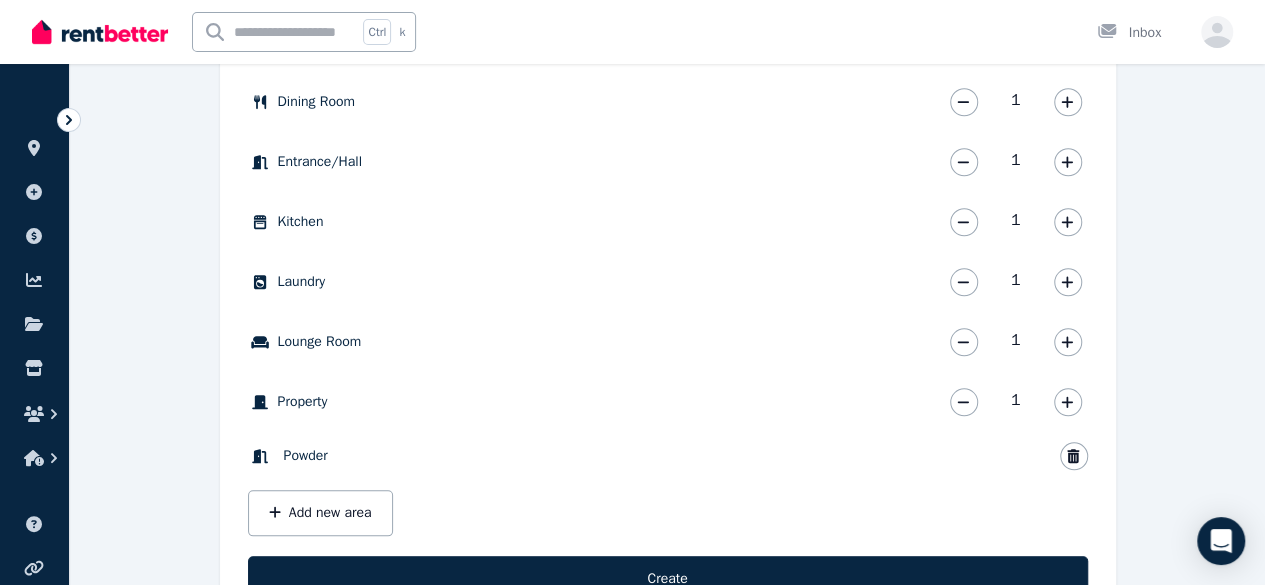 scroll, scrollTop: 815, scrollLeft: 0, axis: vertical 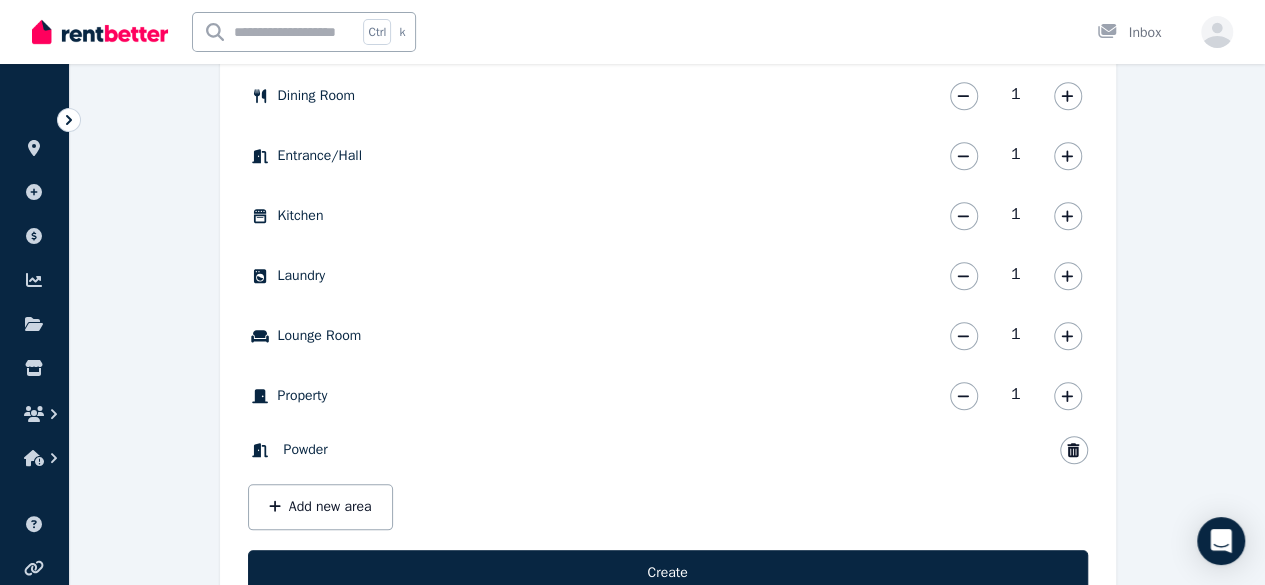 click on "Add new area" at bounding box center (320, 507) 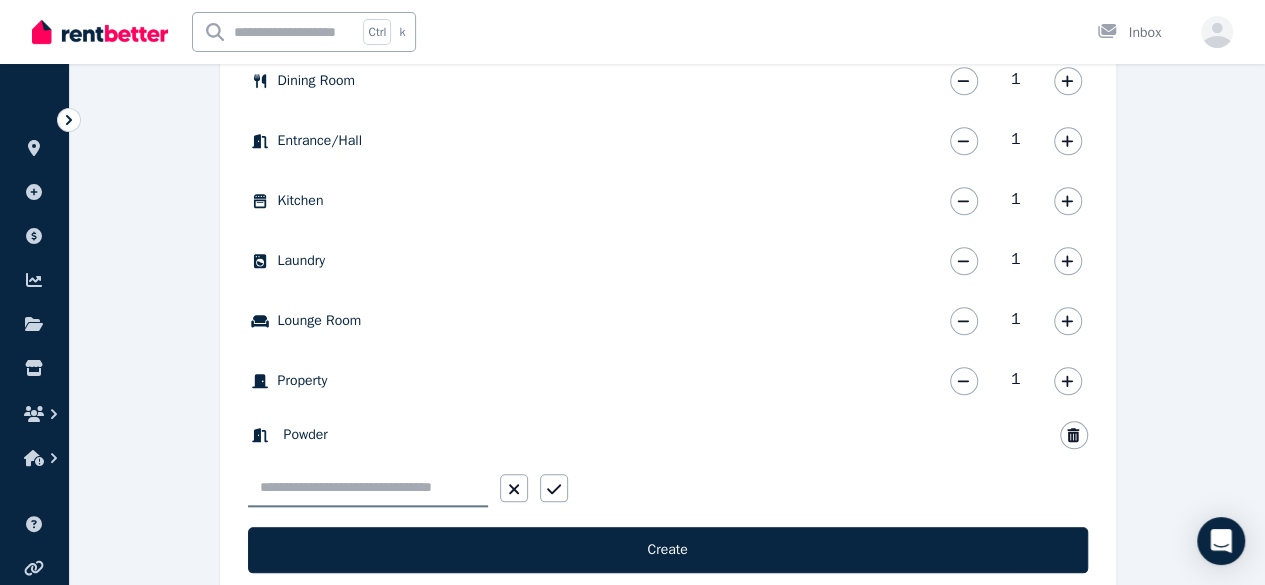 scroll, scrollTop: 831, scrollLeft: 0, axis: vertical 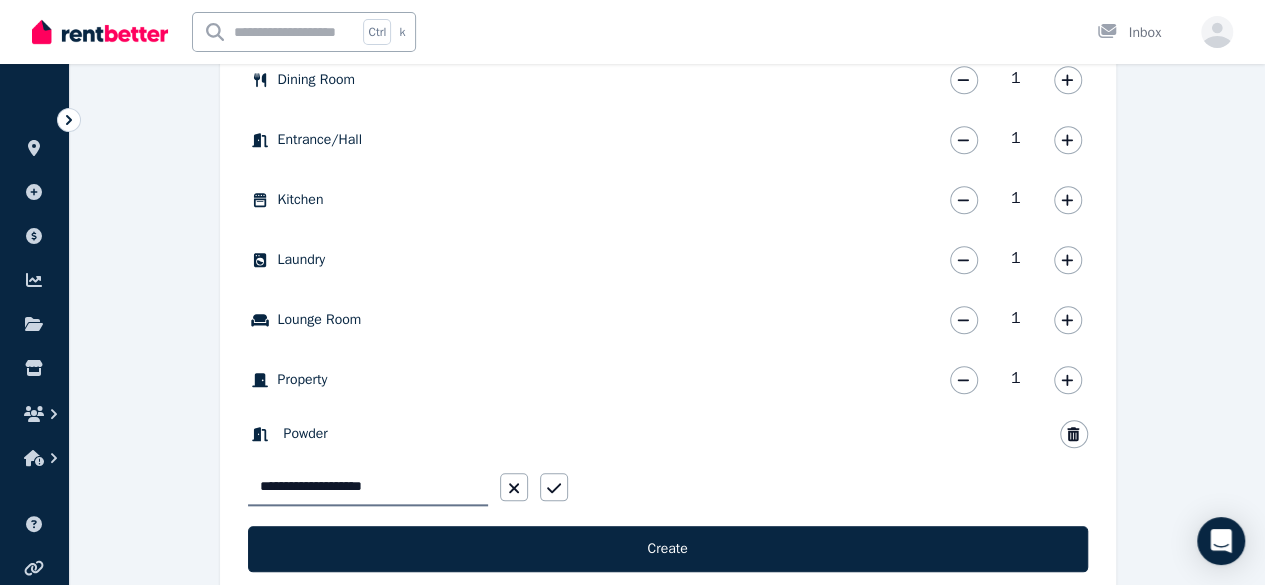 type on "**********" 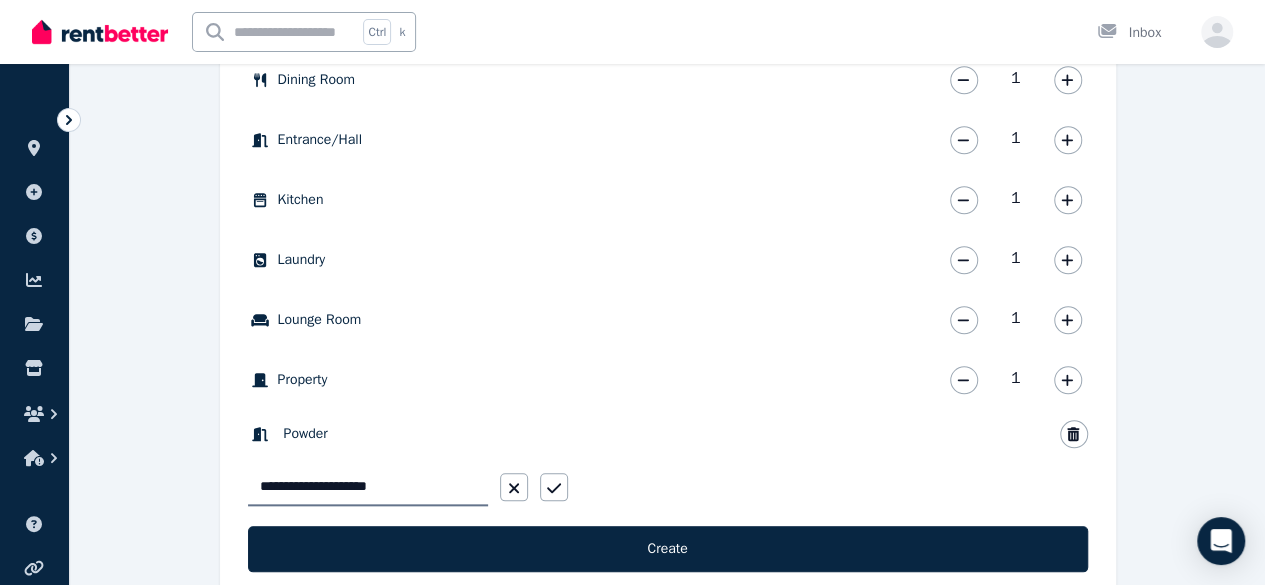 click 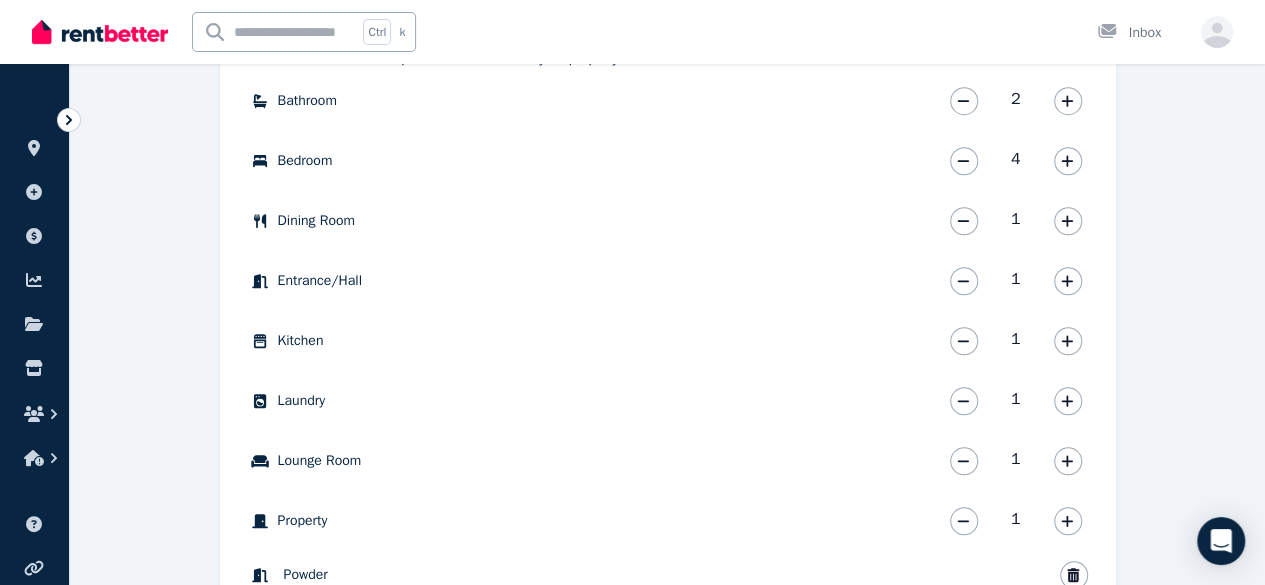 scroll, scrollTop: 936, scrollLeft: 0, axis: vertical 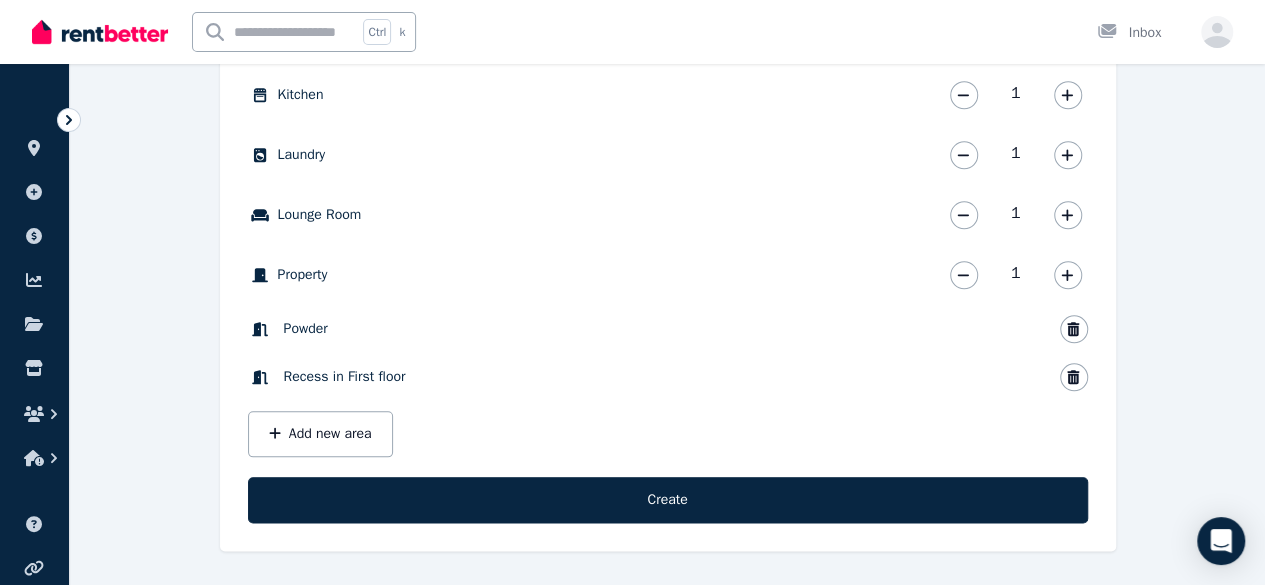 click at bounding box center (1074, 329) 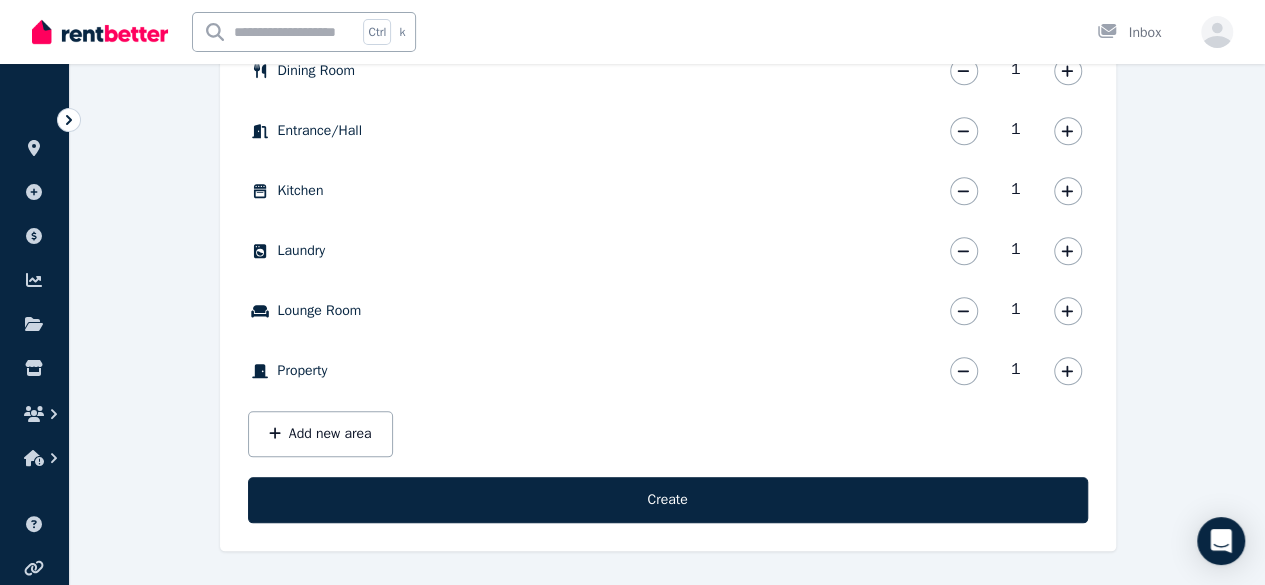 click on "Add new area" at bounding box center [320, 434] 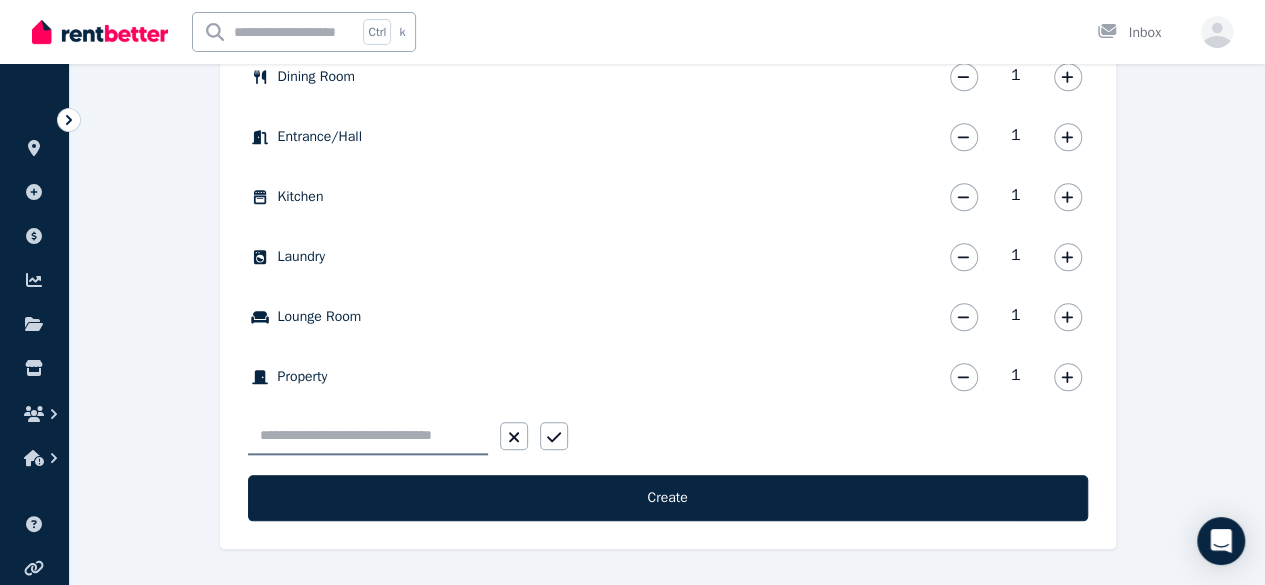 scroll, scrollTop: 832, scrollLeft: 0, axis: vertical 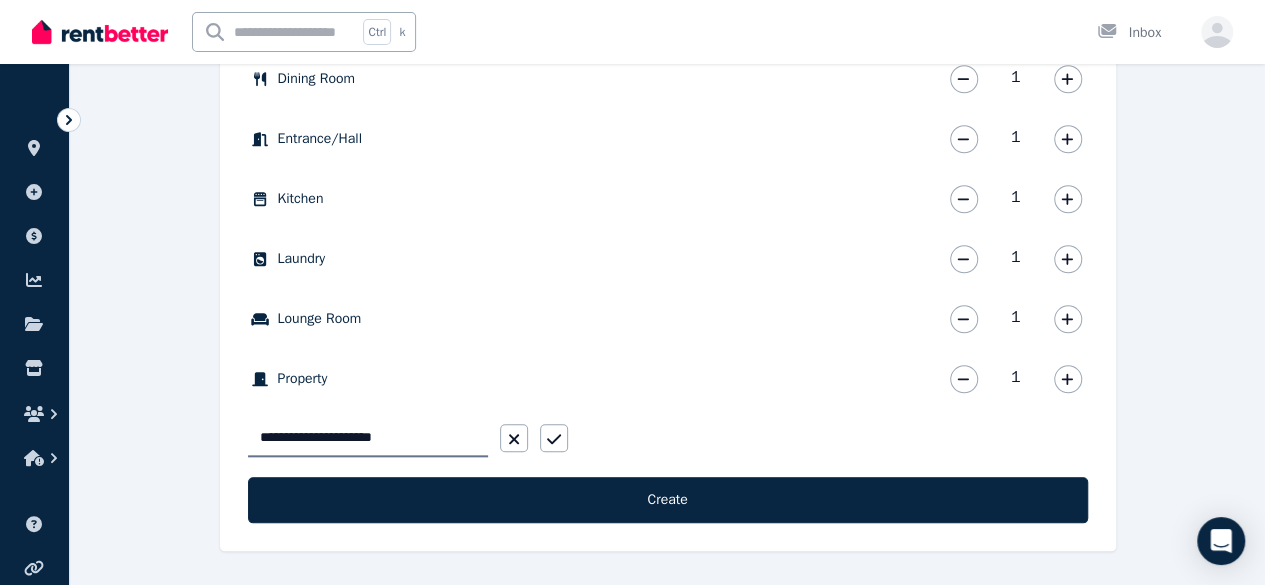 type on "**********" 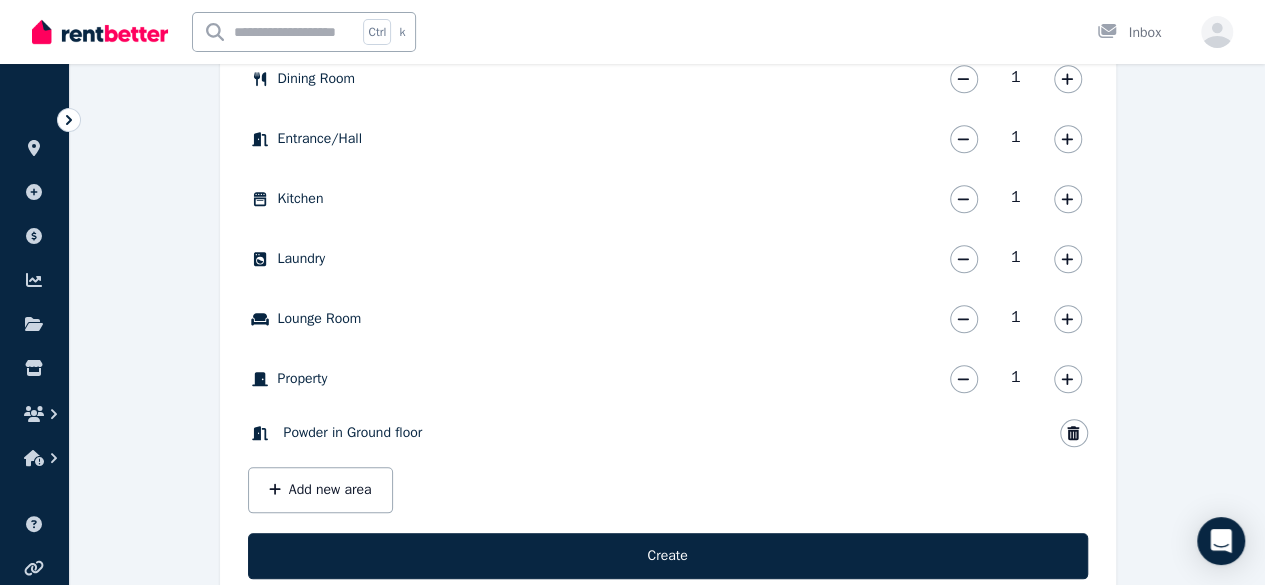 click on "Add new area" at bounding box center [320, 490] 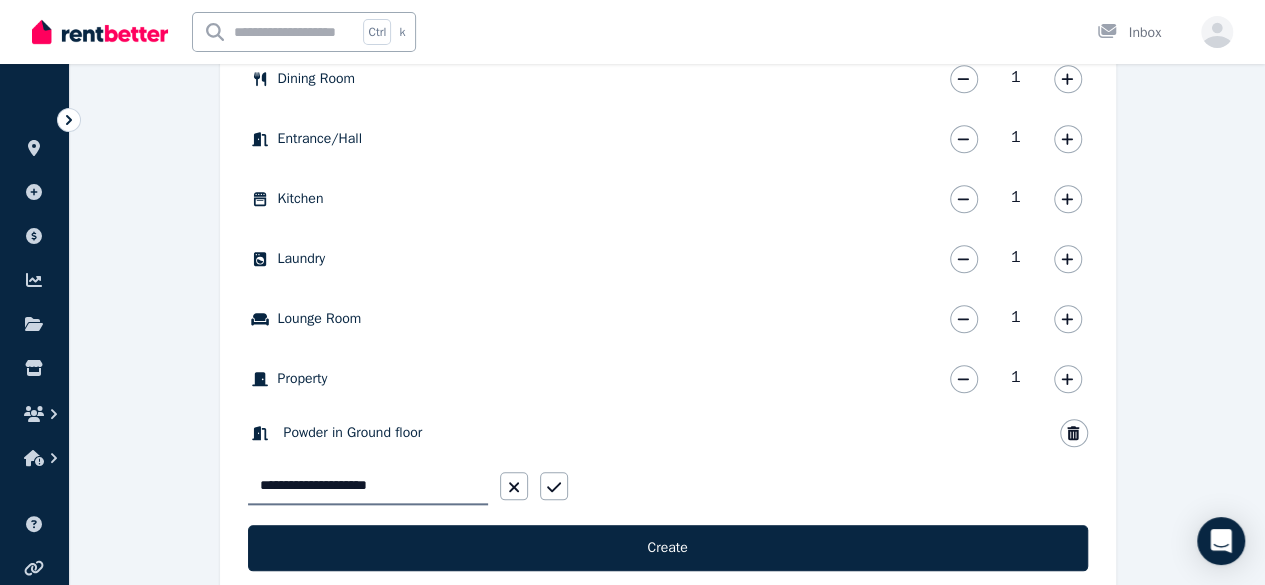 type on "**********" 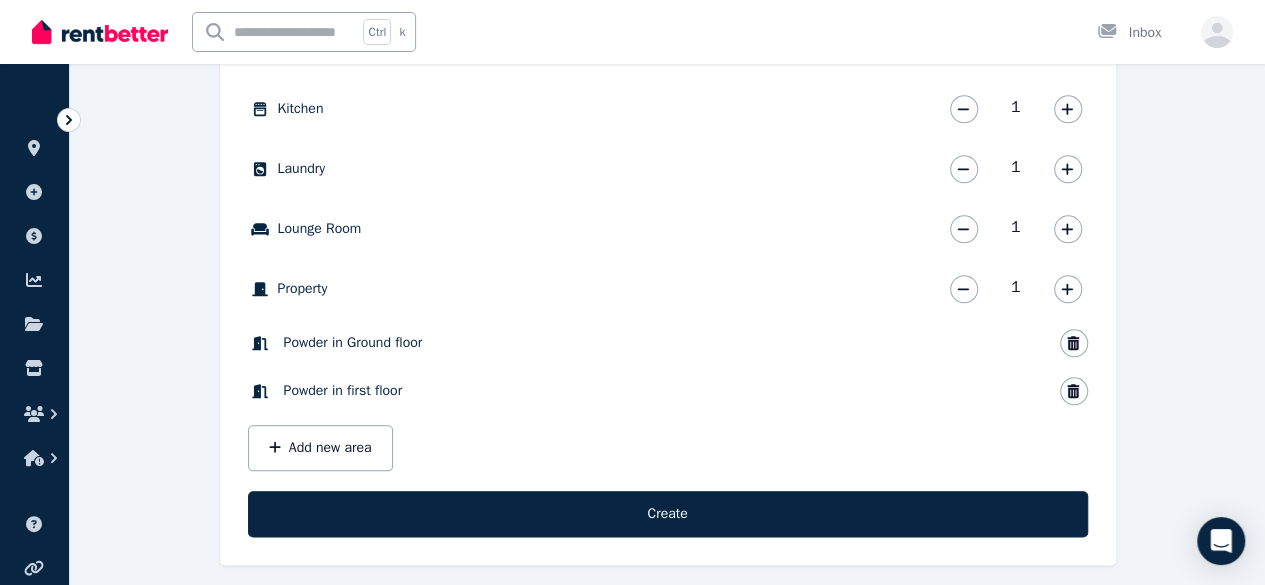 scroll, scrollTop: 936, scrollLeft: 0, axis: vertical 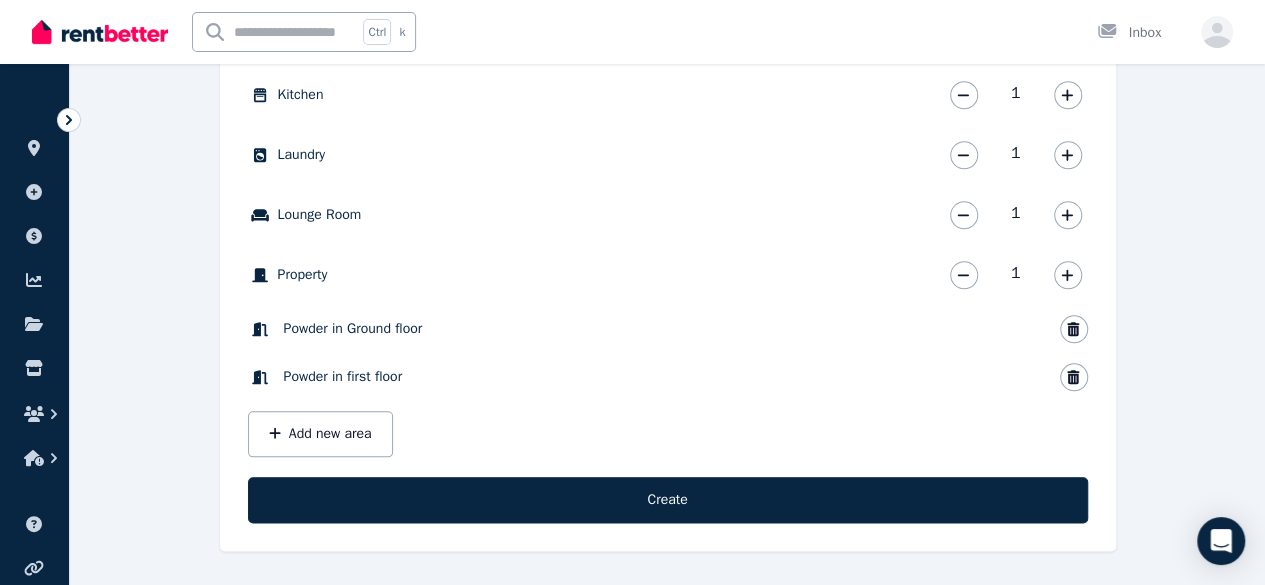 click on "Add new area" at bounding box center (320, 434) 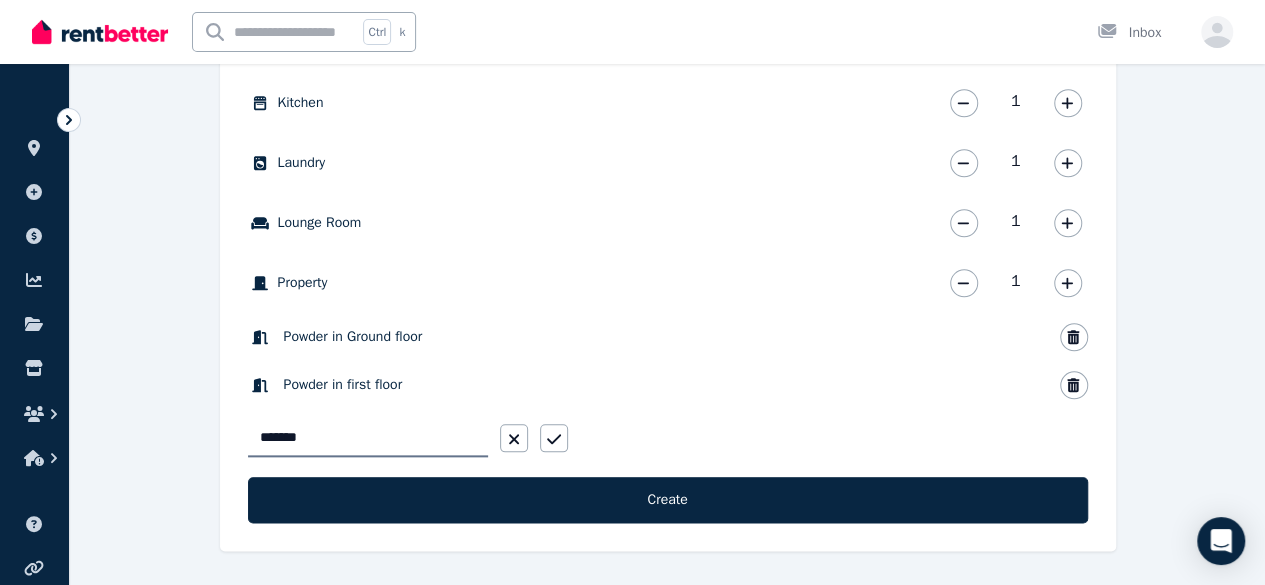 type on "**********" 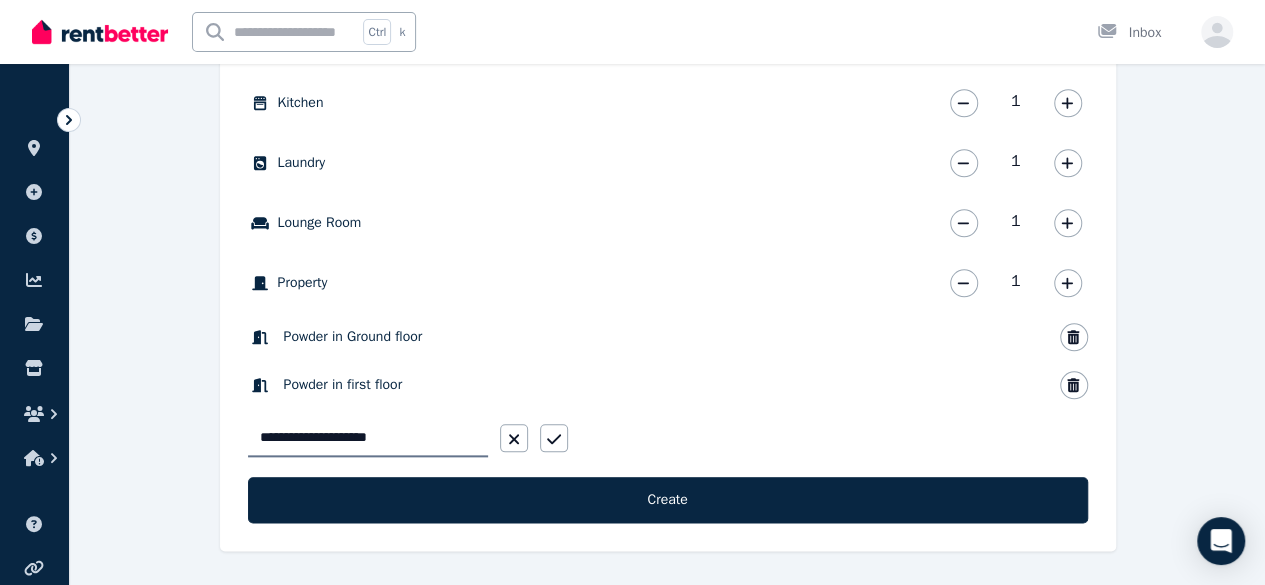 click 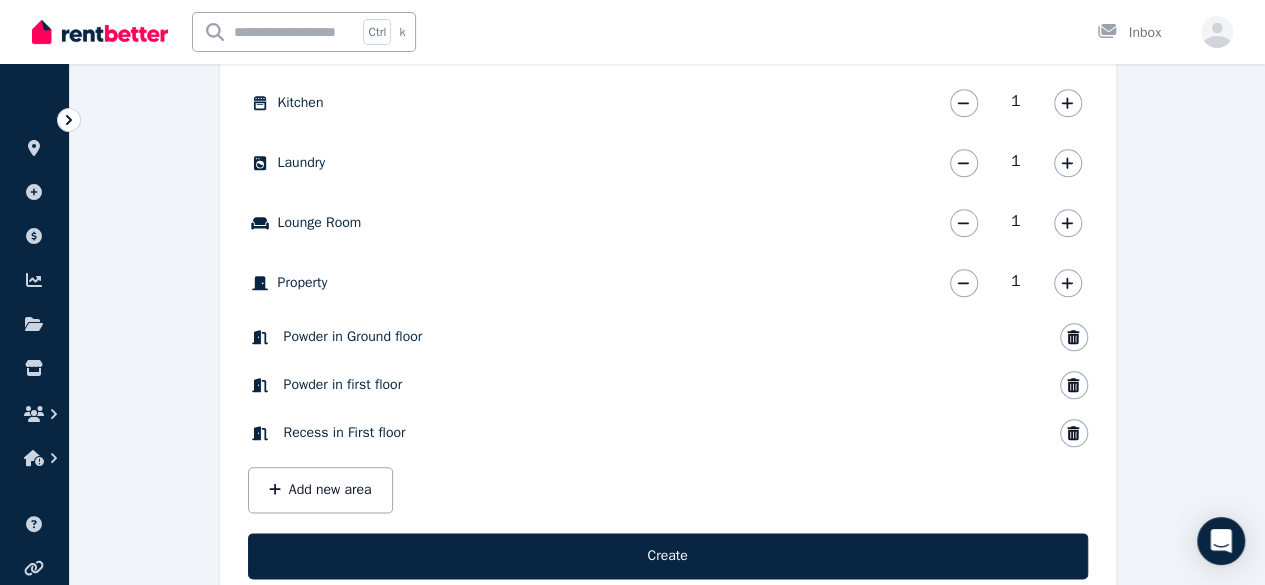 click on "Create" at bounding box center (668, 556) 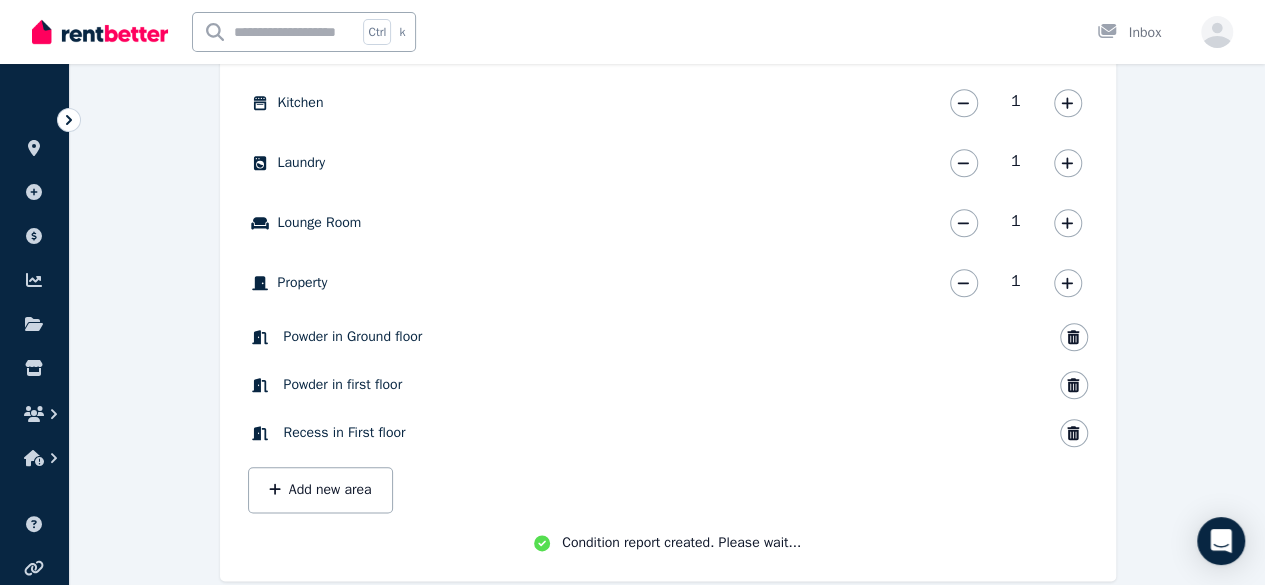 scroll, scrollTop: 932, scrollLeft: 0, axis: vertical 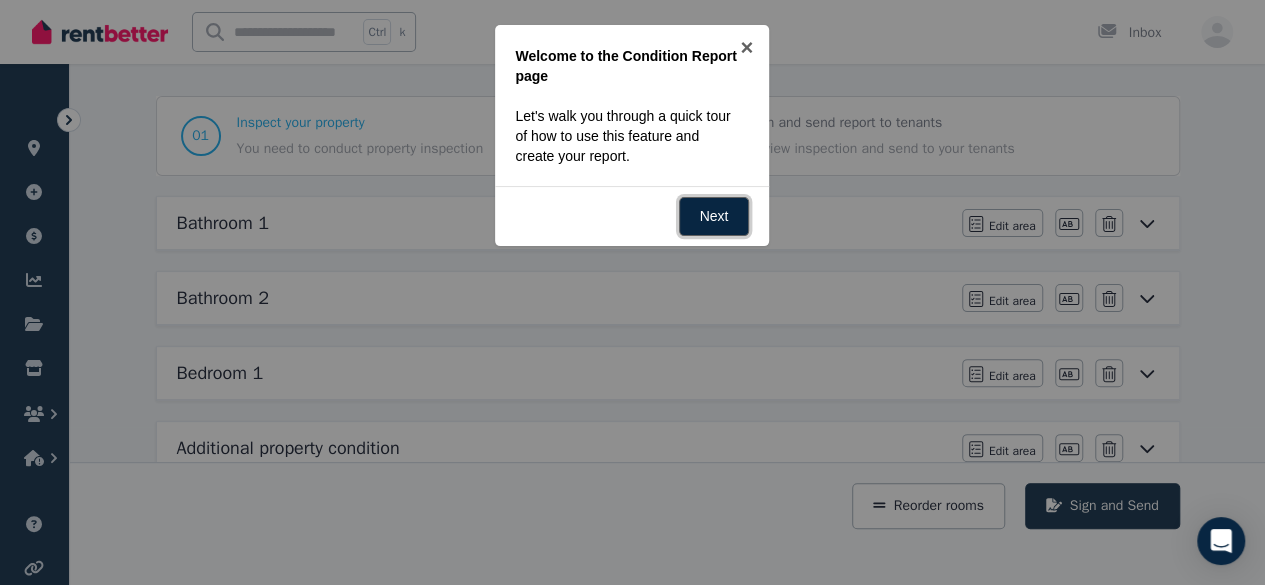 click on "Next" at bounding box center [714, 216] 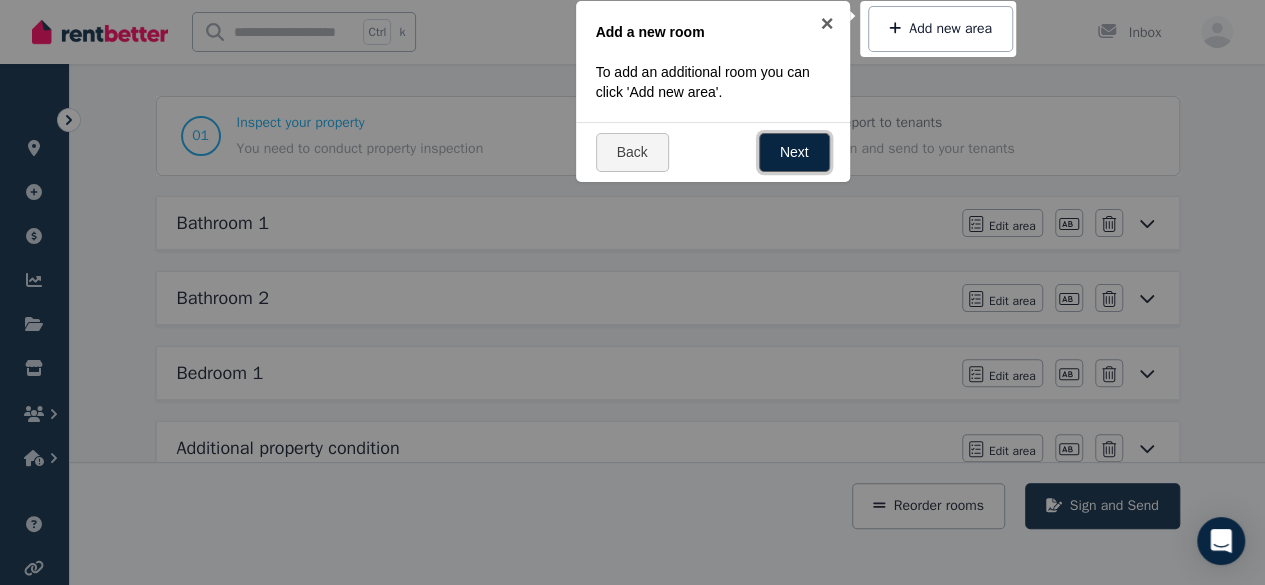 click on "Next" at bounding box center (794, 152) 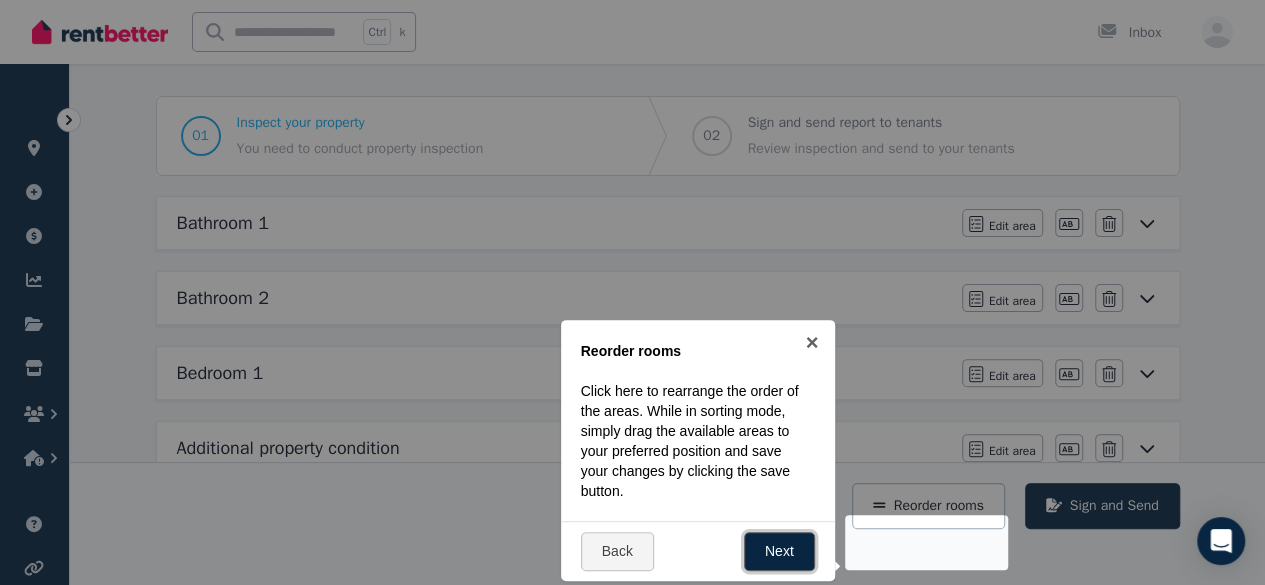 scroll, scrollTop: 438, scrollLeft: 0, axis: vertical 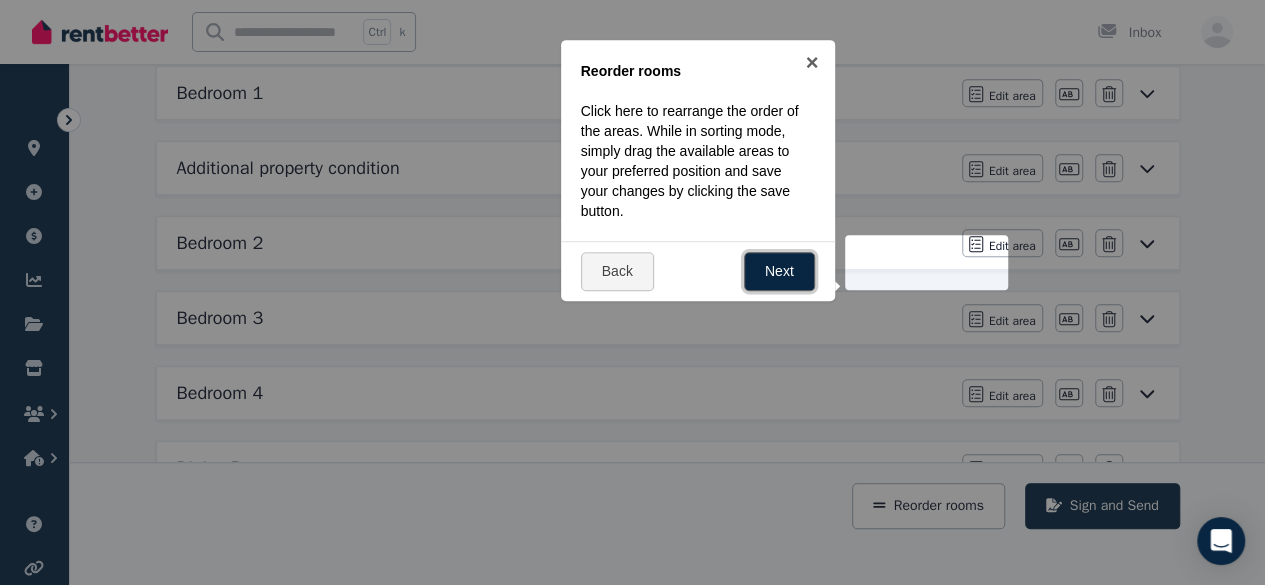 click on "Next" at bounding box center (779, 271) 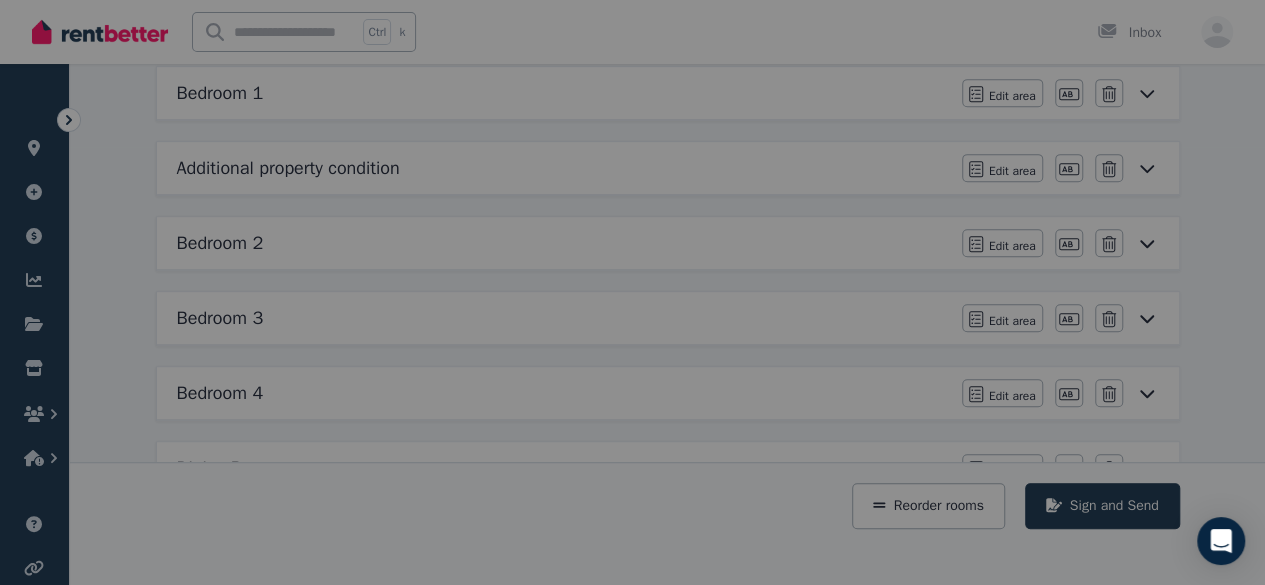 scroll, scrollTop: 87, scrollLeft: 0, axis: vertical 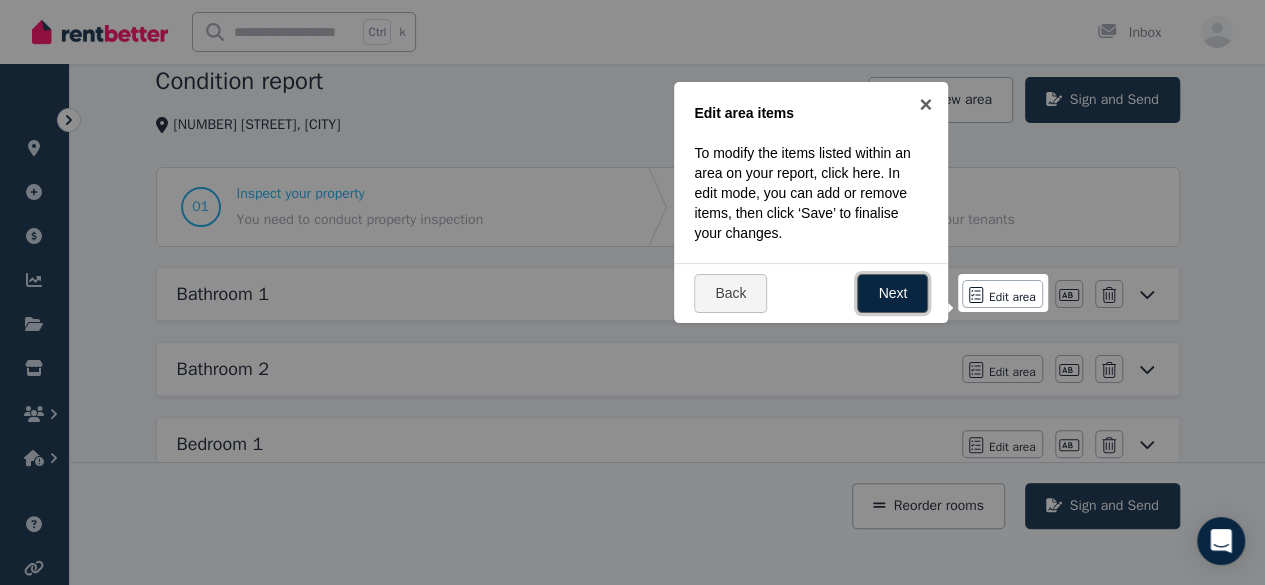 click on "Next" at bounding box center [892, 293] 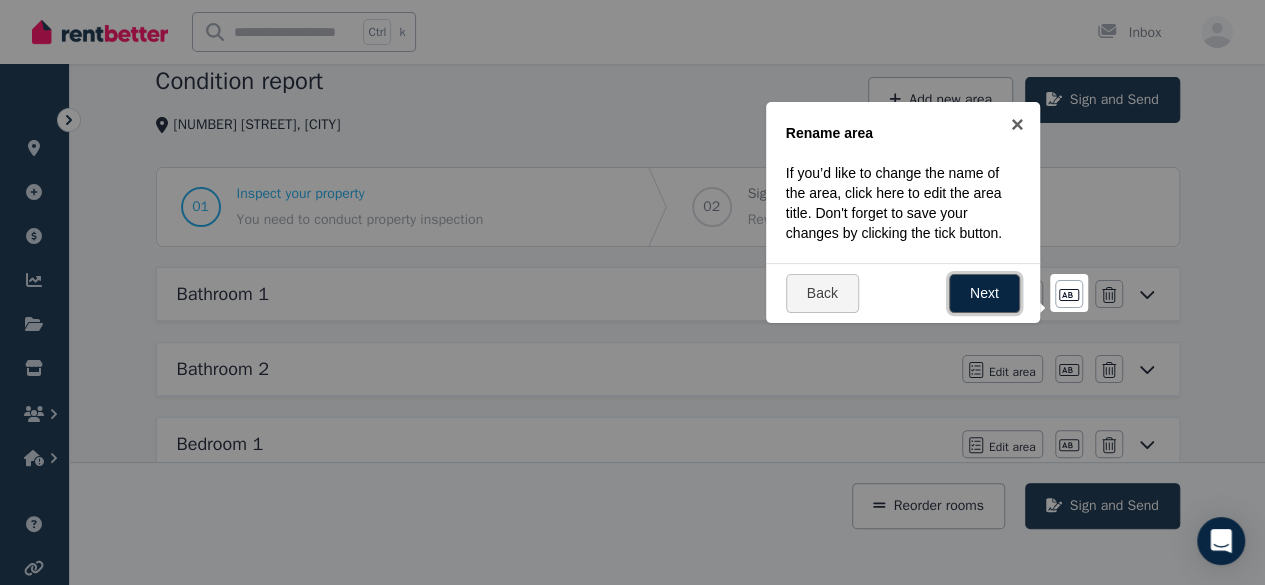 click on "Next" at bounding box center [984, 293] 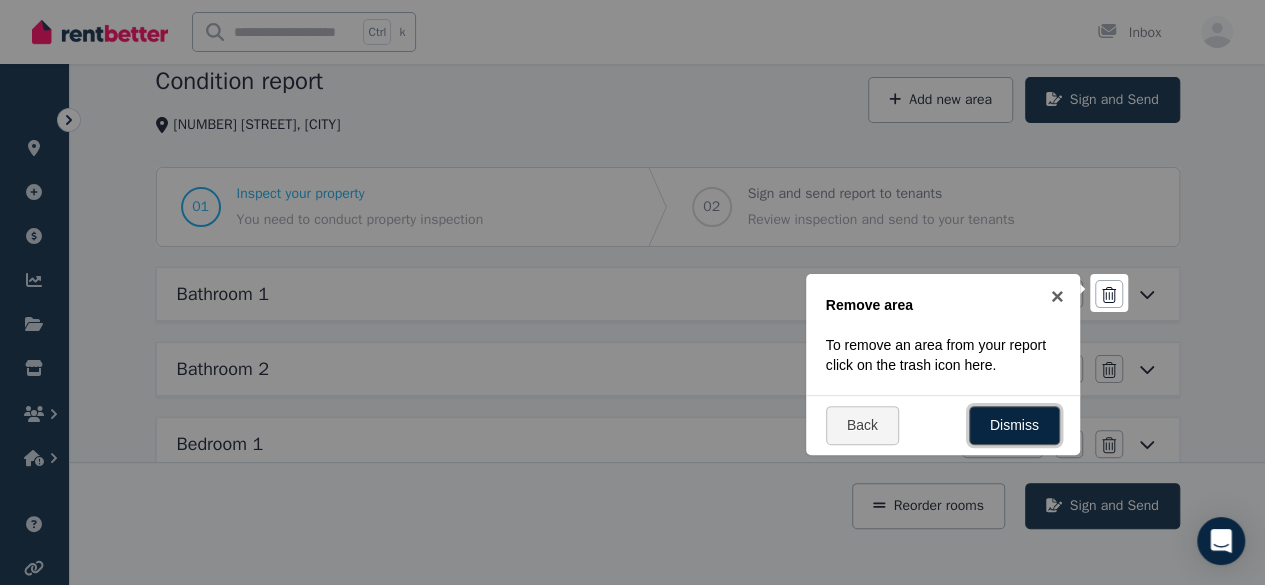 click on "Dismiss" at bounding box center [1014, 425] 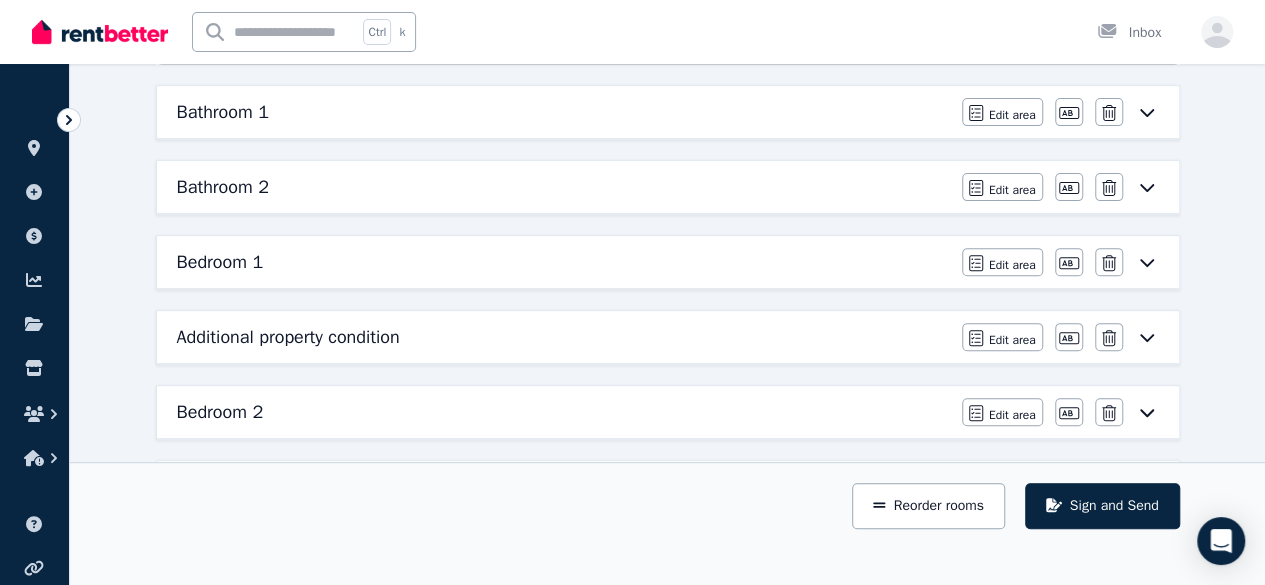 scroll, scrollTop: 278, scrollLeft: 0, axis: vertical 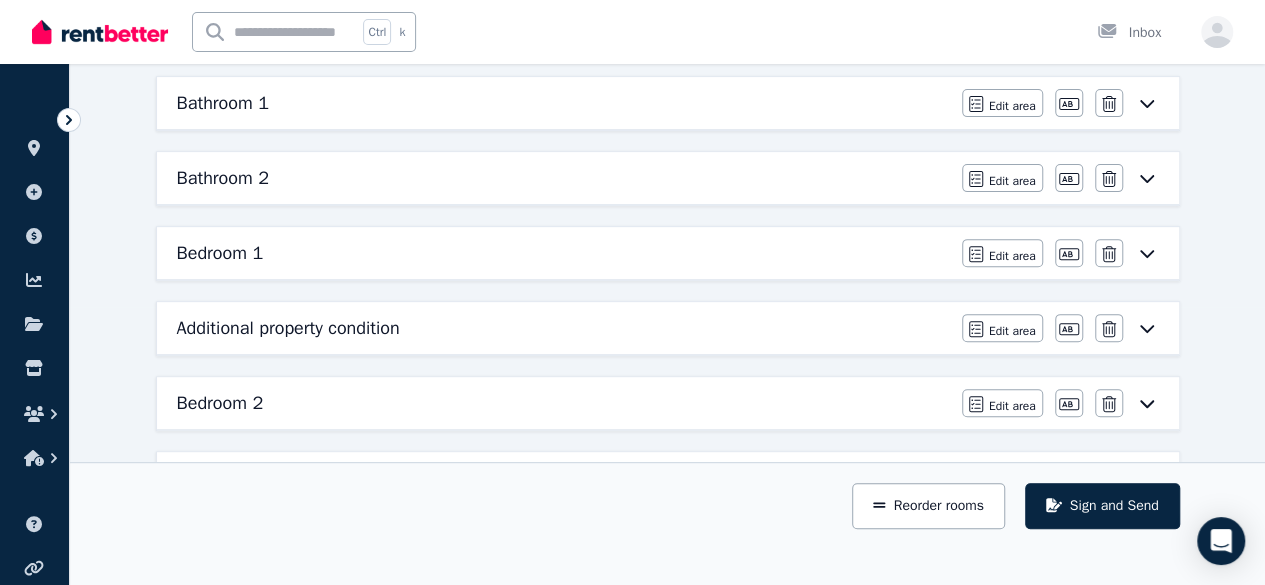 click 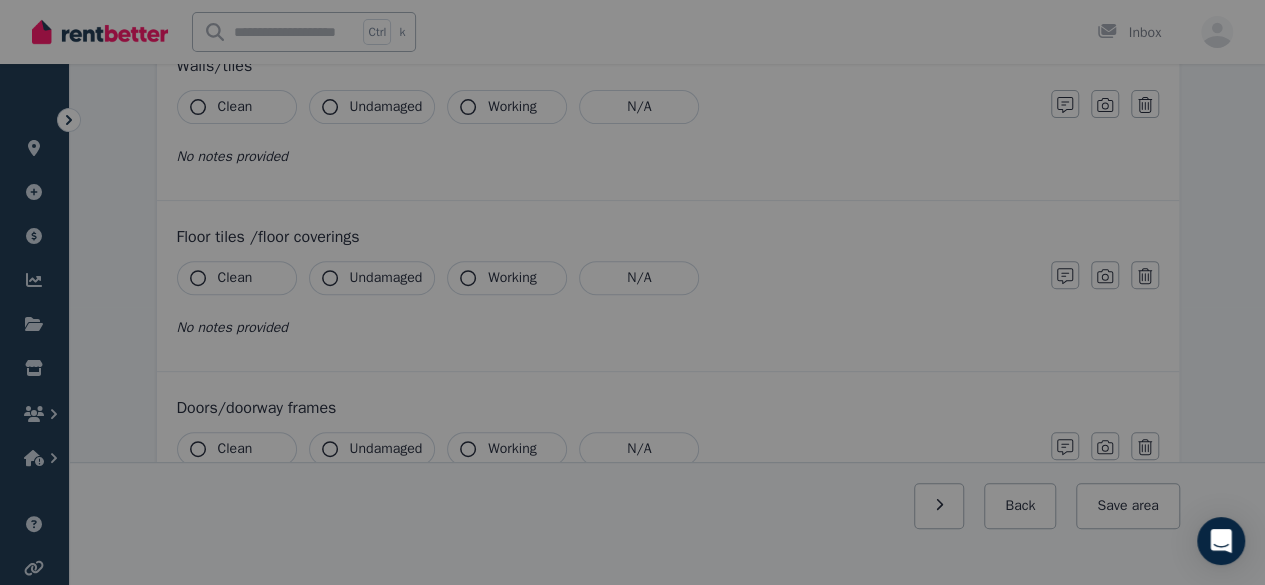scroll, scrollTop: 0, scrollLeft: 0, axis: both 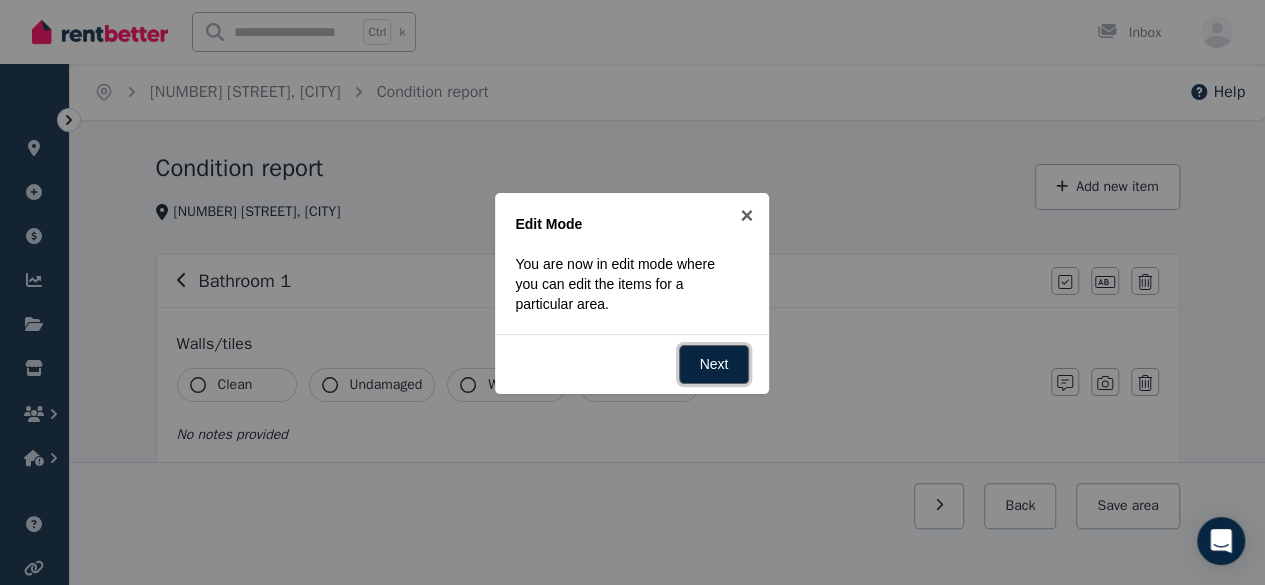 click on "Next" at bounding box center (714, 364) 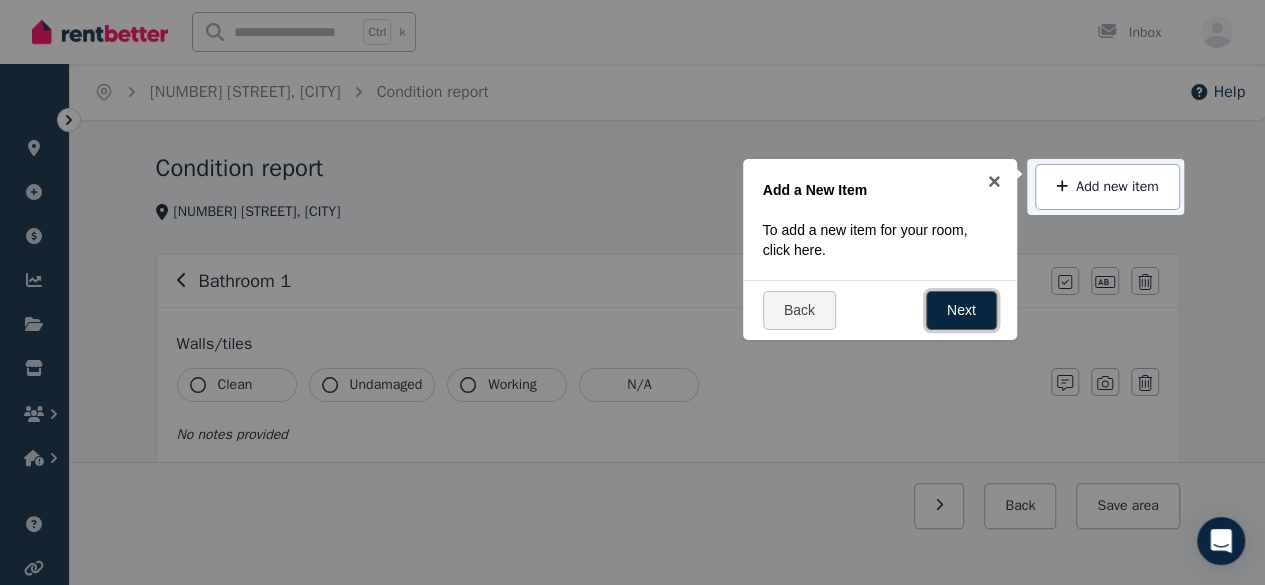 click on "Next" at bounding box center (961, 310) 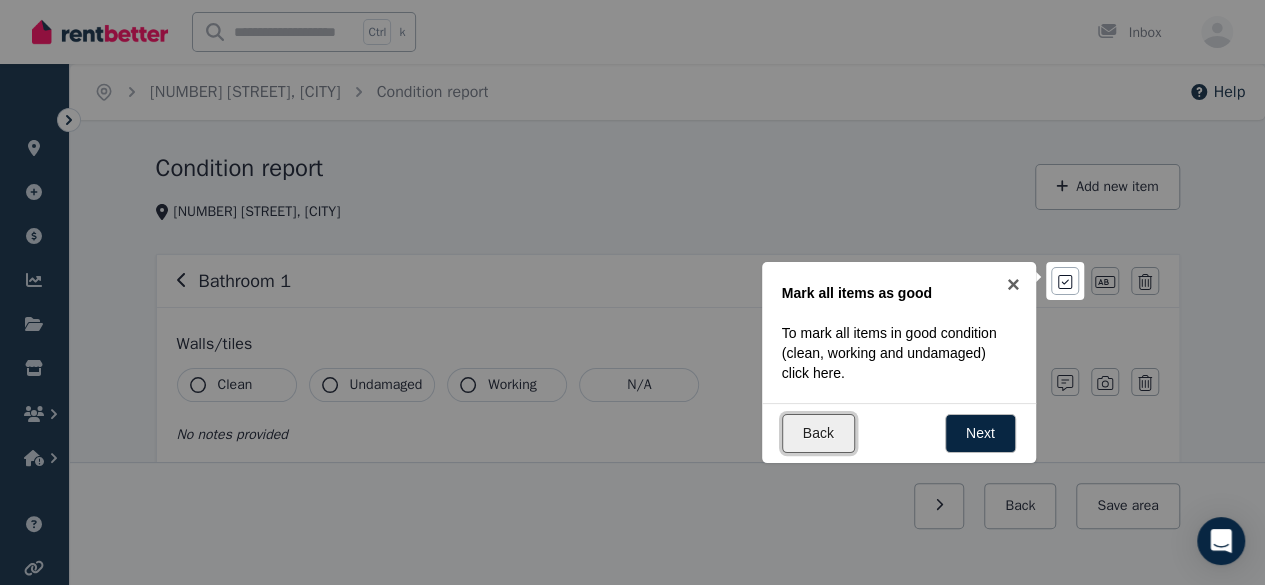 click on "Back" at bounding box center [818, 433] 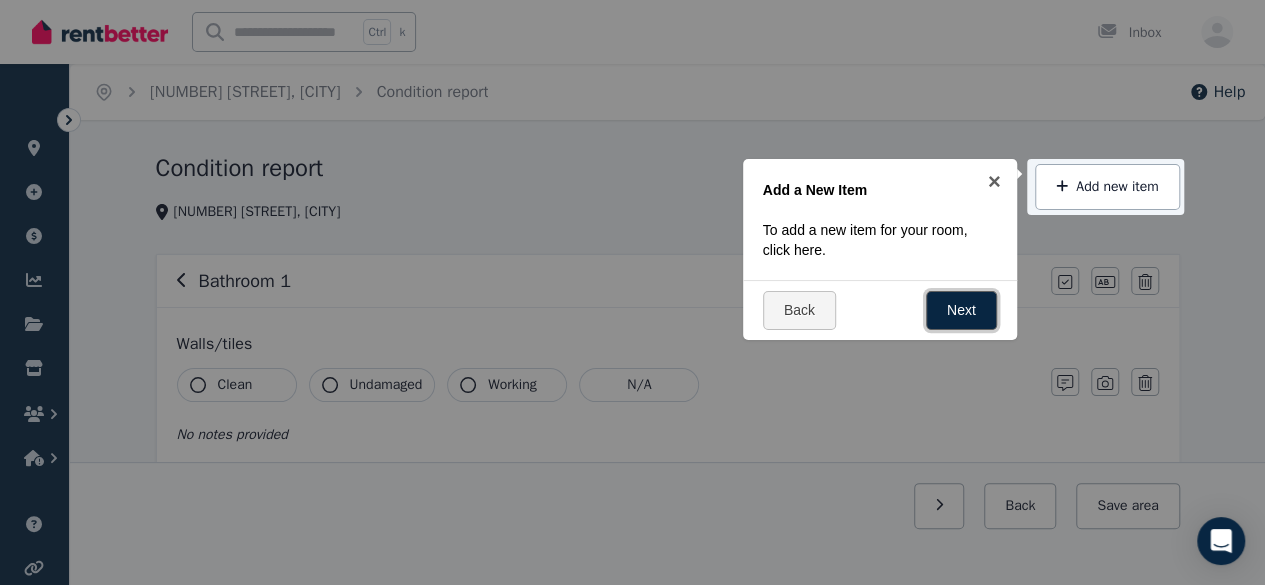 click on "Next" at bounding box center [961, 310] 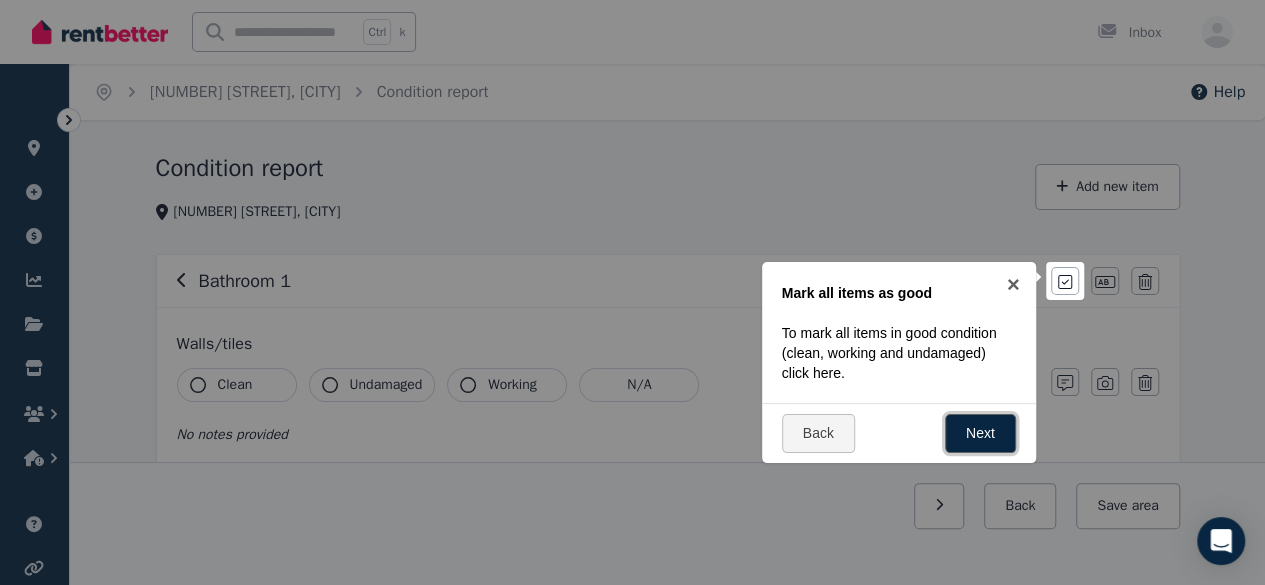 click on "Next" at bounding box center (980, 433) 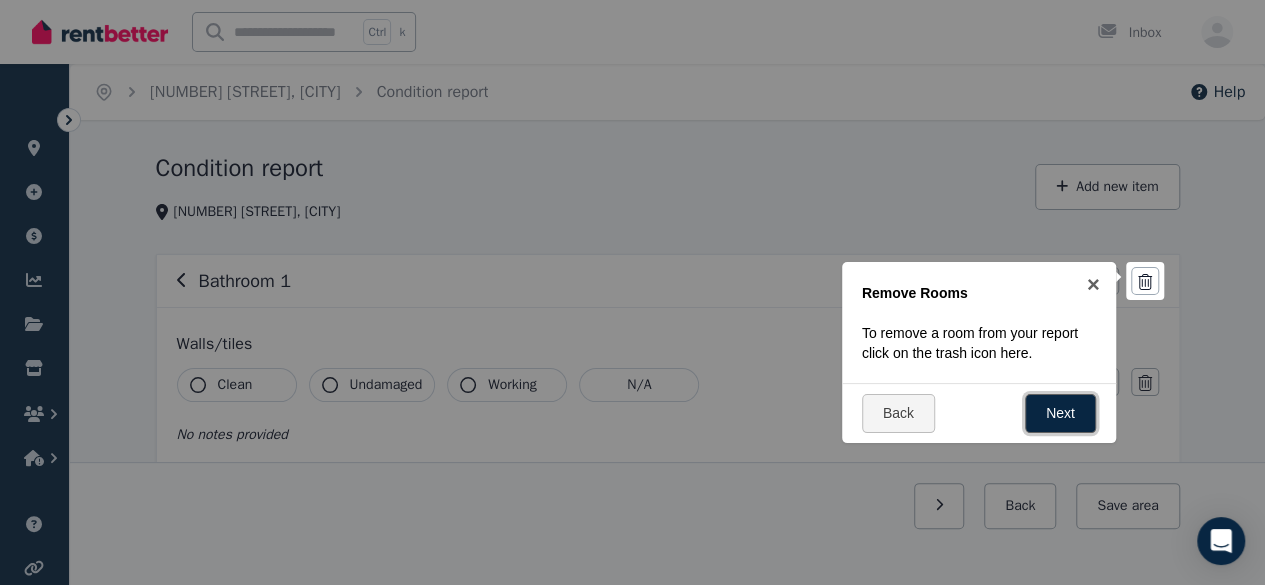 click on "Next" at bounding box center (1060, 413) 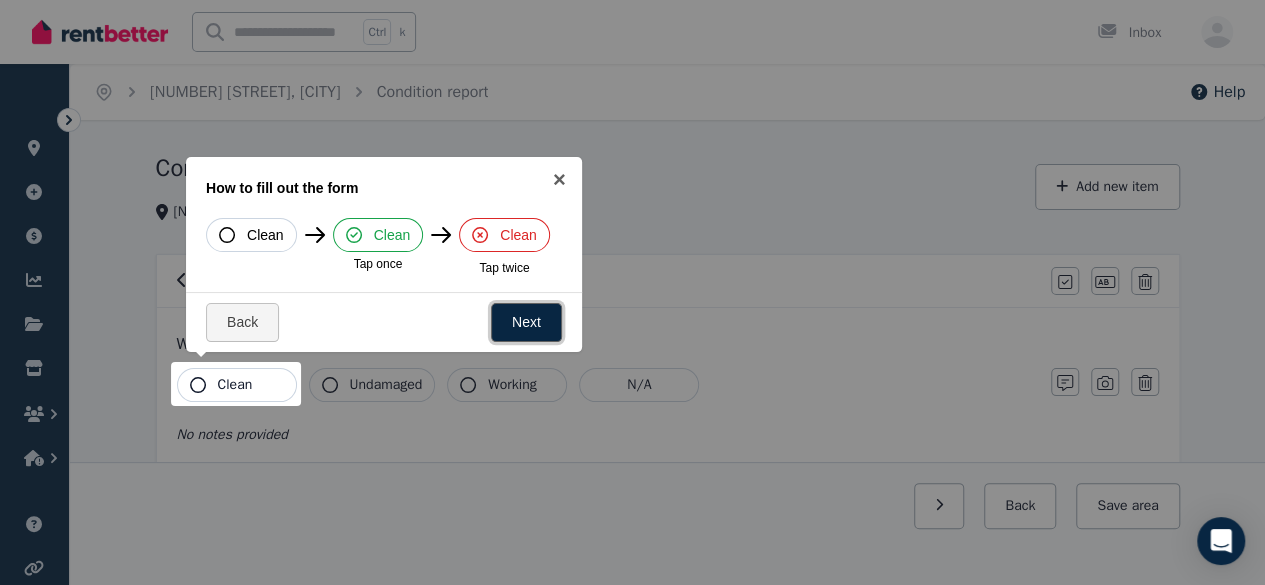click on "Next" at bounding box center (526, 322) 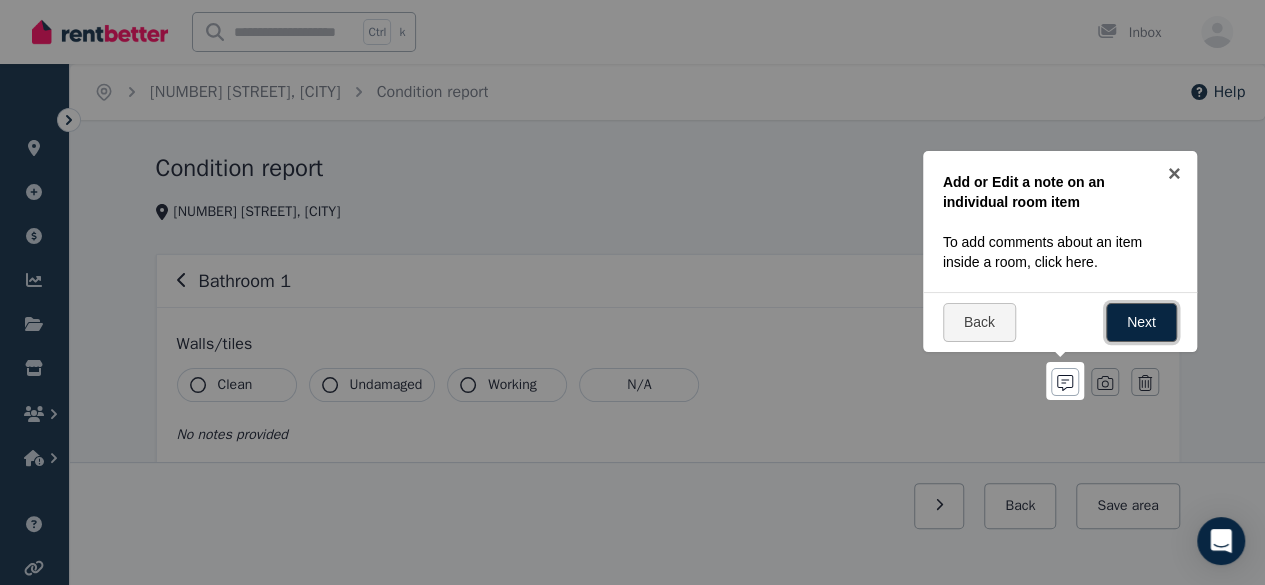 click on "Next" at bounding box center [1141, 322] 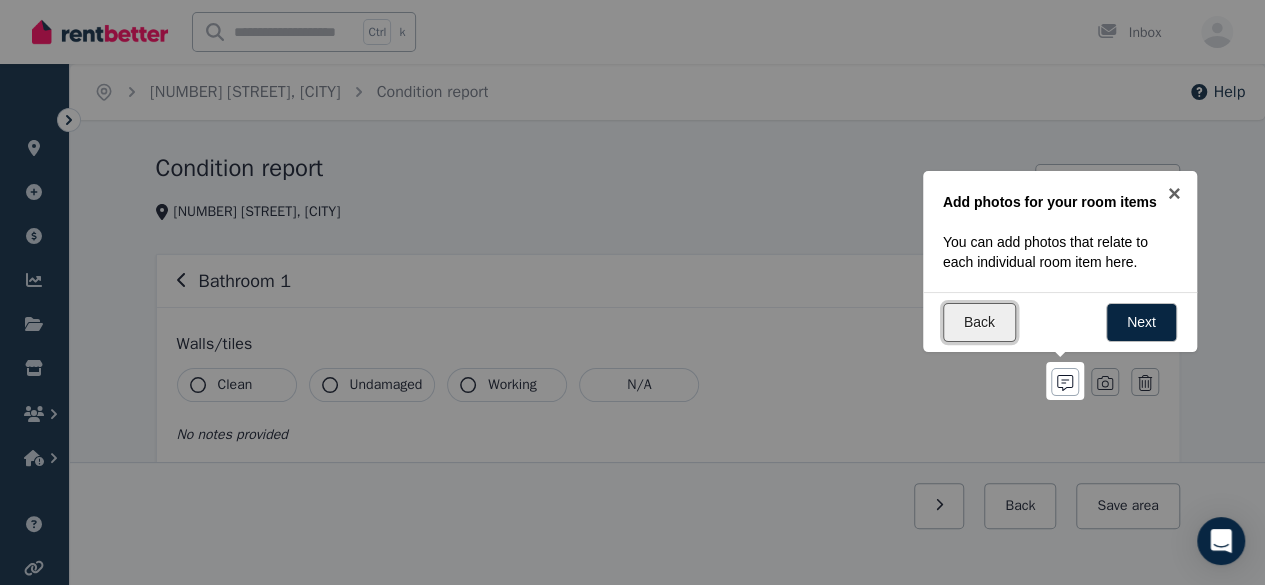 click on "Back" at bounding box center [979, 322] 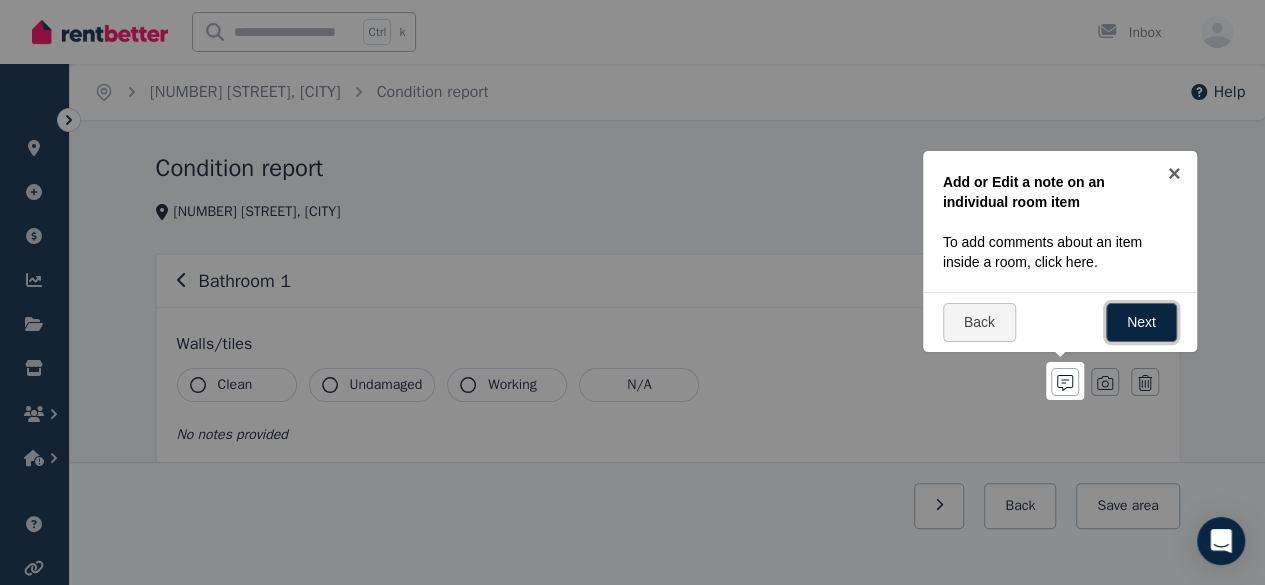 click on "Next" at bounding box center (1141, 322) 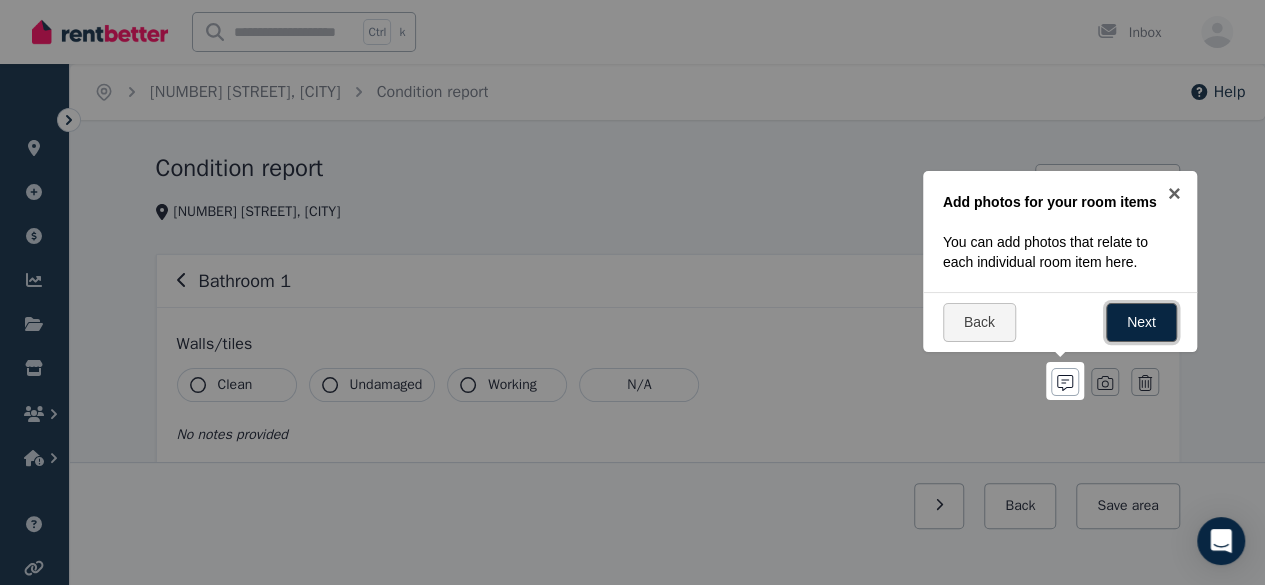 click on "Next" at bounding box center (1141, 322) 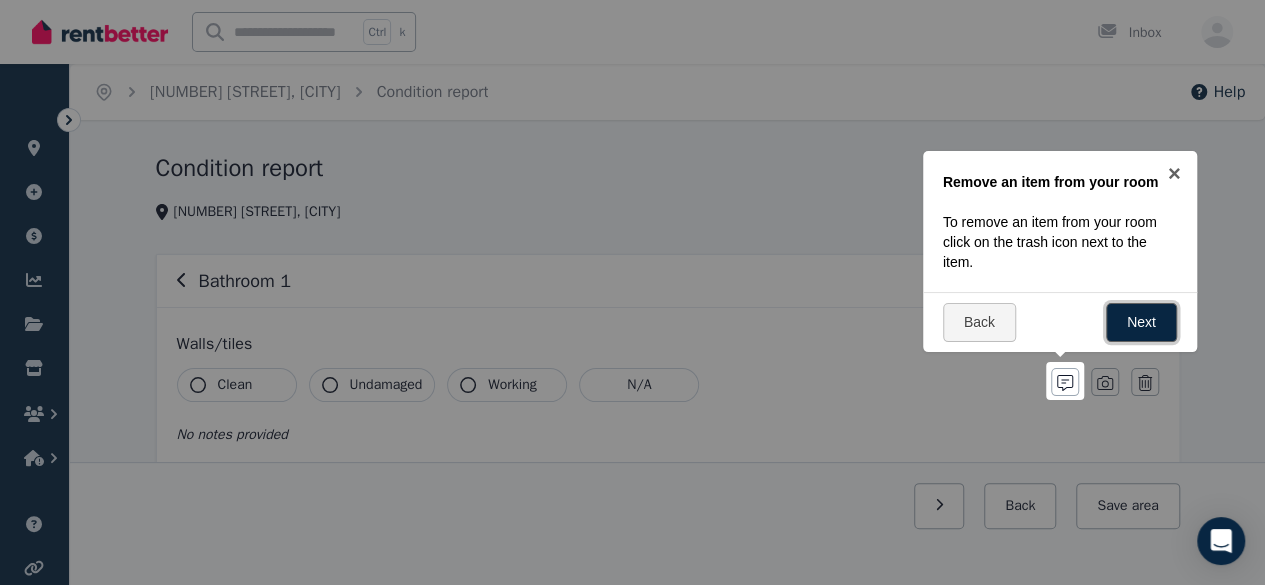 click on "Next" at bounding box center (1141, 322) 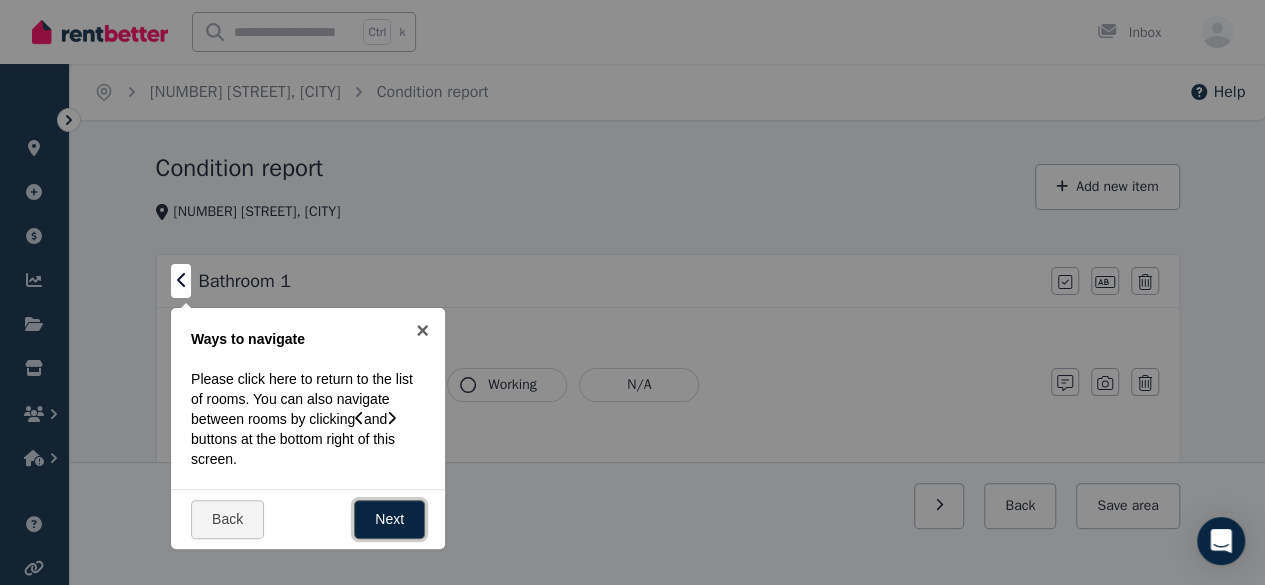 click on "Next" at bounding box center [389, 519] 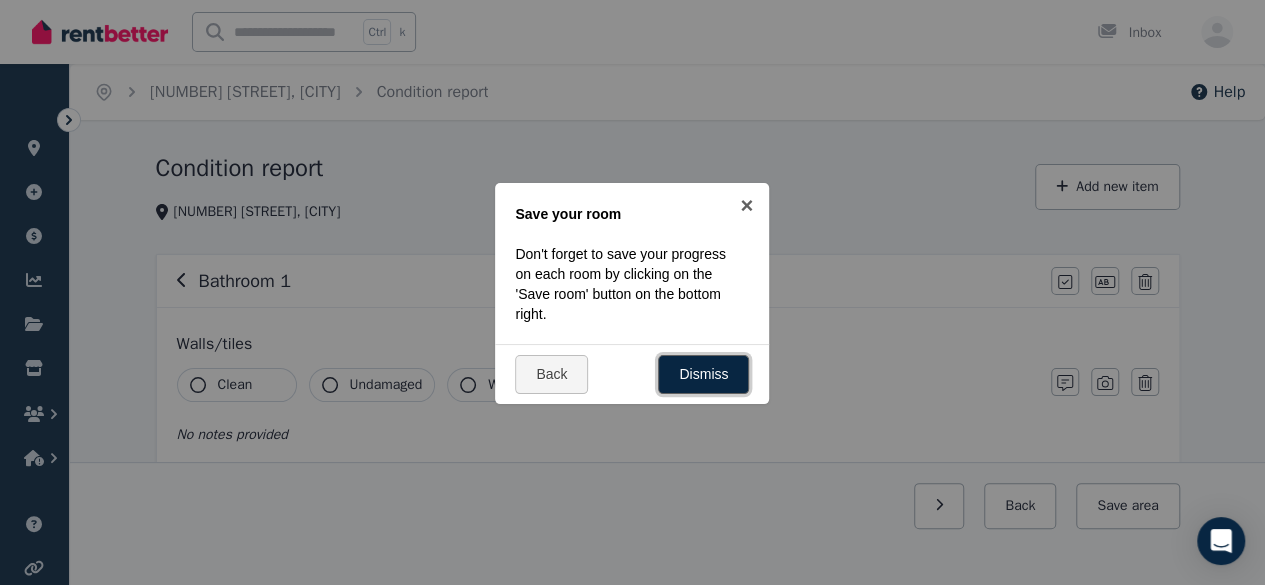 click on "Dismiss" at bounding box center [703, 374] 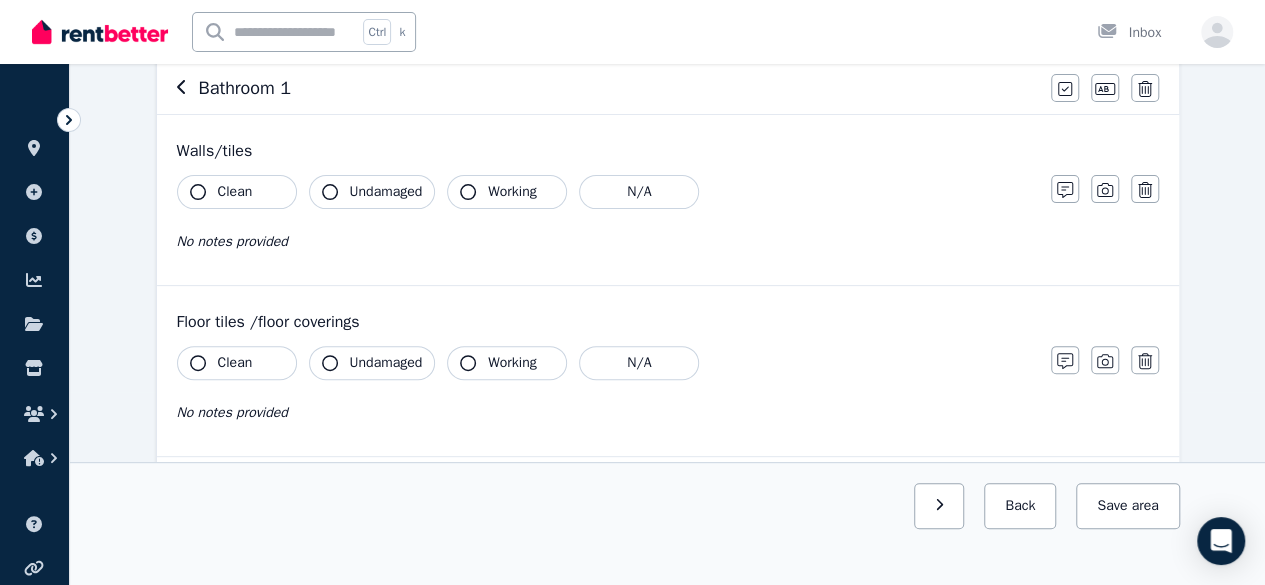 scroll, scrollTop: 194, scrollLeft: 0, axis: vertical 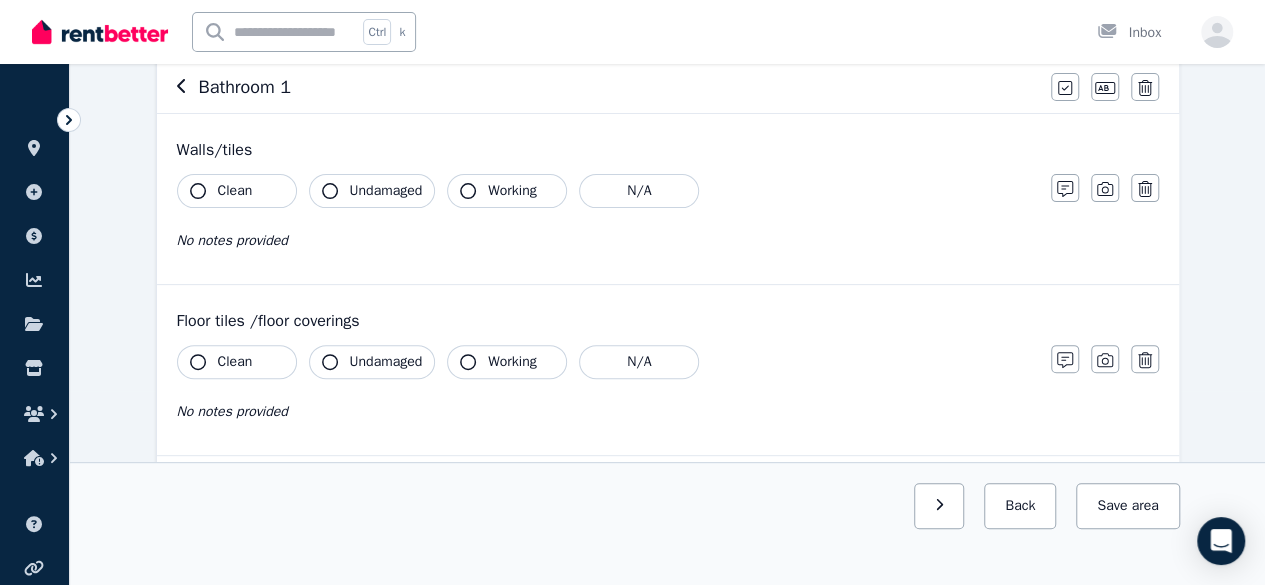 click on "Clean" at bounding box center [237, 191] 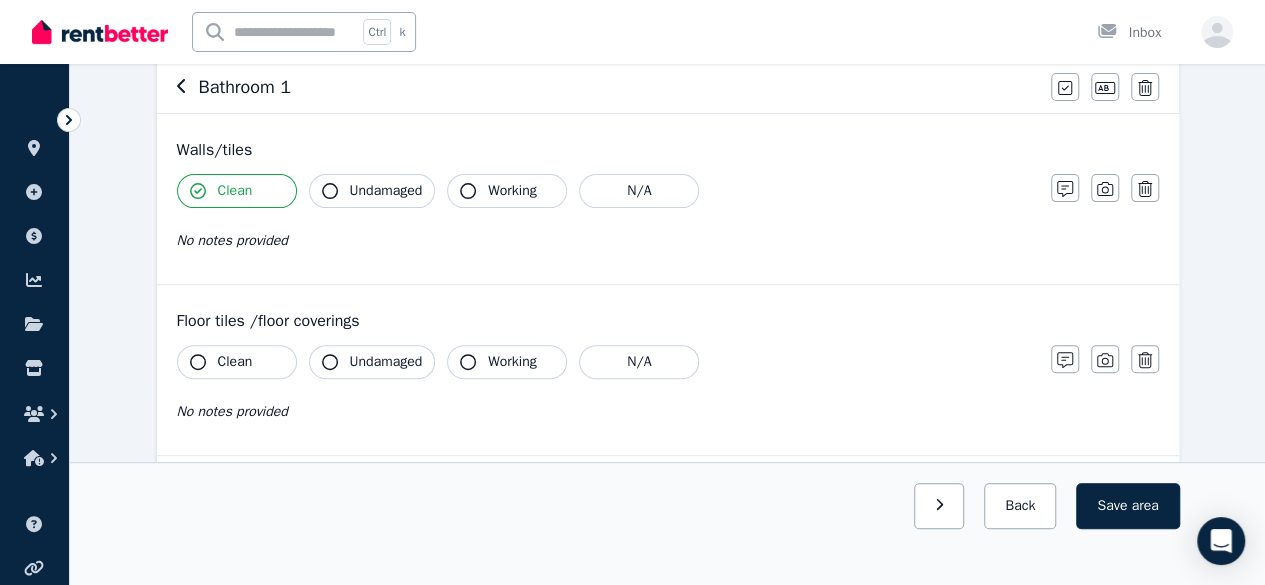 click on "Undamaged" at bounding box center [386, 191] 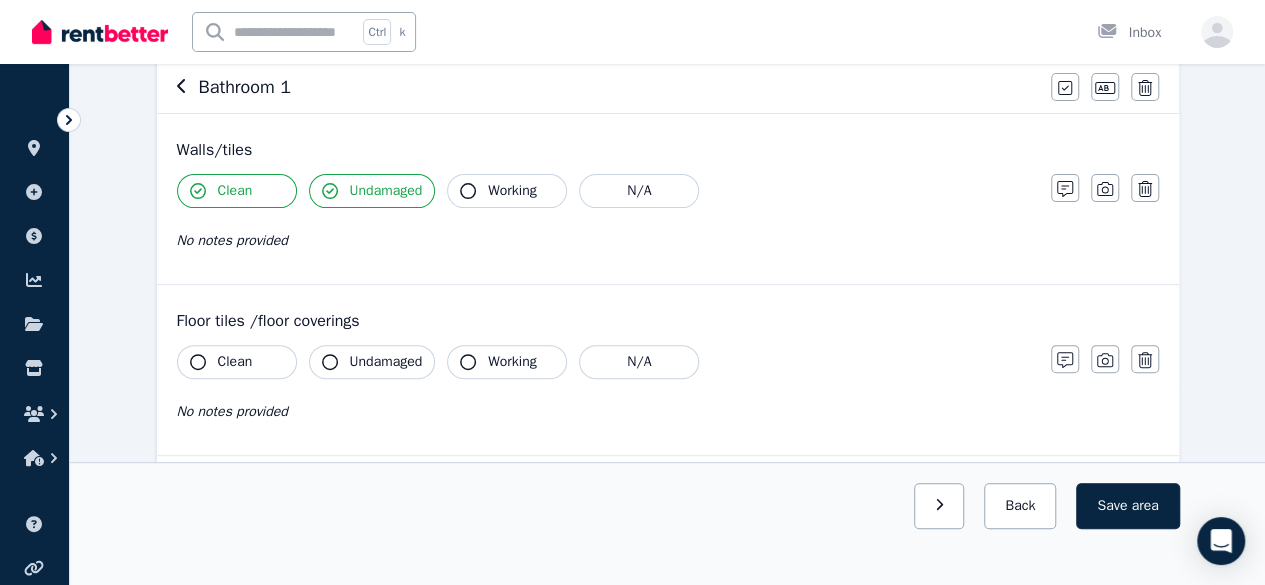 click on "Working" at bounding box center (507, 191) 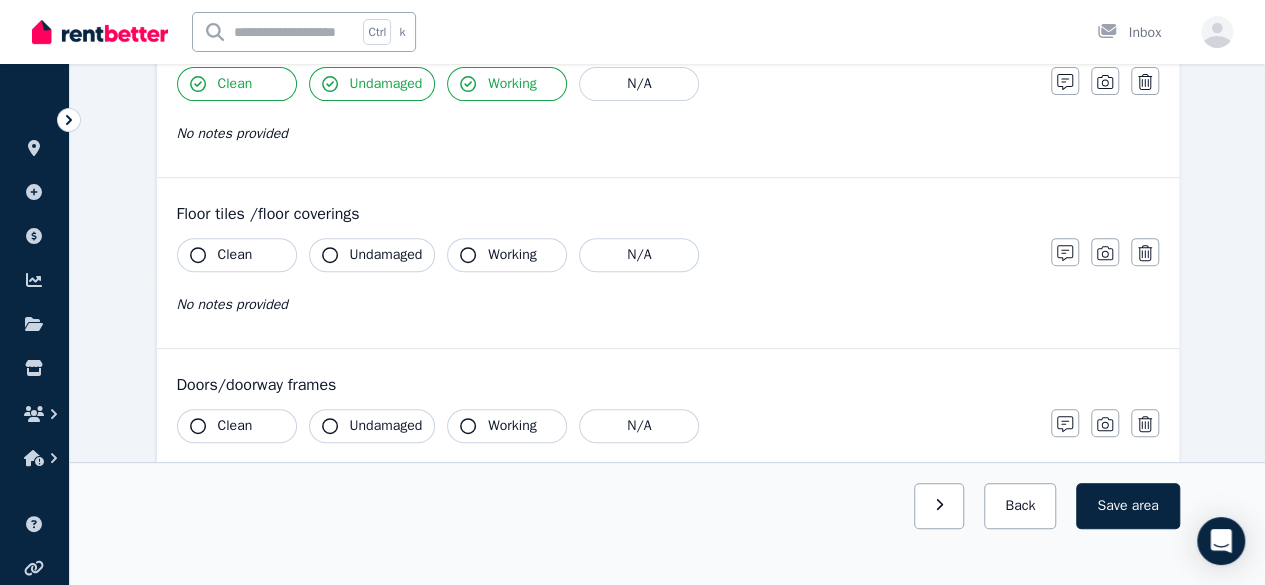 scroll, scrollTop: 303, scrollLeft: 0, axis: vertical 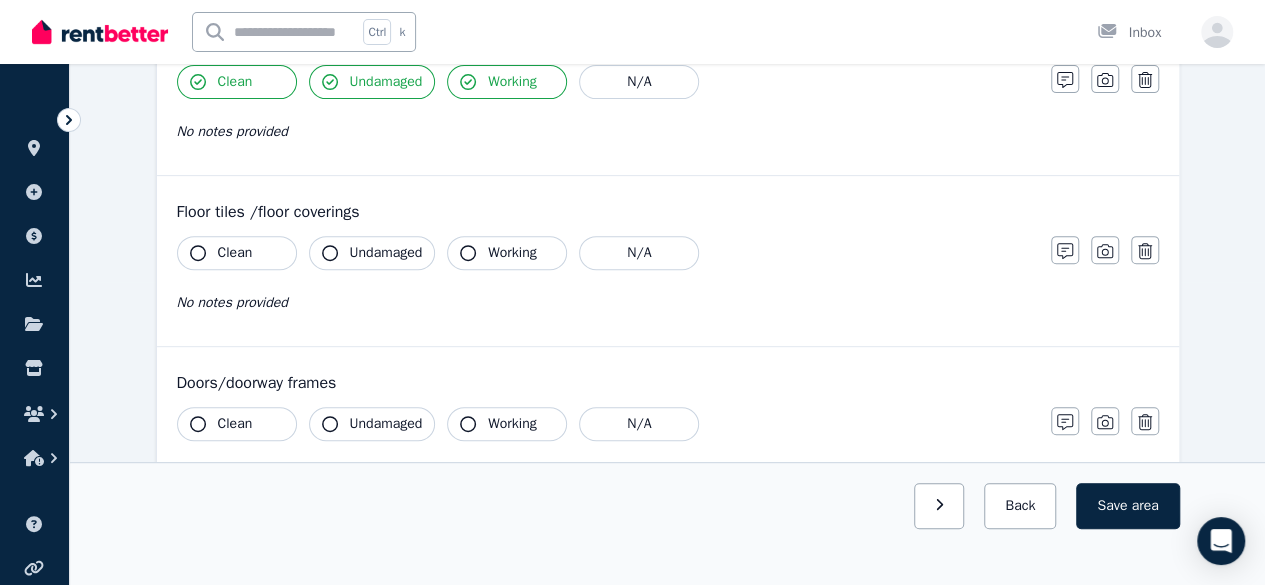 click on "Clean" at bounding box center (235, 253) 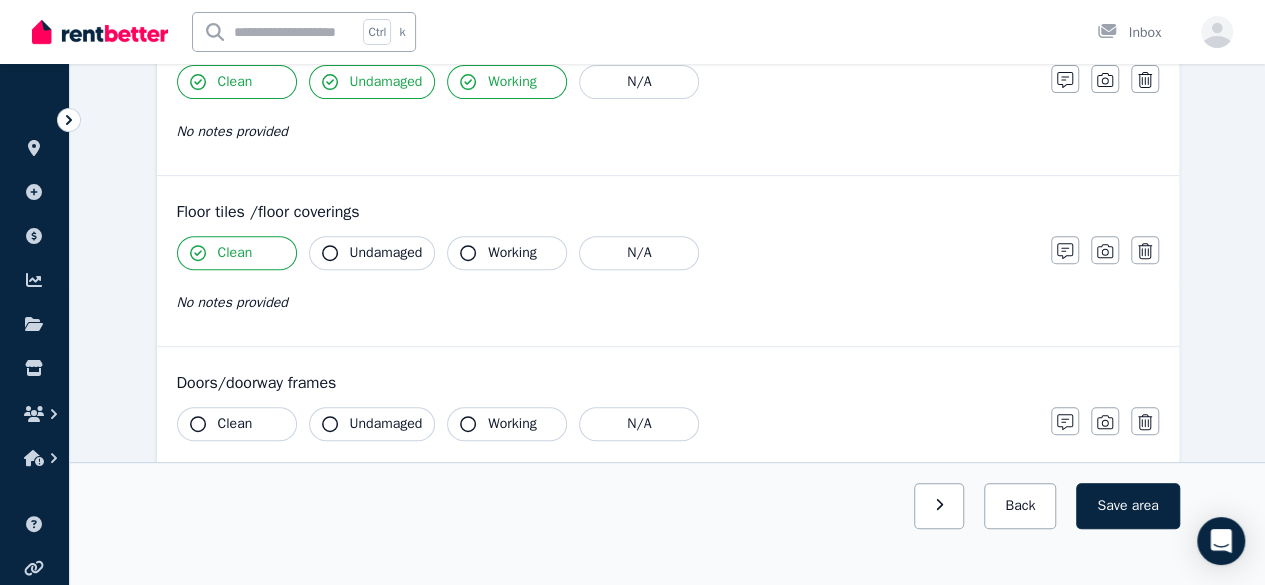 click on "Undamaged" at bounding box center [372, 253] 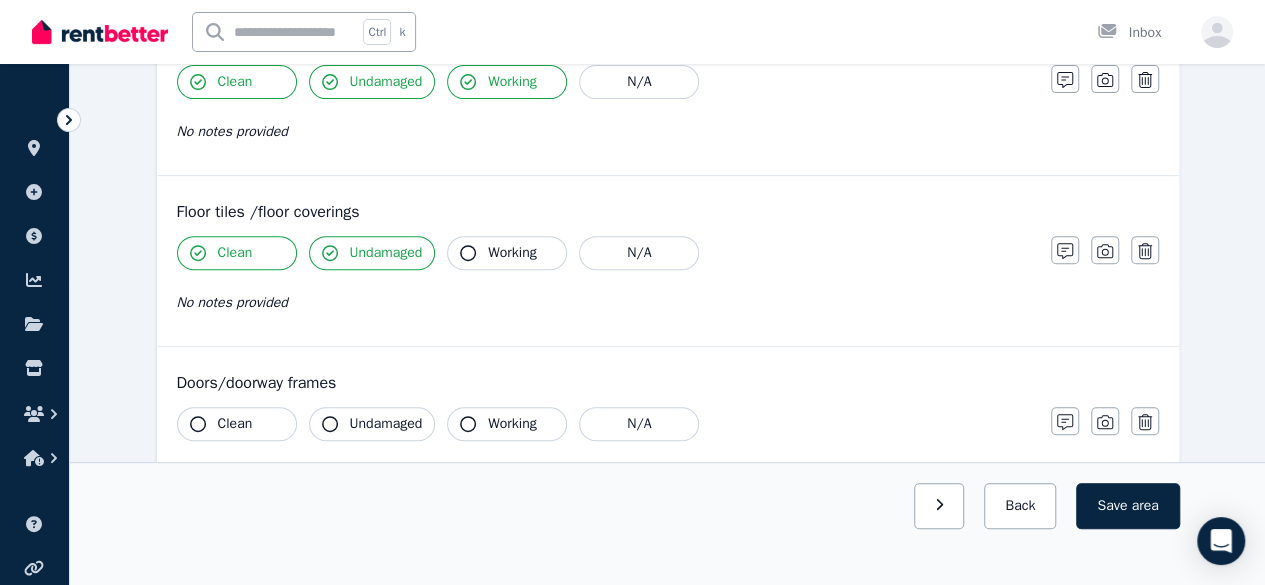click on "Working" at bounding box center [512, 253] 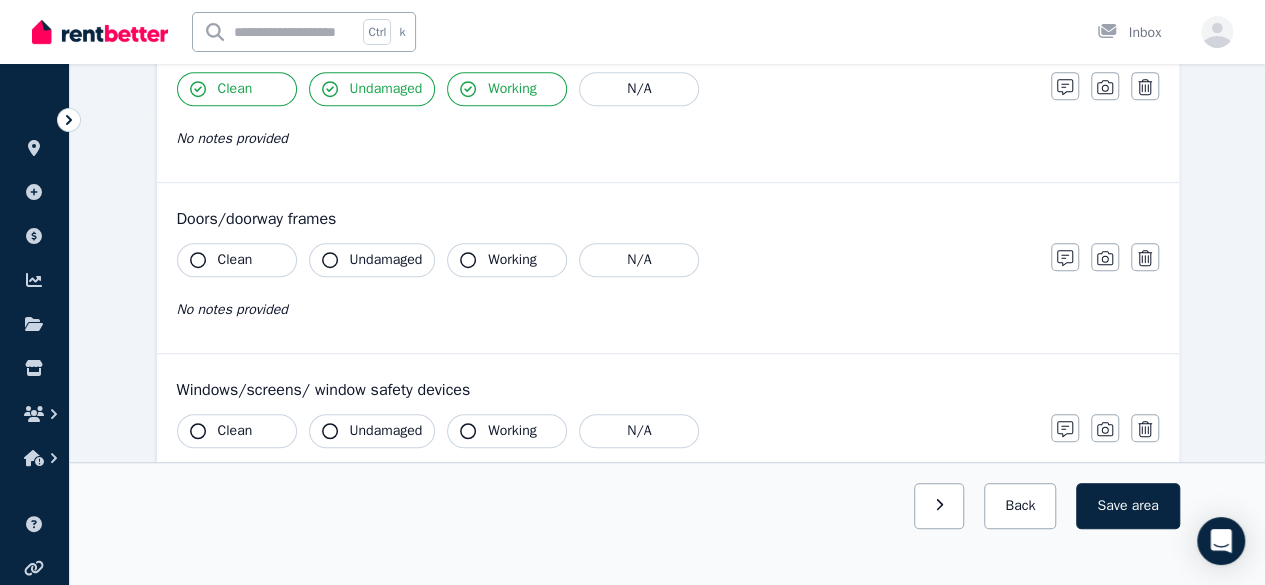 scroll, scrollTop: 468, scrollLeft: 0, axis: vertical 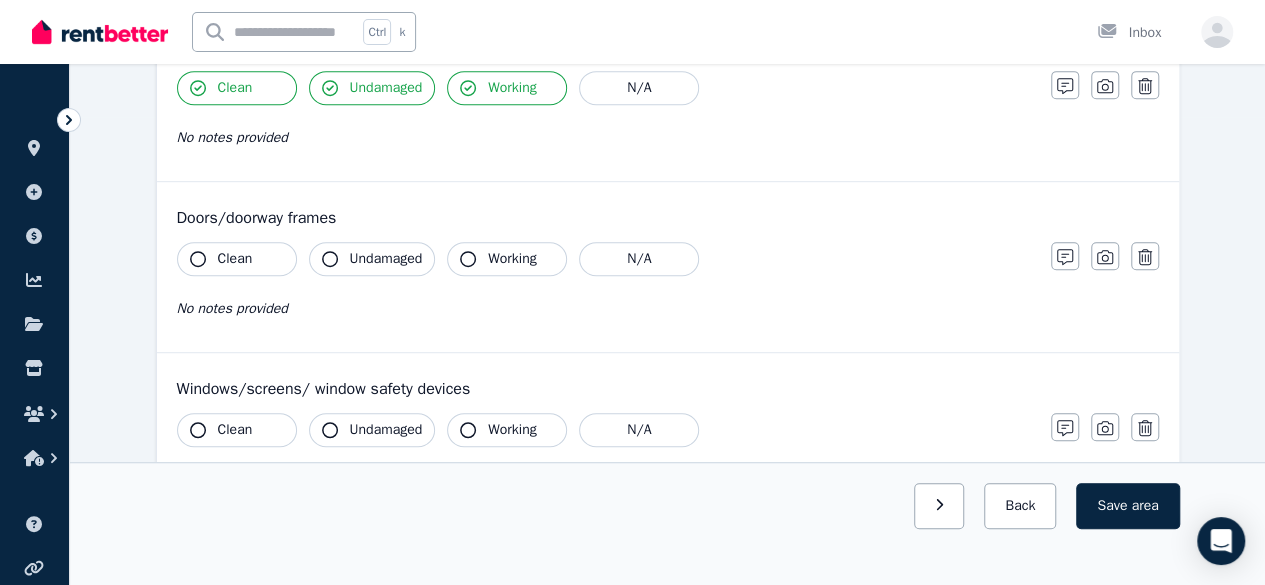 click on "Clean" at bounding box center (237, 259) 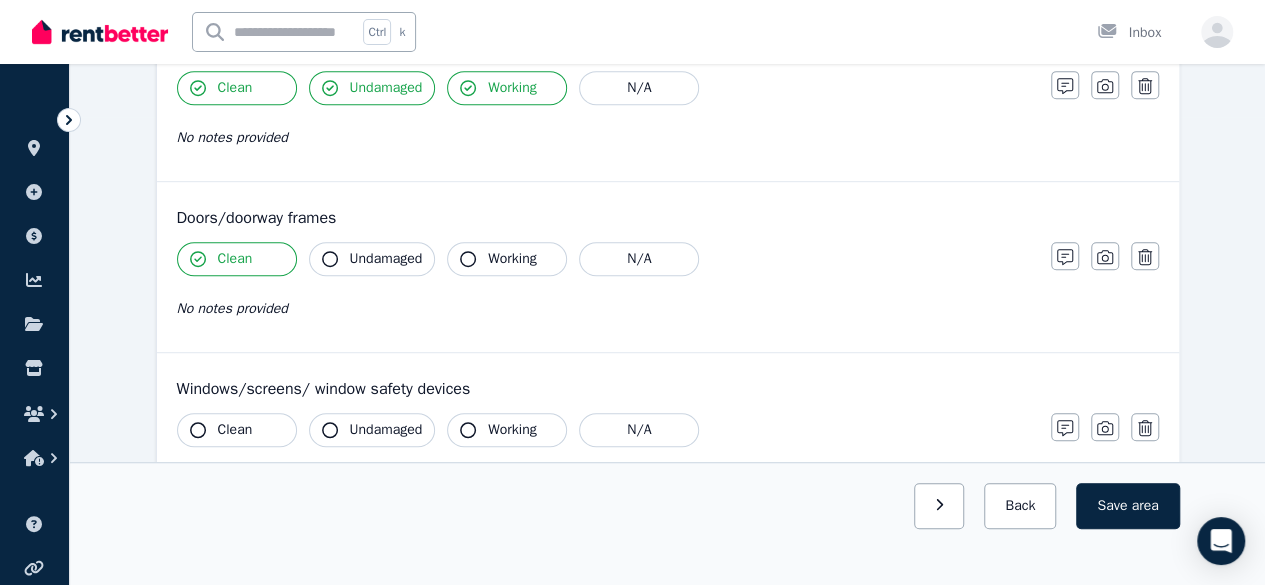 click on "Undamaged" at bounding box center (386, 259) 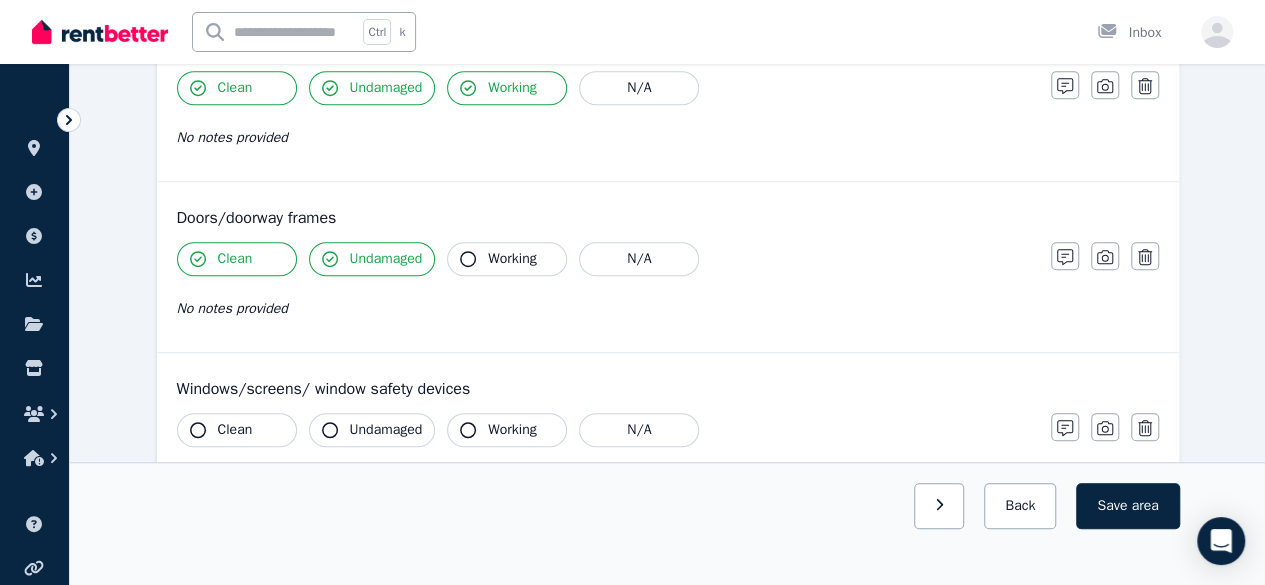 click on "Working" at bounding box center [512, 259] 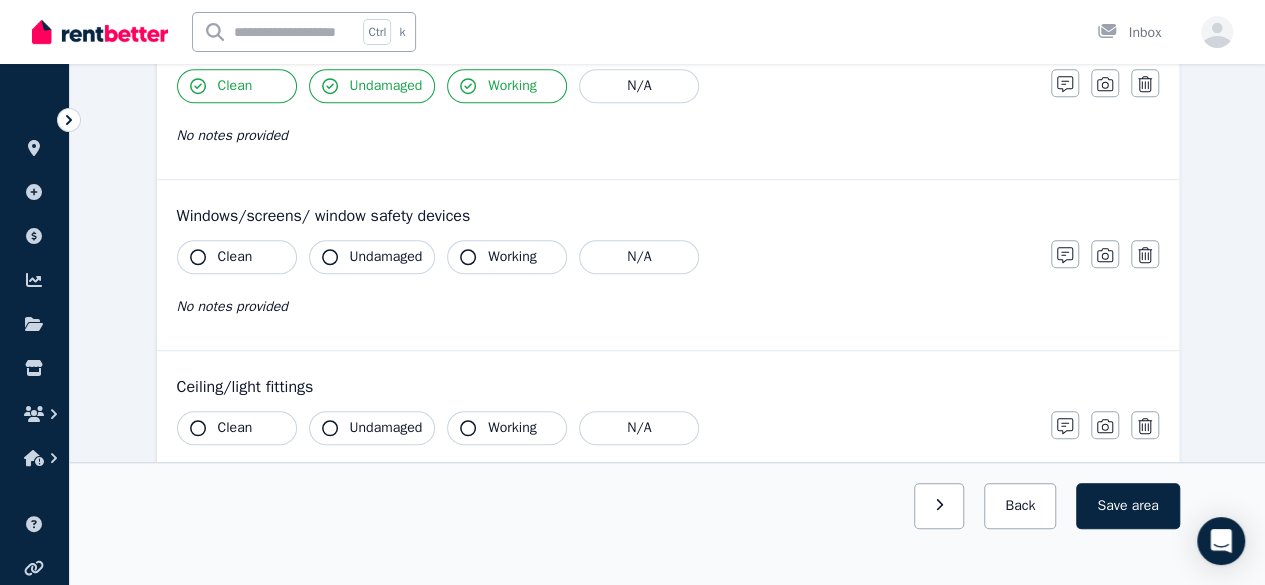scroll, scrollTop: 643, scrollLeft: 0, axis: vertical 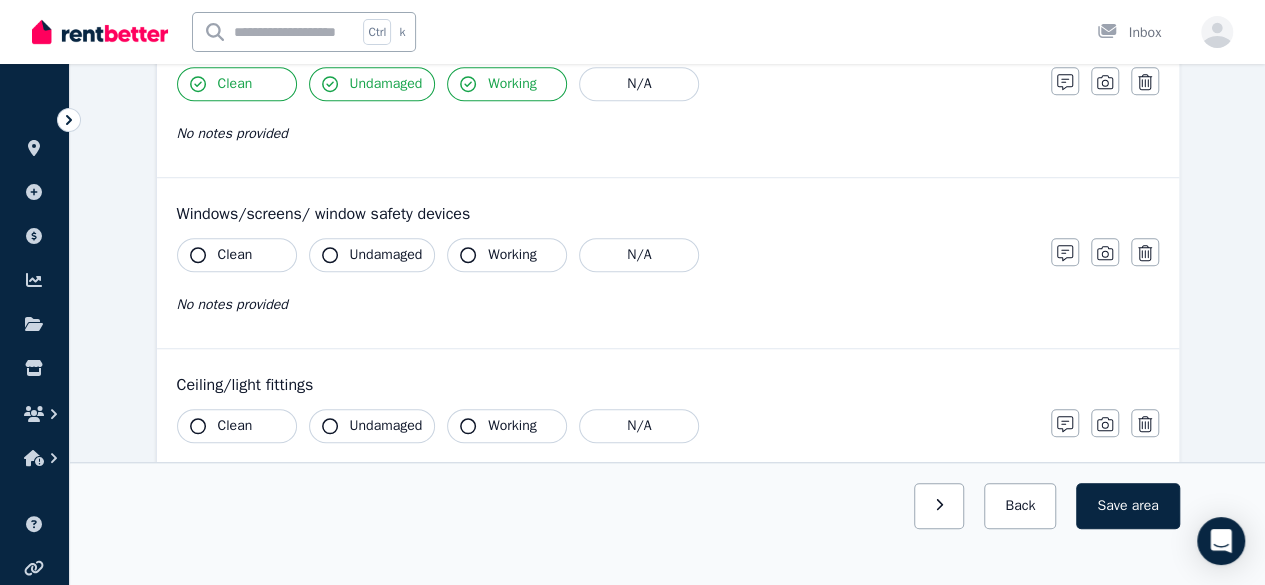 click on "Clean" at bounding box center (235, 255) 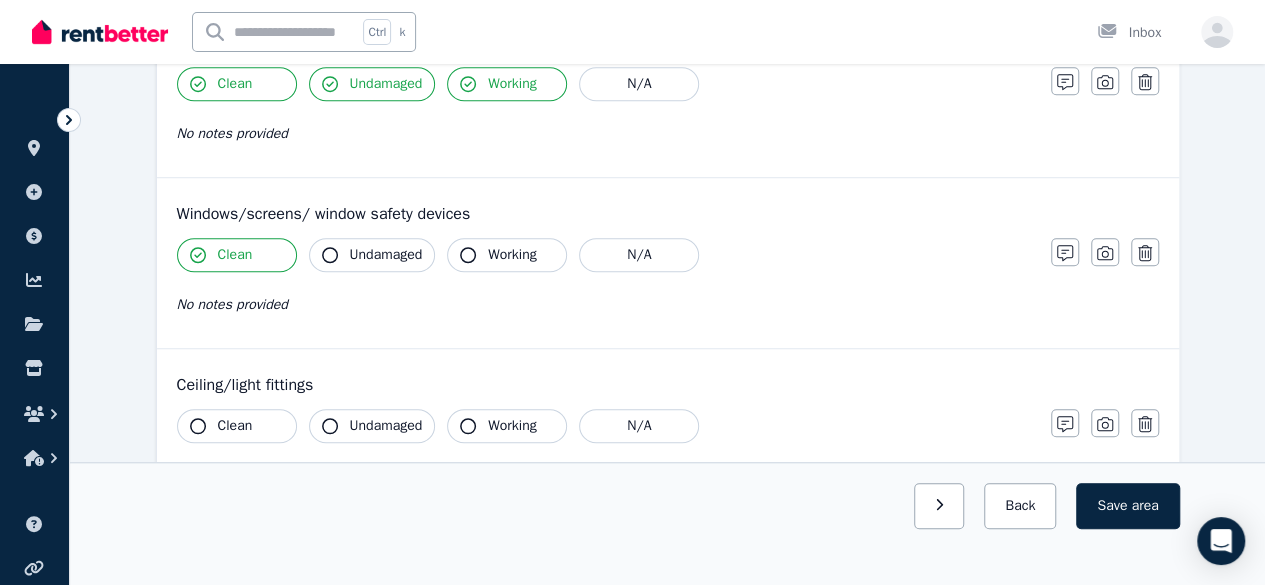 click on "Undamaged" at bounding box center [372, 255] 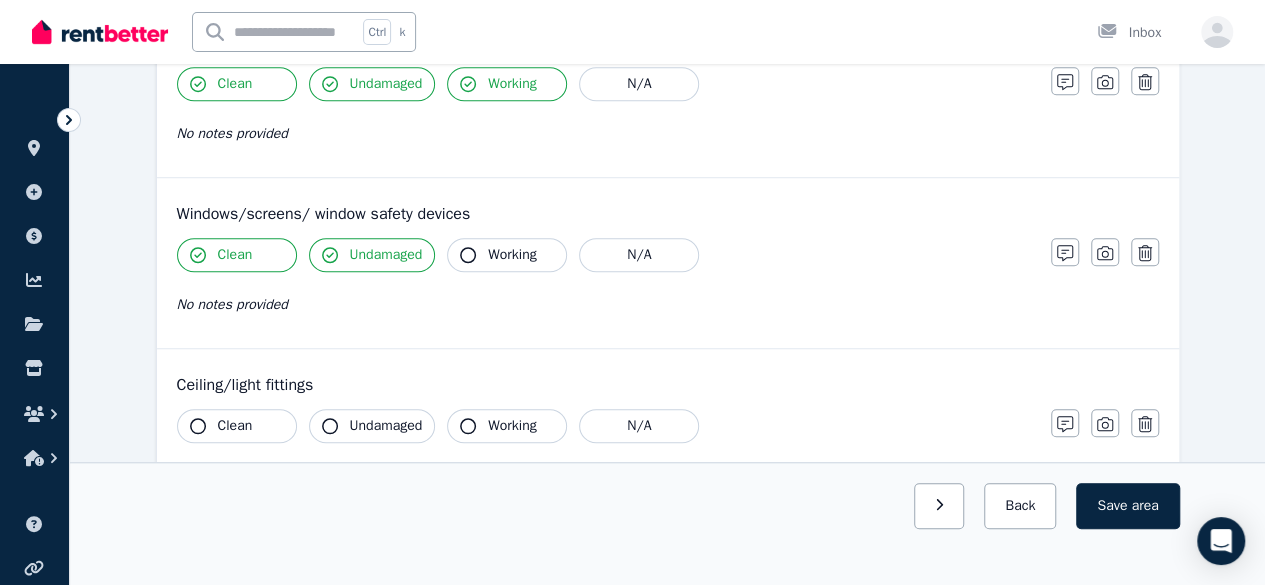 click on "Clean" at bounding box center (237, 255) 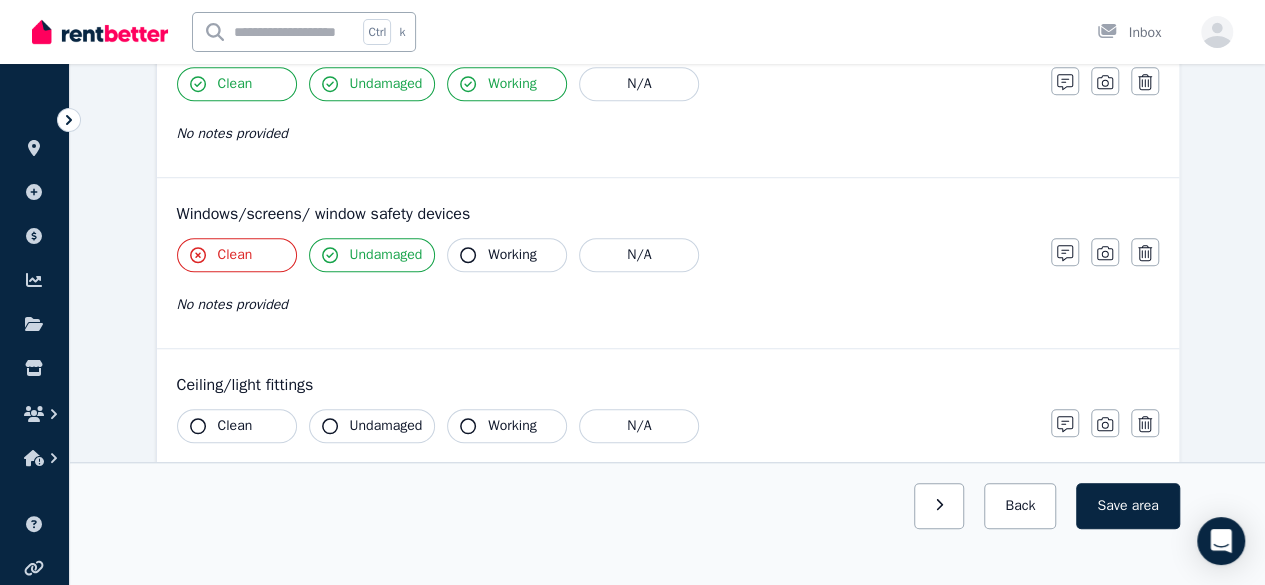click on "Undamaged" at bounding box center [386, 255] 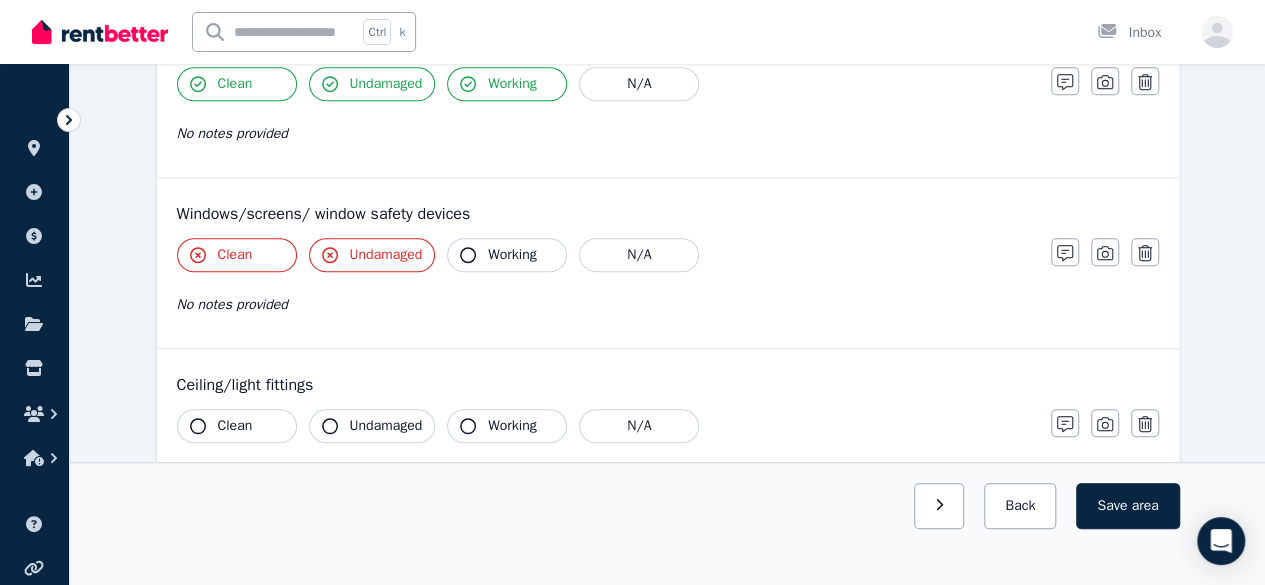 click on "Undamaged" at bounding box center [386, 255] 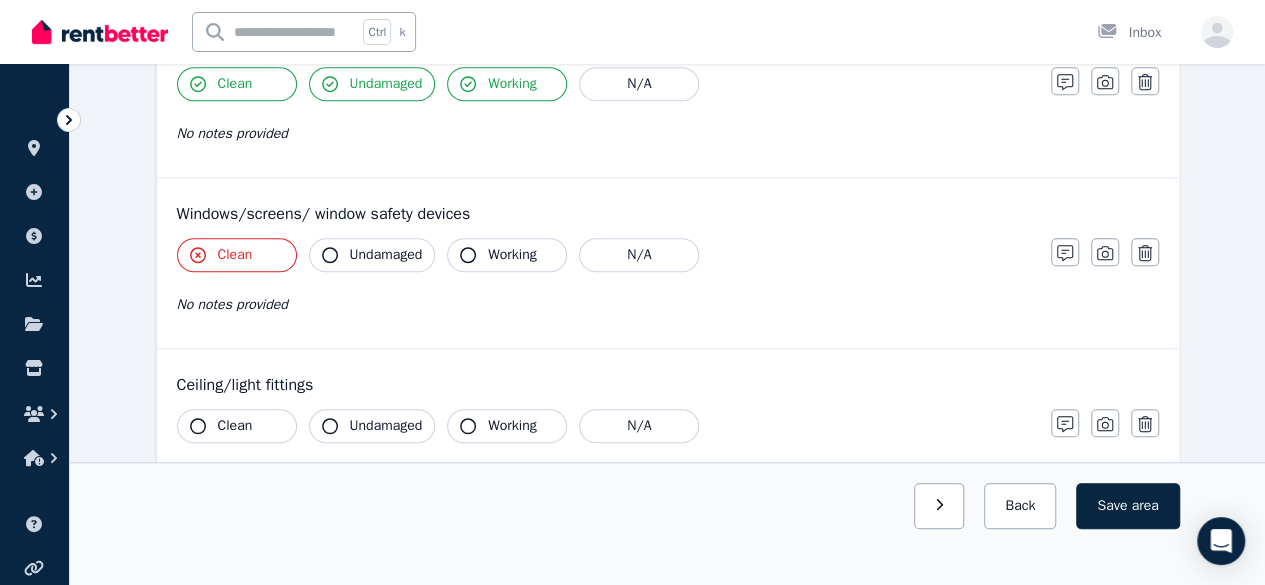 click on "Clean" at bounding box center (237, 255) 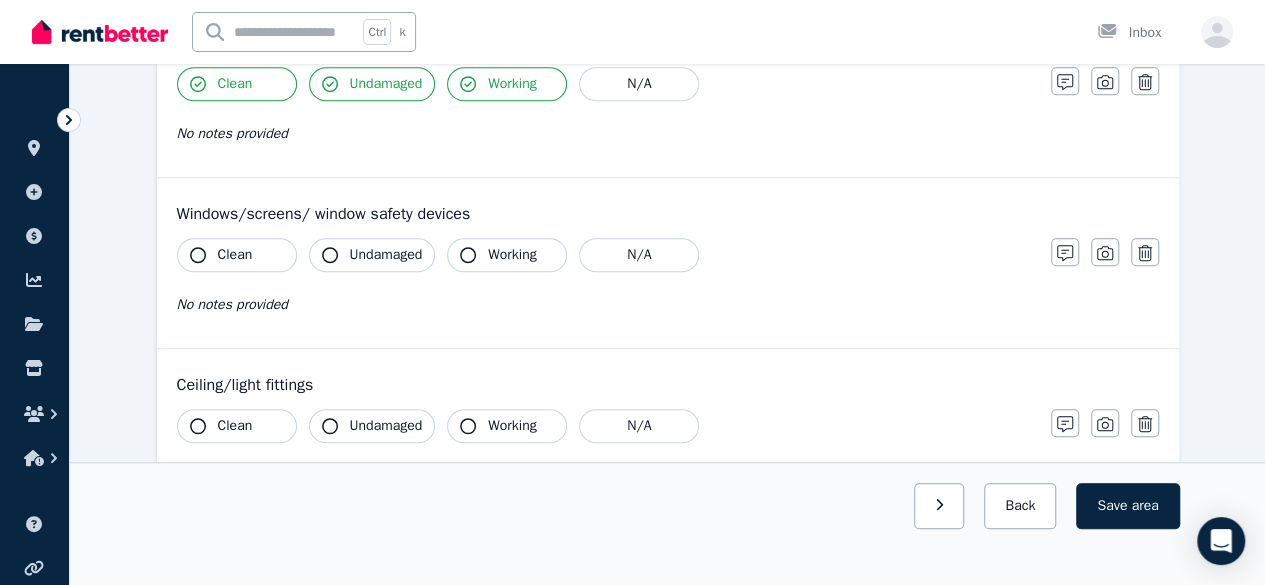 click on "N/A" at bounding box center (639, 255) 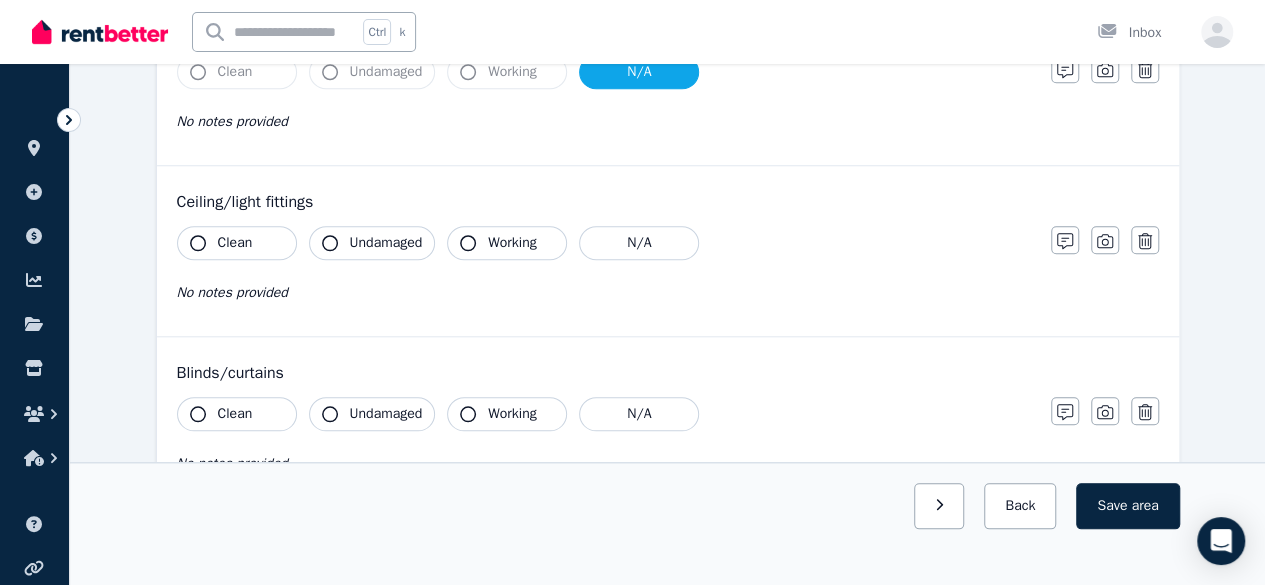 scroll, scrollTop: 827, scrollLeft: 0, axis: vertical 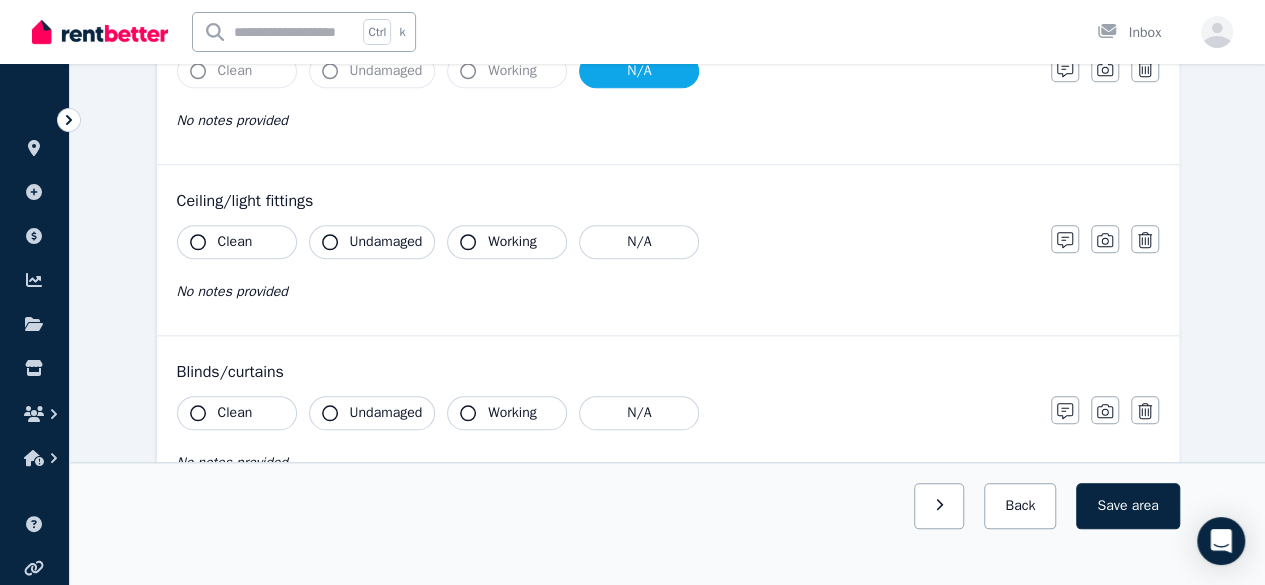 click on "Clean" at bounding box center (237, 242) 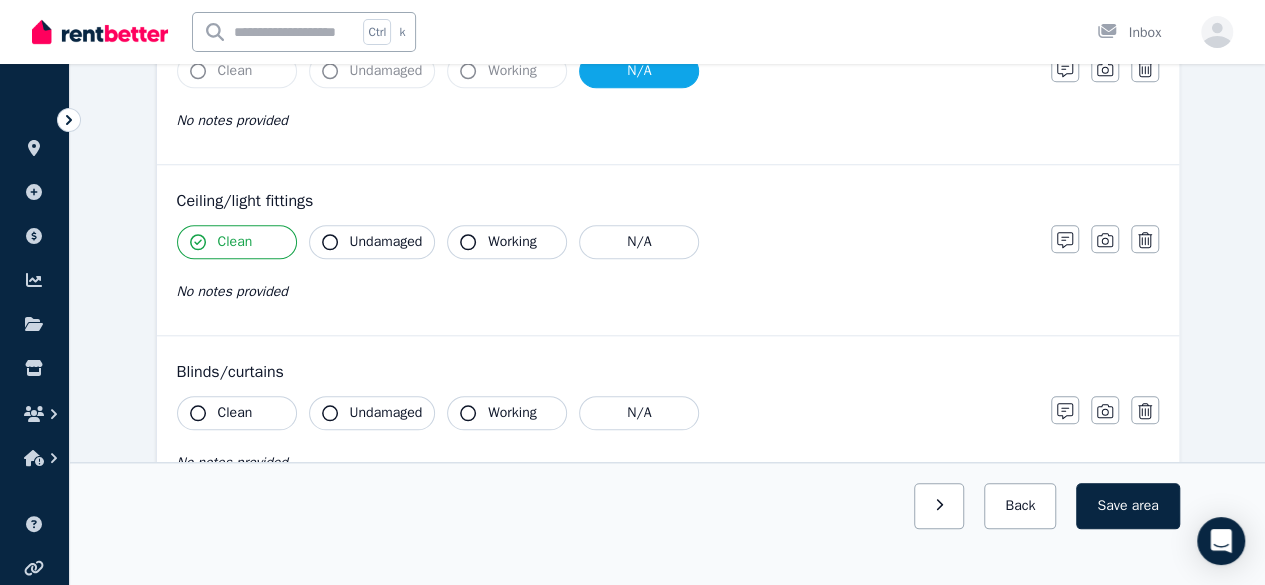 click on "Undamaged" at bounding box center [386, 242] 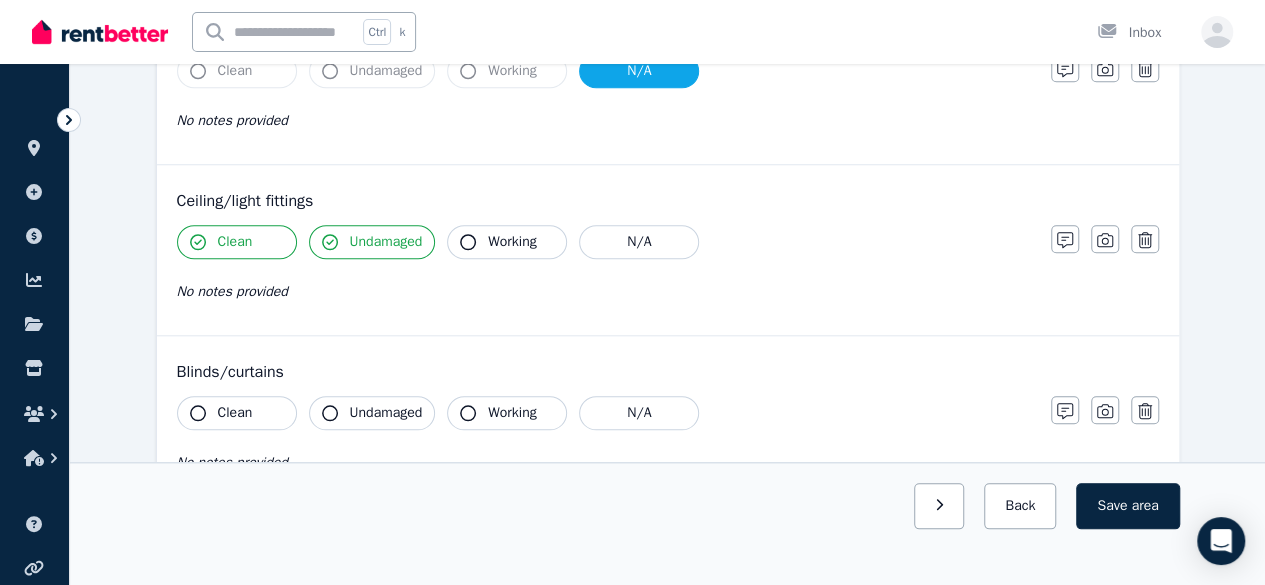 click on "Working" at bounding box center [512, 242] 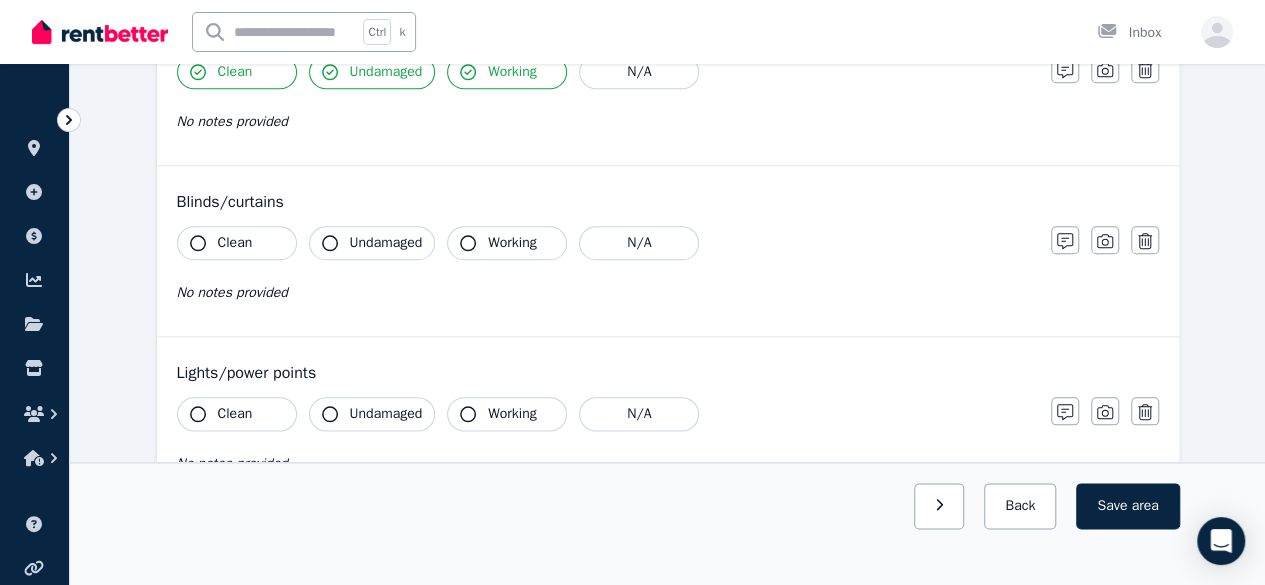scroll, scrollTop: 1027, scrollLeft: 0, axis: vertical 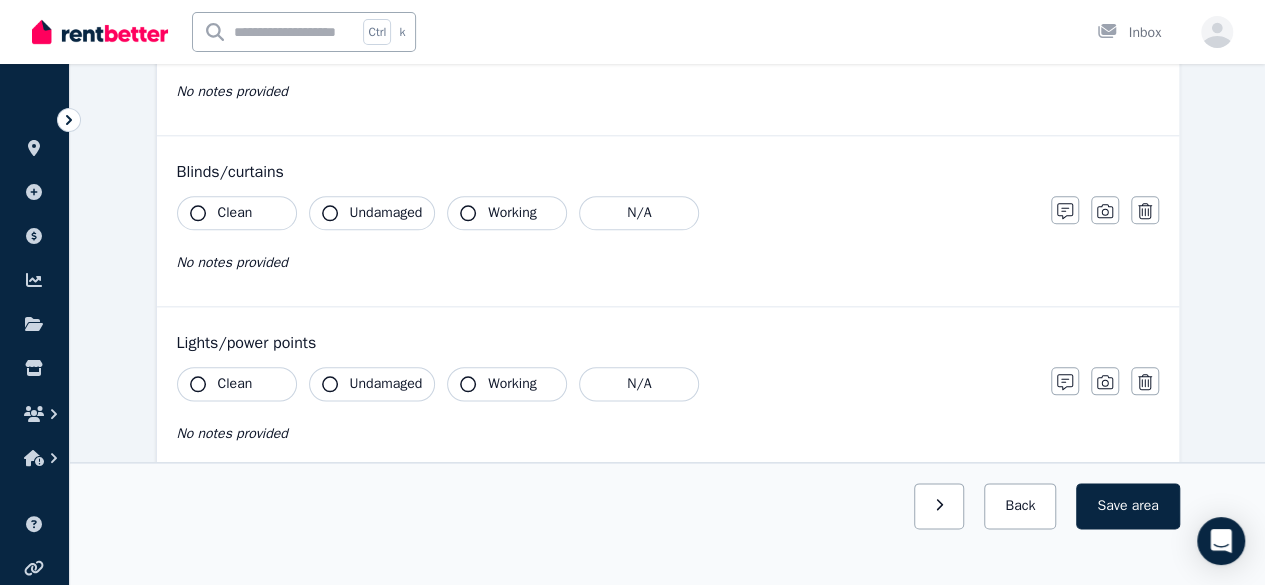 click on "N/A" at bounding box center [639, 213] 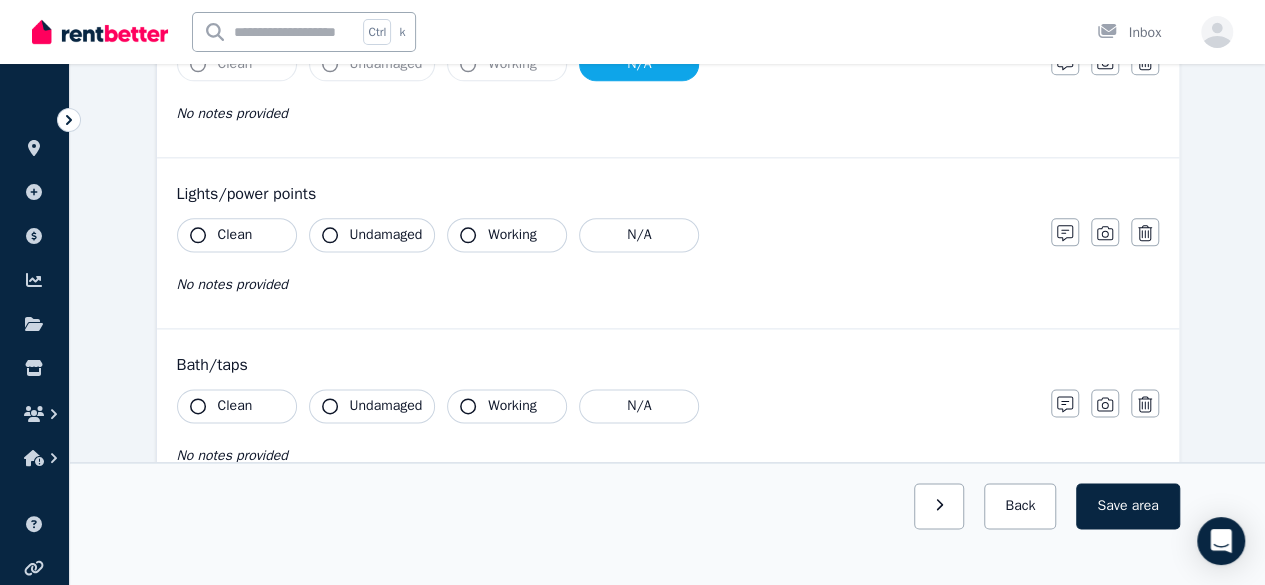 scroll, scrollTop: 1177, scrollLeft: 0, axis: vertical 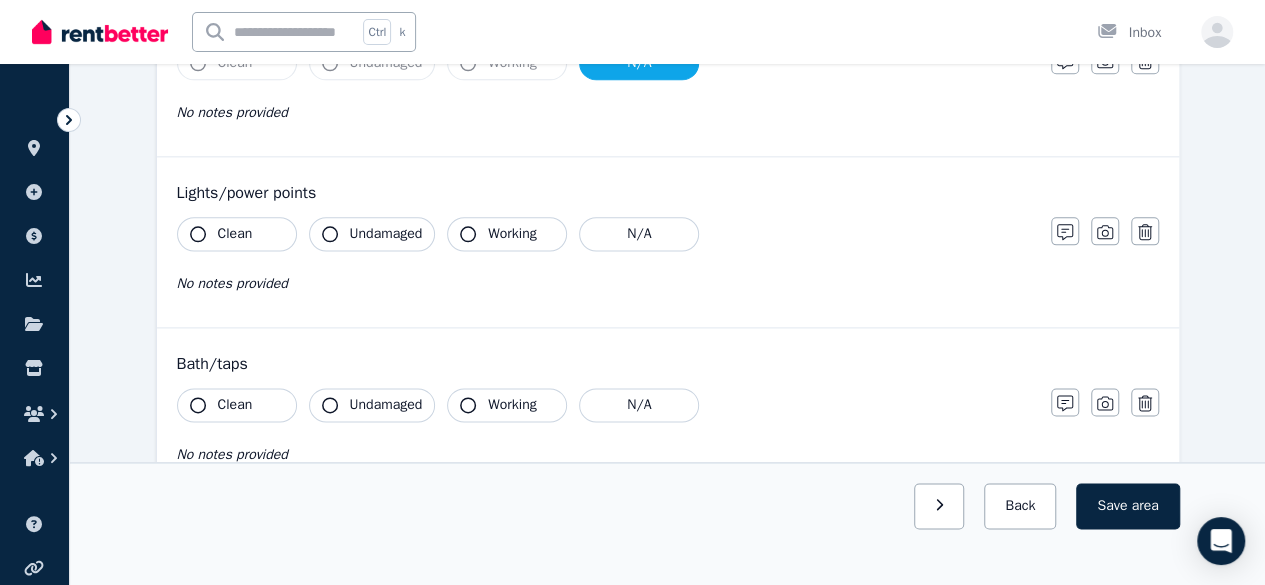 click on "Clean" at bounding box center [235, 234] 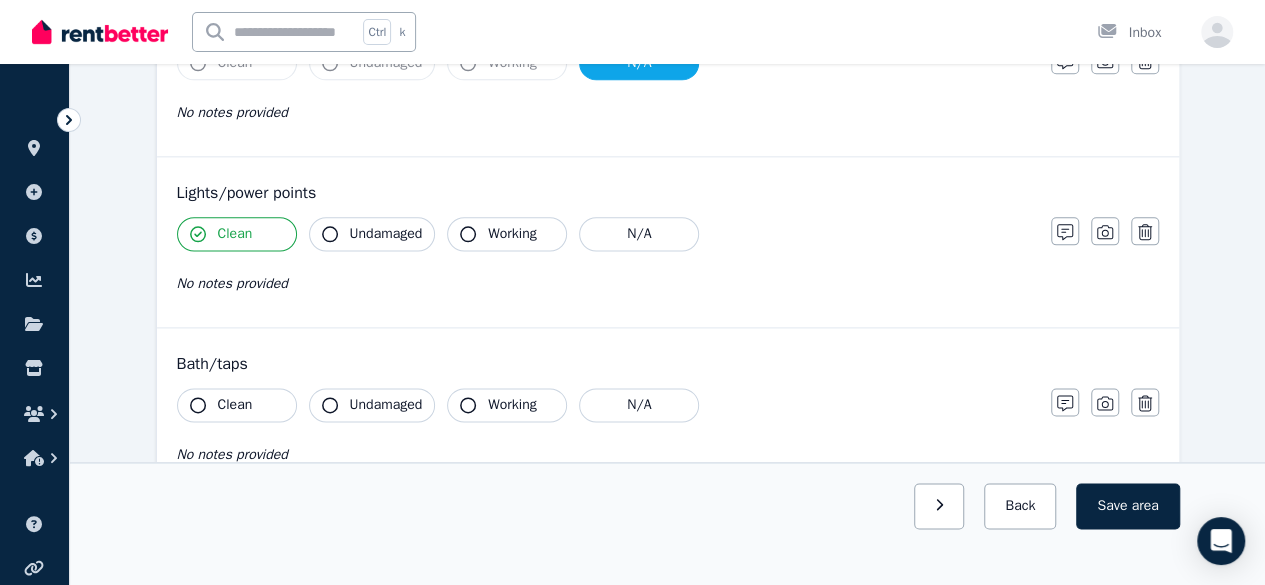 click on "Undamaged" at bounding box center (386, 234) 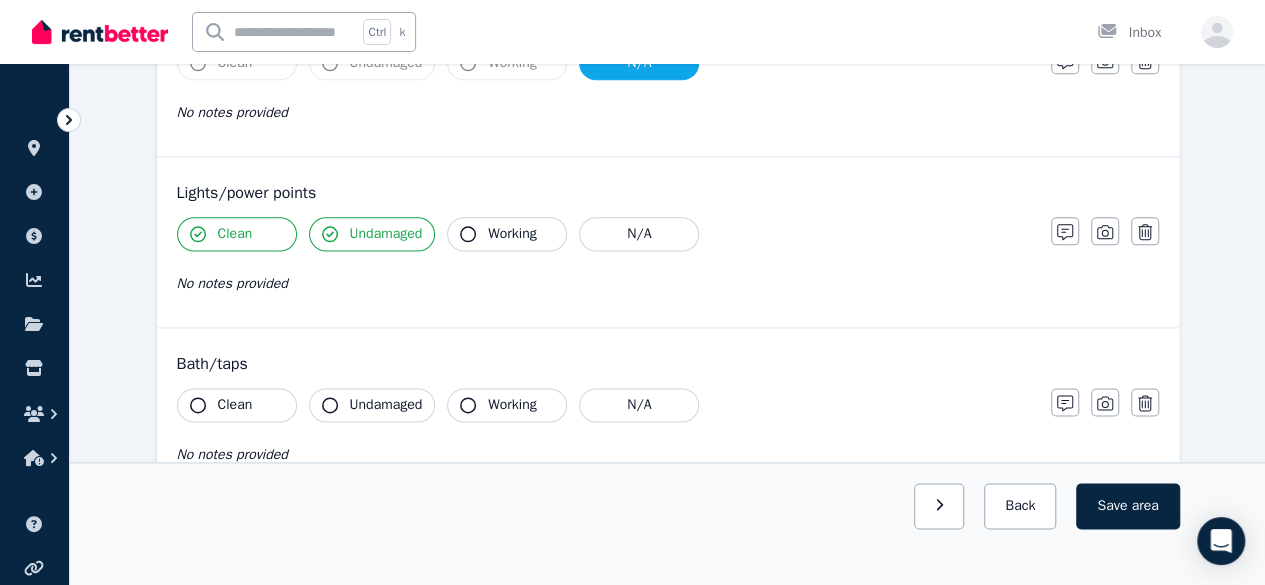 click on "Working" at bounding box center (507, 234) 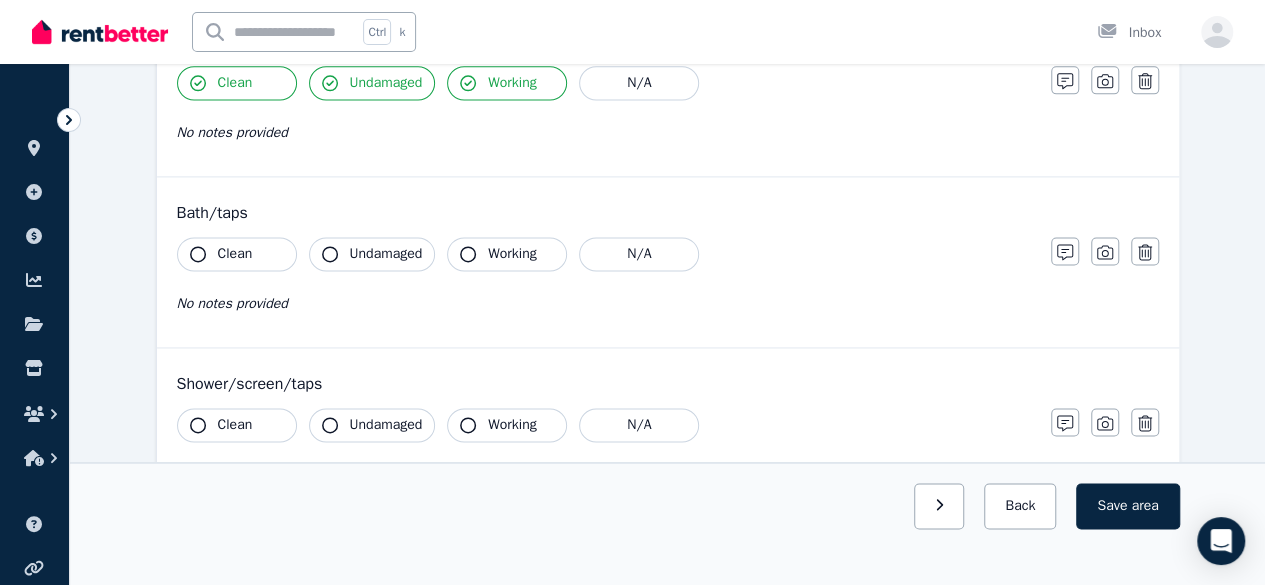 scroll, scrollTop: 1338, scrollLeft: 0, axis: vertical 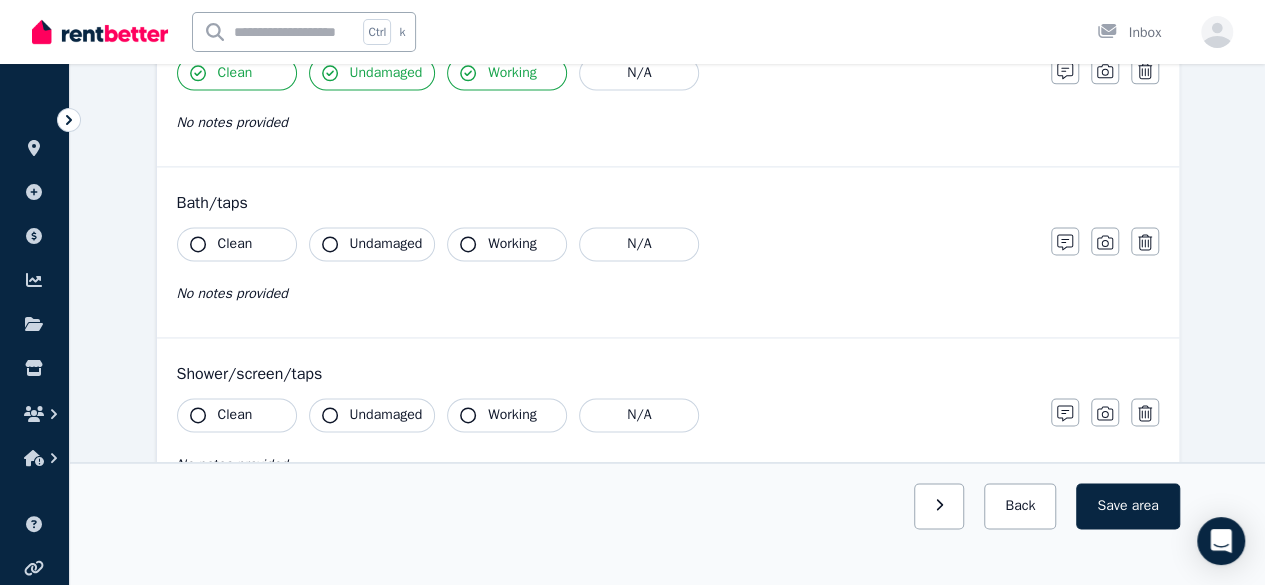 click on "Clean" at bounding box center (237, 244) 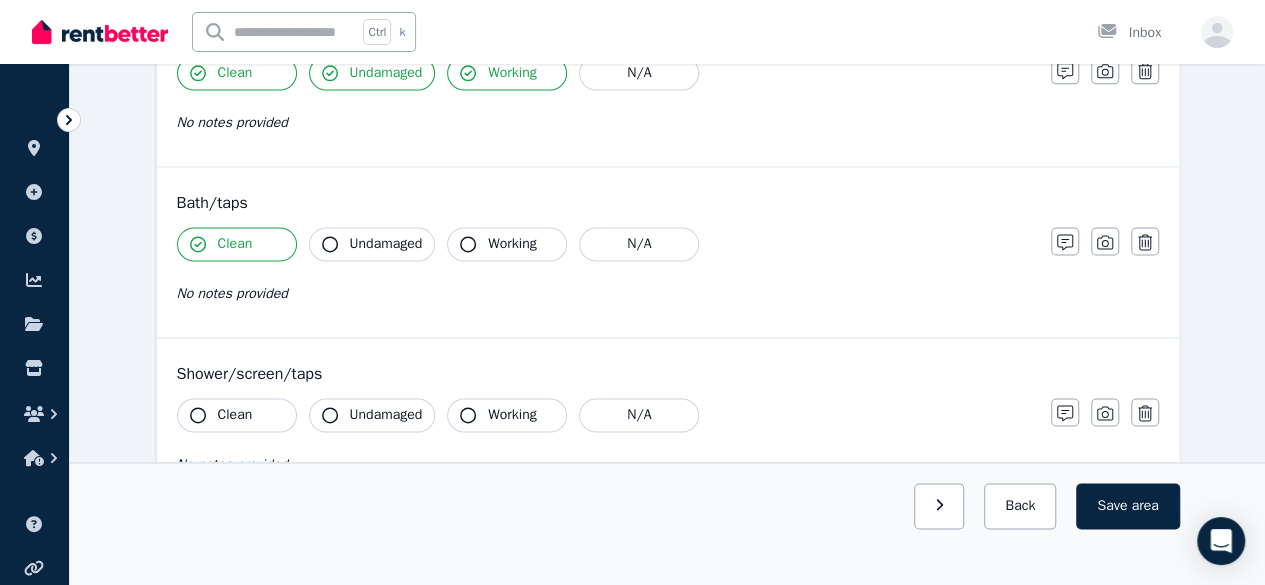 click on "Undamaged" at bounding box center [386, 244] 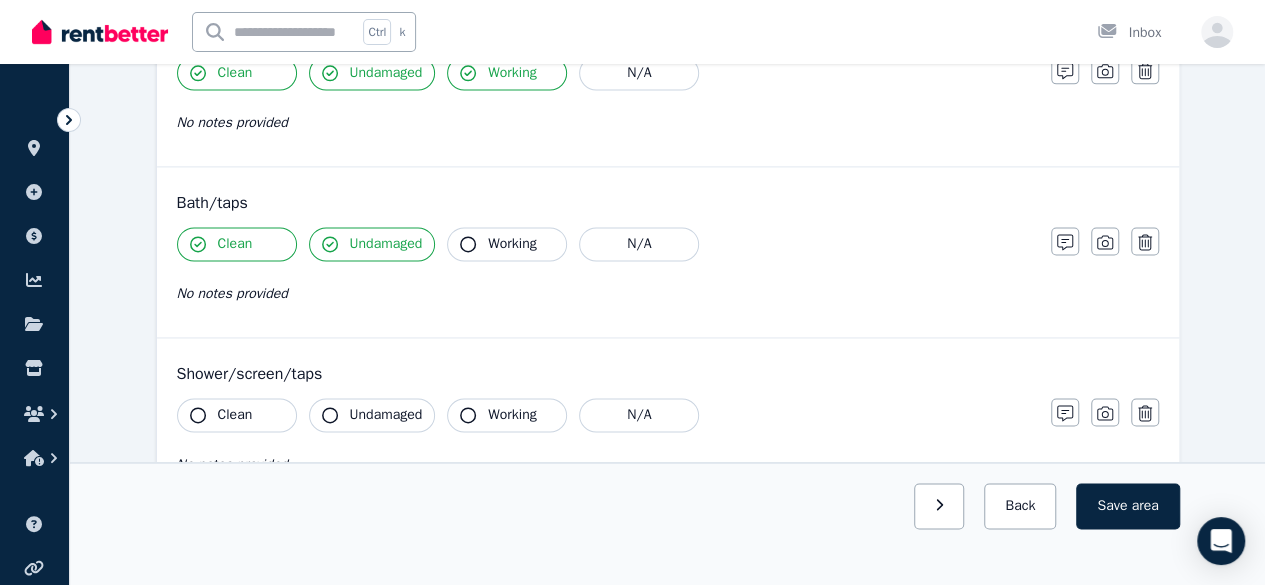 click on "Working" at bounding box center (507, 244) 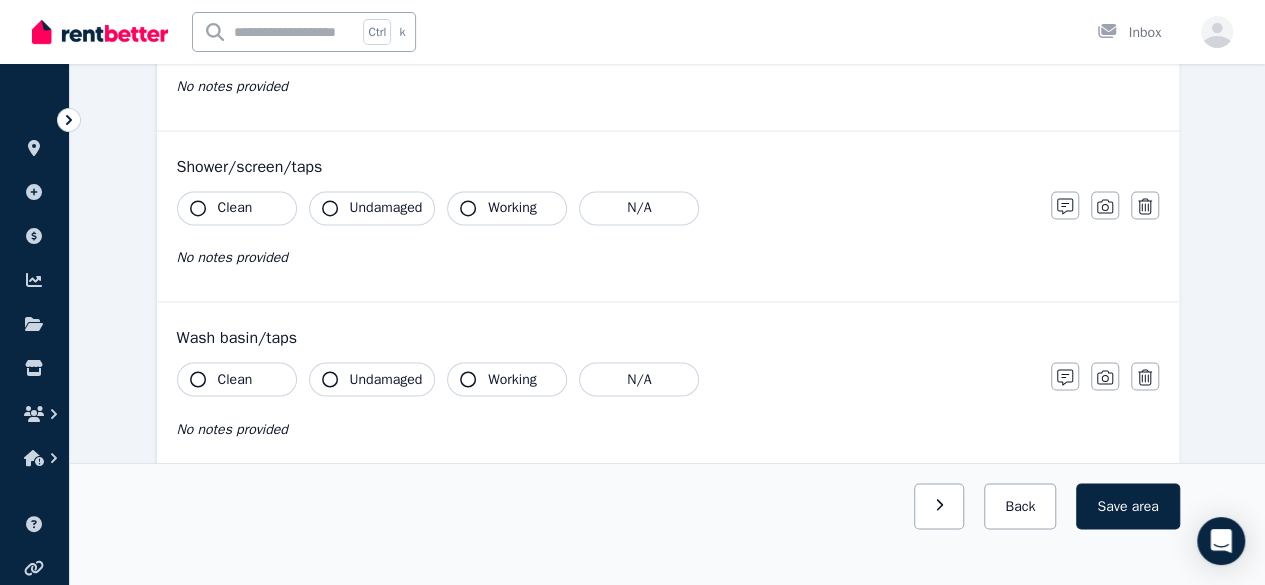 scroll, scrollTop: 1554, scrollLeft: 0, axis: vertical 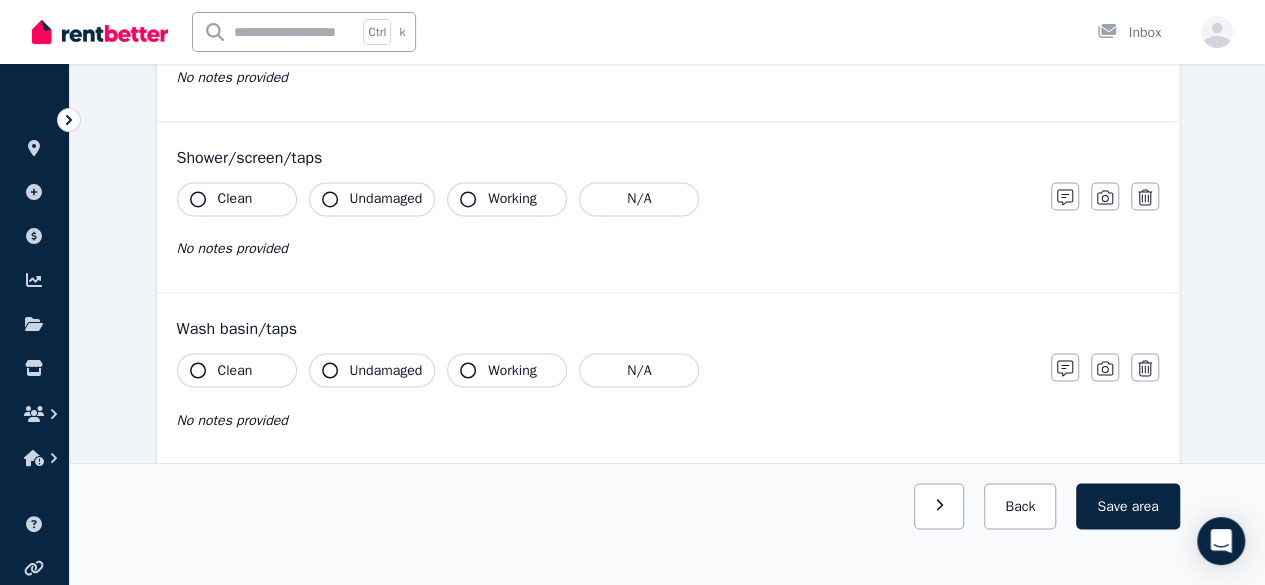 click on "Clean" at bounding box center (237, 199) 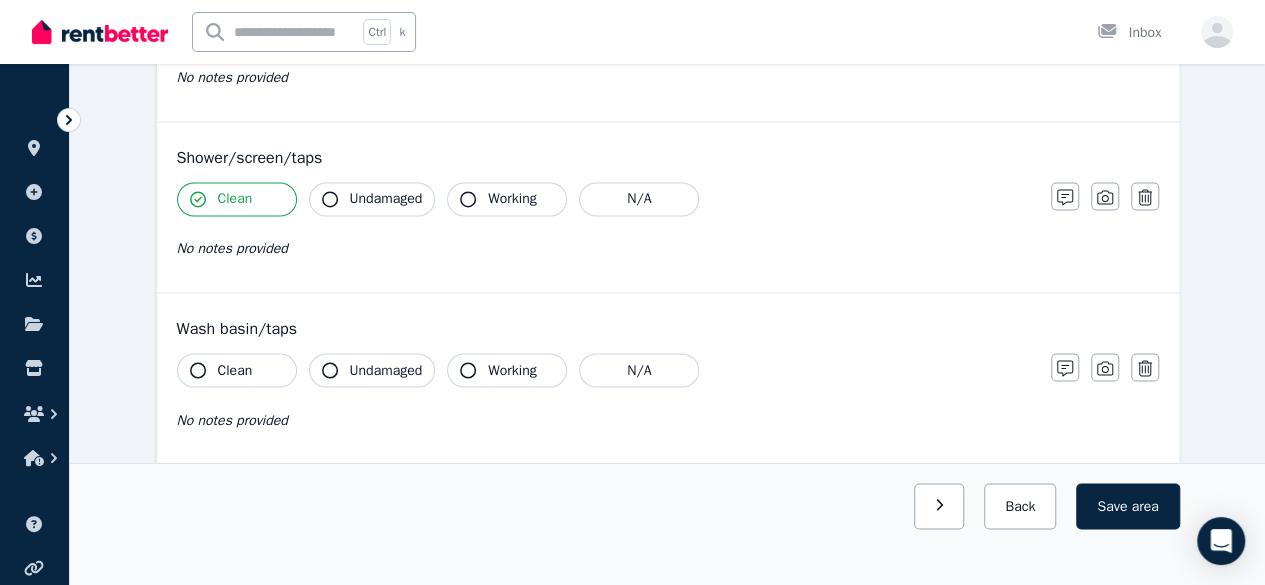 click on "Undamaged" at bounding box center [386, 199] 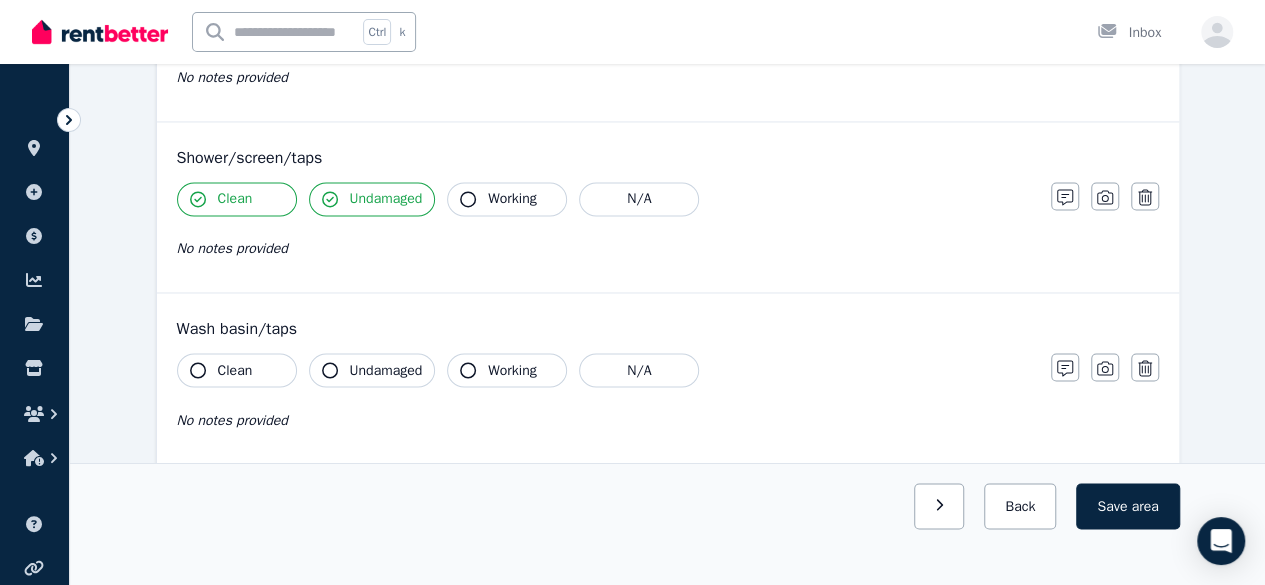 click on "Working" at bounding box center [512, 199] 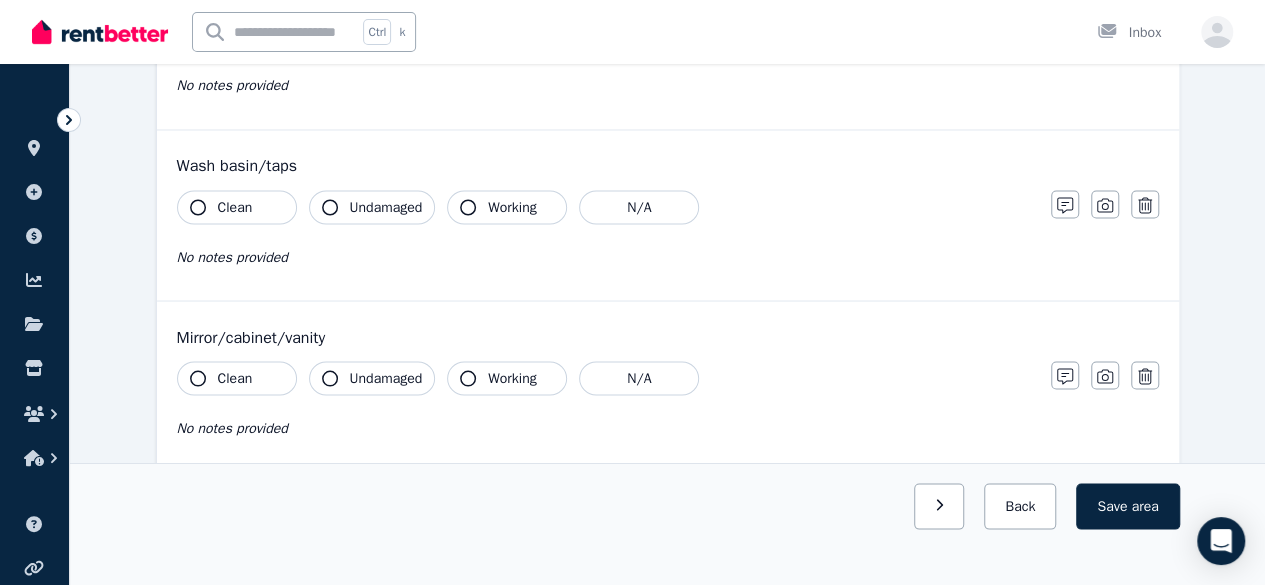 scroll, scrollTop: 1718, scrollLeft: 0, axis: vertical 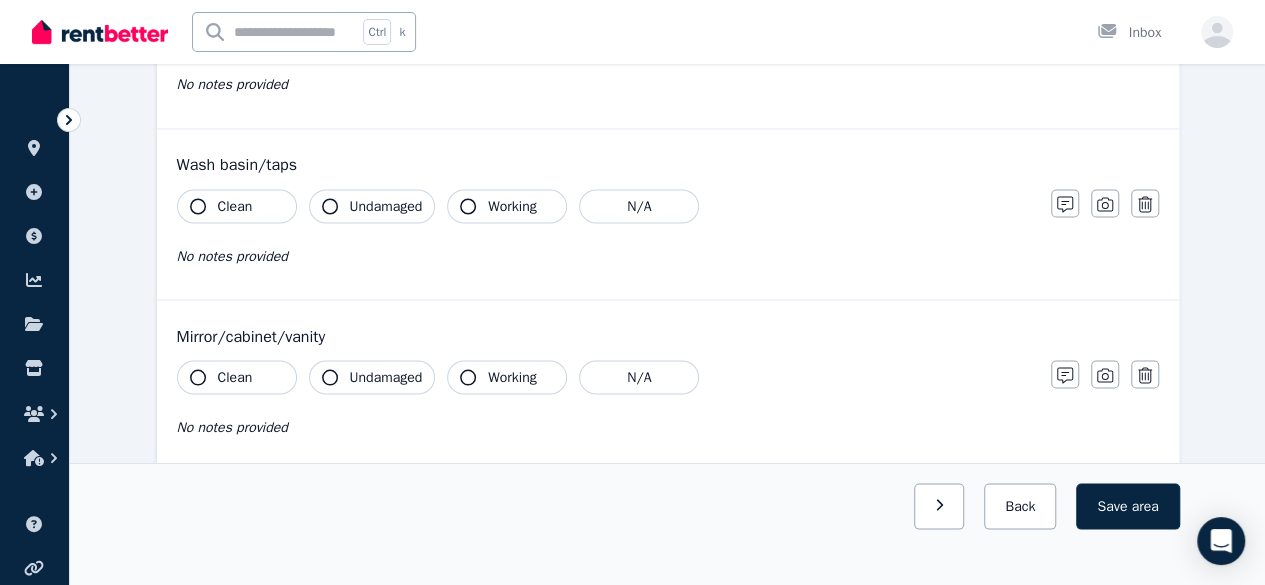 click on "Clean" at bounding box center (235, 206) 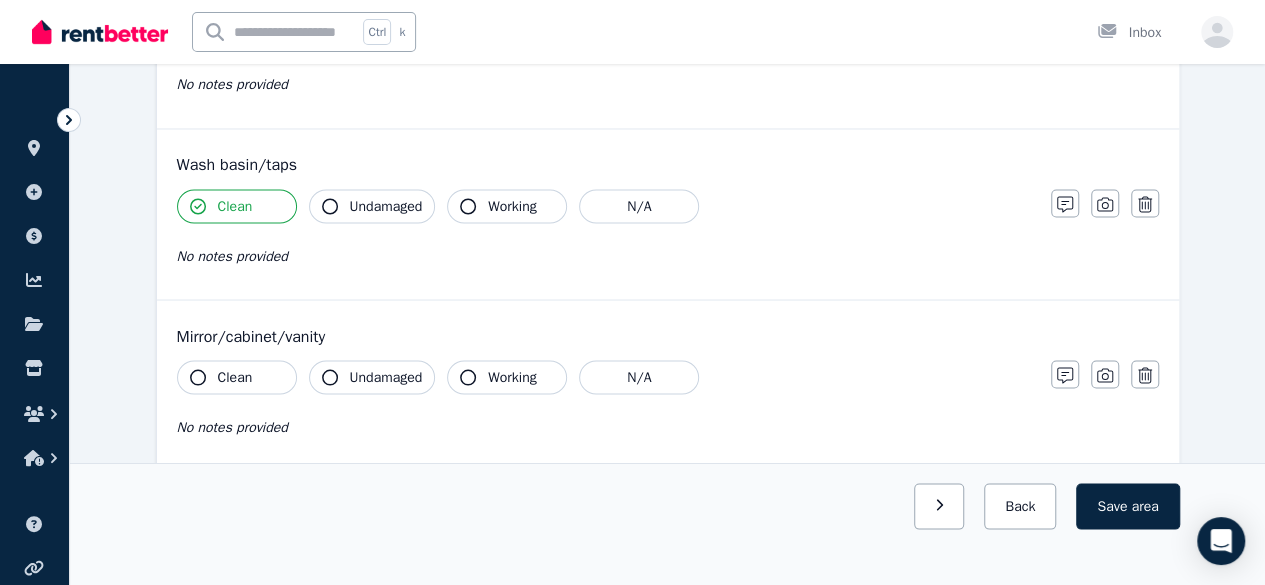 click on "Undamaged" at bounding box center (386, 206) 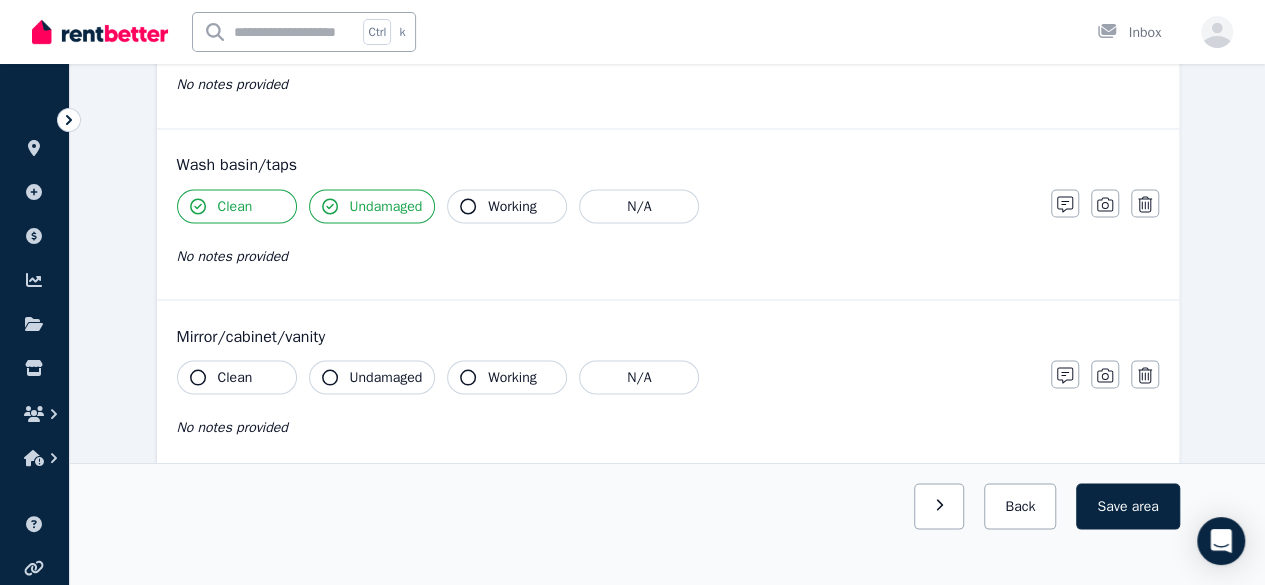 click 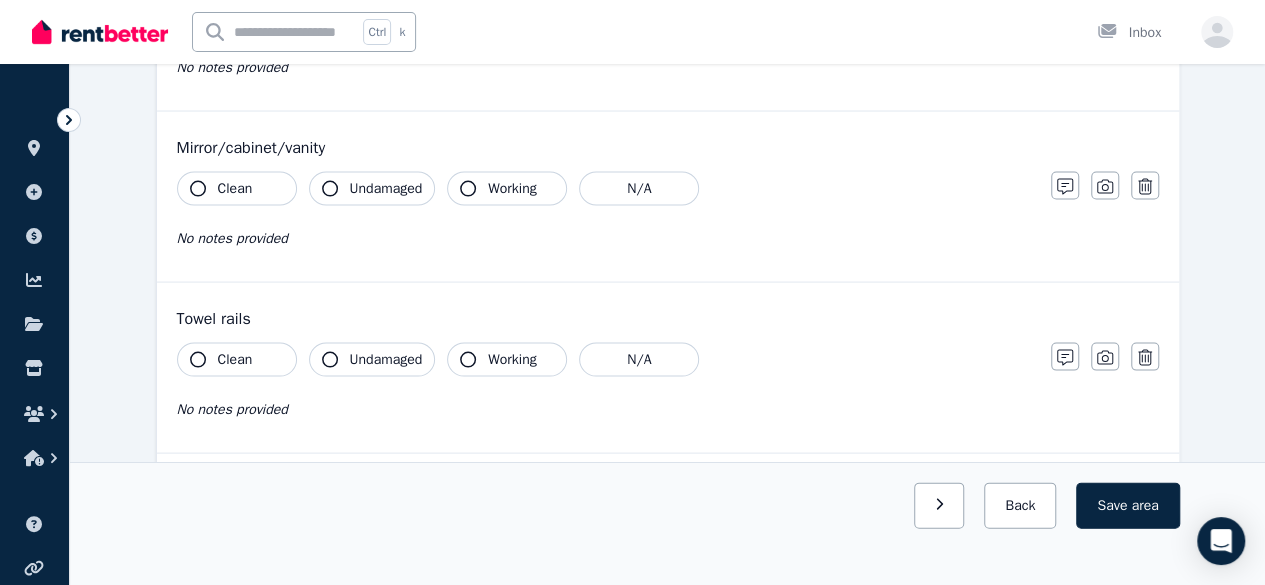 scroll, scrollTop: 1913, scrollLeft: 0, axis: vertical 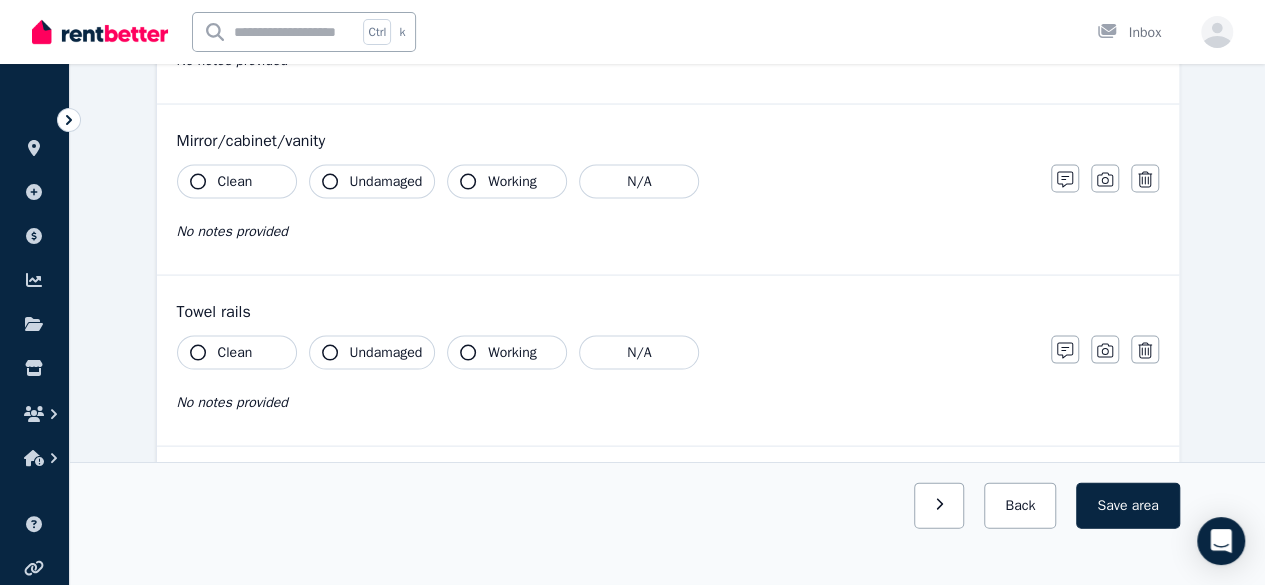 click on "Clean" at bounding box center [237, 182] 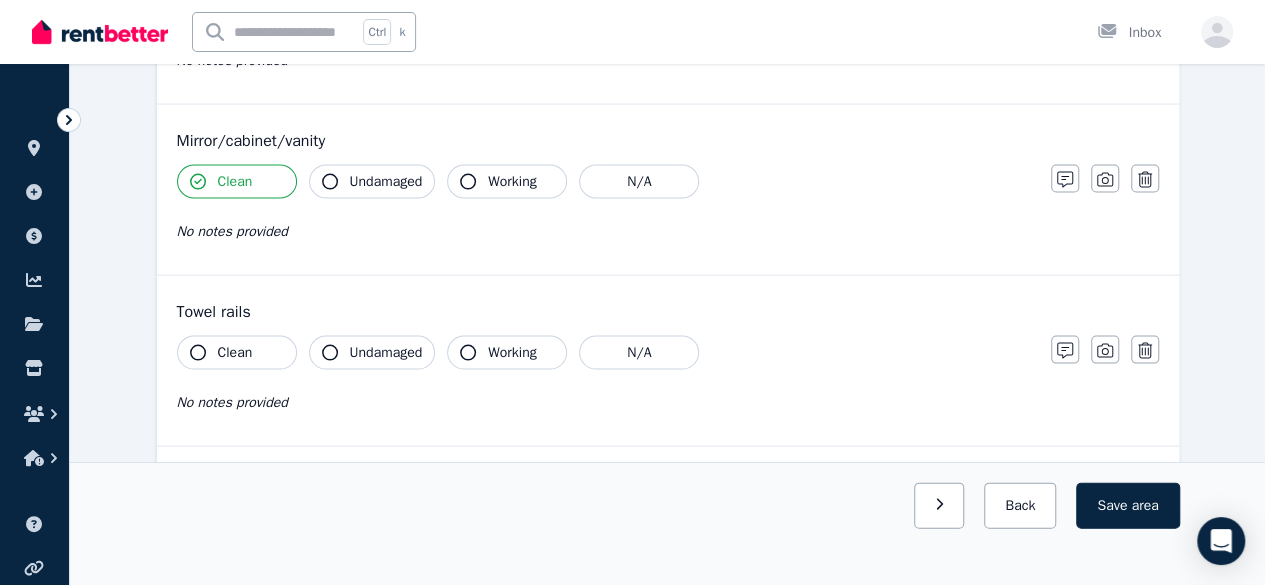 click on "Undamaged" at bounding box center (386, 182) 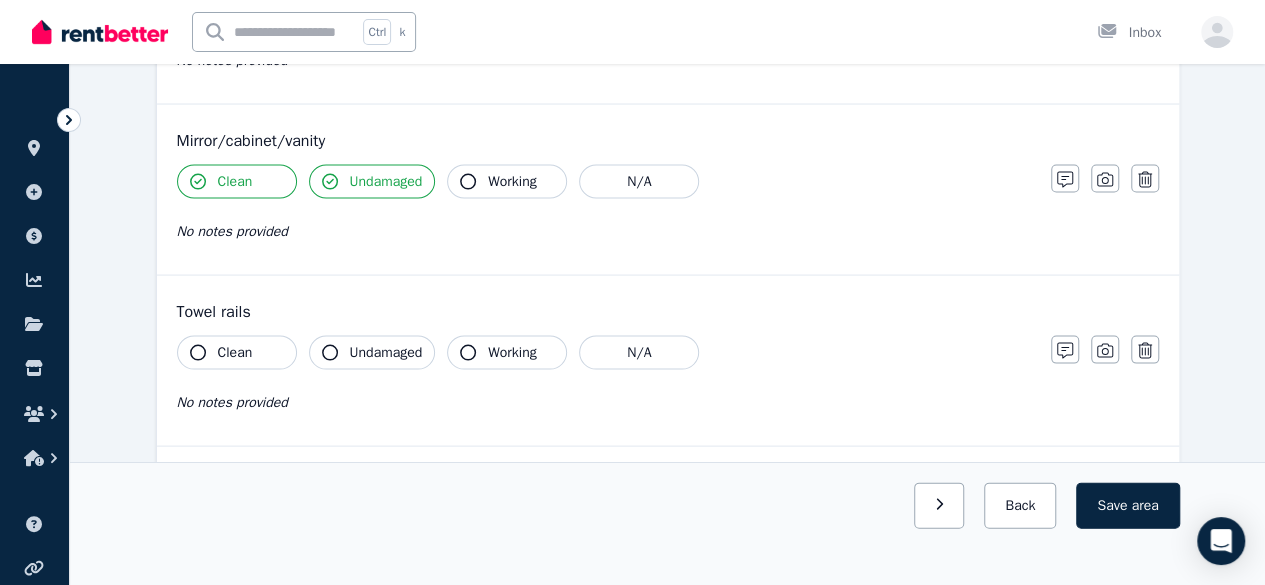 click on "Working" at bounding box center (512, 182) 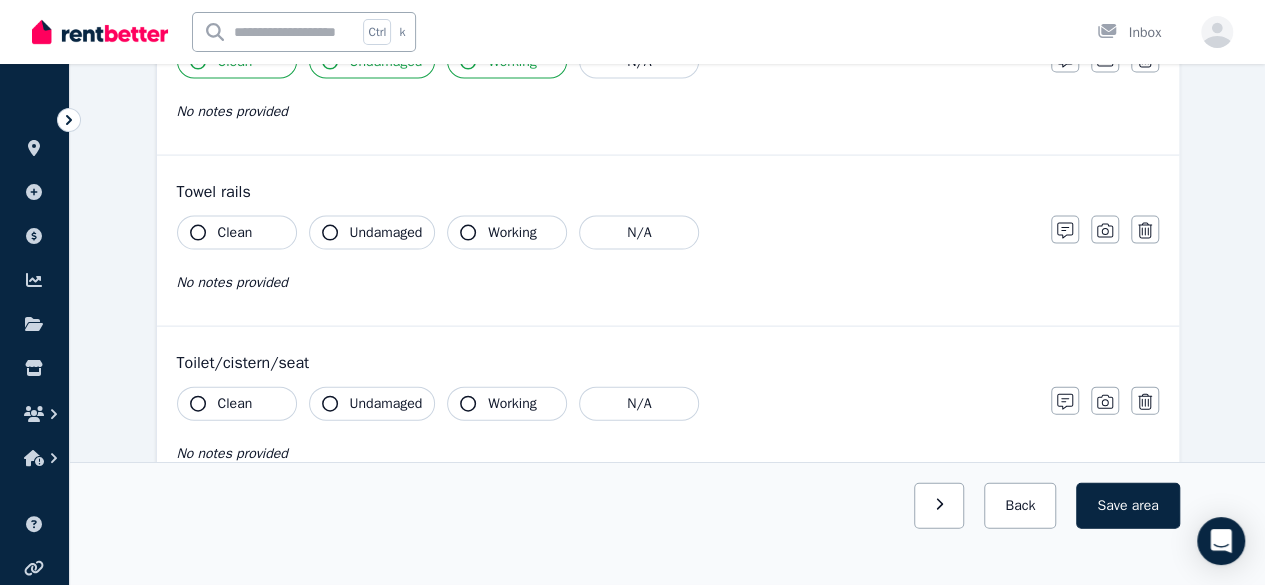 scroll, scrollTop: 2035, scrollLeft: 0, axis: vertical 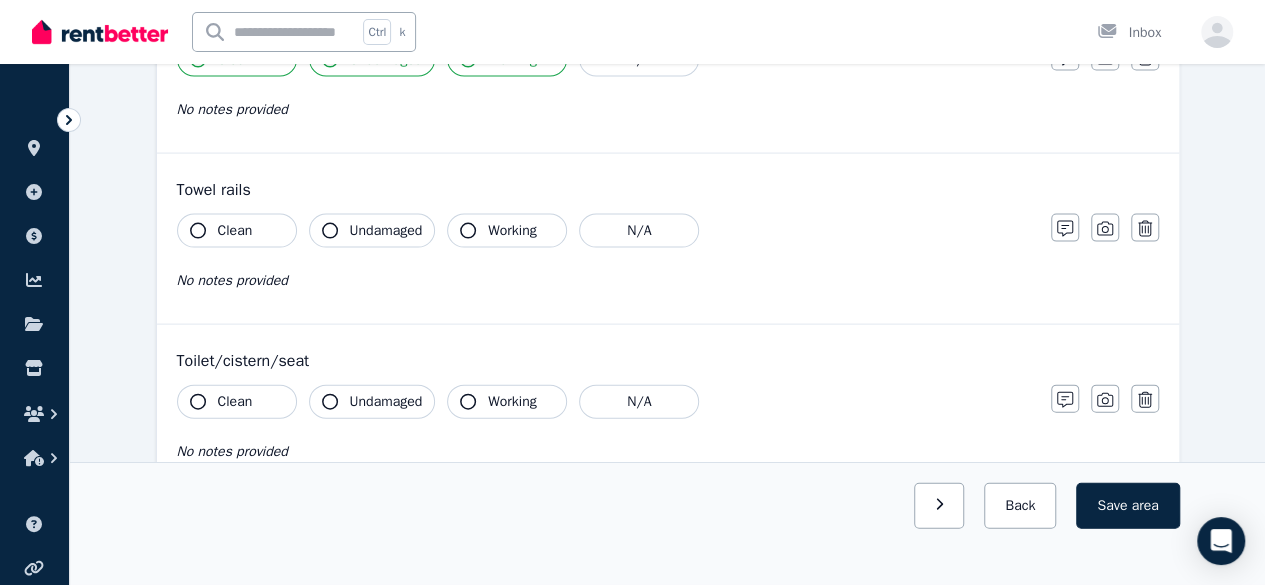 click on "Clean" at bounding box center (237, 231) 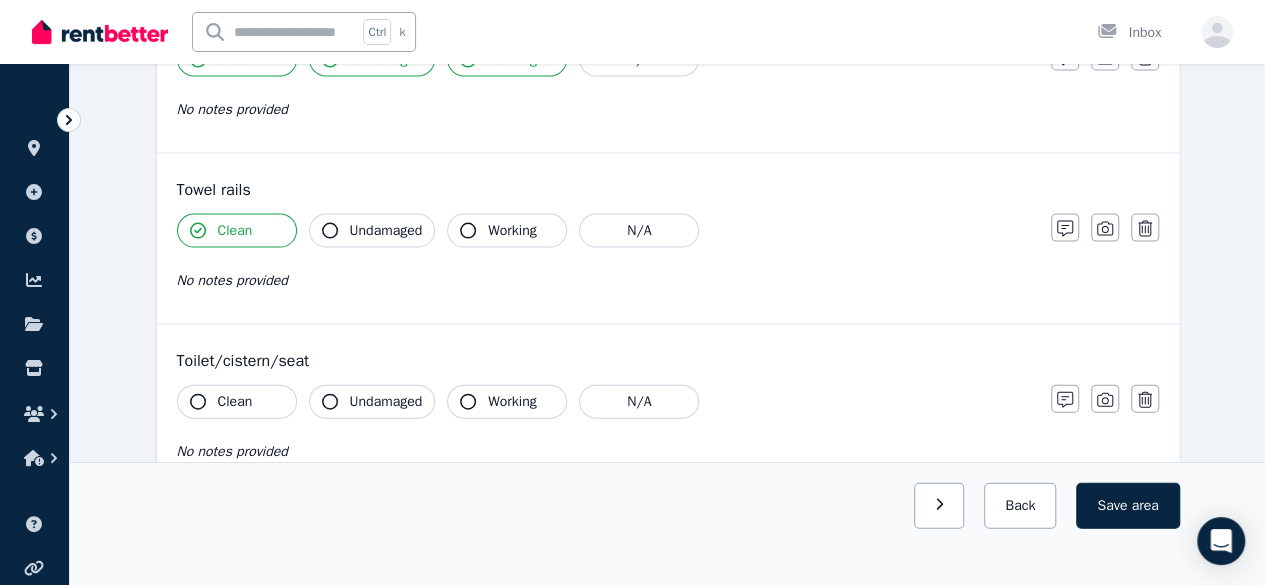 click on "Undamaged" at bounding box center [386, 231] 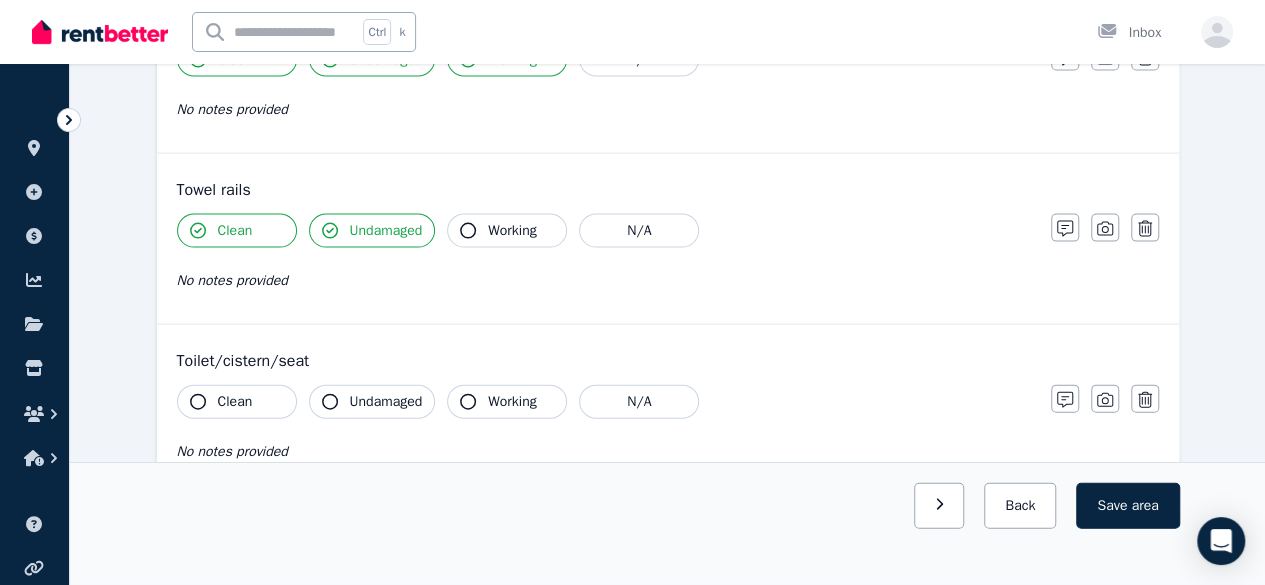 click on "Working" at bounding box center (512, 231) 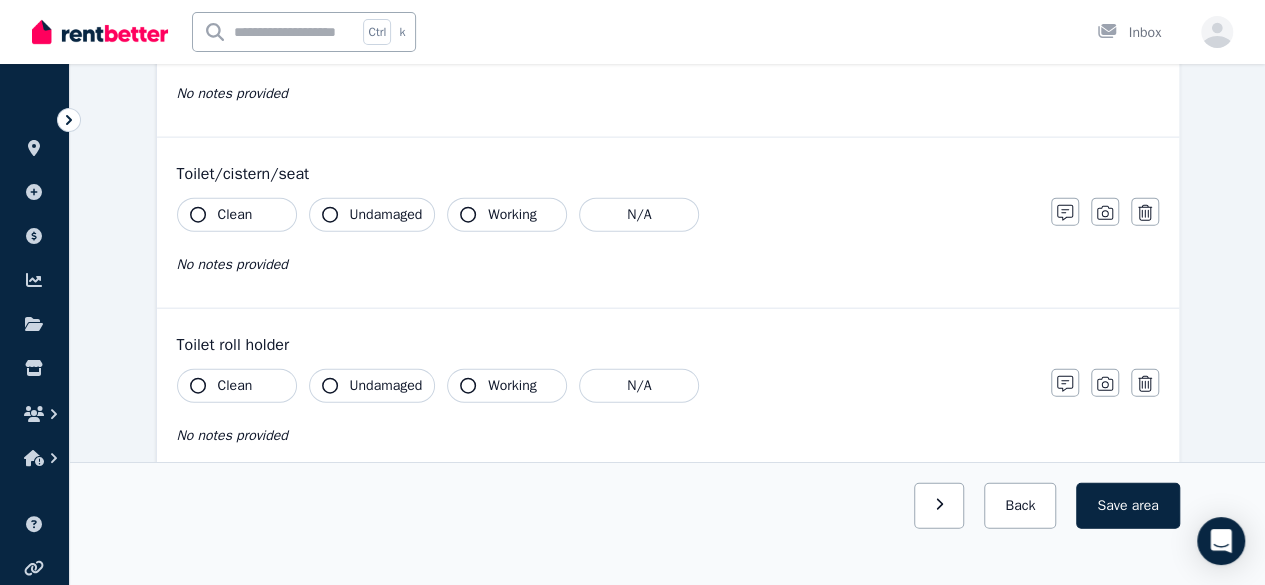 scroll, scrollTop: 2231, scrollLeft: 0, axis: vertical 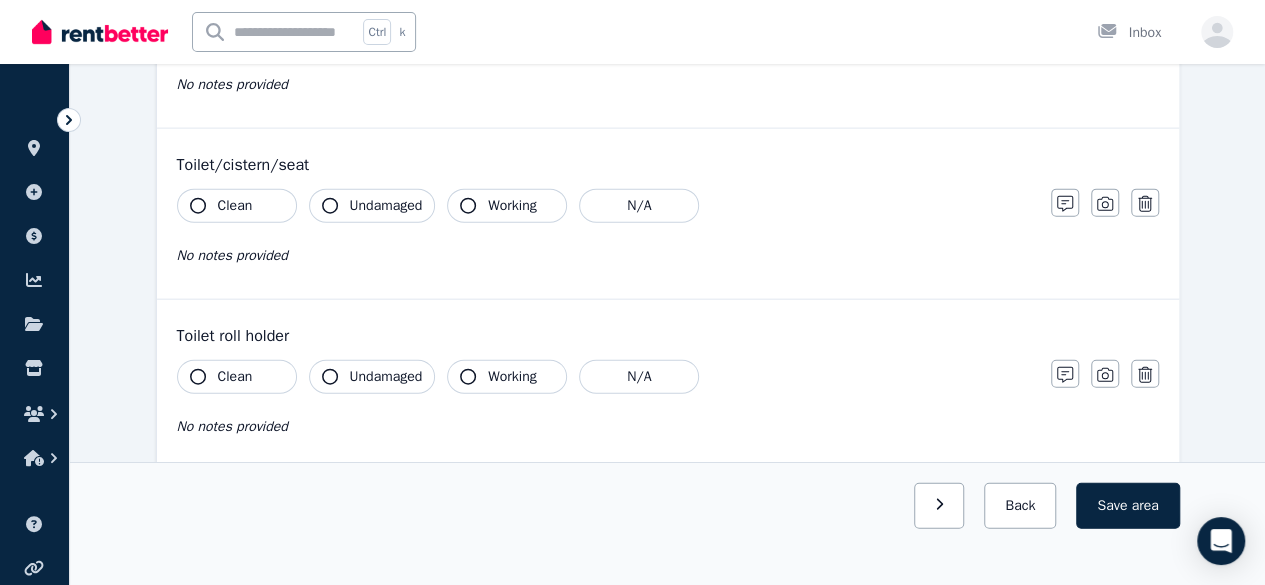 click on "Clean" at bounding box center [235, 206] 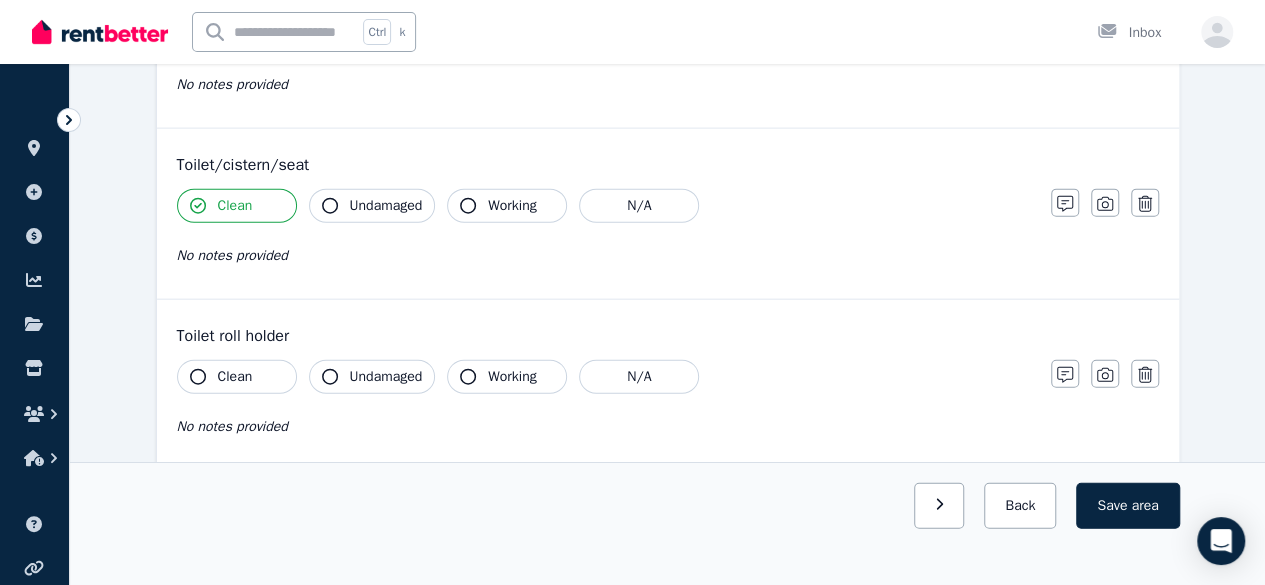 click on "Undamaged" at bounding box center [386, 206] 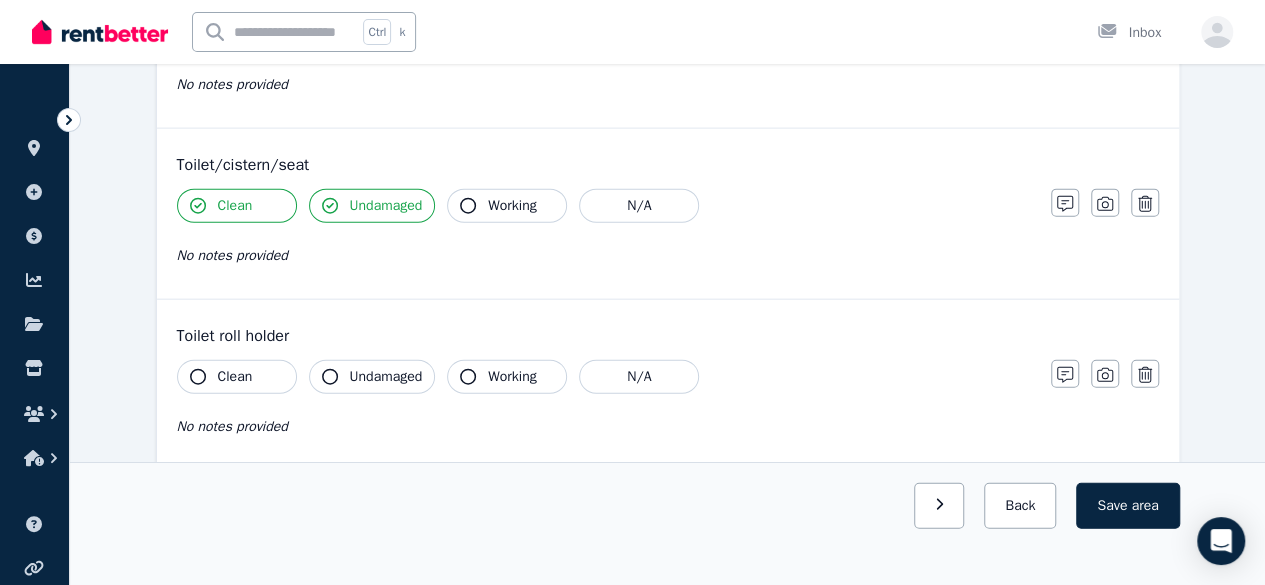 click on "Working" at bounding box center (512, 206) 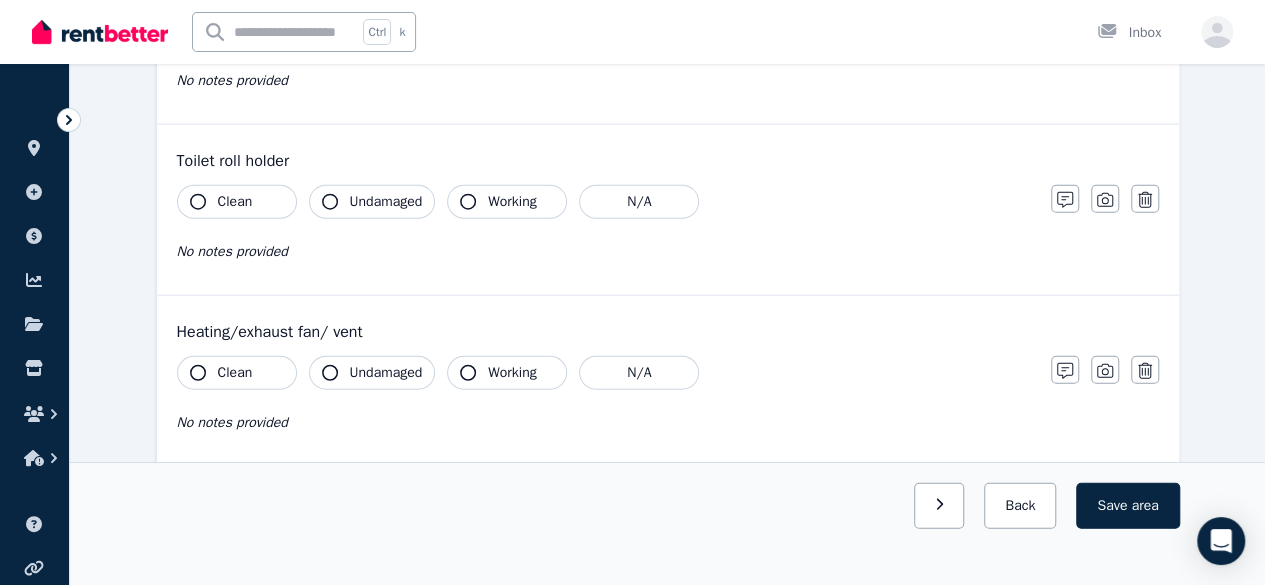 scroll, scrollTop: 2409, scrollLeft: 0, axis: vertical 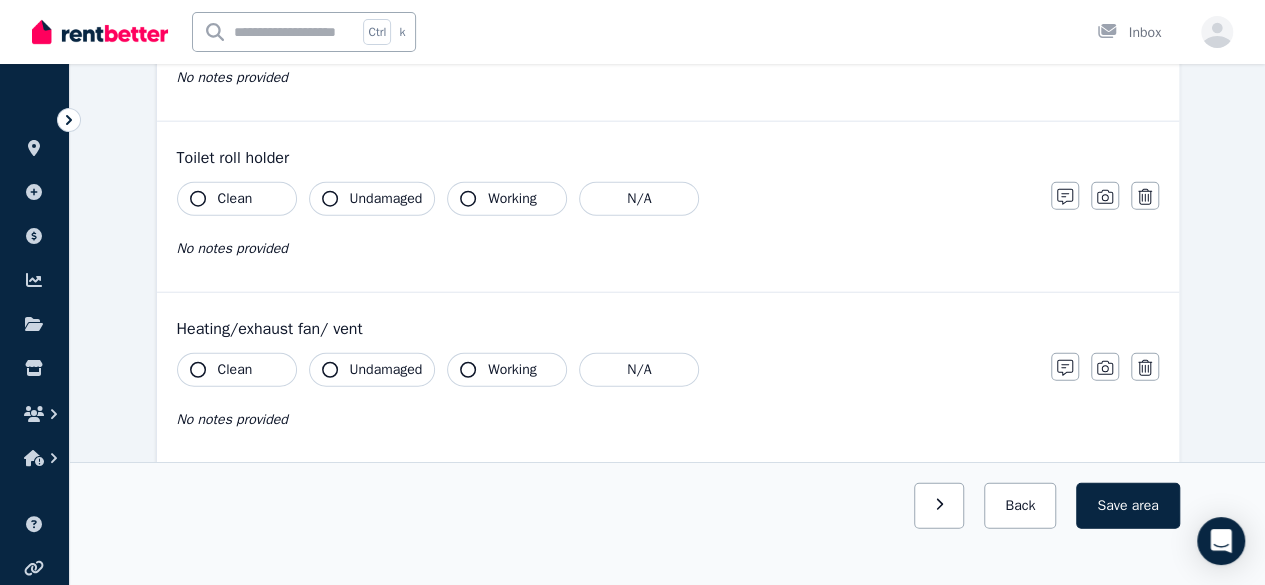 click on "Clean" at bounding box center [235, 199] 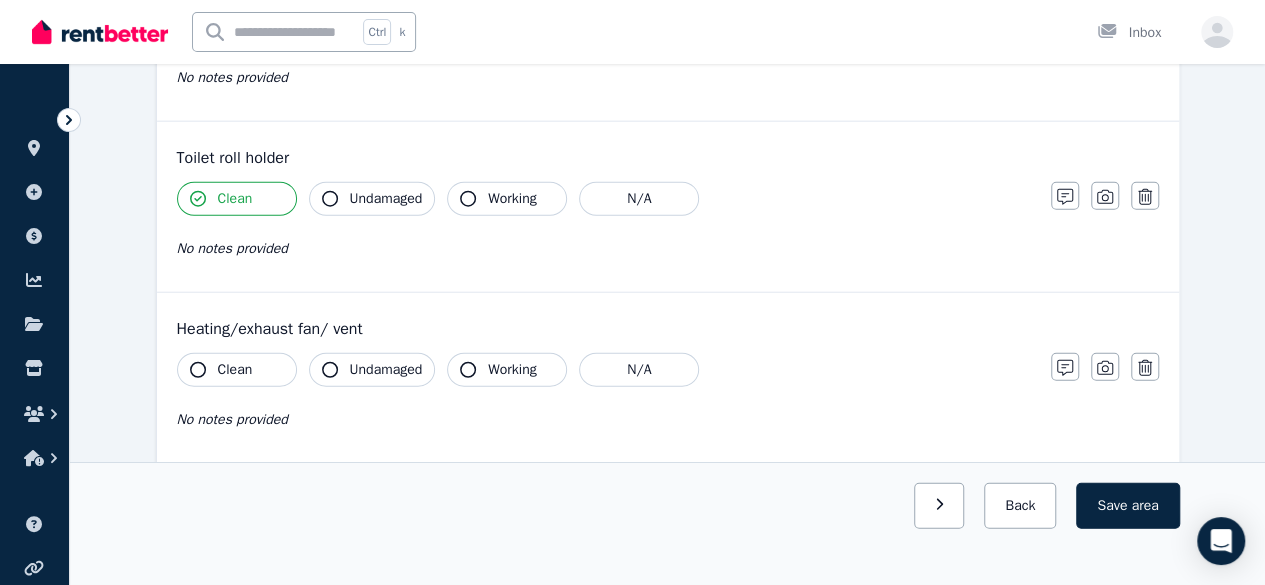 click on "Undamaged" at bounding box center (386, 199) 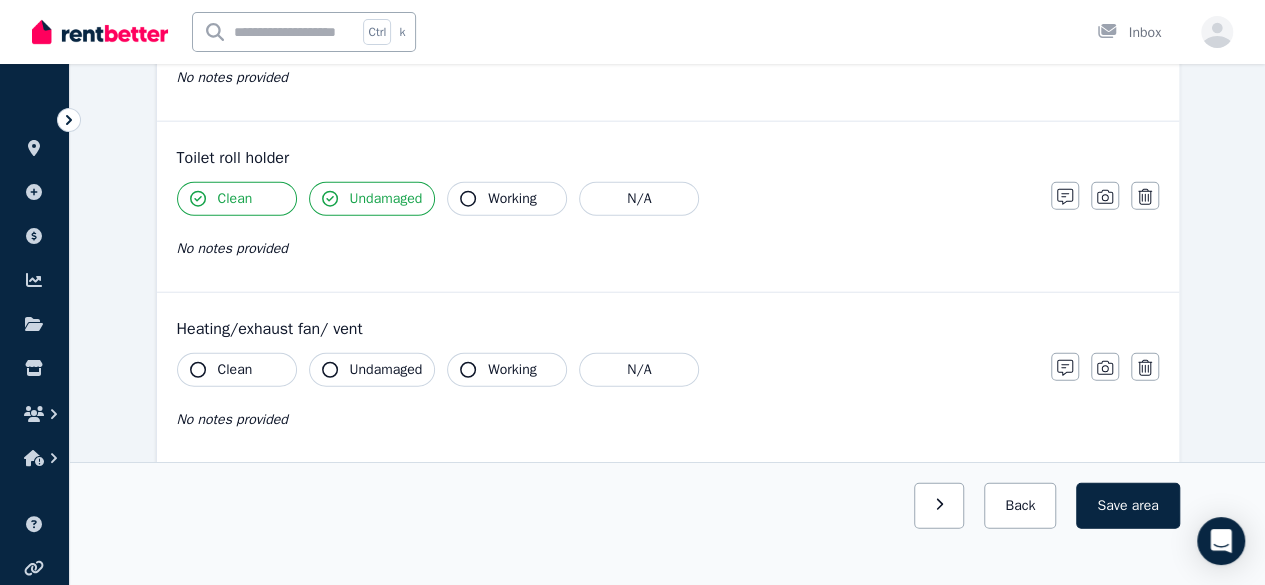 click on "Working" at bounding box center (507, 199) 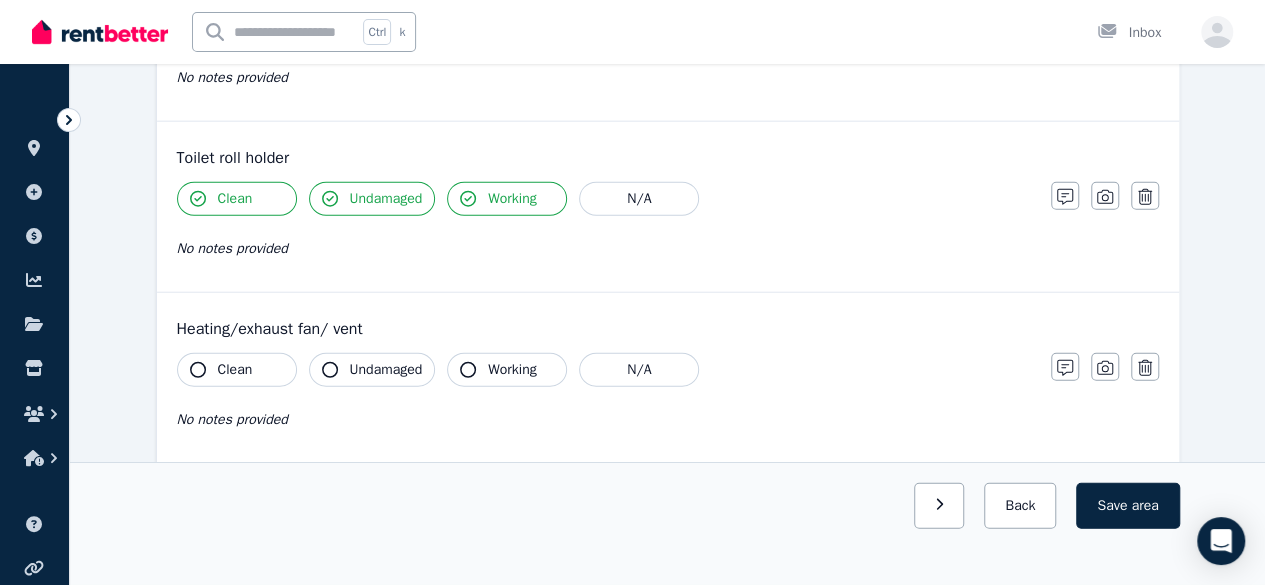 click on "Clean" at bounding box center (237, 370) 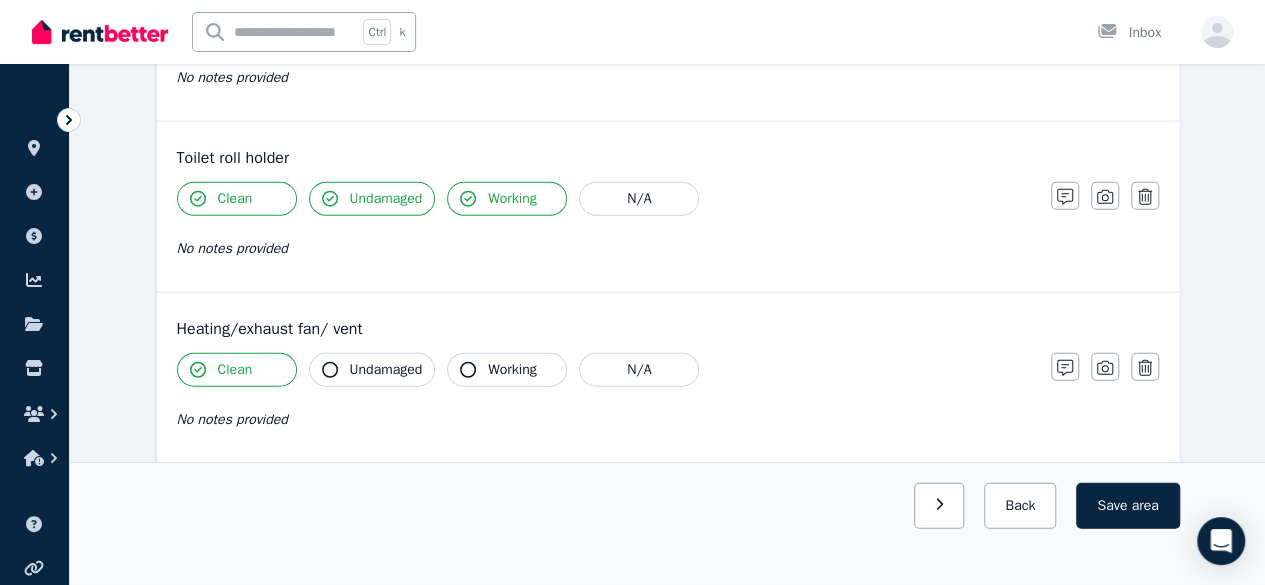 click on "Undamaged" at bounding box center [386, 370] 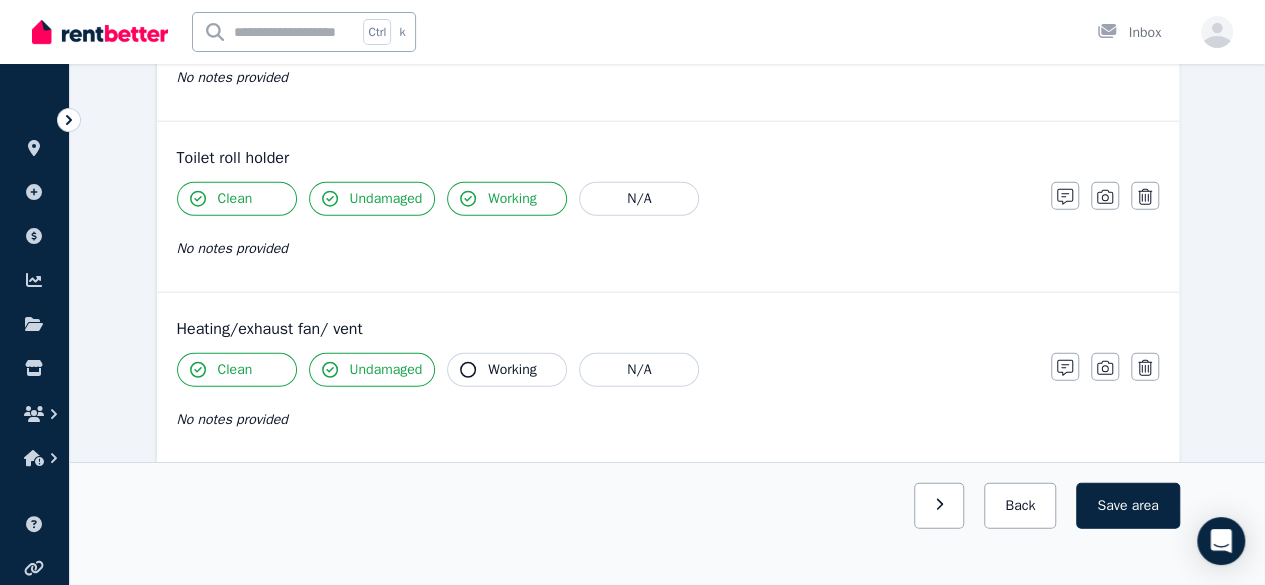 click on "Working" at bounding box center (512, 370) 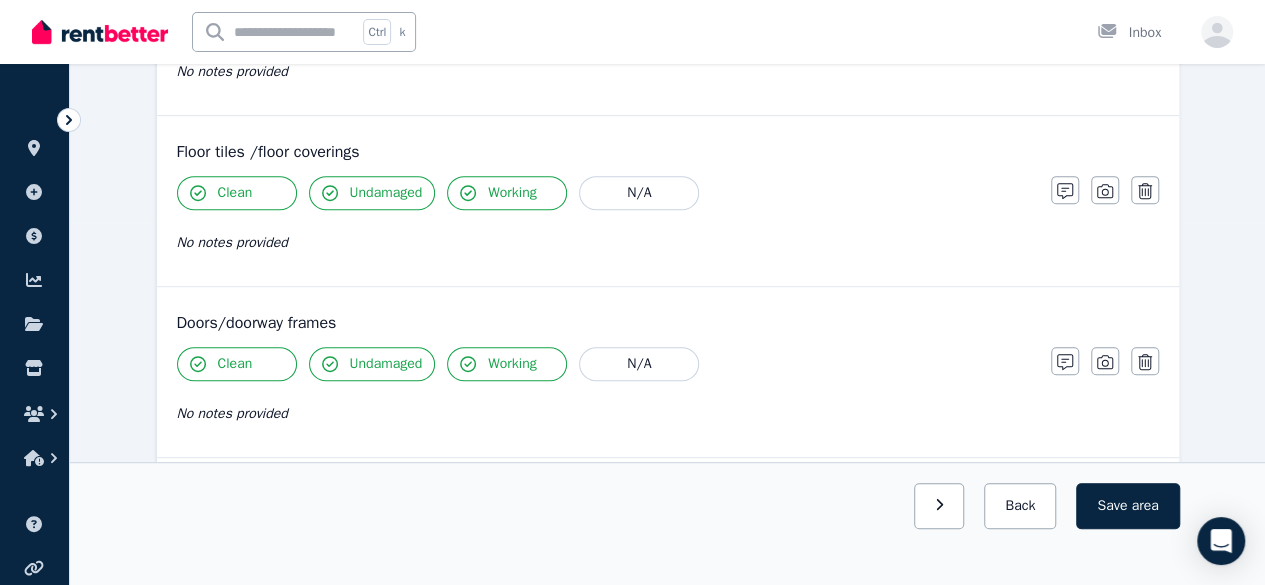 scroll, scrollTop: 362, scrollLeft: 0, axis: vertical 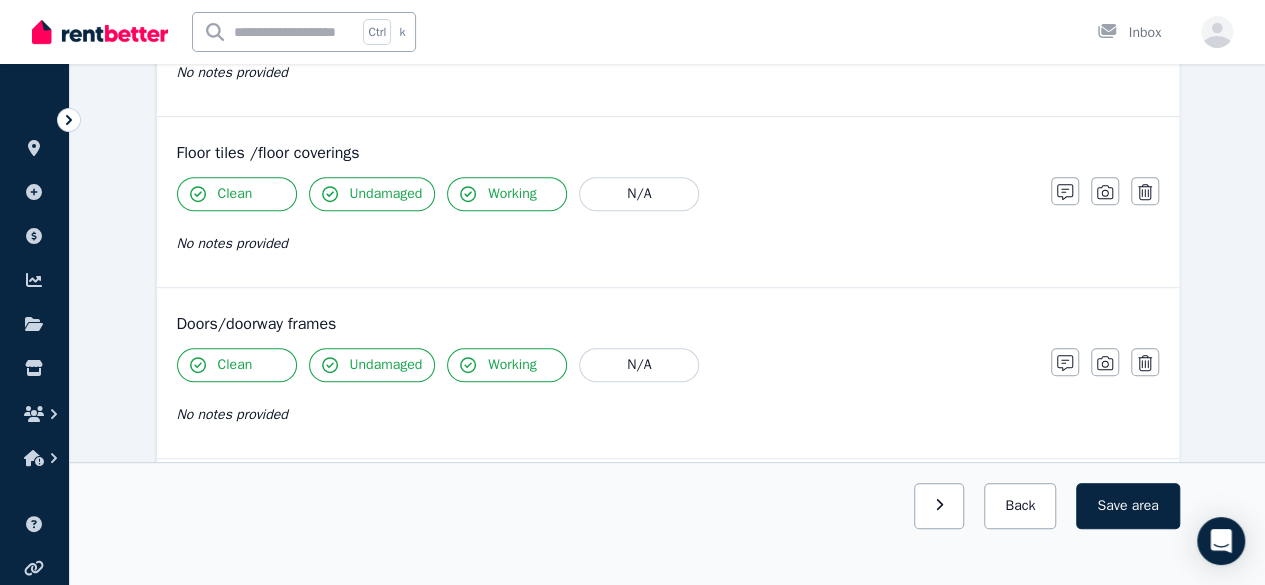 click 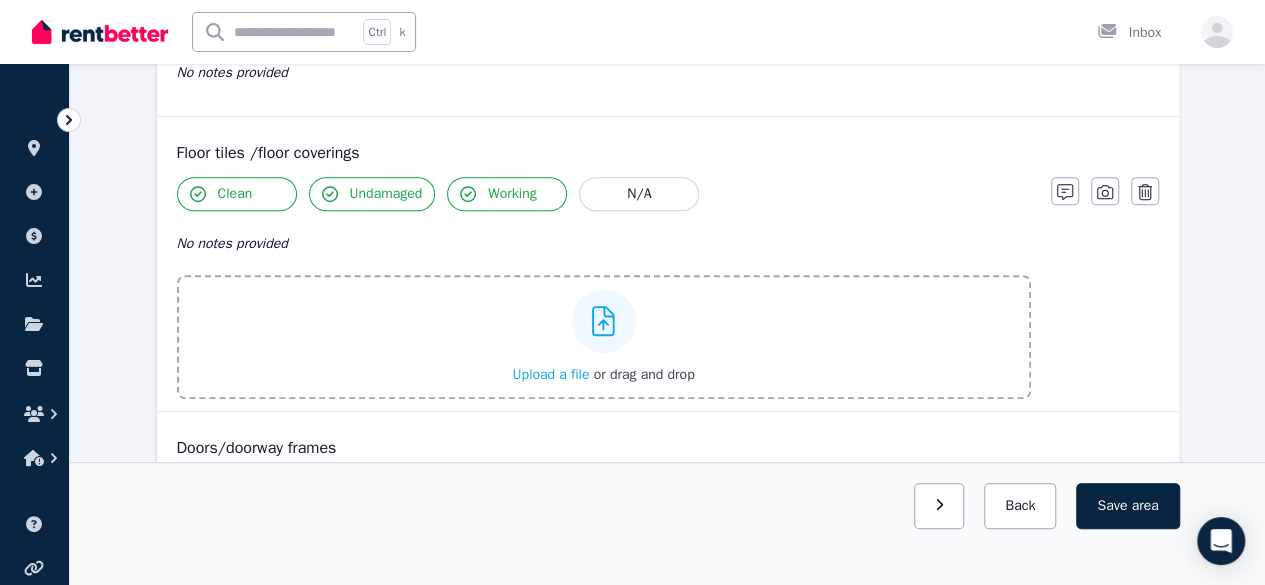 click 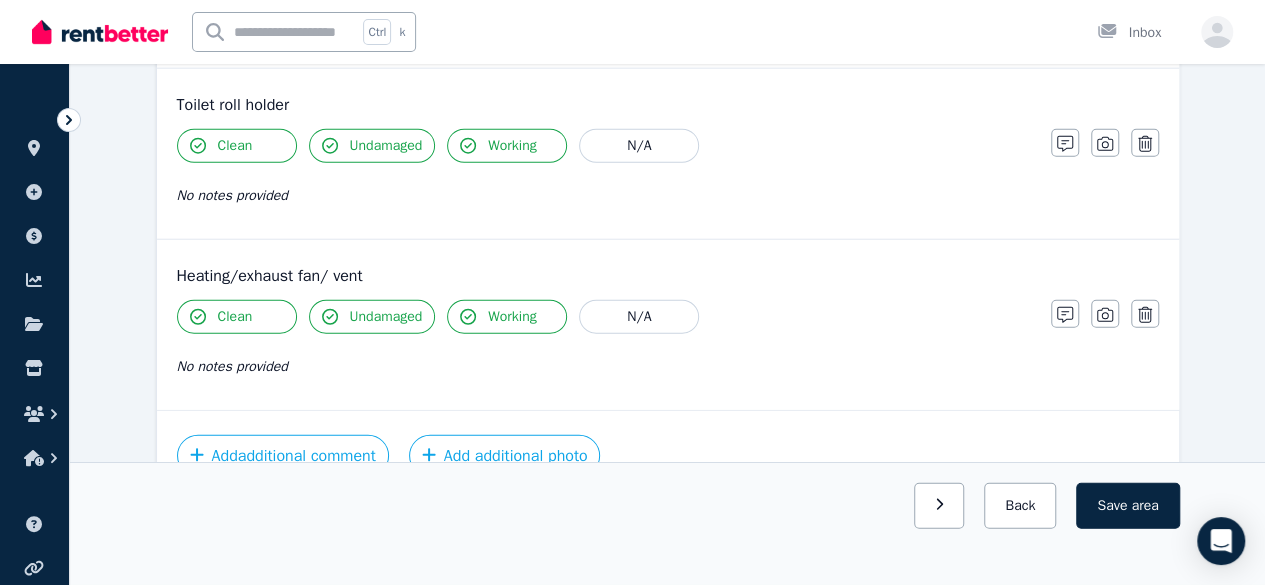scroll, scrollTop: 2520, scrollLeft: 0, axis: vertical 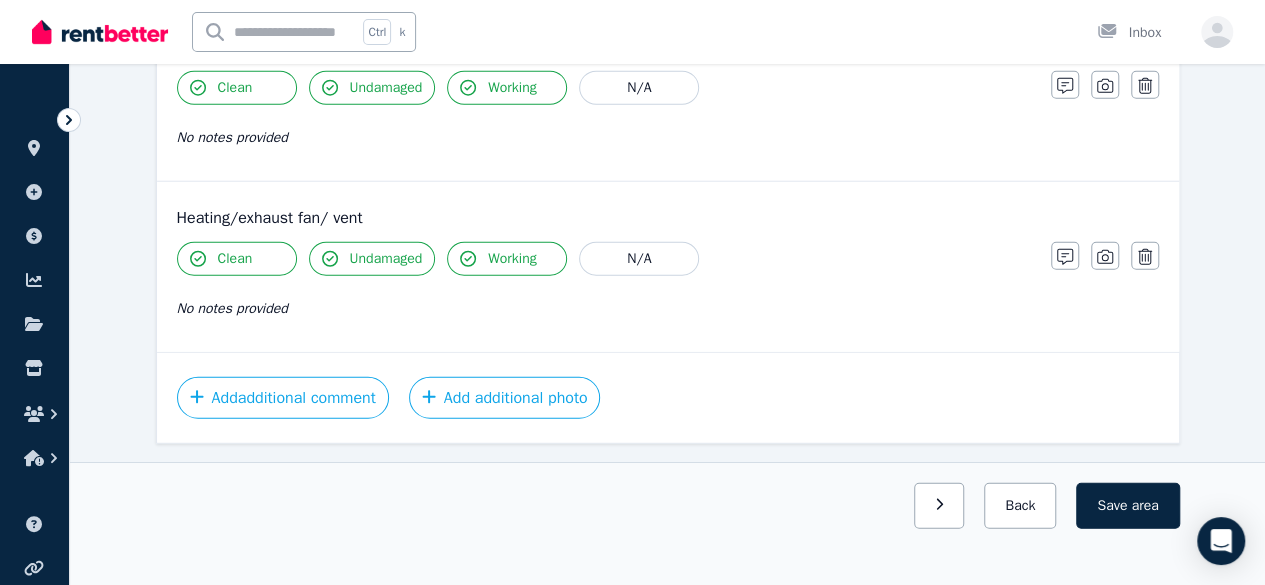 click on "Add  additional comment" at bounding box center [283, 398] 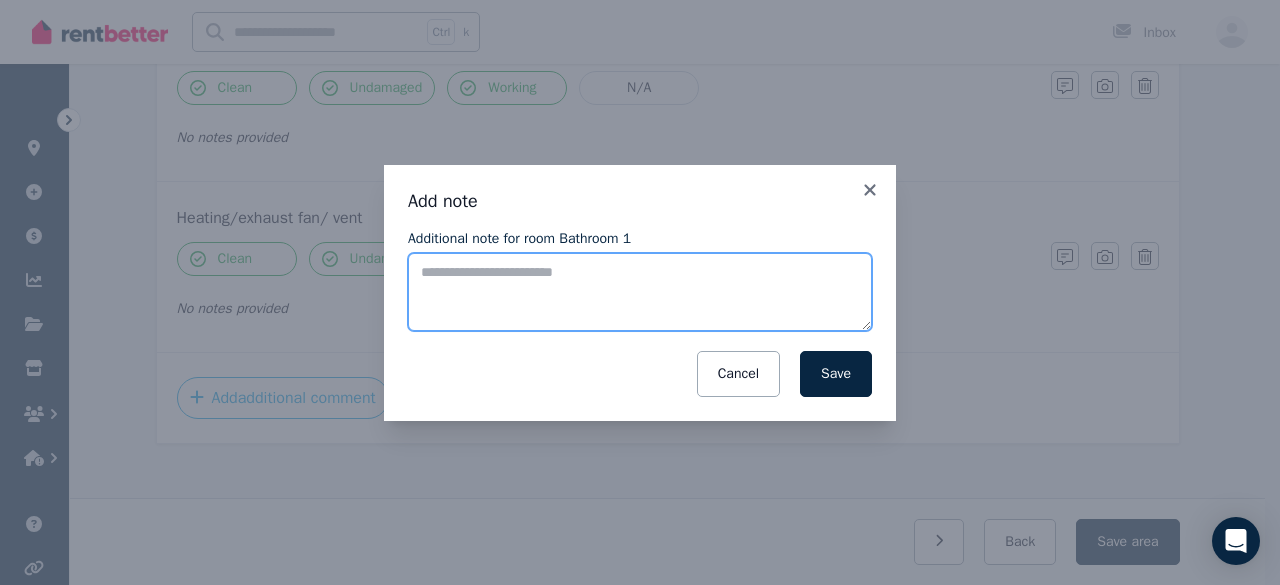 click on "Additional note for room Bathroom 1" at bounding box center (640, 292) 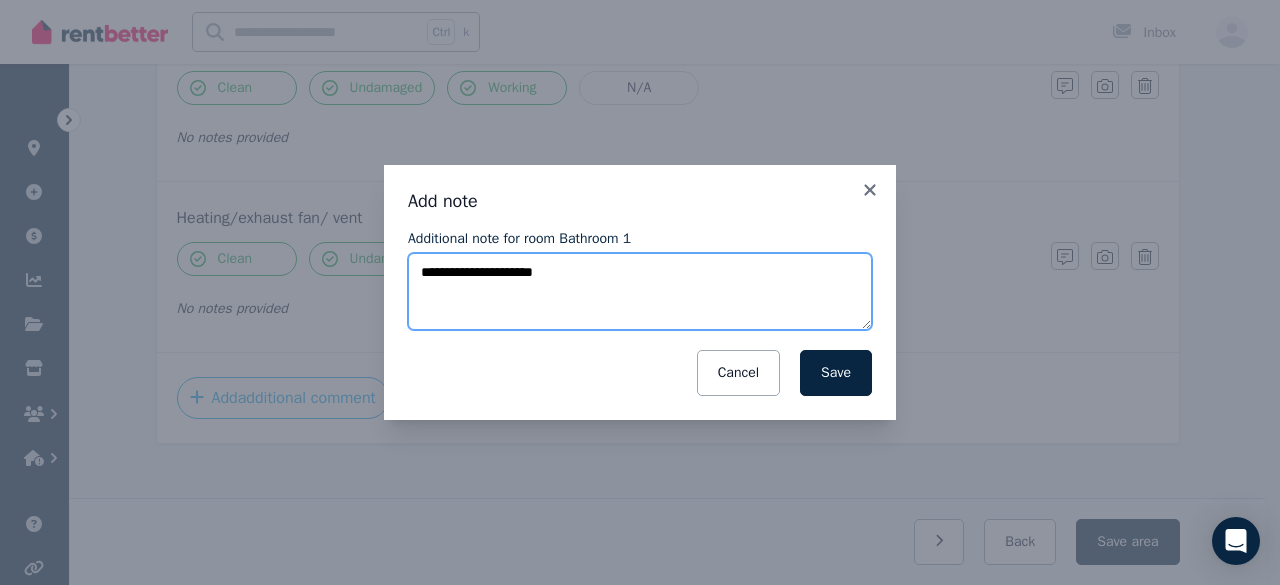 type on "**********" 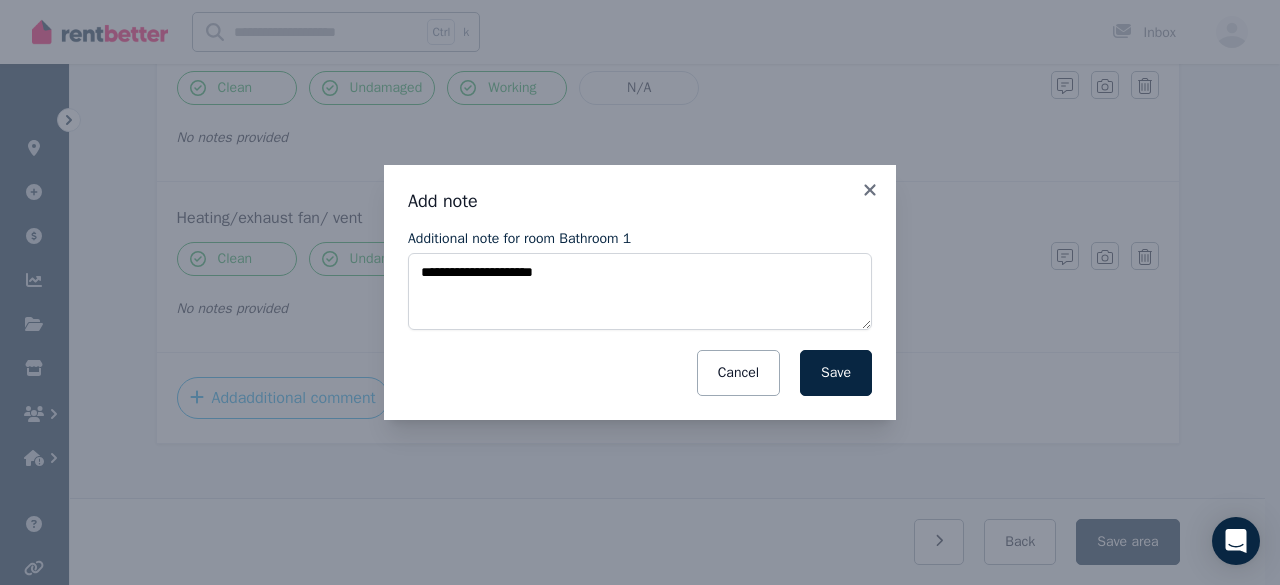 click on "Save" at bounding box center (836, 373) 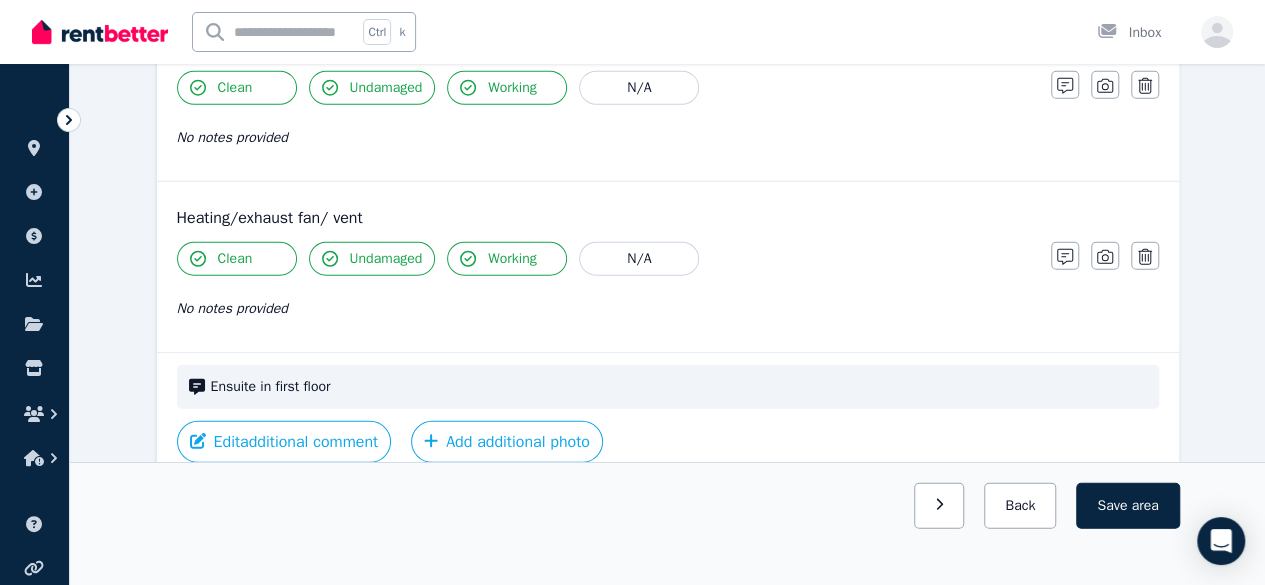 scroll, scrollTop: 2564, scrollLeft: 0, axis: vertical 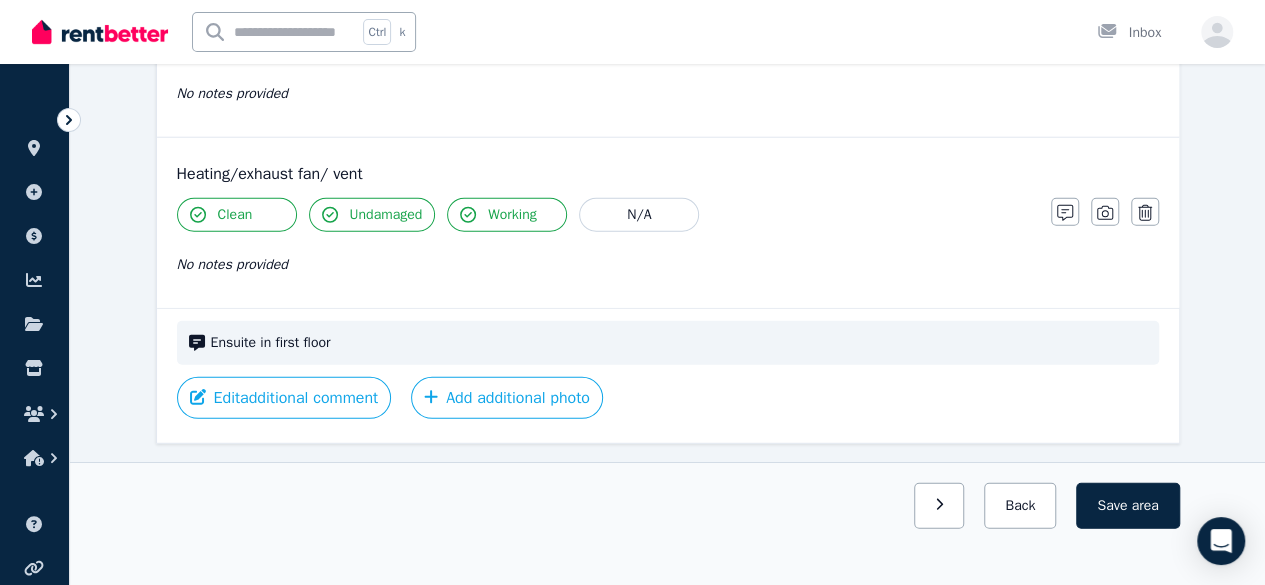 click on "Save   area" at bounding box center [1127, 506] 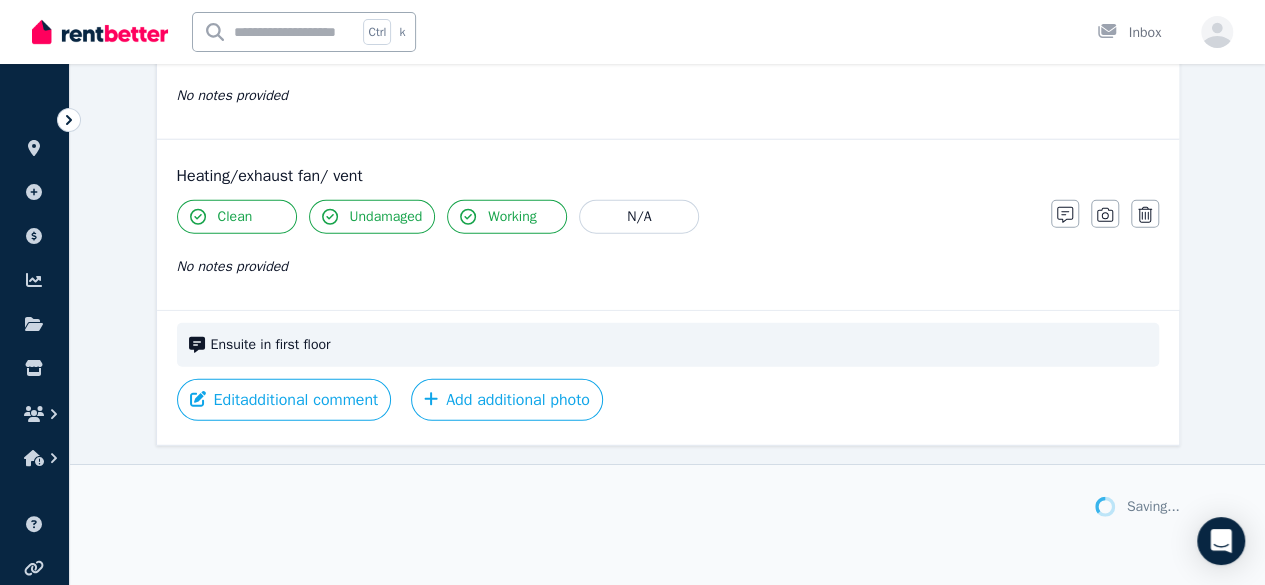 scroll, scrollTop: 2564, scrollLeft: 0, axis: vertical 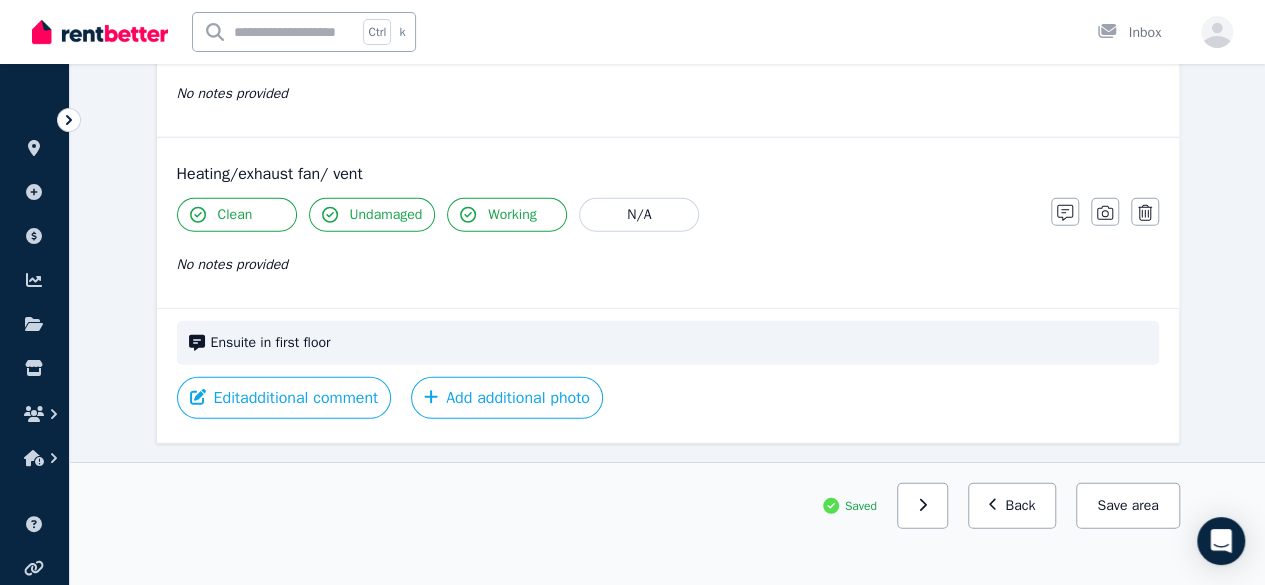 click on "Back" at bounding box center [1012, 506] 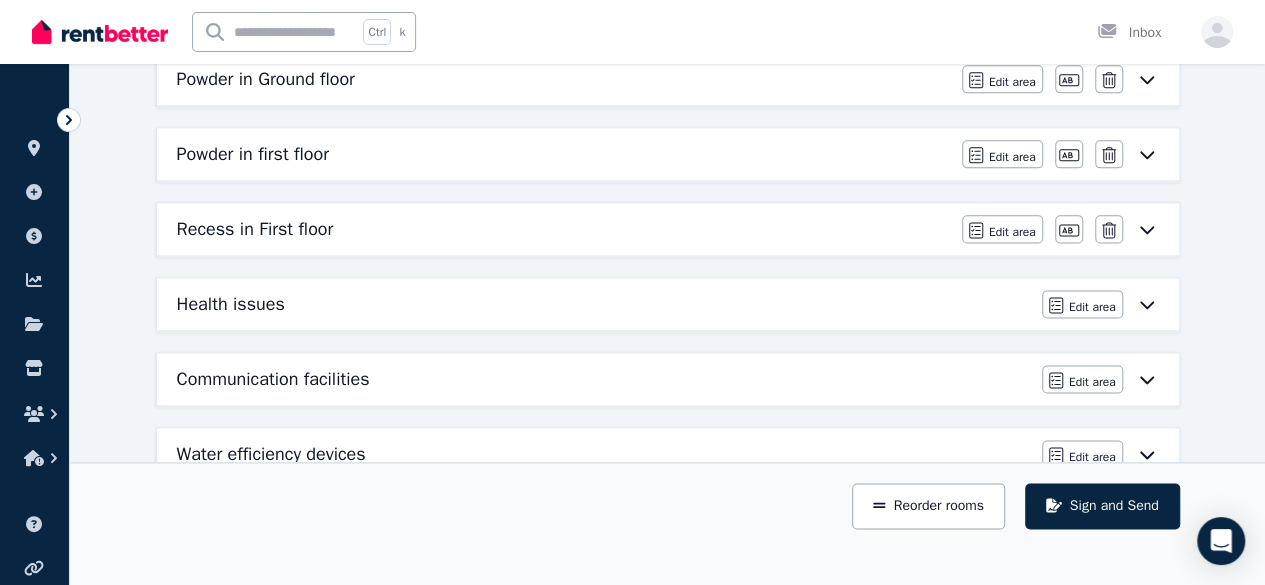 scroll, scrollTop: 0, scrollLeft: 0, axis: both 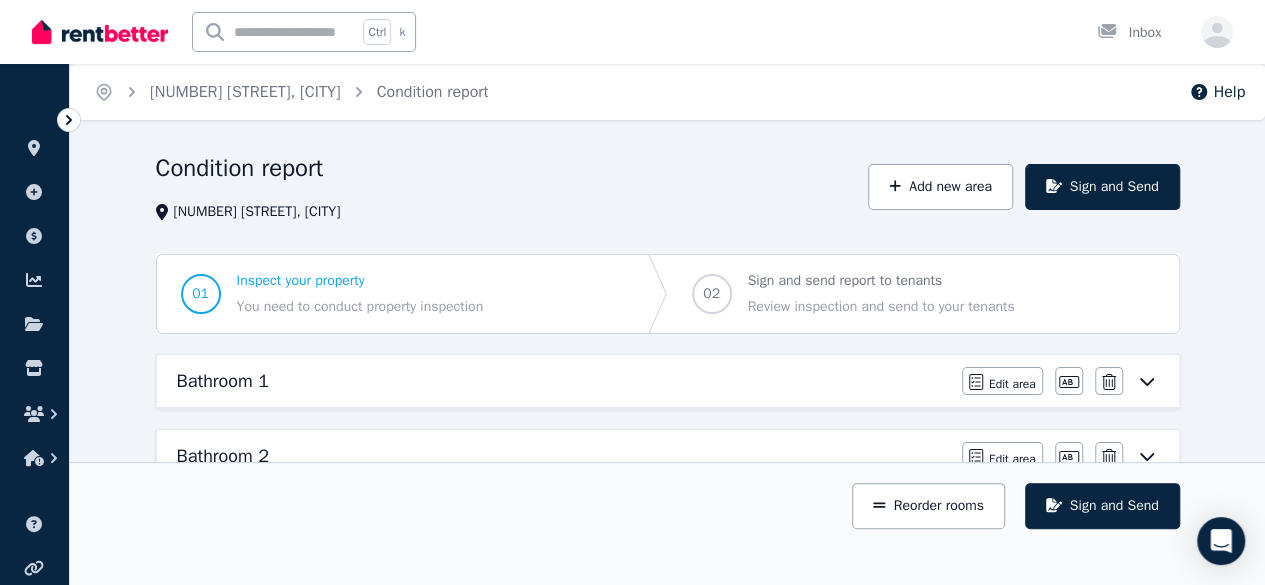click 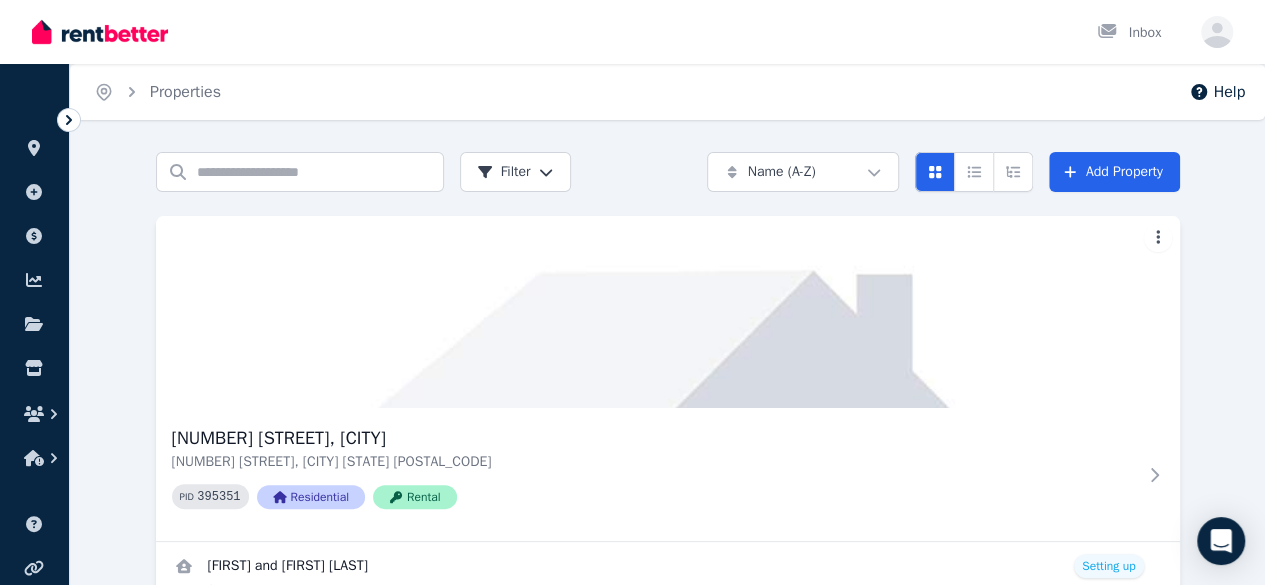 click 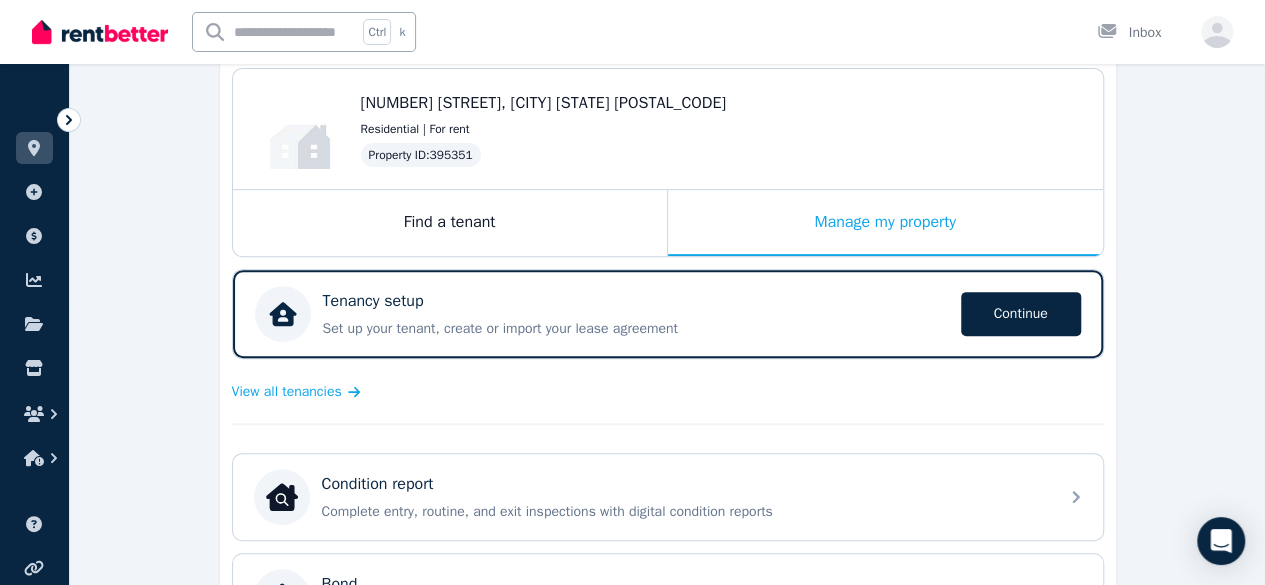scroll, scrollTop: 276, scrollLeft: 0, axis: vertical 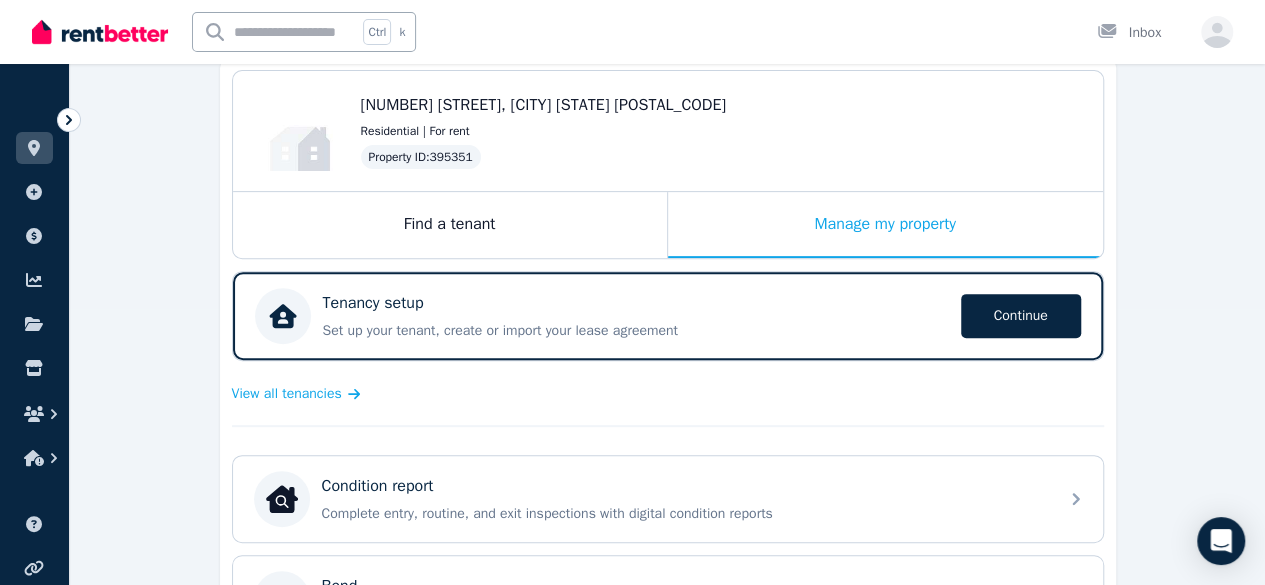 click on "View all tenancies" at bounding box center [287, 394] 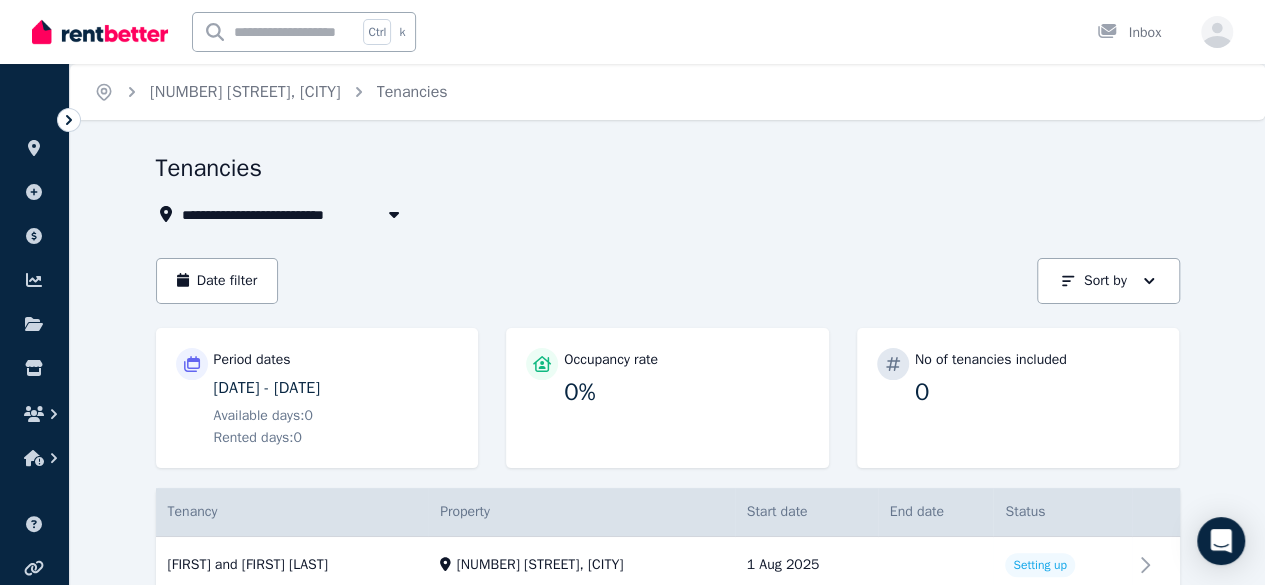 scroll, scrollTop: 78, scrollLeft: 0, axis: vertical 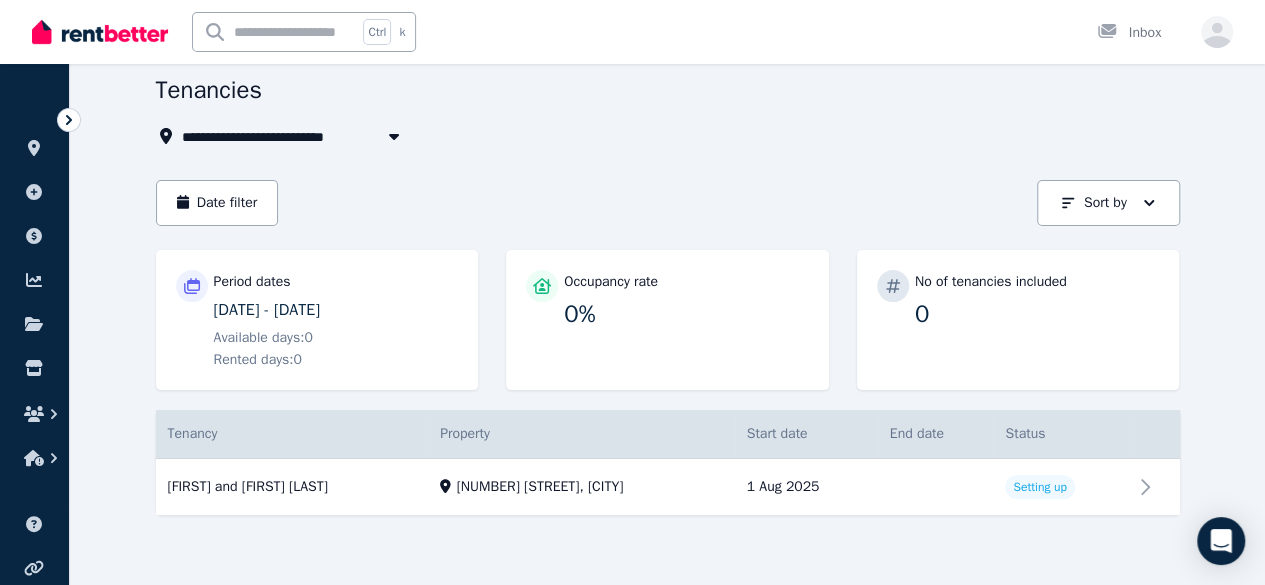 click on "View property details" at bounding box center [668, 487] 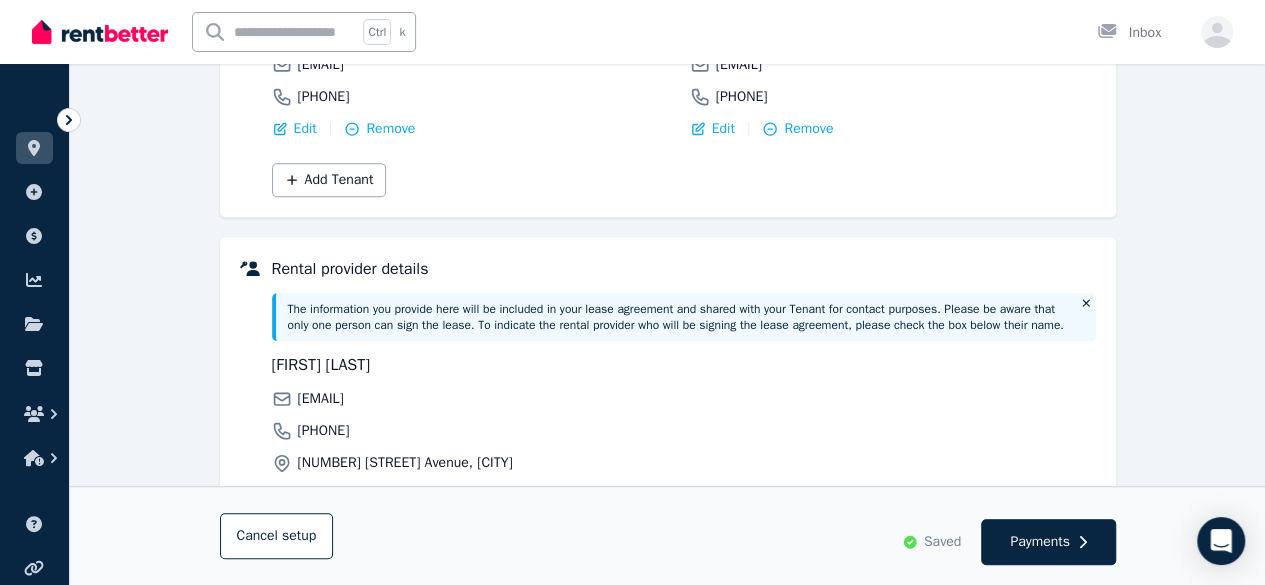 scroll, scrollTop: 575, scrollLeft: 0, axis: vertical 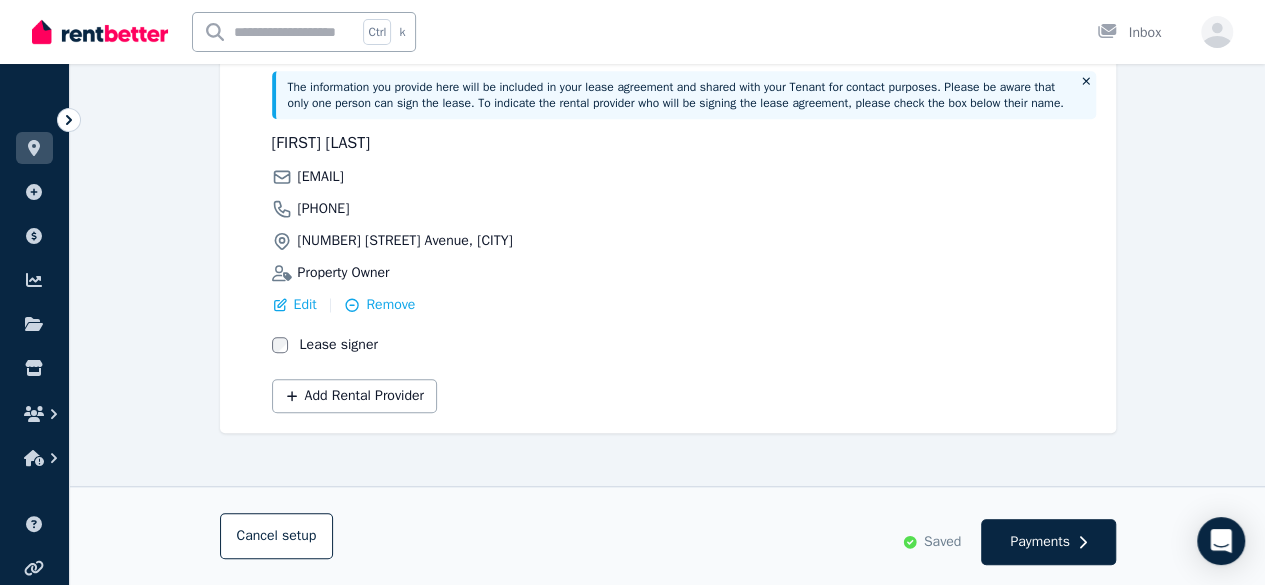click on "Payments" at bounding box center [1040, 542] 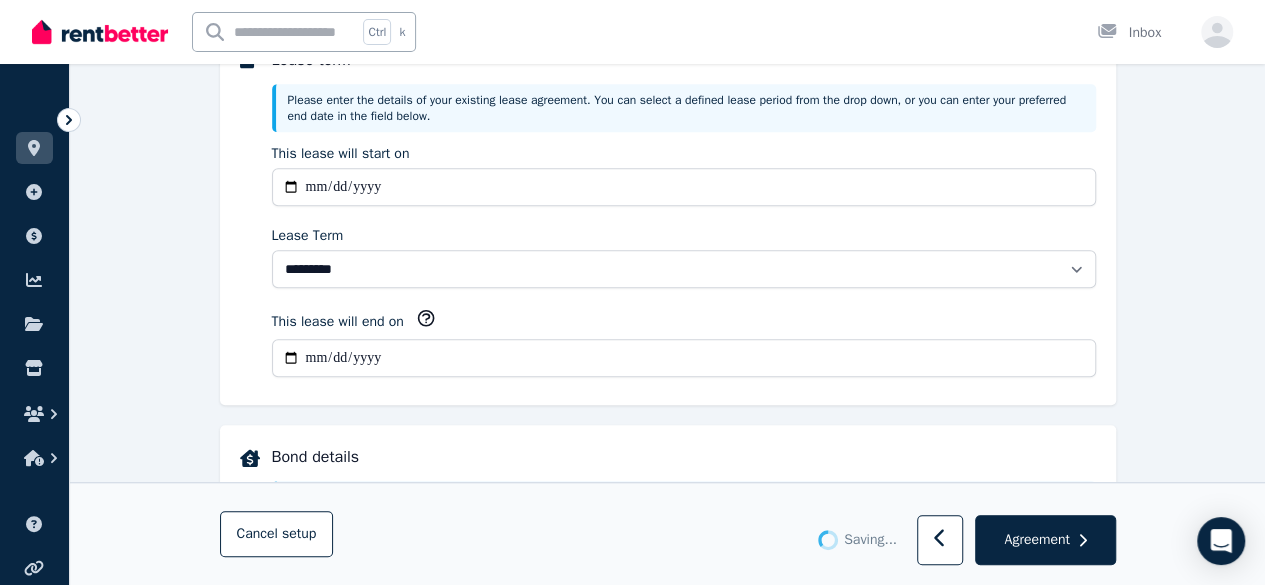 scroll, scrollTop: 0, scrollLeft: 0, axis: both 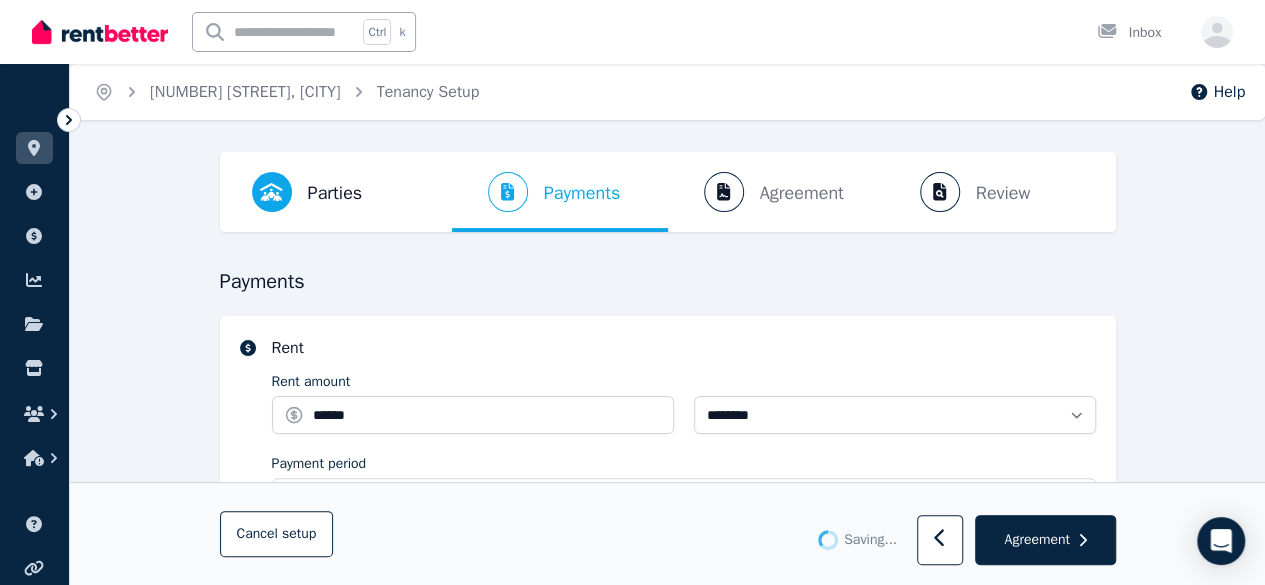 select on "**********" 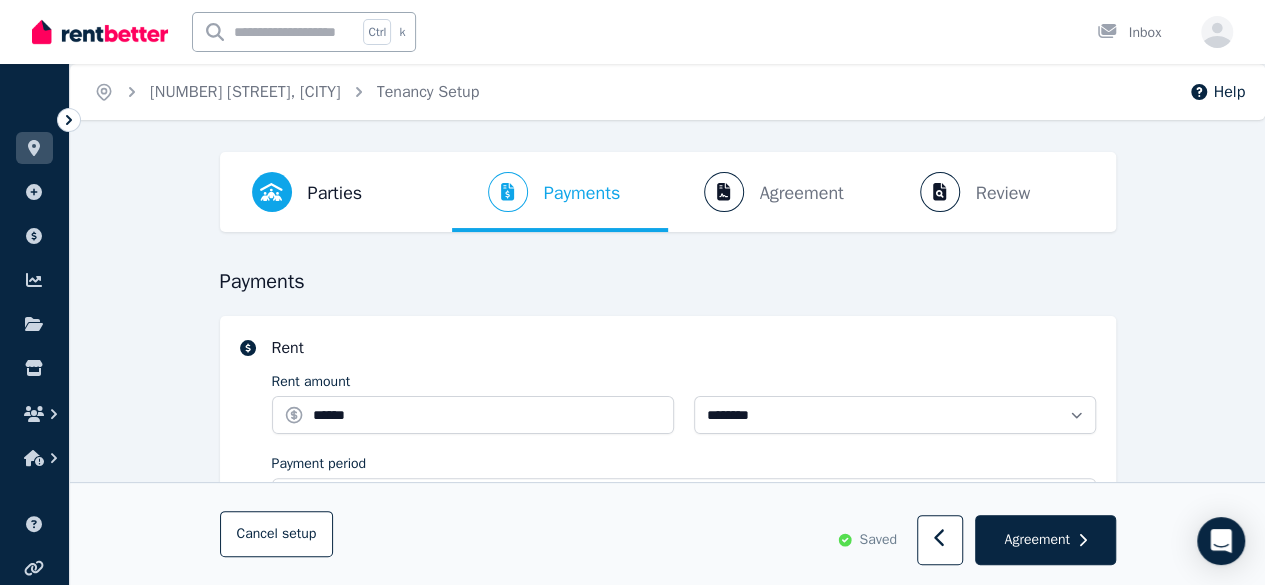 click on "Agreement" at bounding box center (1036, 540) 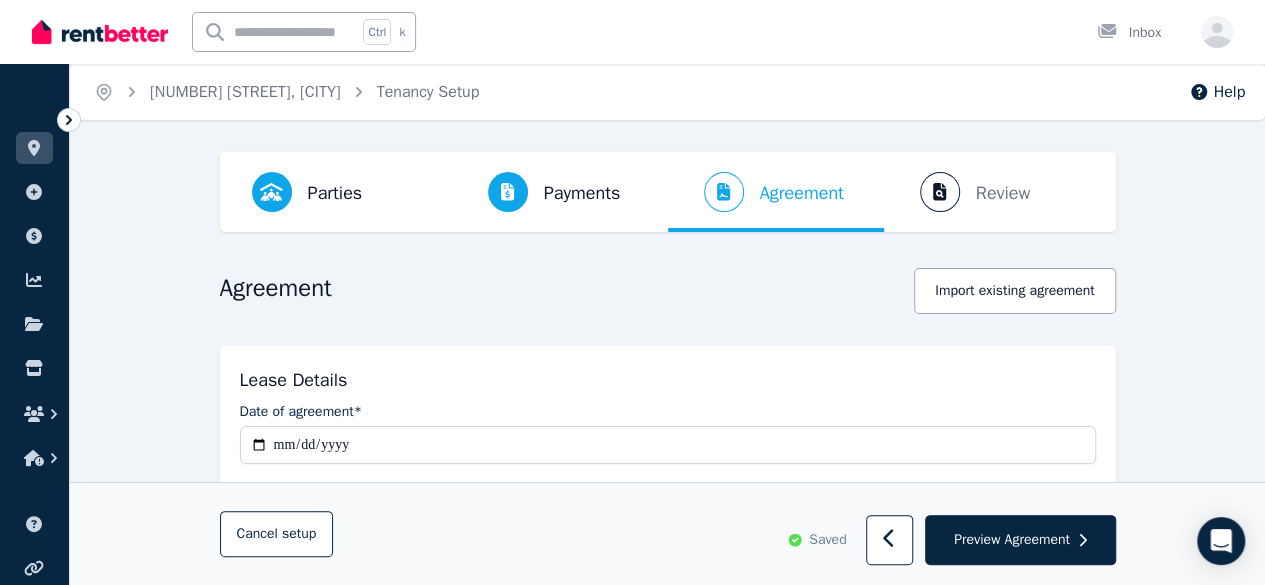 click on "Preview Agreement" at bounding box center [1012, 540] 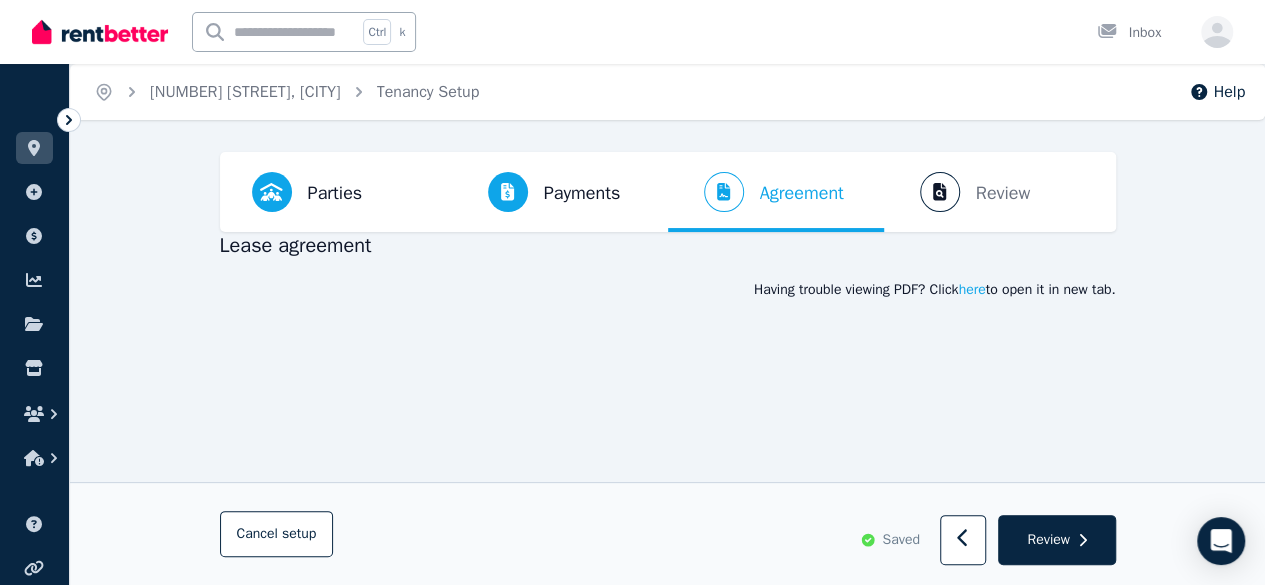 click on "Review" at bounding box center [1048, 540] 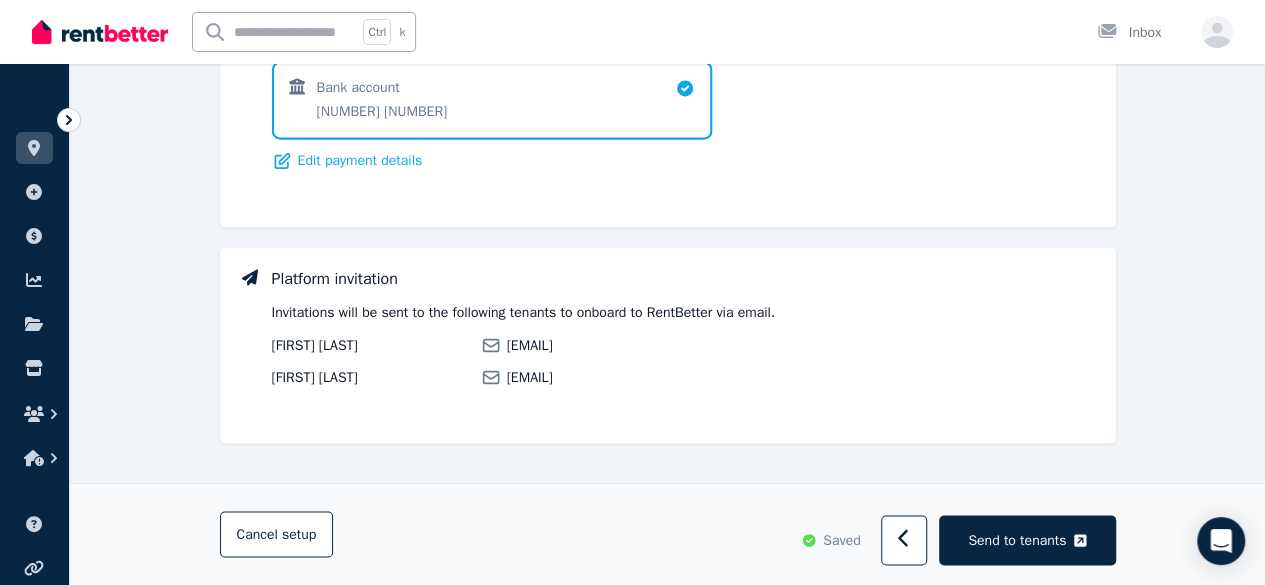scroll, scrollTop: 1565, scrollLeft: 0, axis: vertical 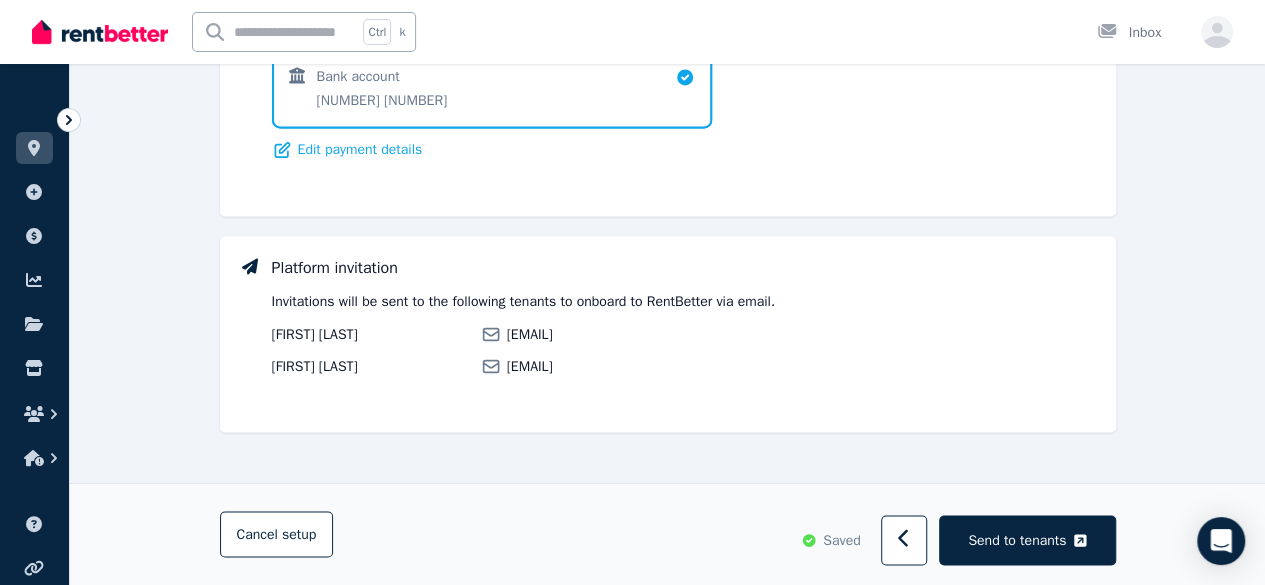 click 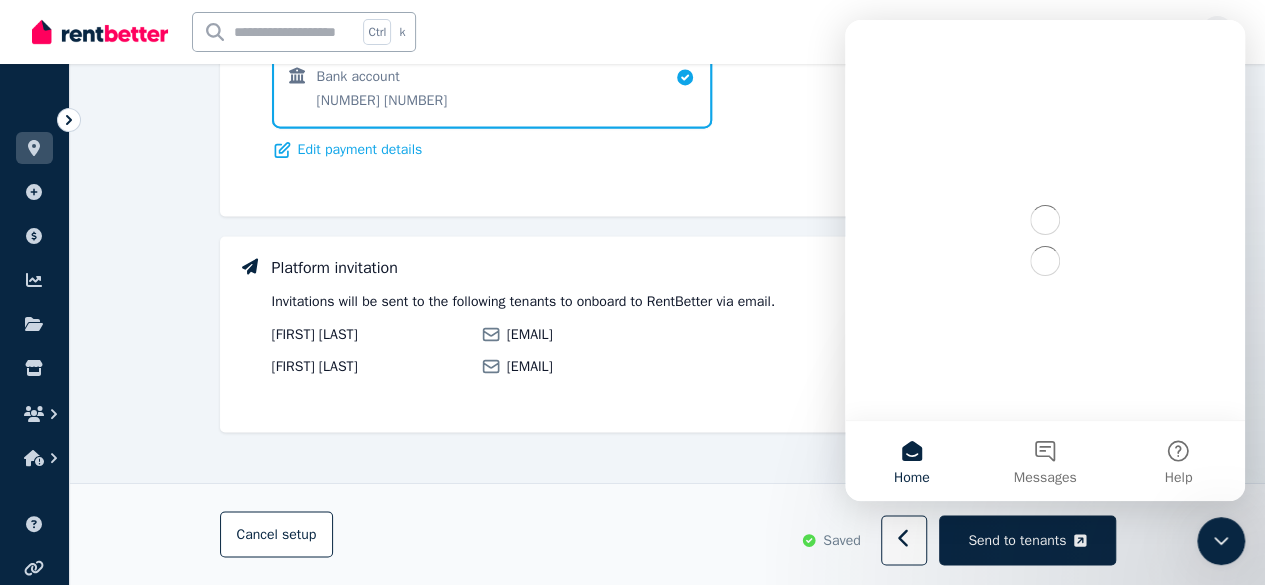 scroll, scrollTop: 0, scrollLeft: 0, axis: both 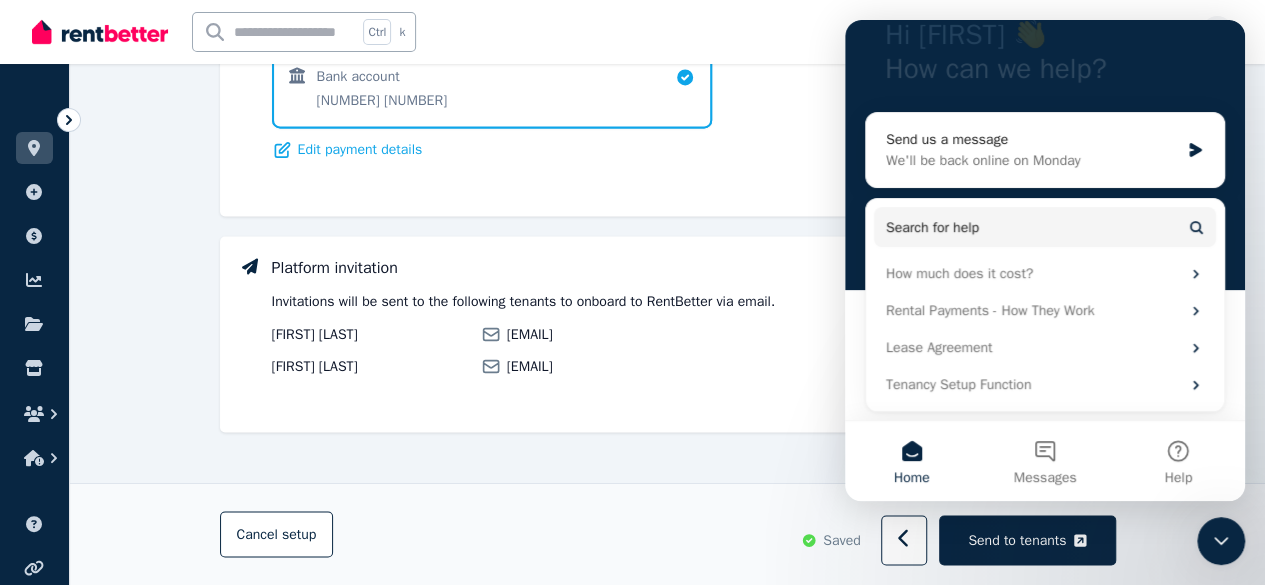 click on "We'll be back online on Monday" at bounding box center [1032, 160] 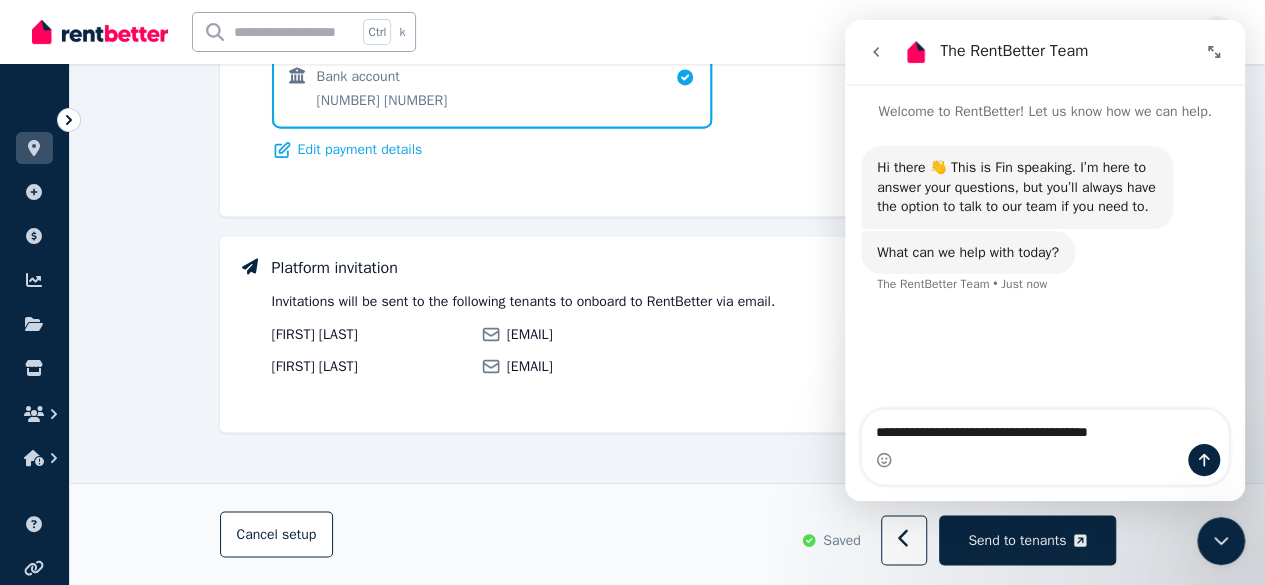 type on "**********" 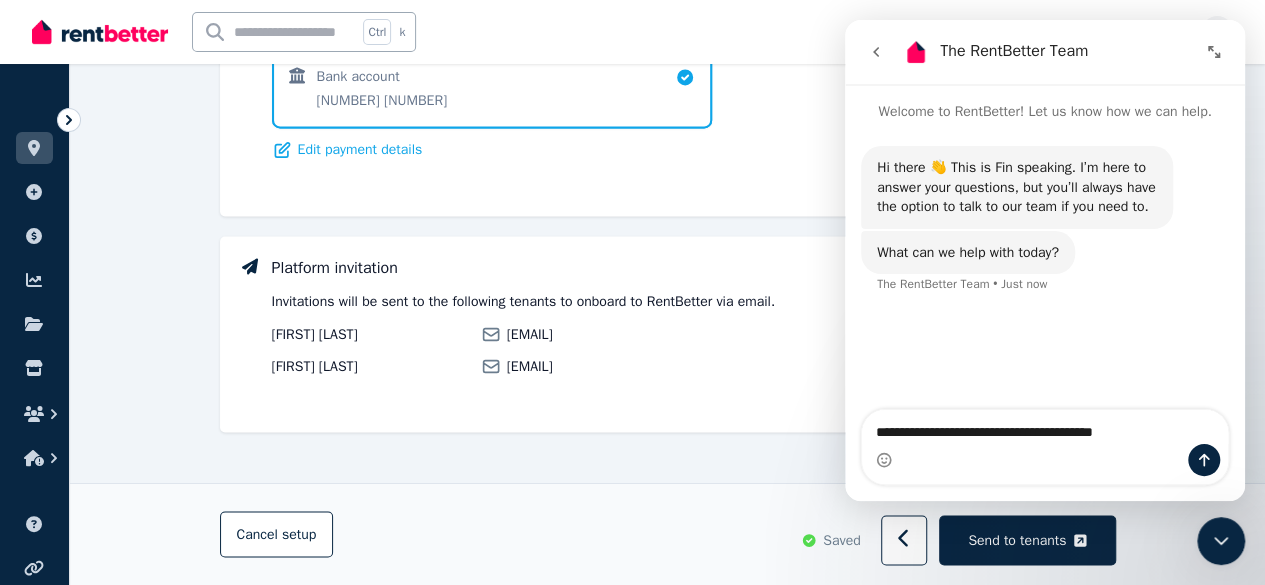 type 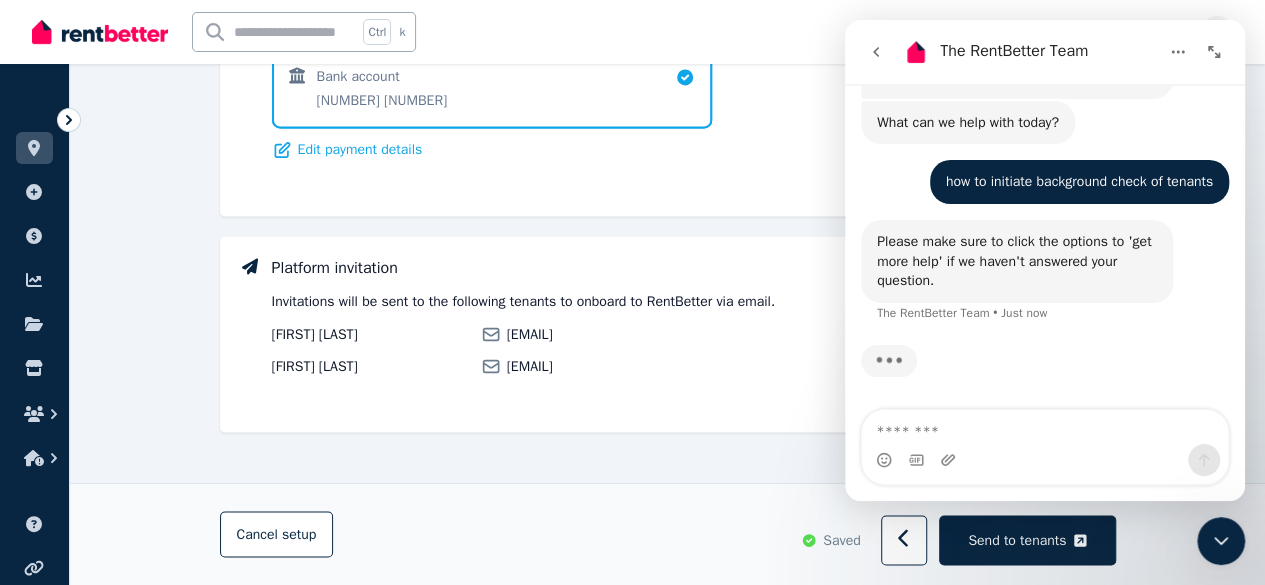 scroll, scrollTop: 148, scrollLeft: 0, axis: vertical 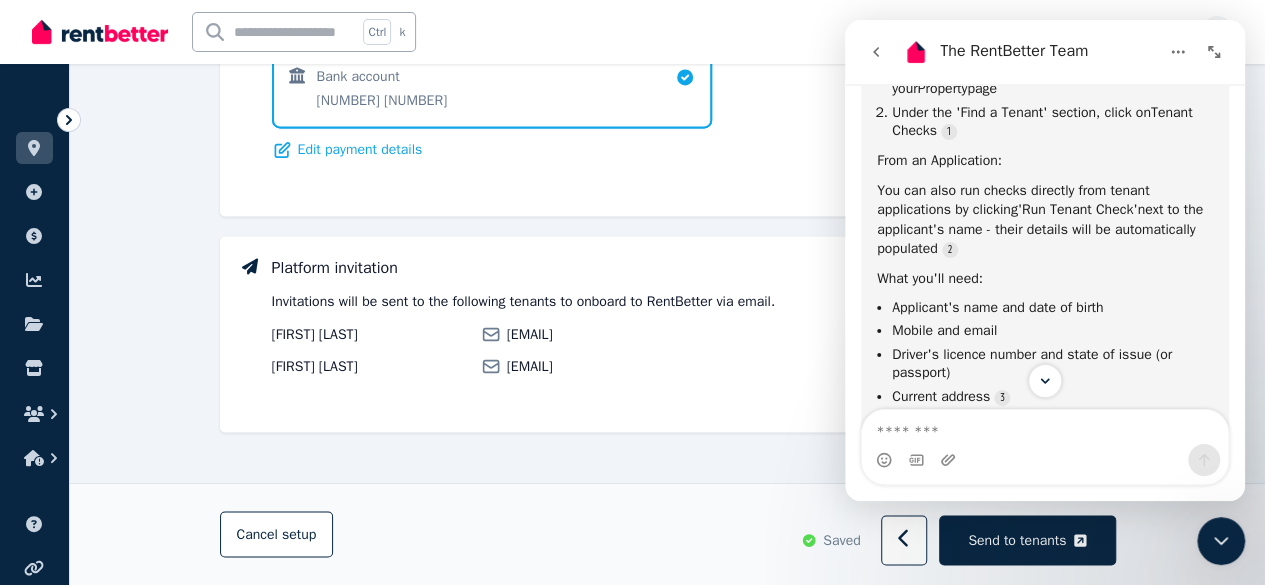 click at bounding box center (1045, 427) 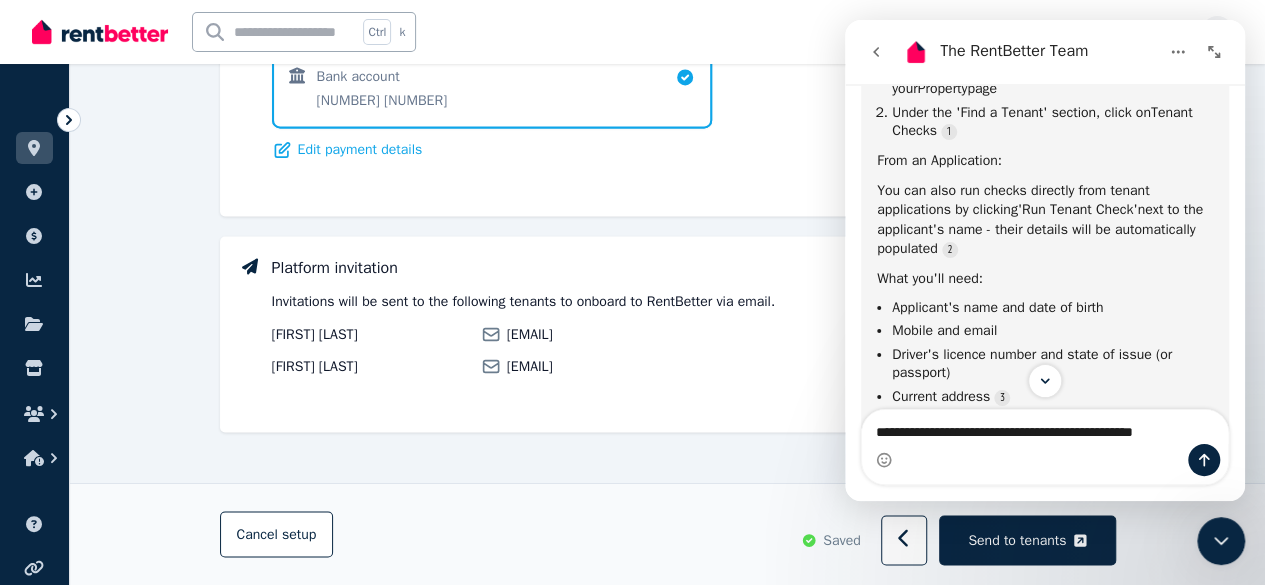 type on "**********" 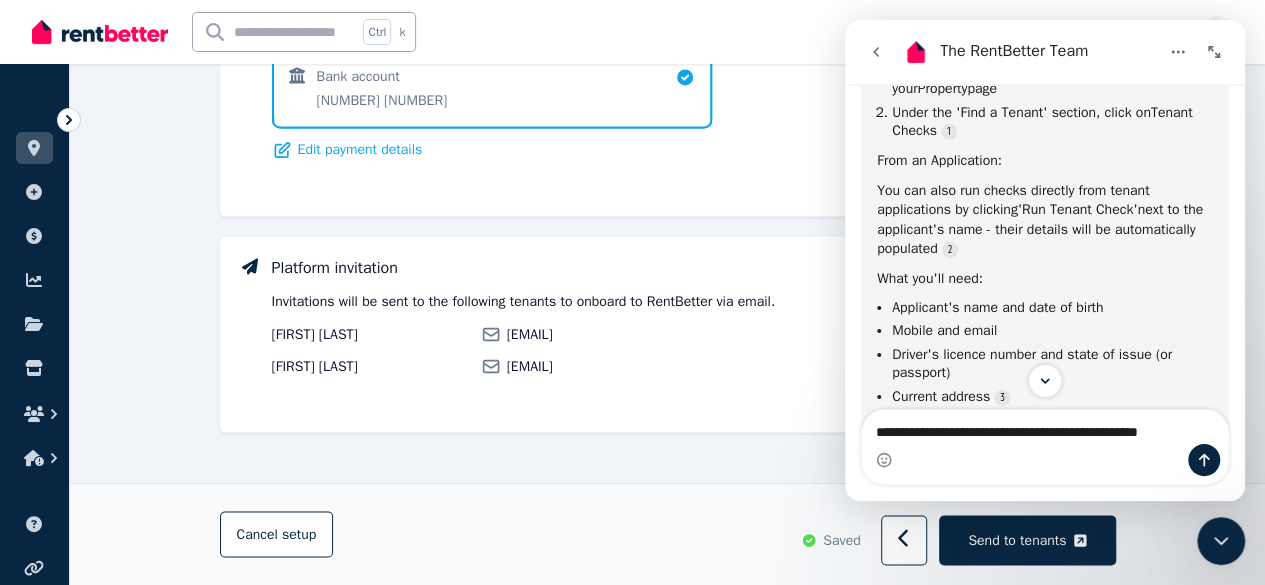 type 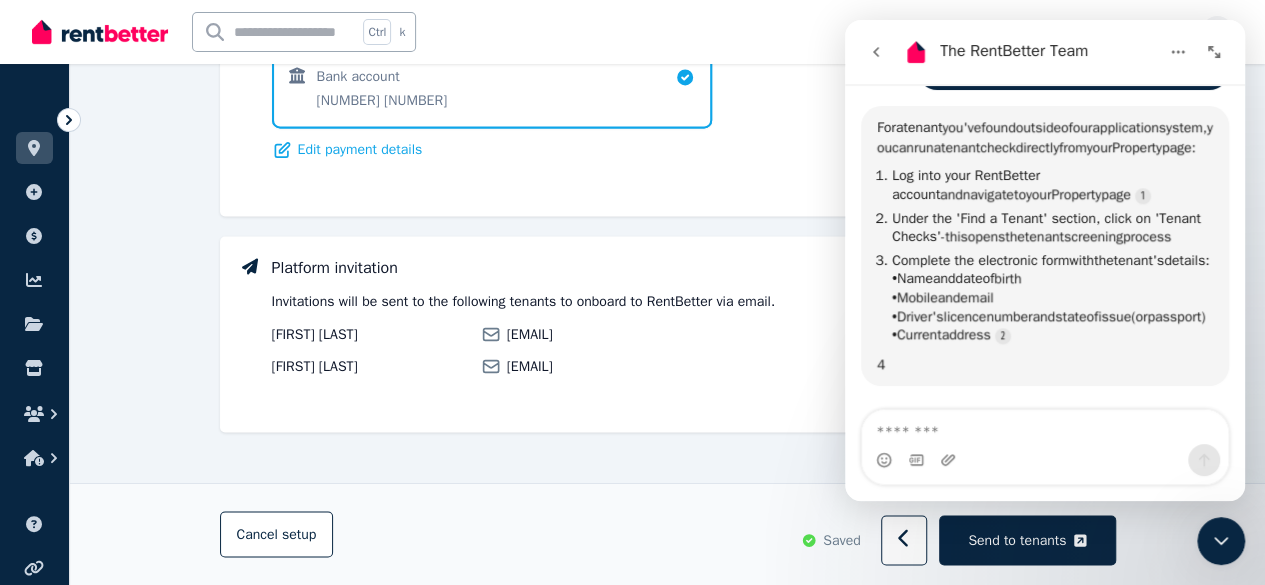 scroll, scrollTop: 1131, scrollLeft: 0, axis: vertical 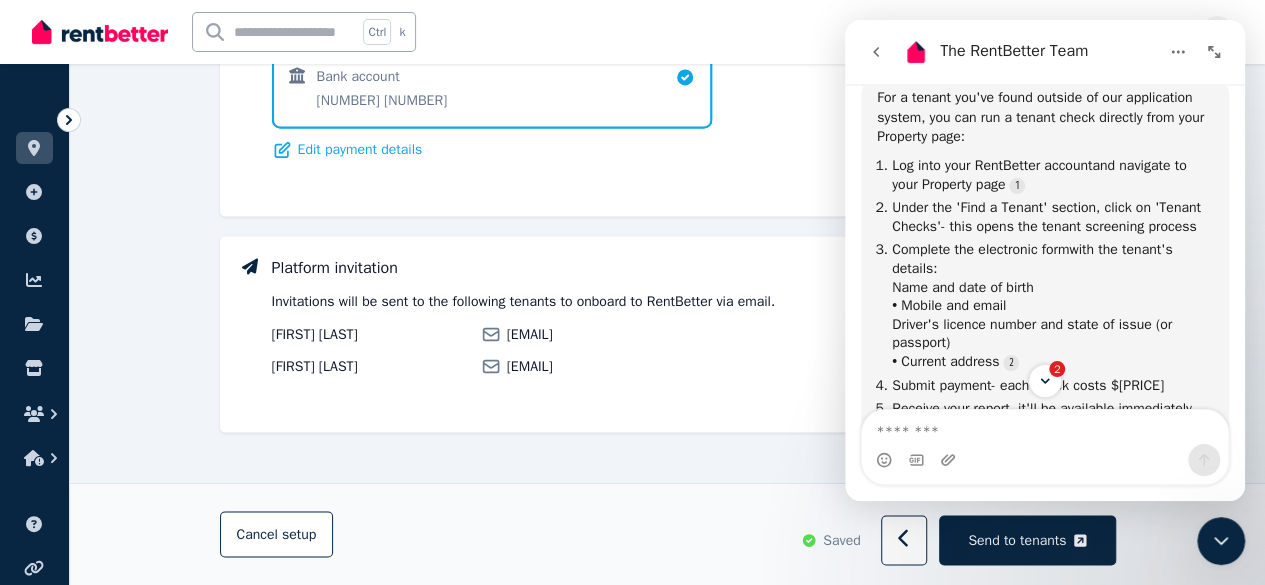 click 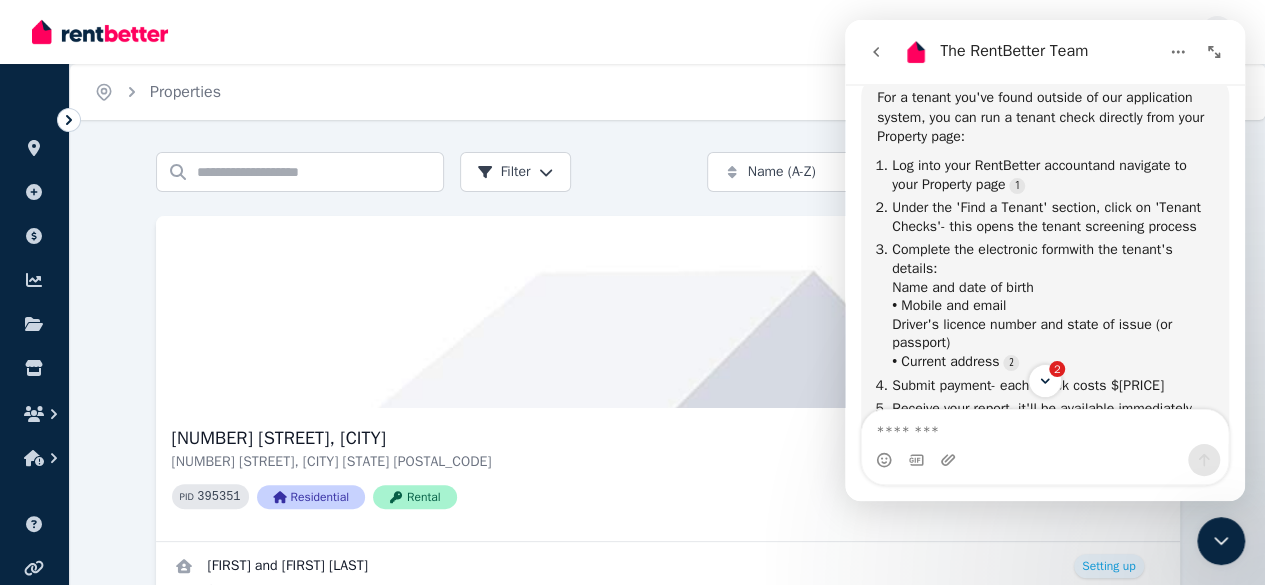 scroll, scrollTop: 80, scrollLeft: 0, axis: vertical 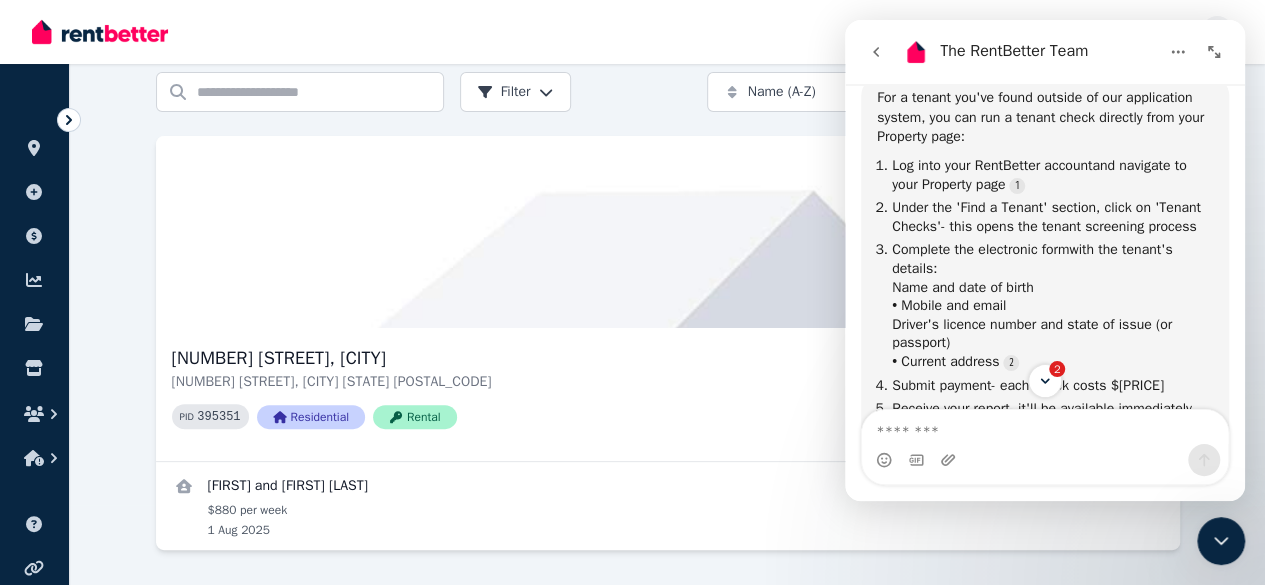 click 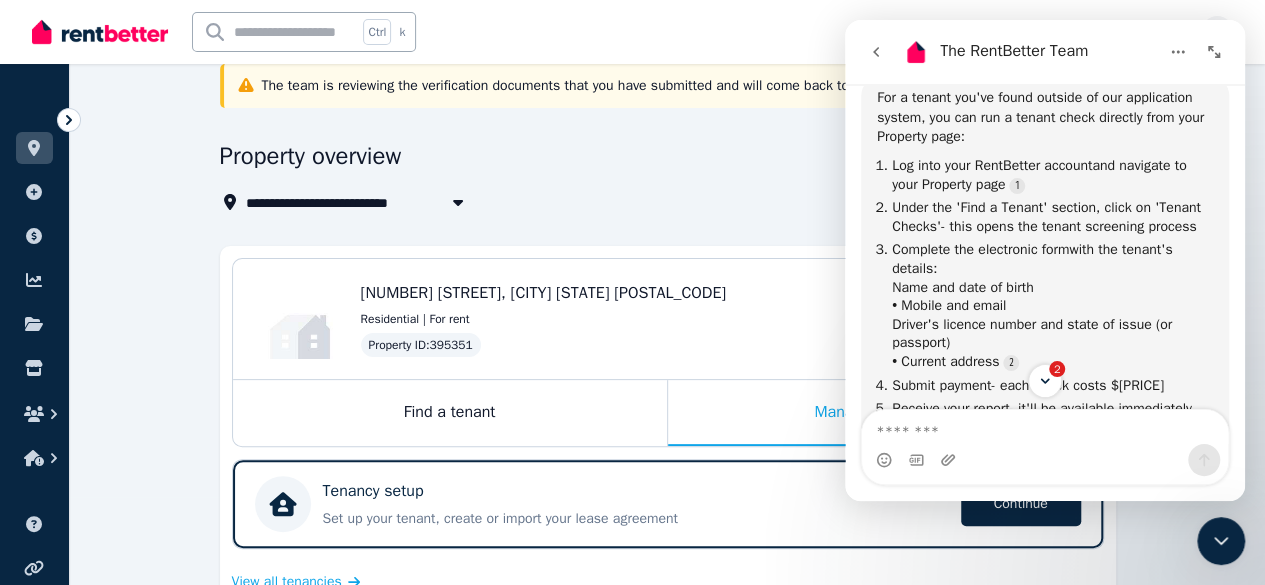 scroll, scrollTop: 0, scrollLeft: 0, axis: both 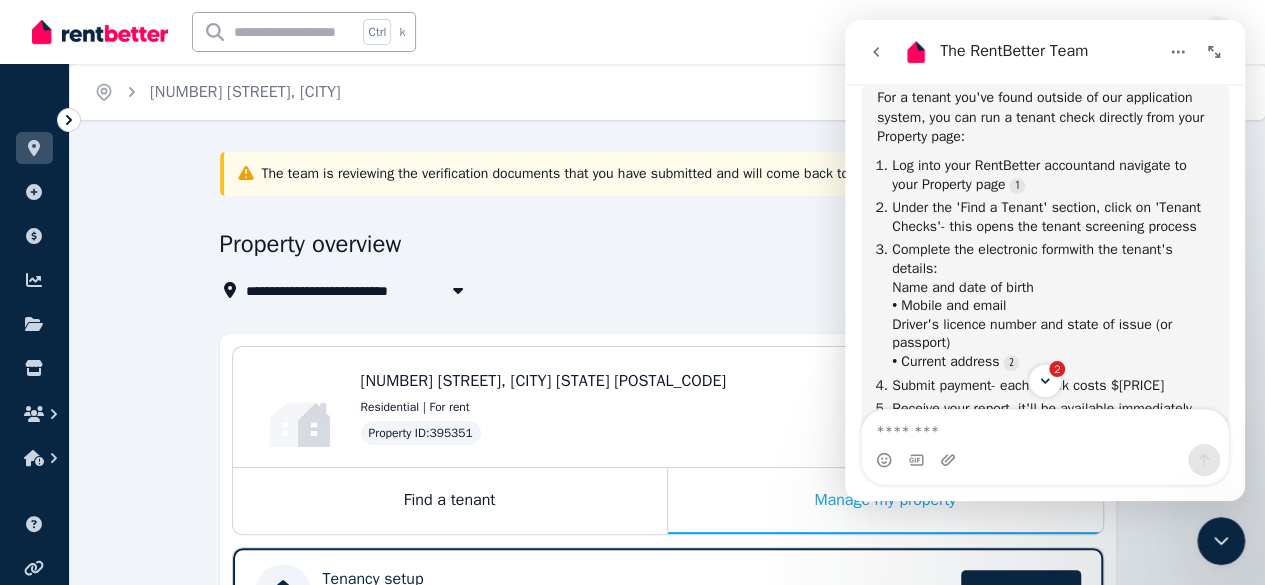 click on "Find a tenant" at bounding box center [450, 501] 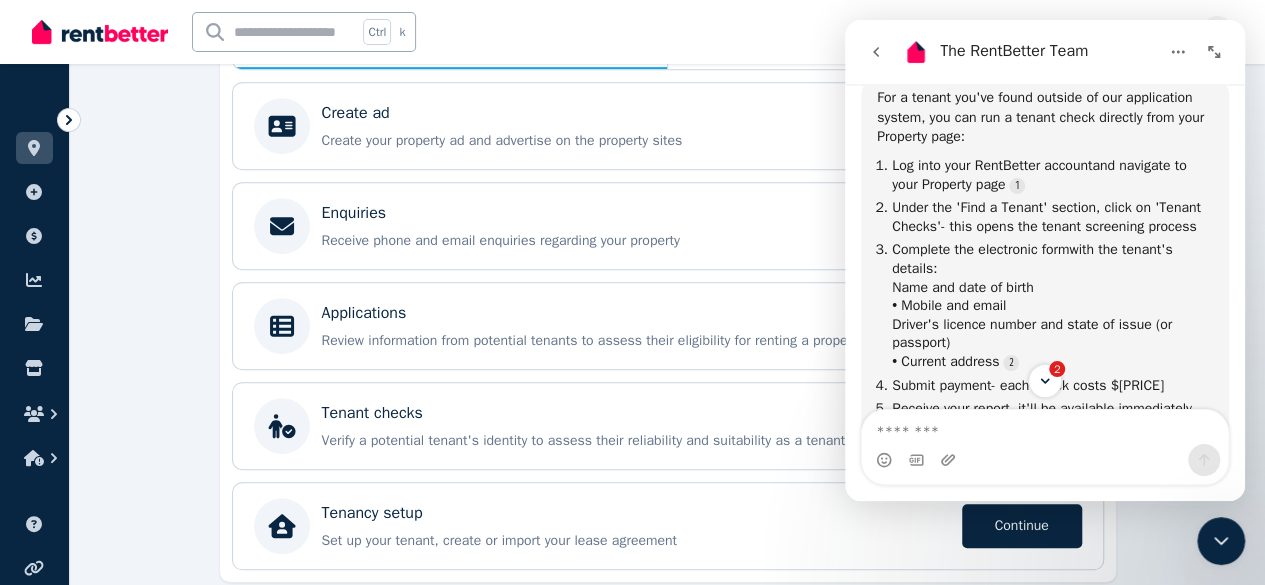 scroll, scrollTop: 530, scrollLeft: 0, axis: vertical 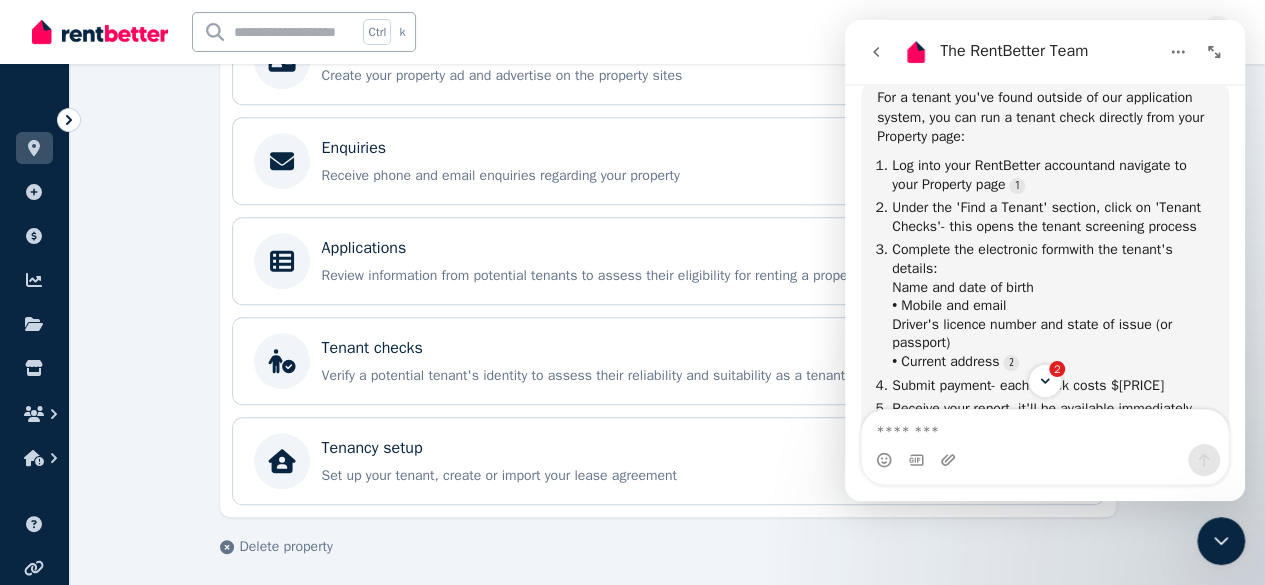 click on "Tenant checks" at bounding box center (372, 348) 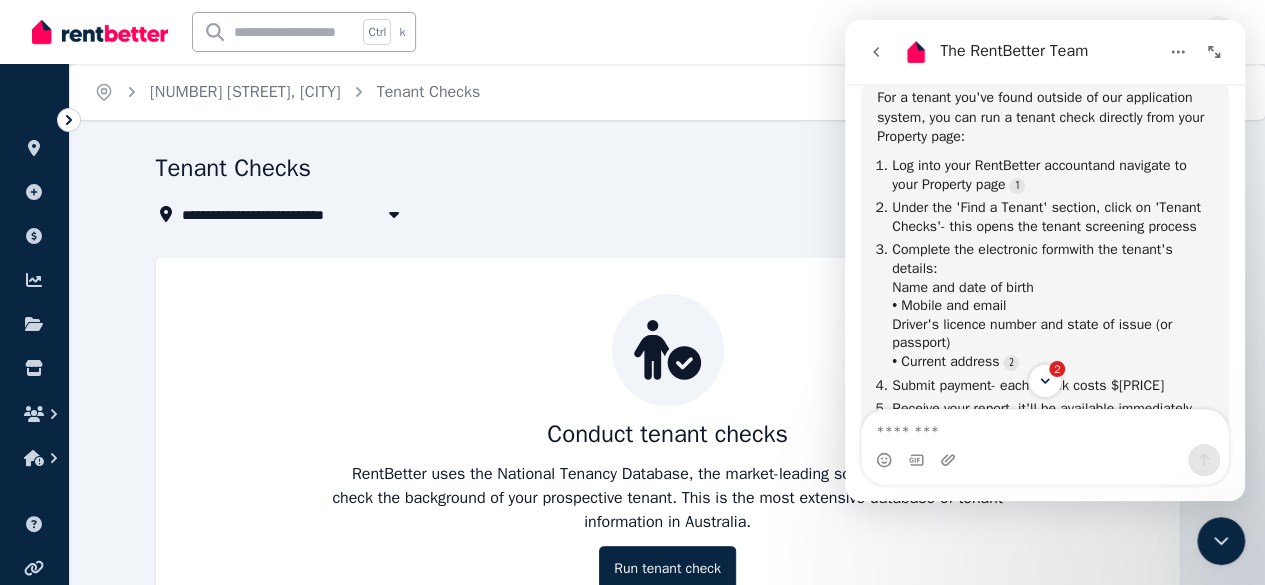 scroll, scrollTop: 78, scrollLeft: 0, axis: vertical 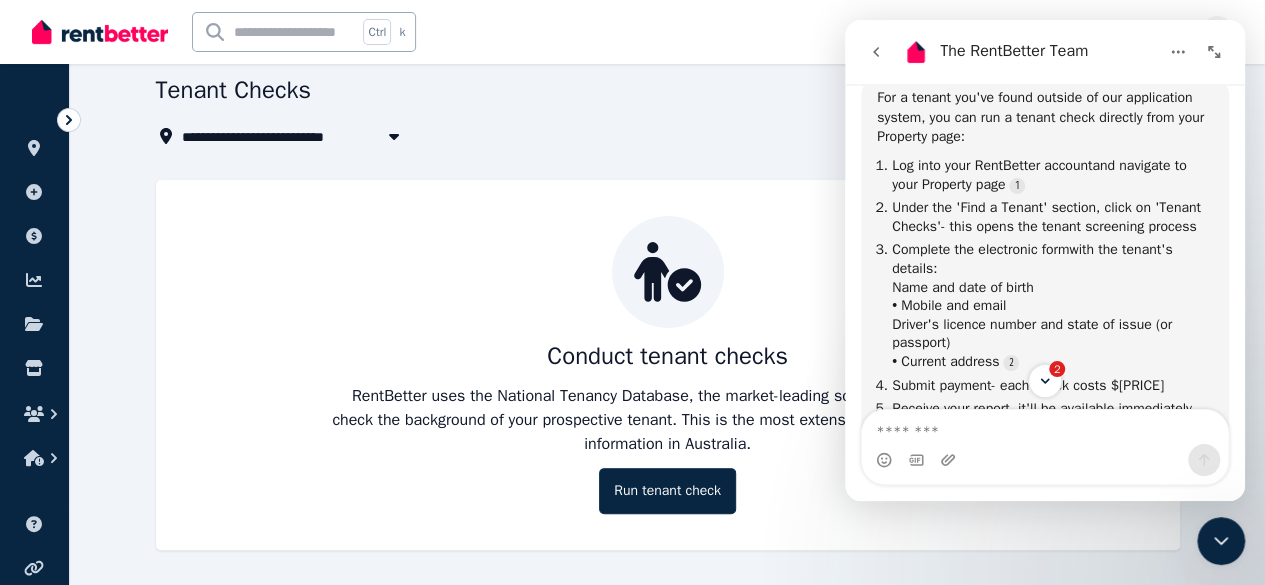 click on "Conduct tenant checks RentBetter uses the National Tenancy Database, the market-leading solution by Equifax to check the background of your prospective tenant. This is the most extensive database of tenant information in Australia. Run tenant check" at bounding box center (668, 365) 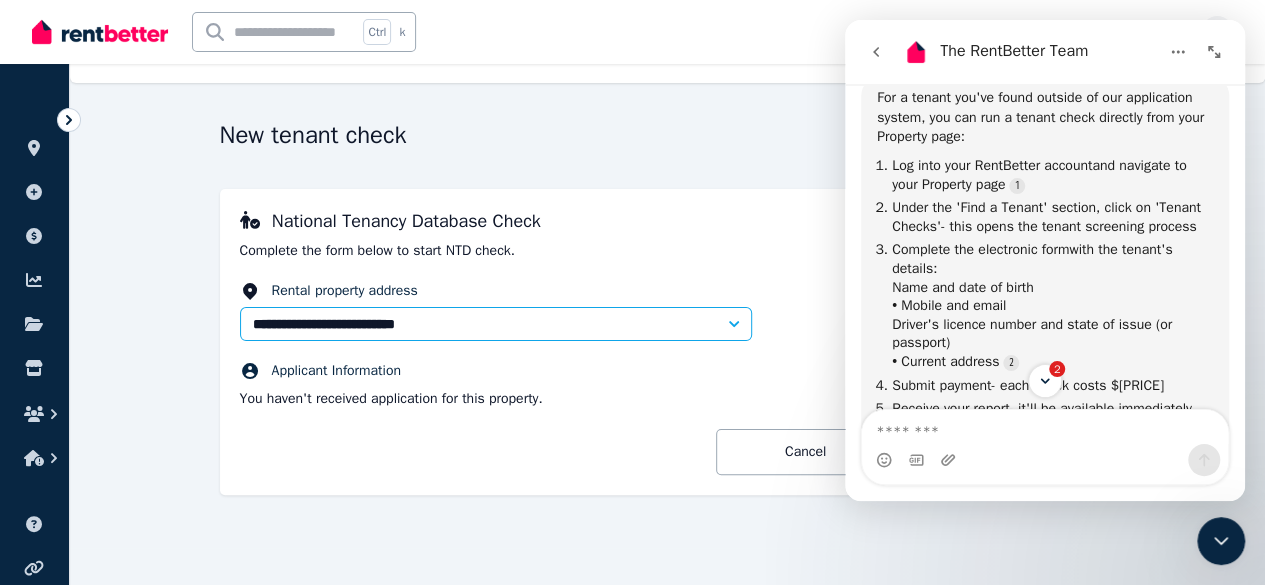 scroll, scrollTop: 0, scrollLeft: 0, axis: both 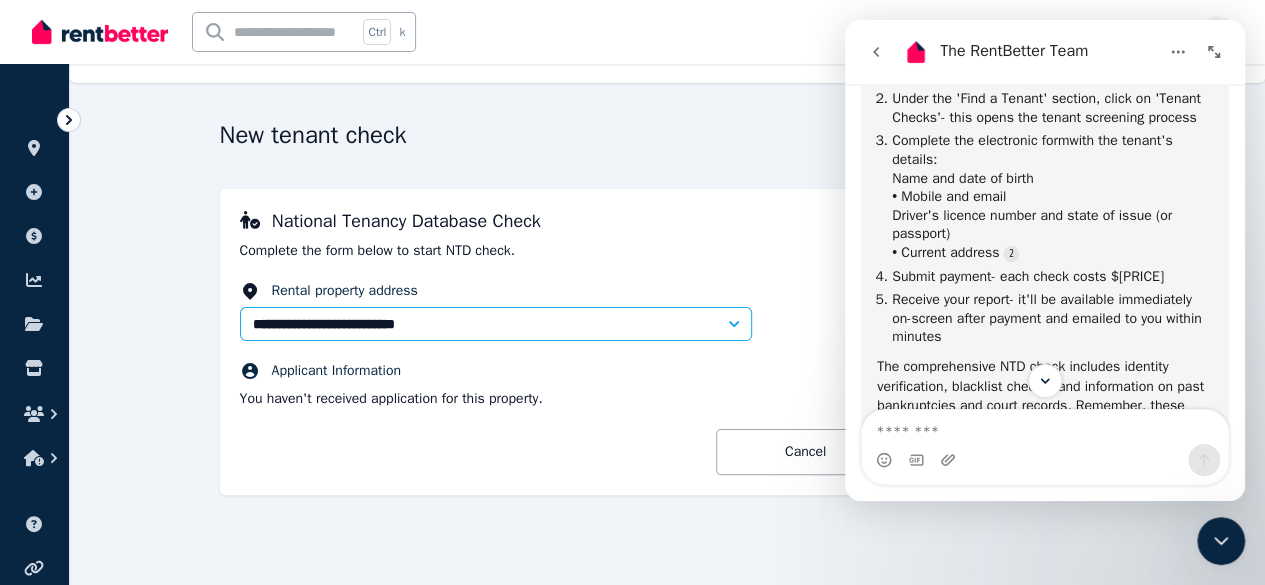 click on "**********" at bounding box center (668, 335) 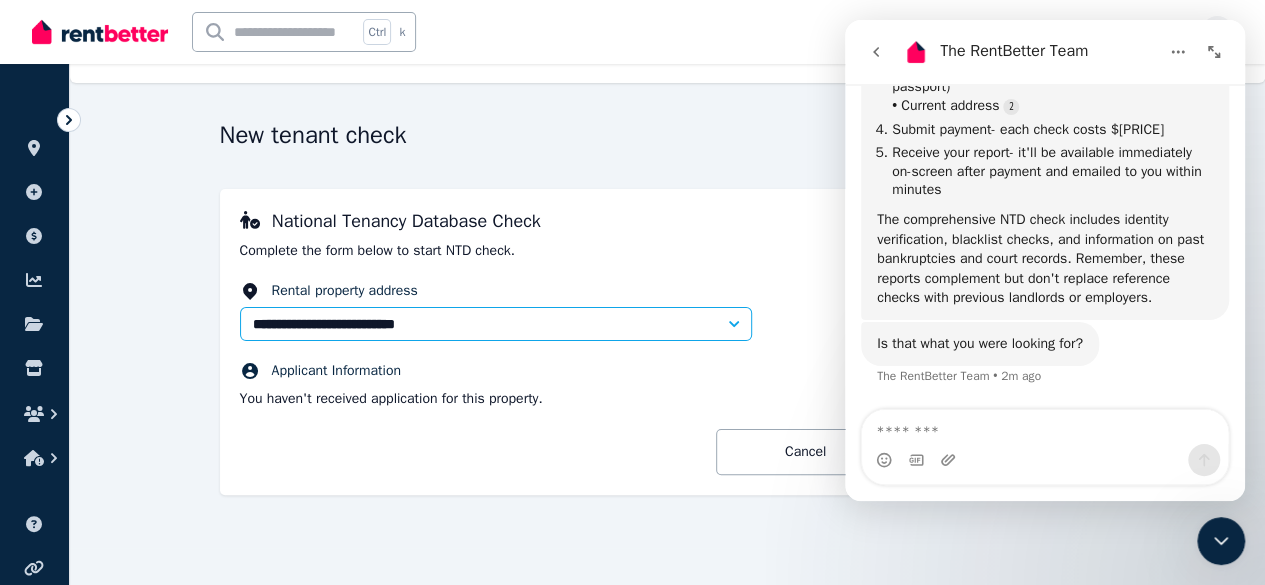 scroll, scrollTop: 1457, scrollLeft: 0, axis: vertical 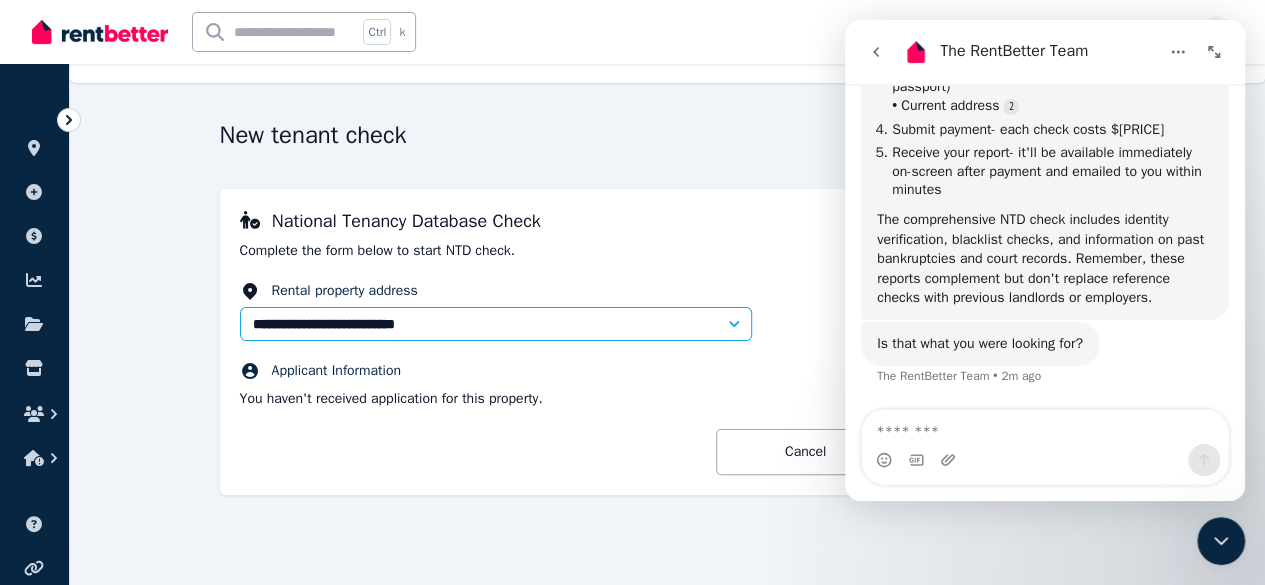 click 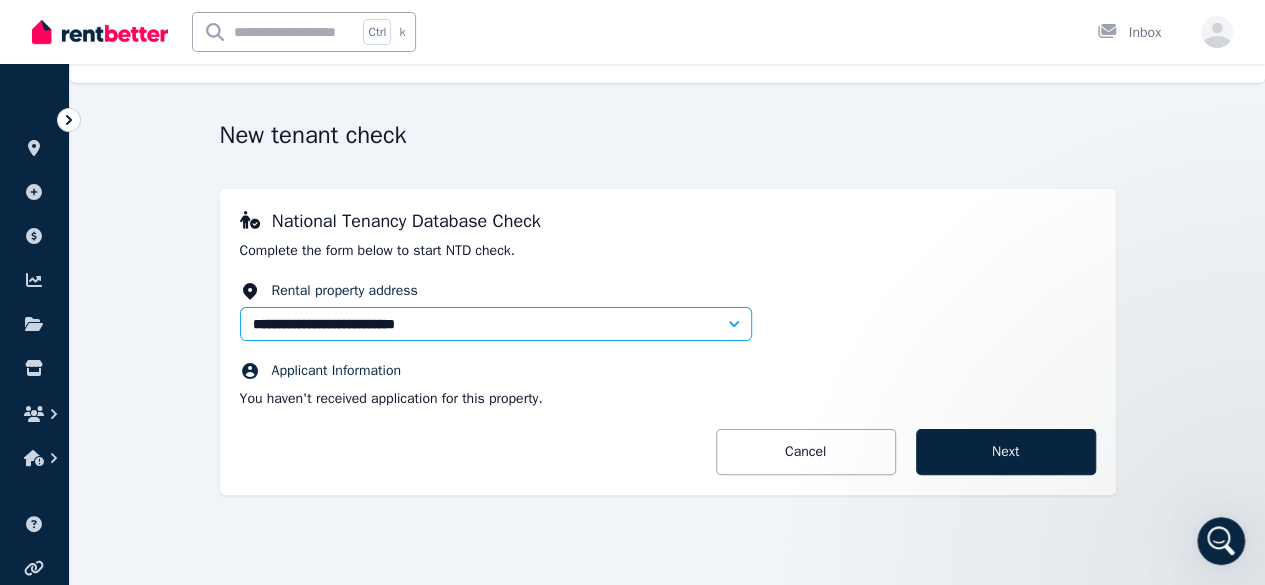 scroll, scrollTop: 0, scrollLeft: 0, axis: both 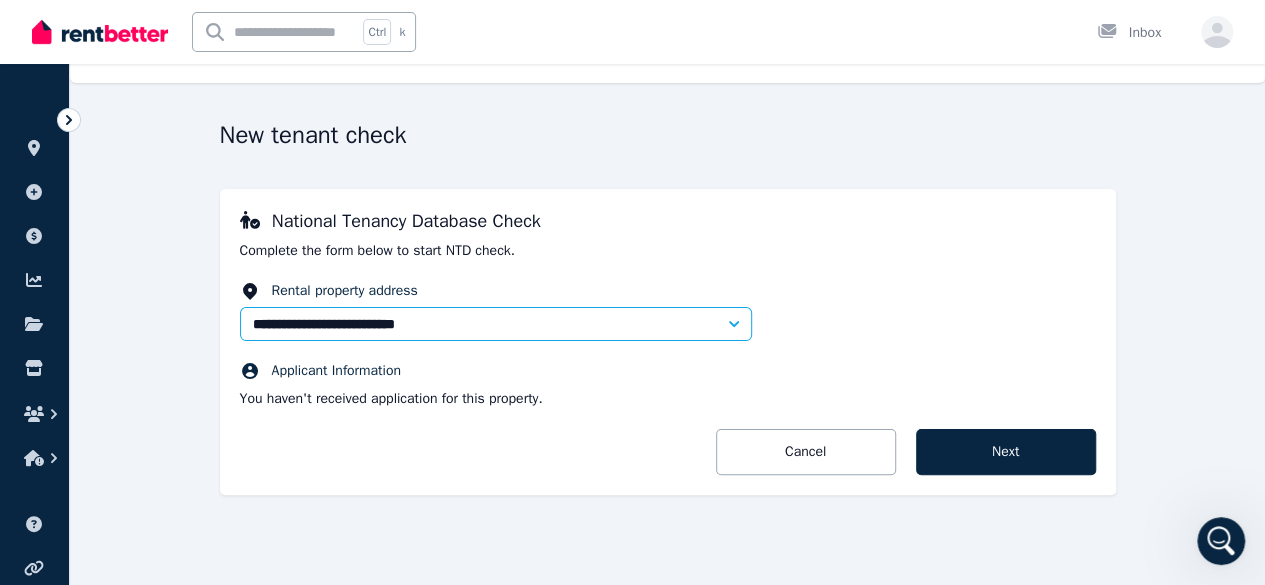 click on "Next" at bounding box center (1006, 452) 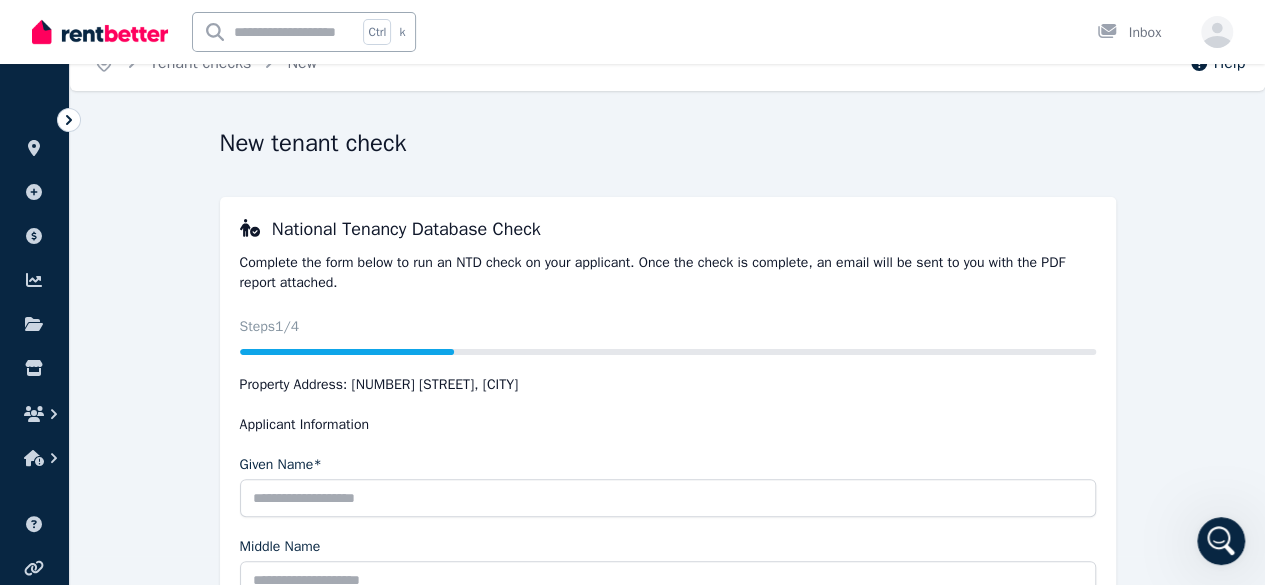 scroll, scrollTop: 0, scrollLeft: 0, axis: both 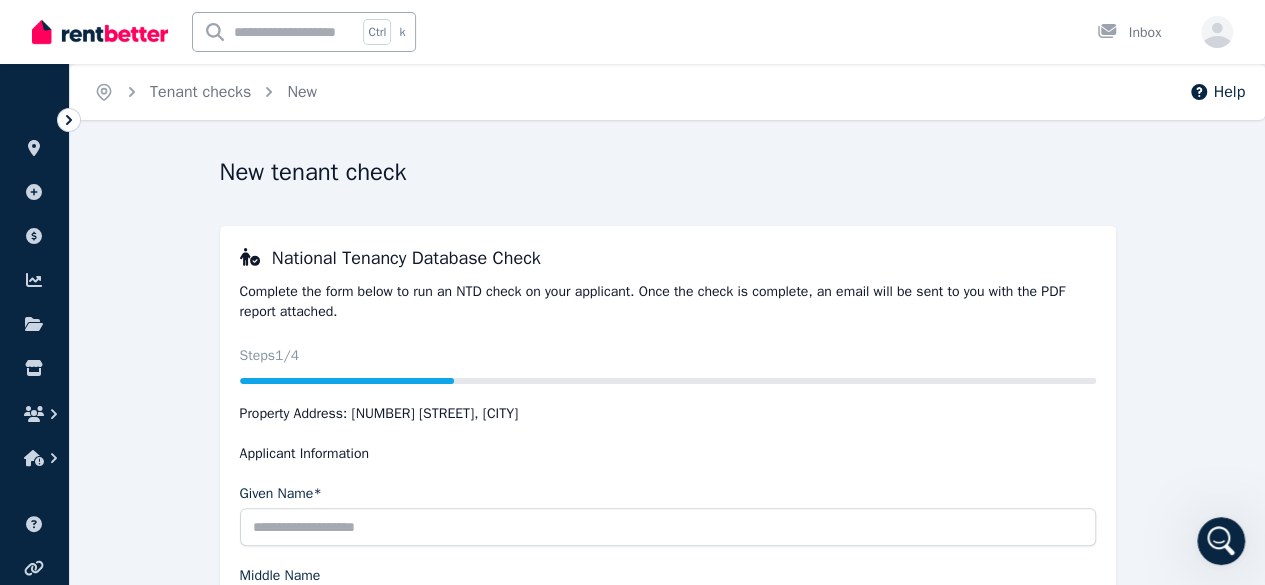 click at bounding box center (100, 32) 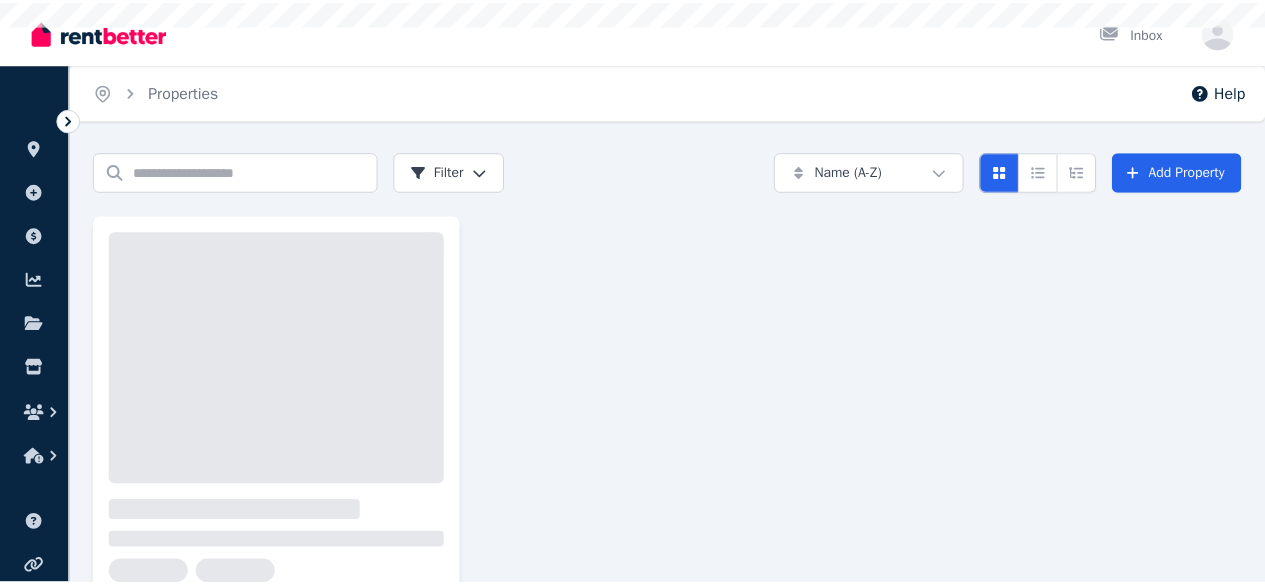 scroll, scrollTop: 0, scrollLeft: 0, axis: both 